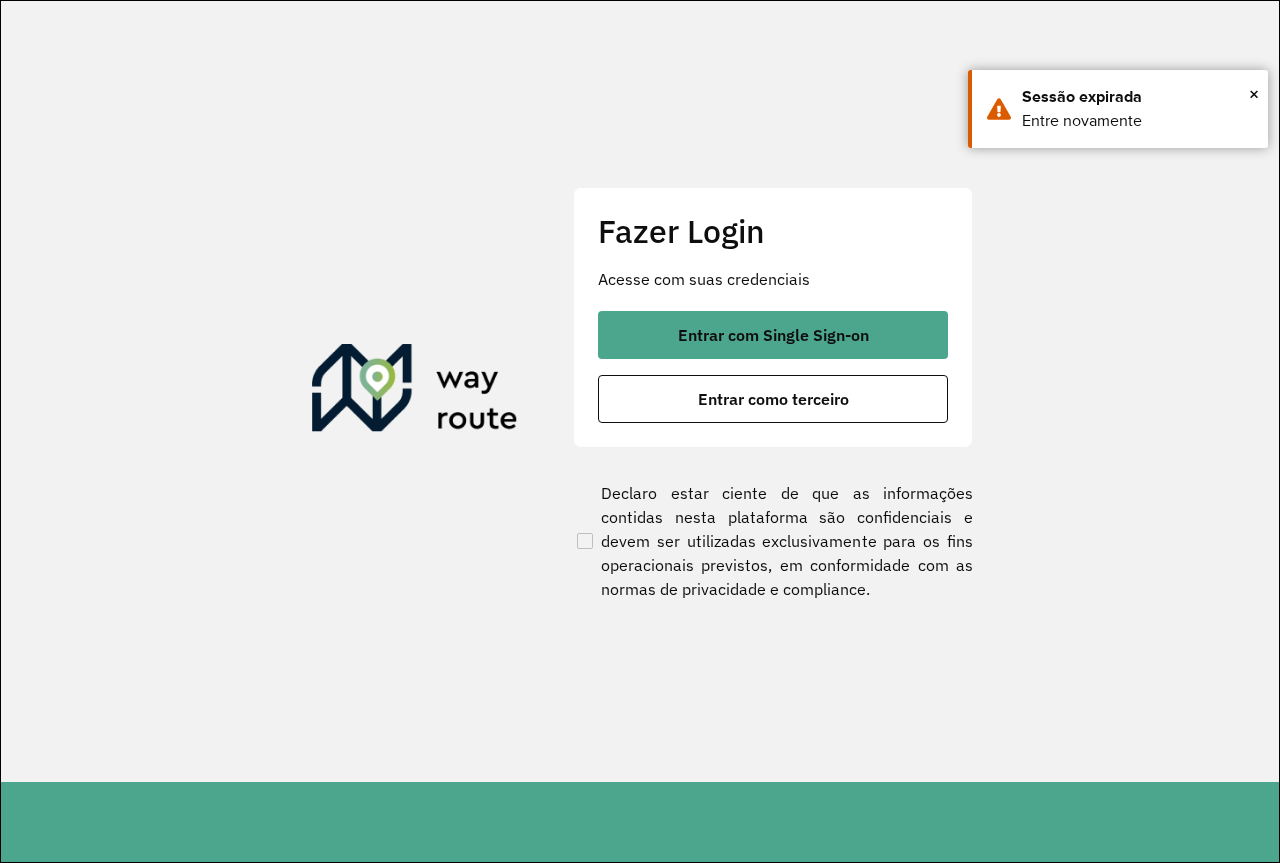scroll, scrollTop: 0, scrollLeft: 0, axis: both 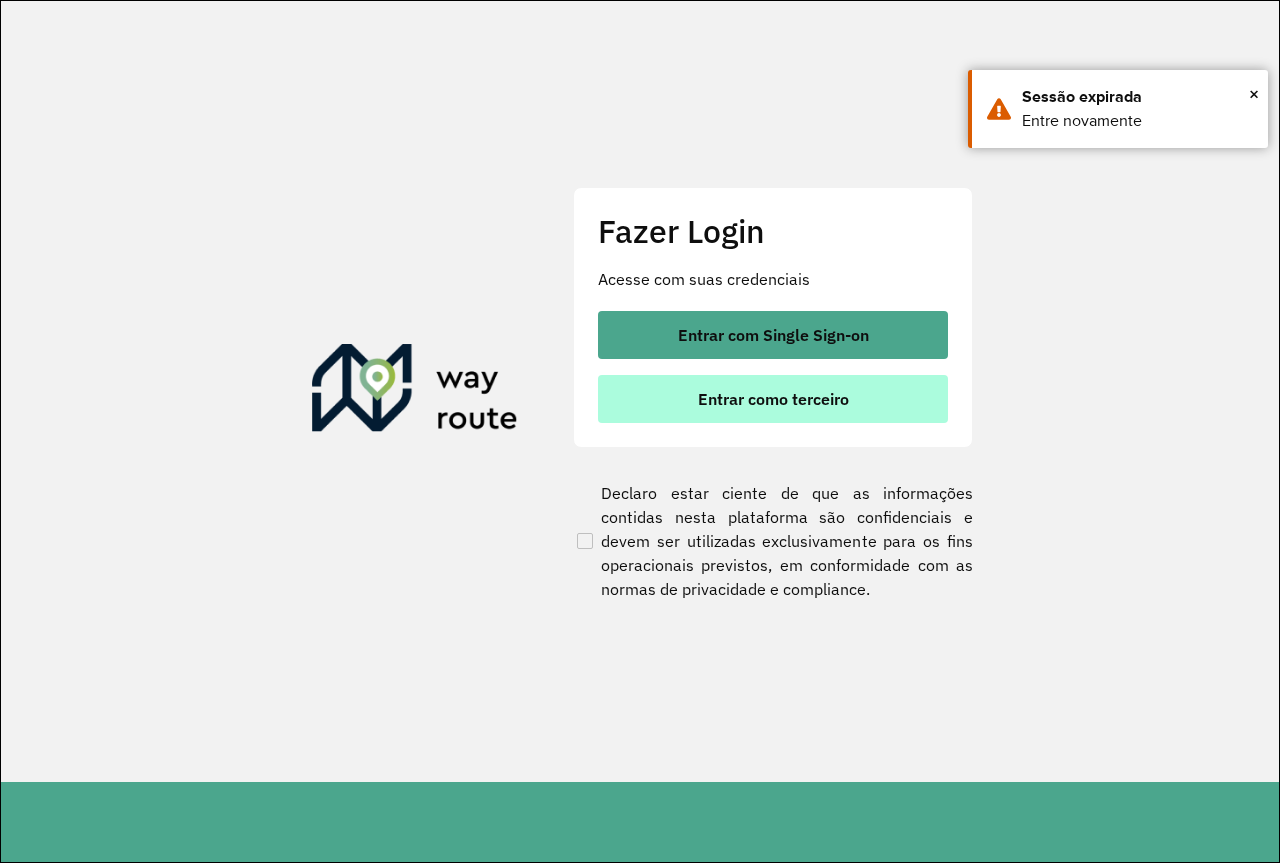 click on "Entrar como terceiro" at bounding box center [773, 399] 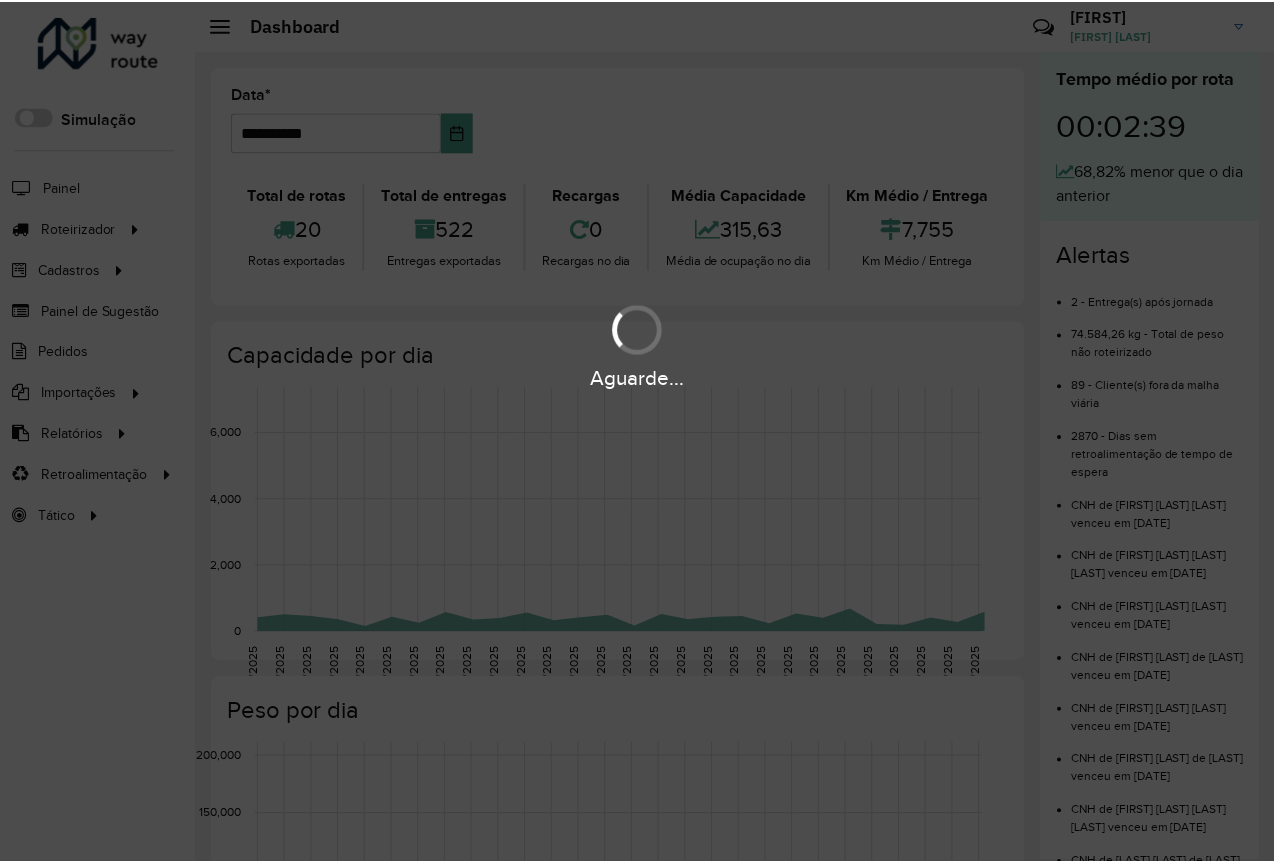 scroll, scrollTop: 0, scrollLeft: 0, axis: both 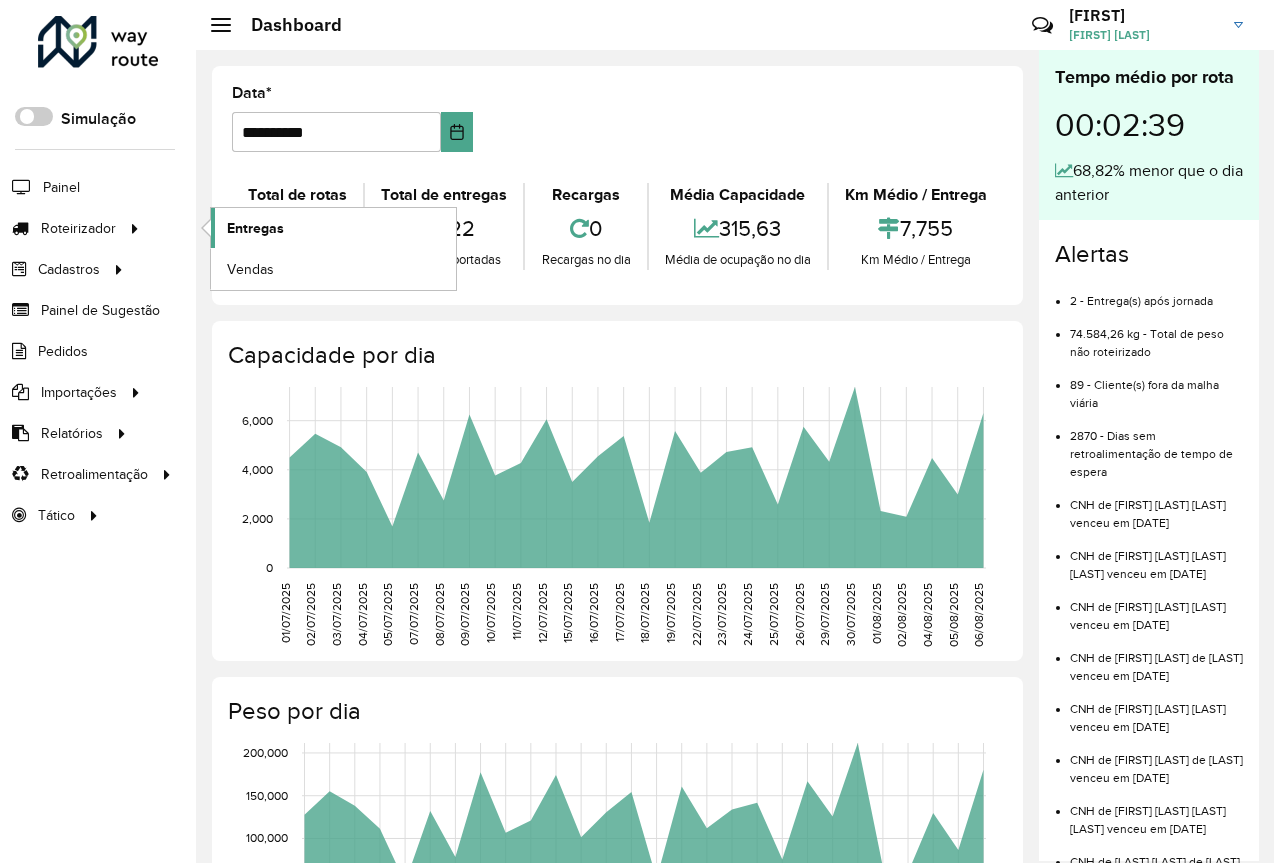 click on "Entregas" 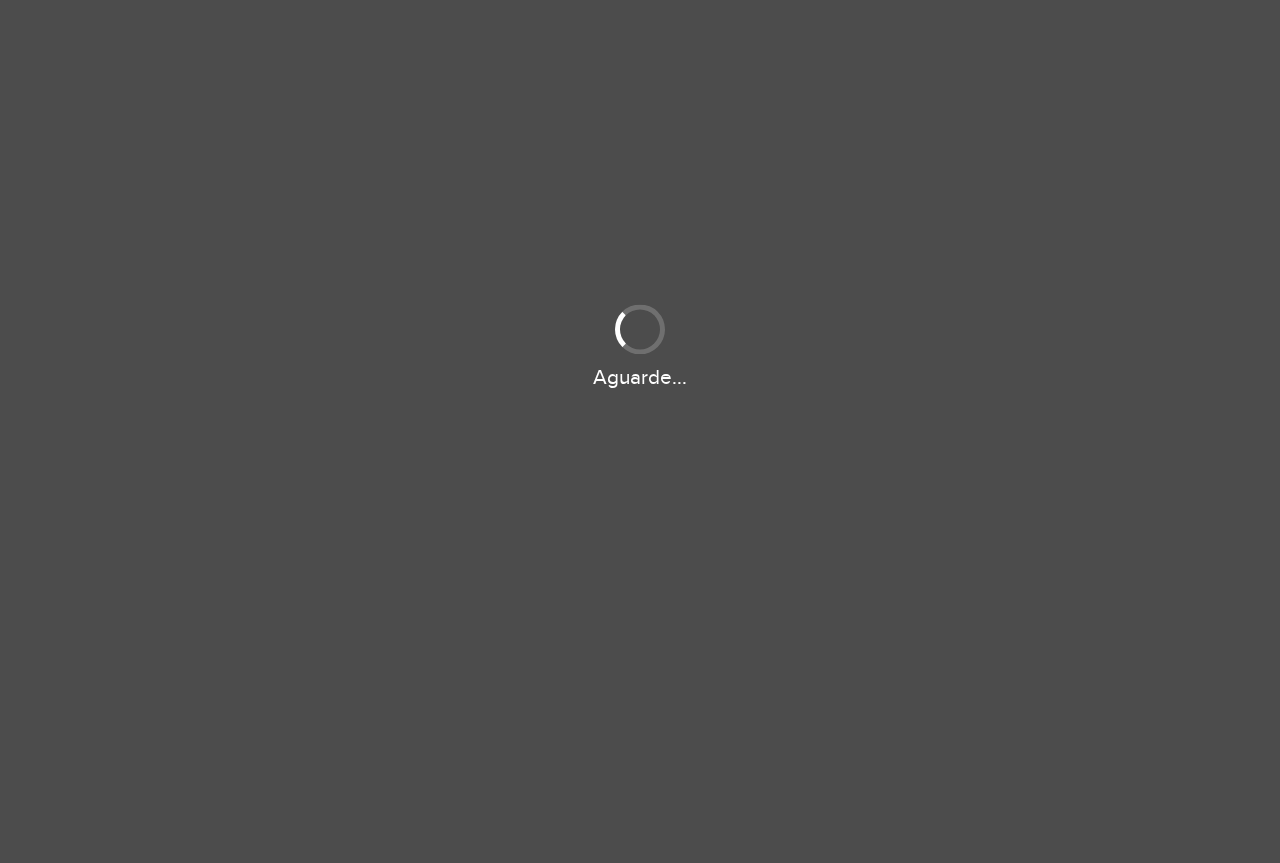 scroll, scrollTop: 0, scrollLeft: 0, axis: both 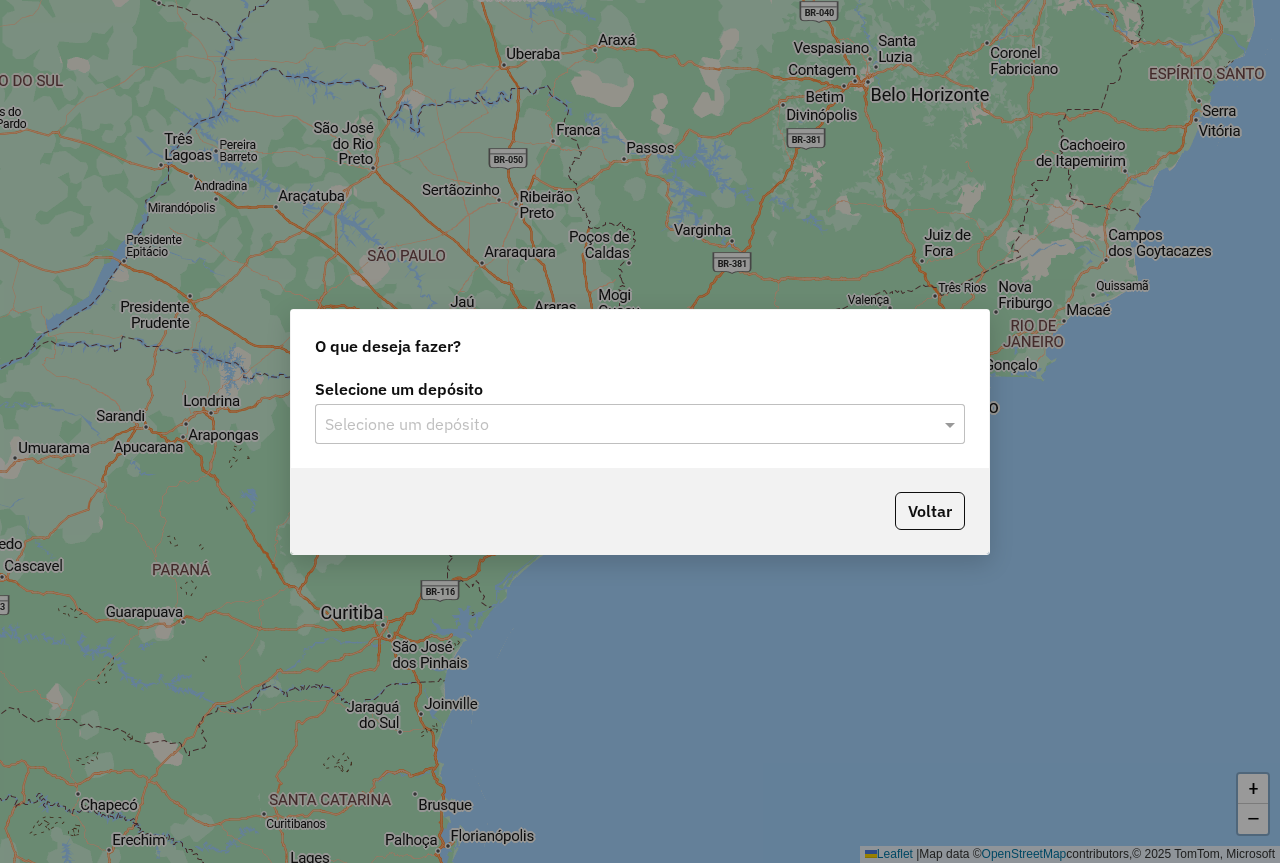 click 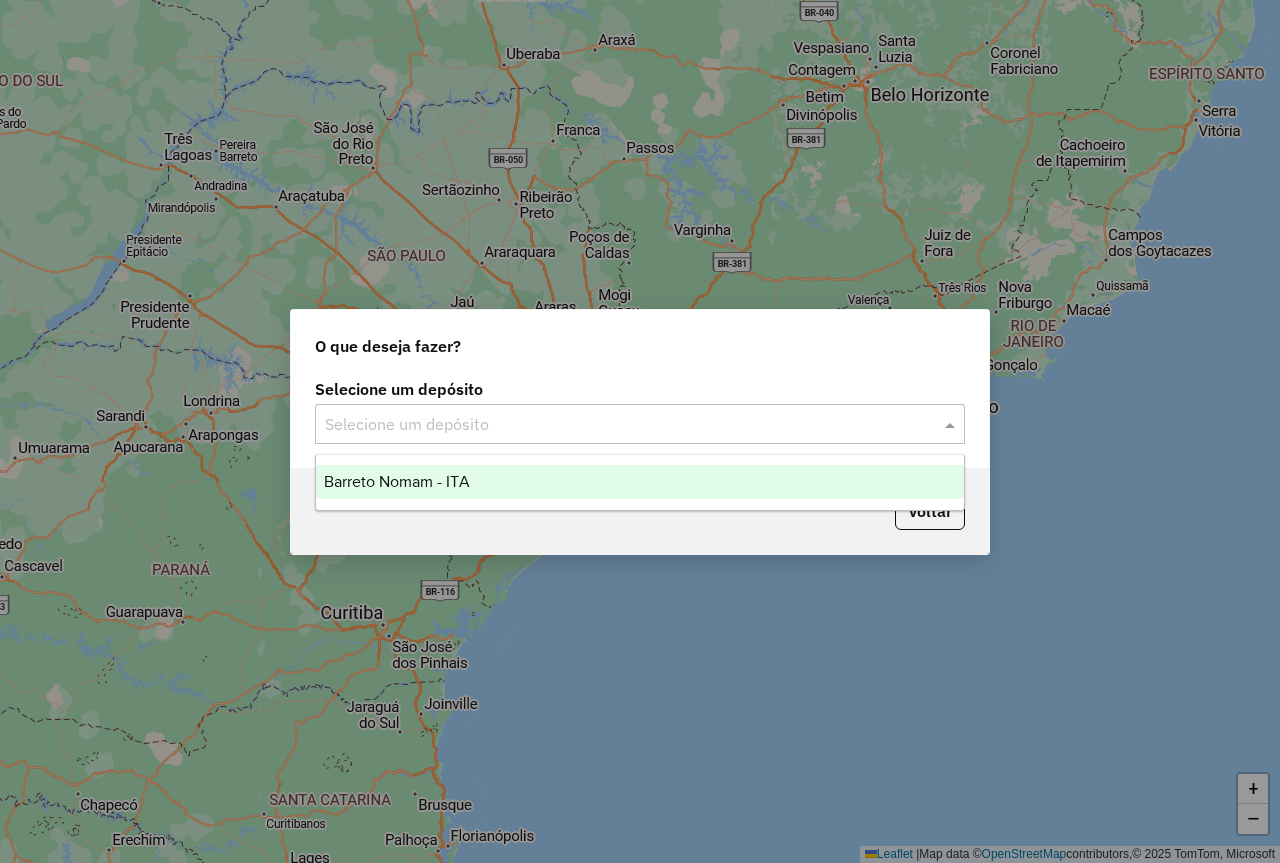 click on "Barreto Nomam -  ITA" at bounding box center (640, 482) 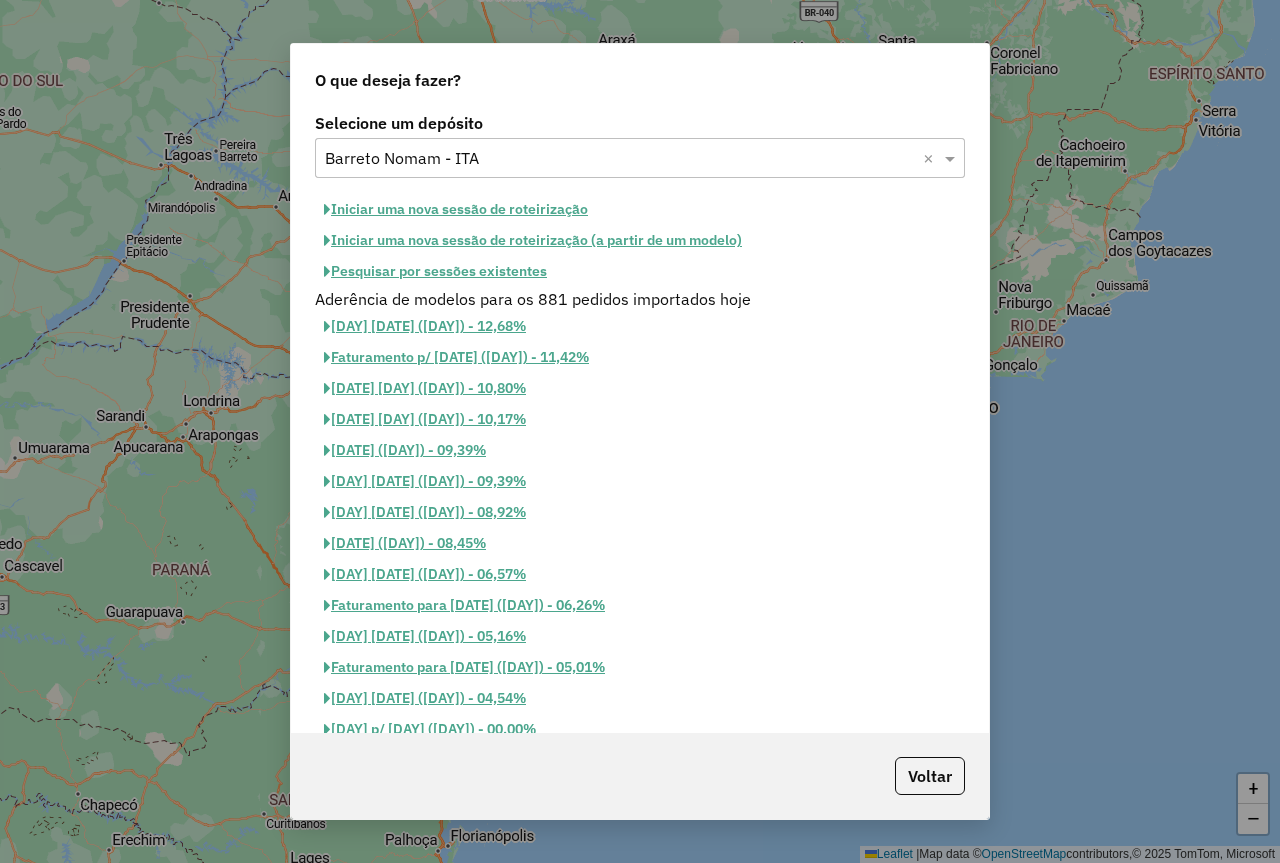 click on "Pesquisar por sessões existentes" 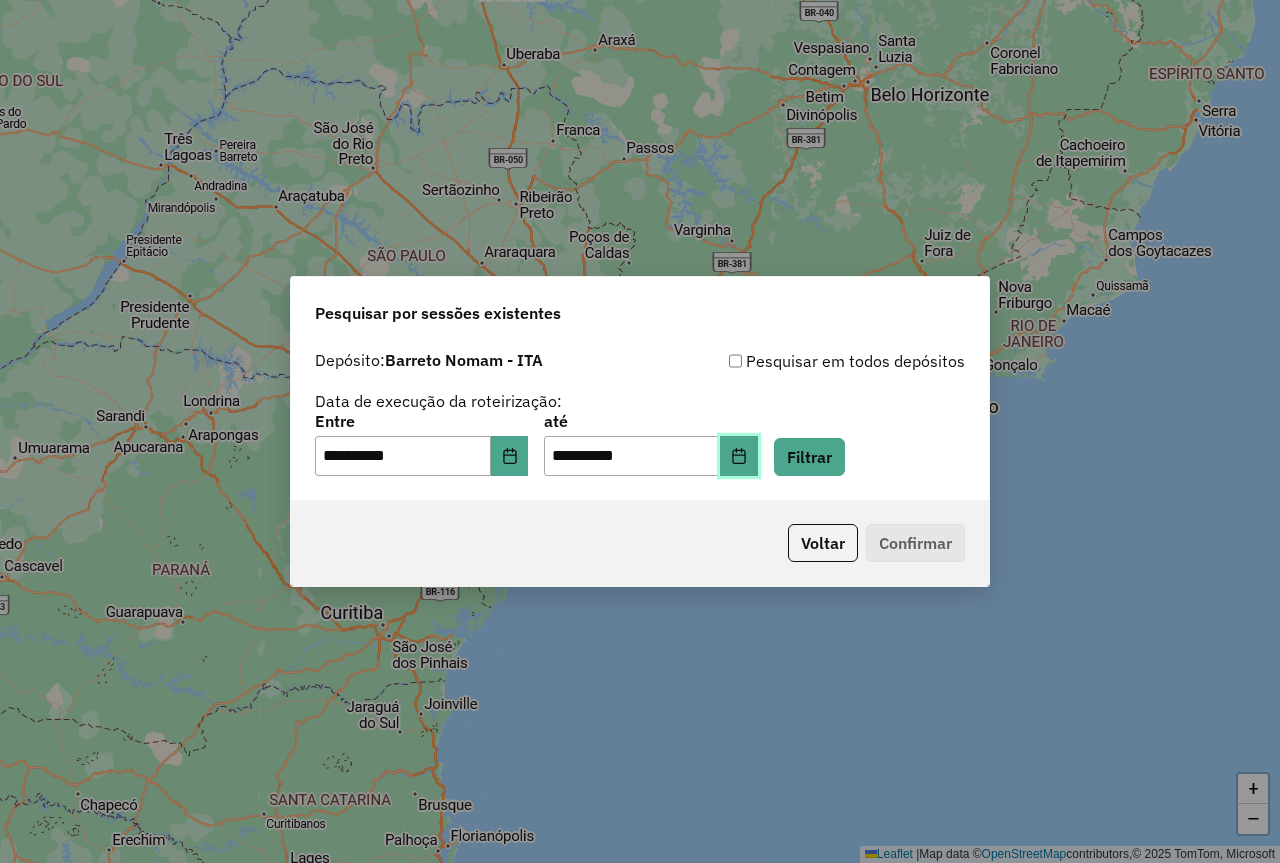 click 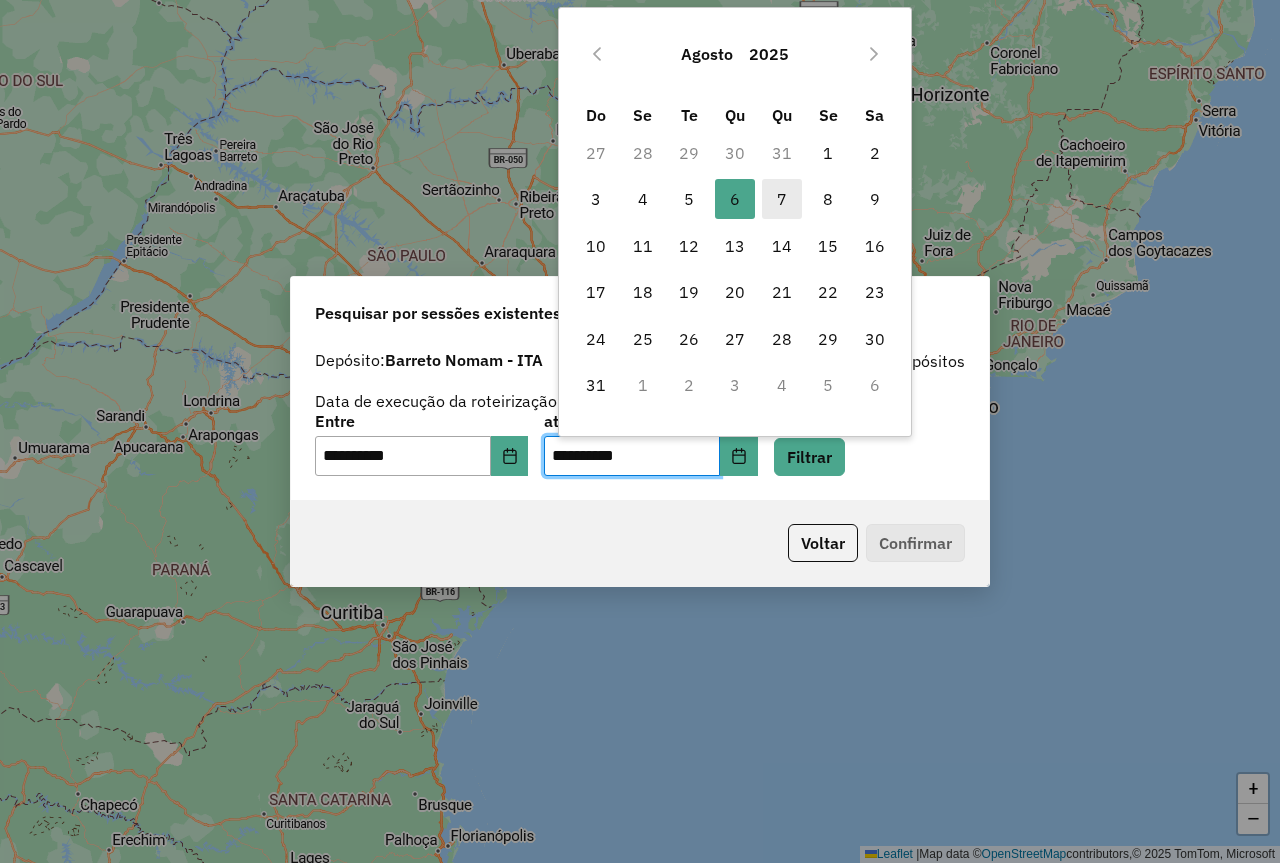 click on "7" at bounding box center (782, 199) 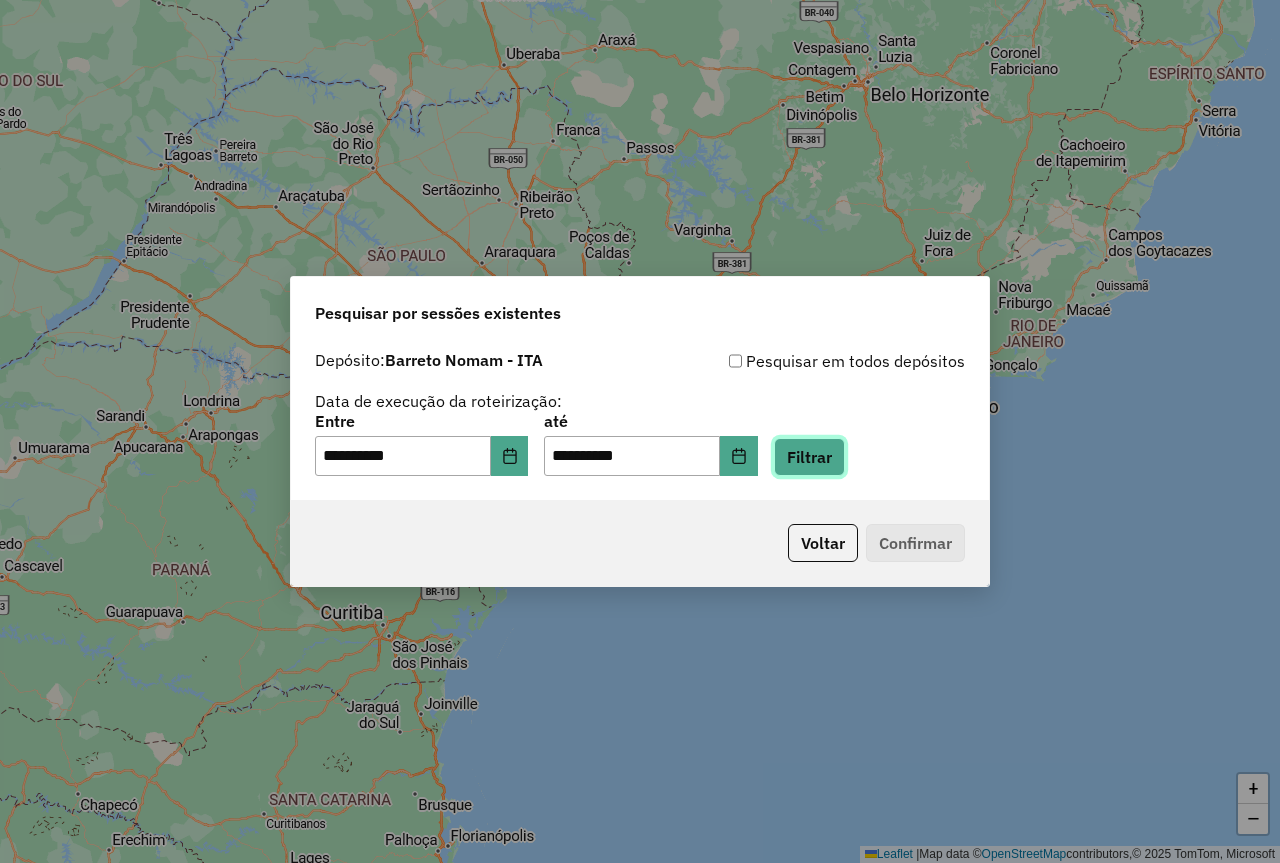 click on "Filtrar" 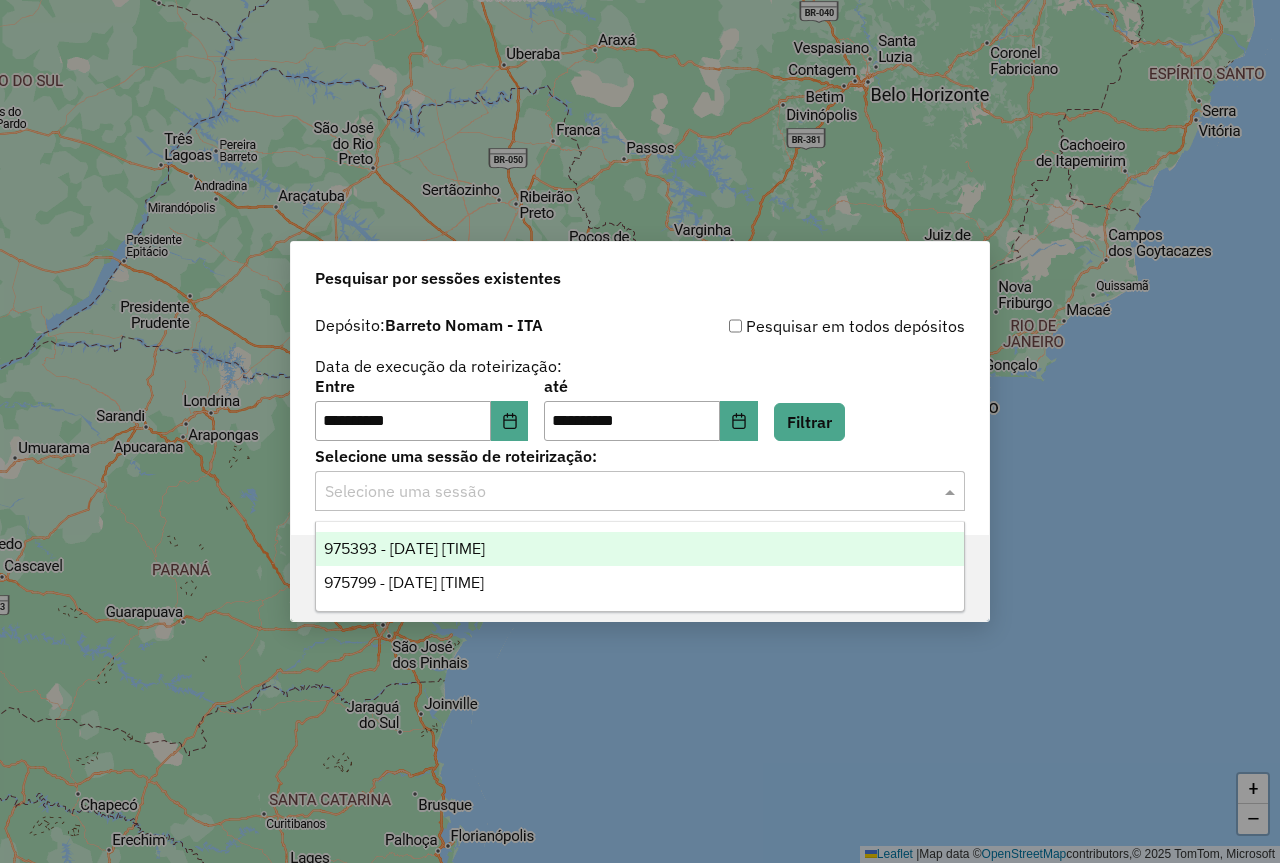 click on "Selecione uma sessão" 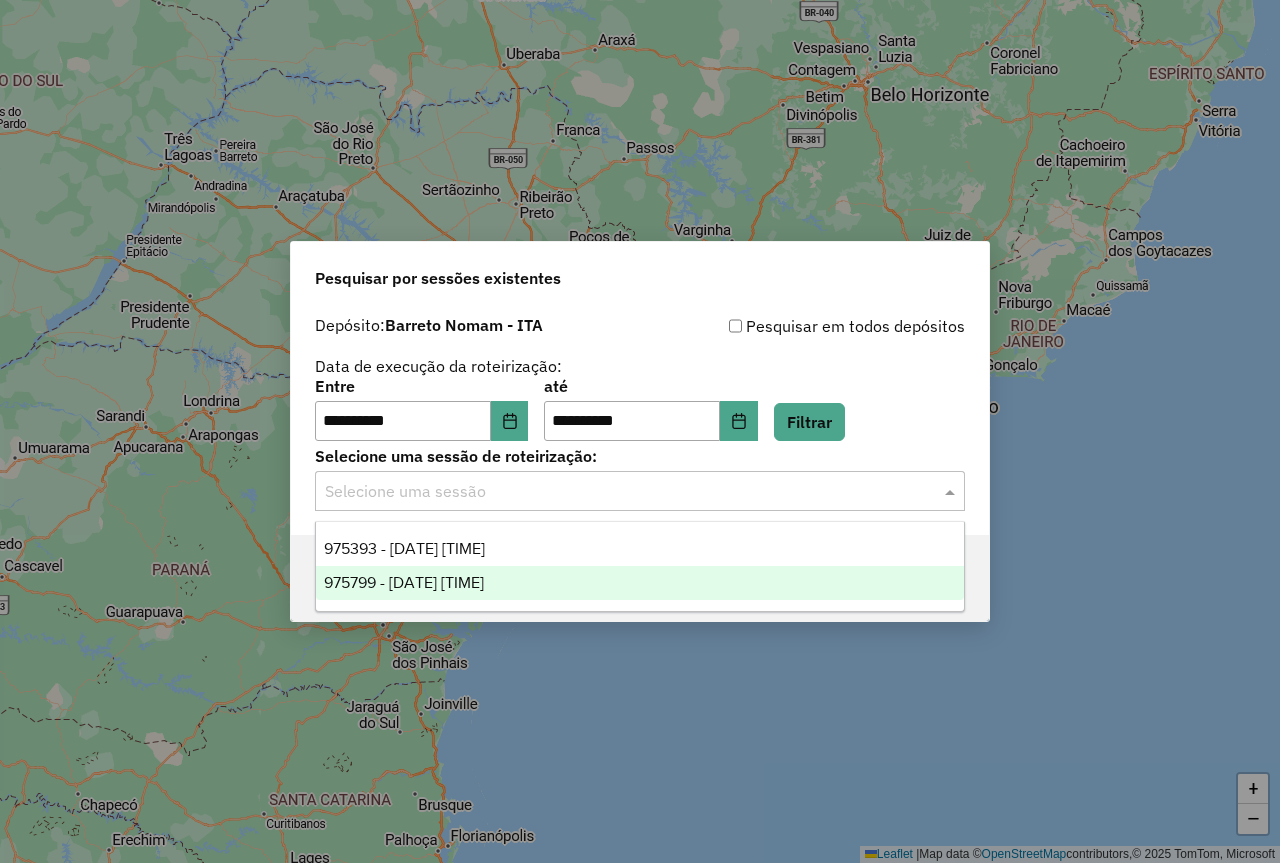 click on "975799 - 07/08/2025 17:19" at bounding box center (640, 583) 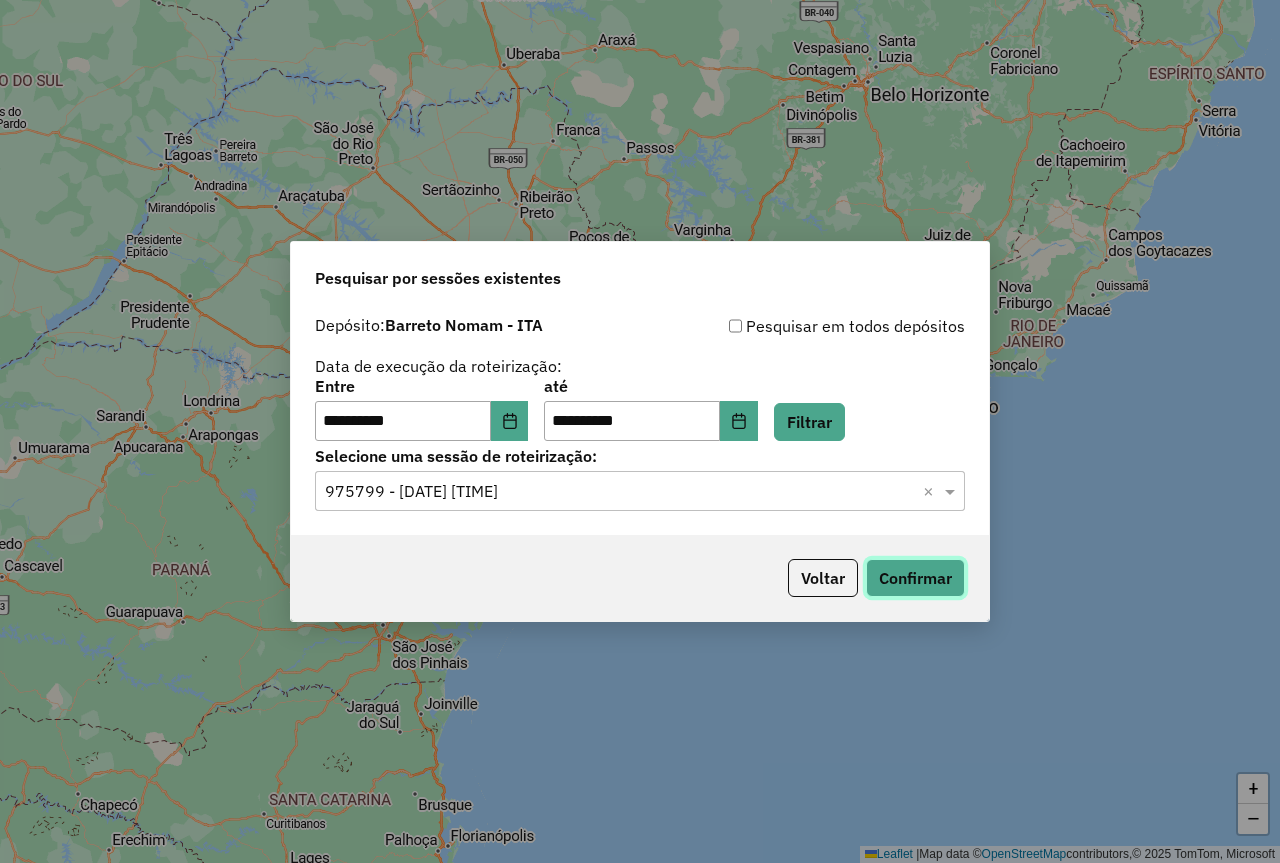 click on "Confirmar" 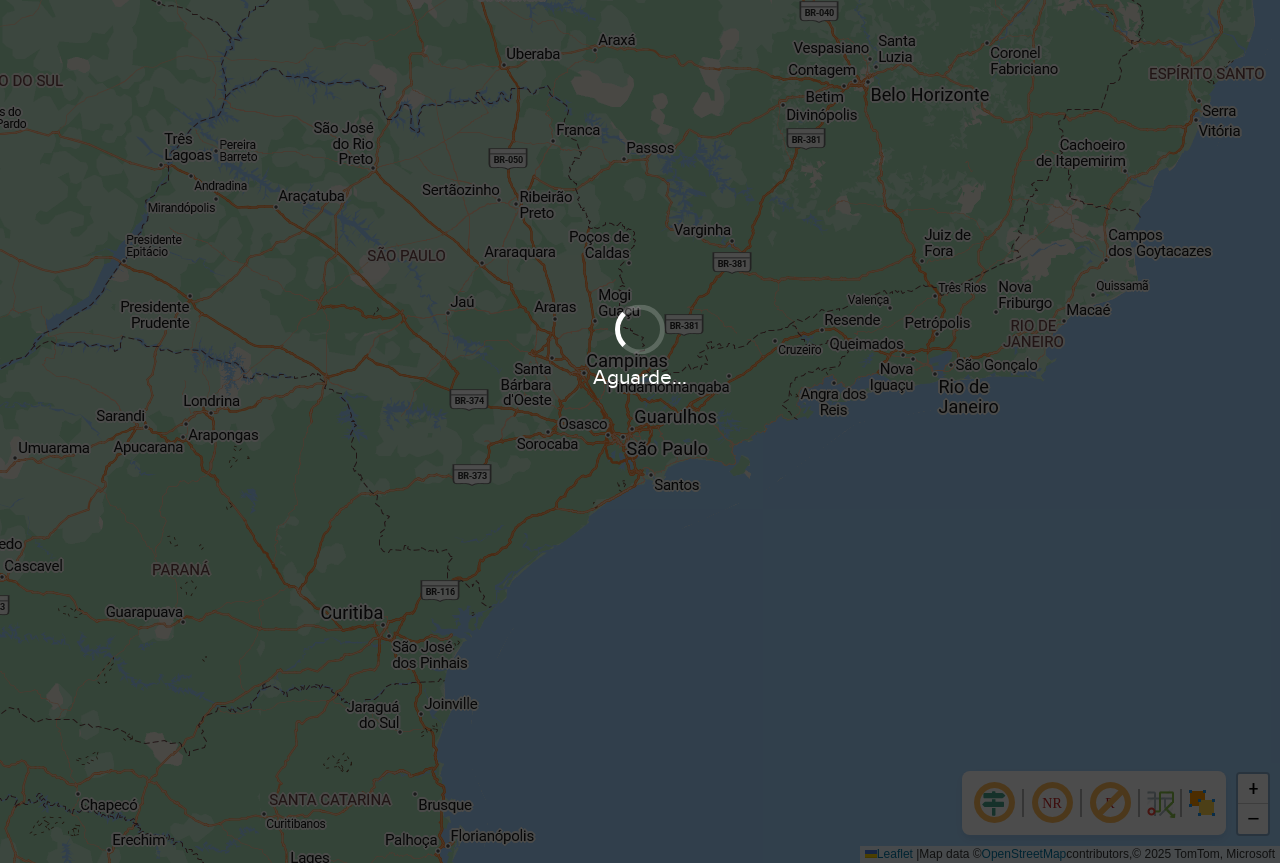 scroll, scrollTop: 0, scrollLeft: 0, axis: both 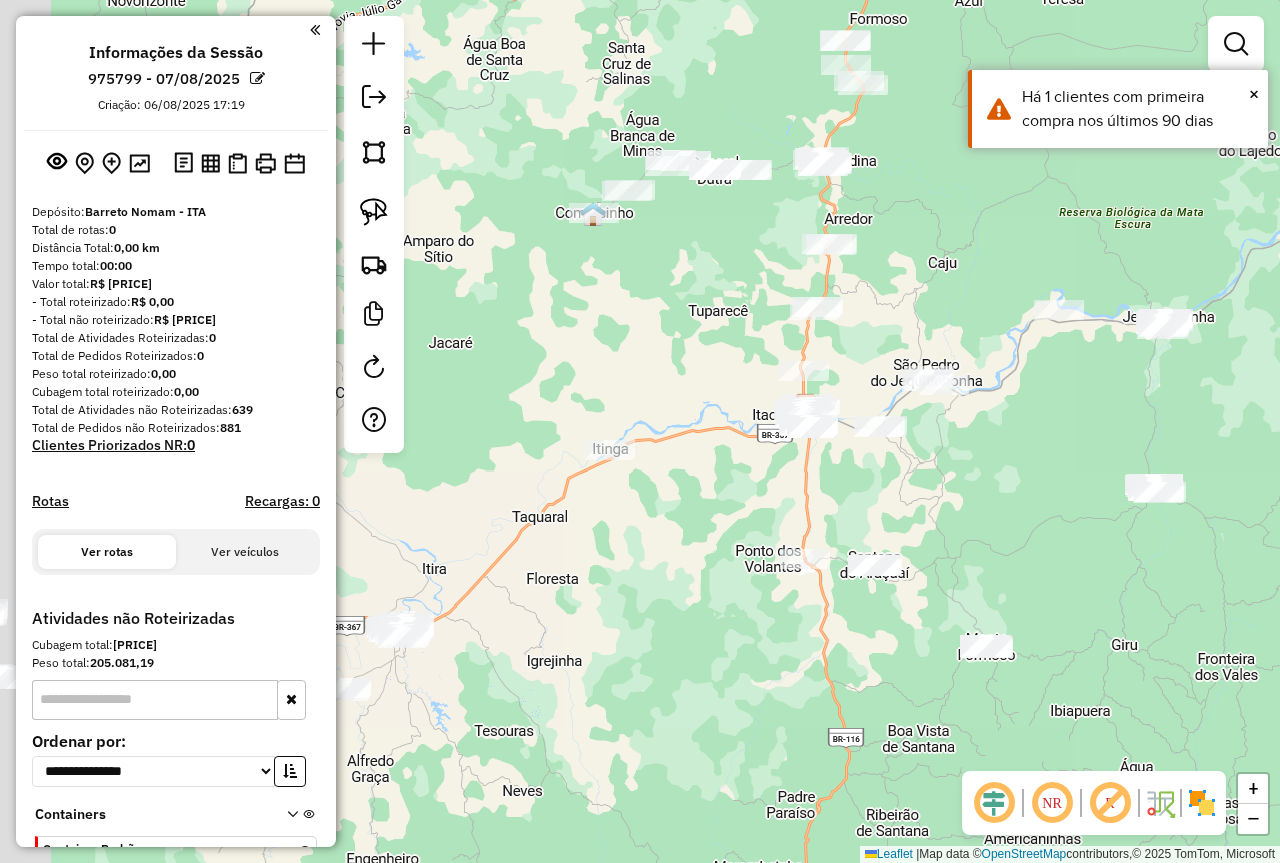 drag, startPoint x: 901, startPoint y: 506, endPoint x: 1009, endPoint y: 489, distance: 109.32977 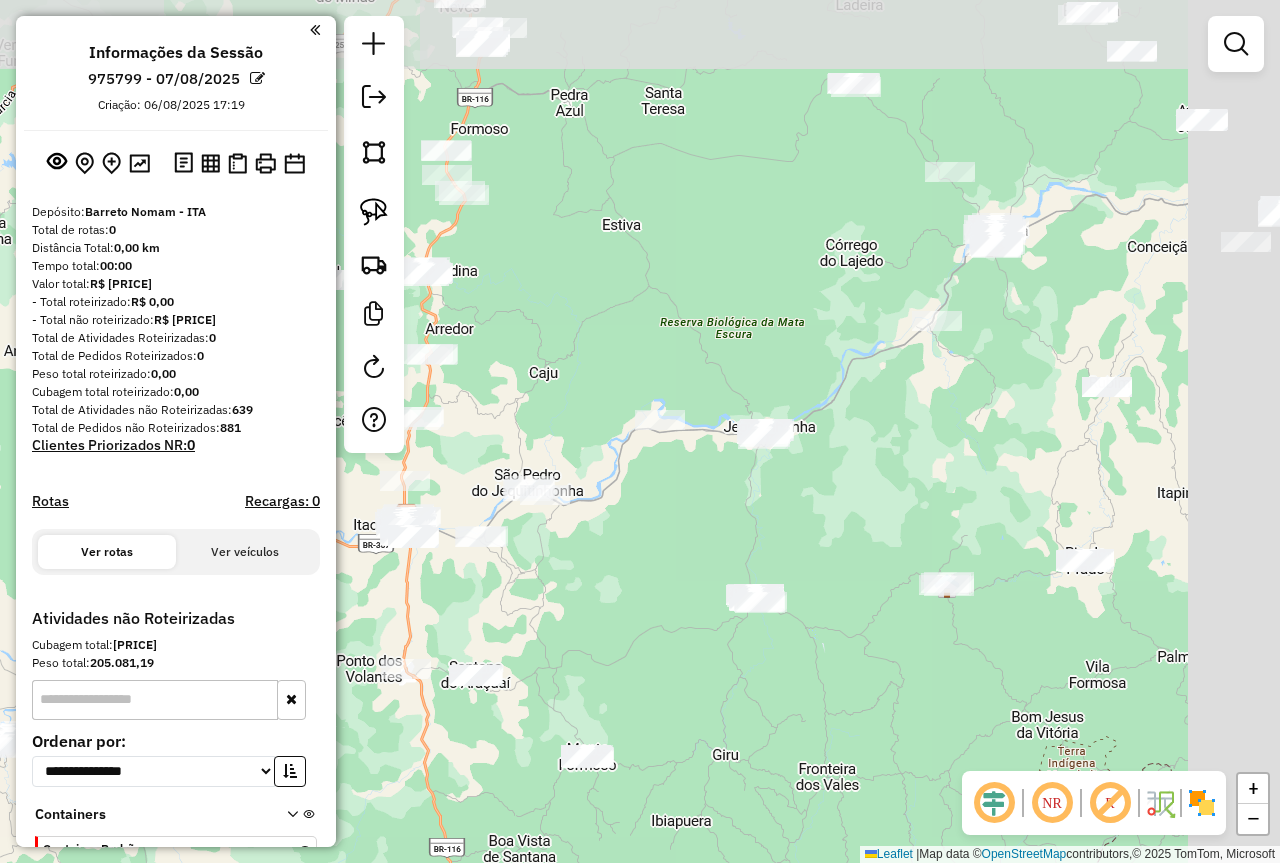 drag, startPoint x: 1027, startPoint y: 470, endPoint x: 534, endPoint y: 596, distance: 508.84674 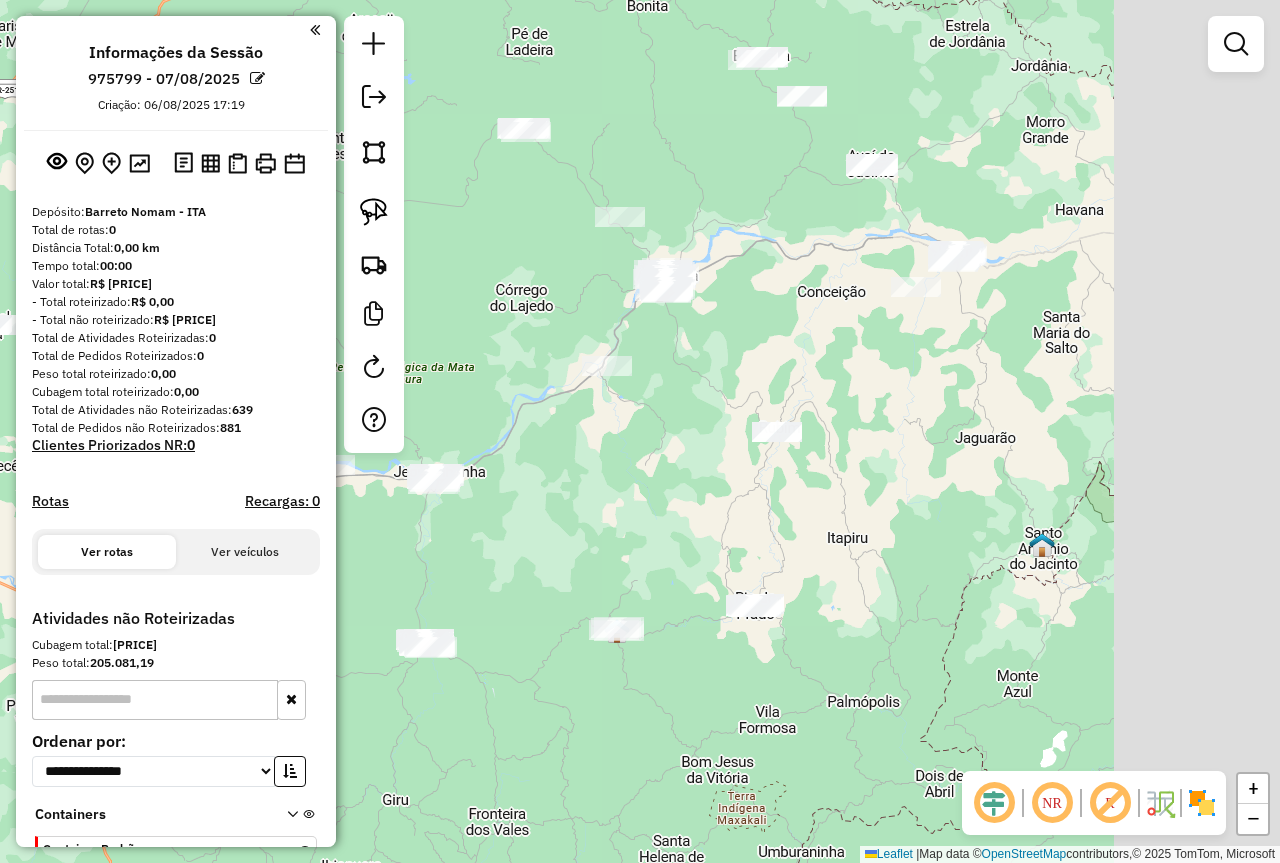 drag, startPoint x: 876, startPoint y: 525, endPoint x: 643, endPoint y: 548, distance: 234.13245 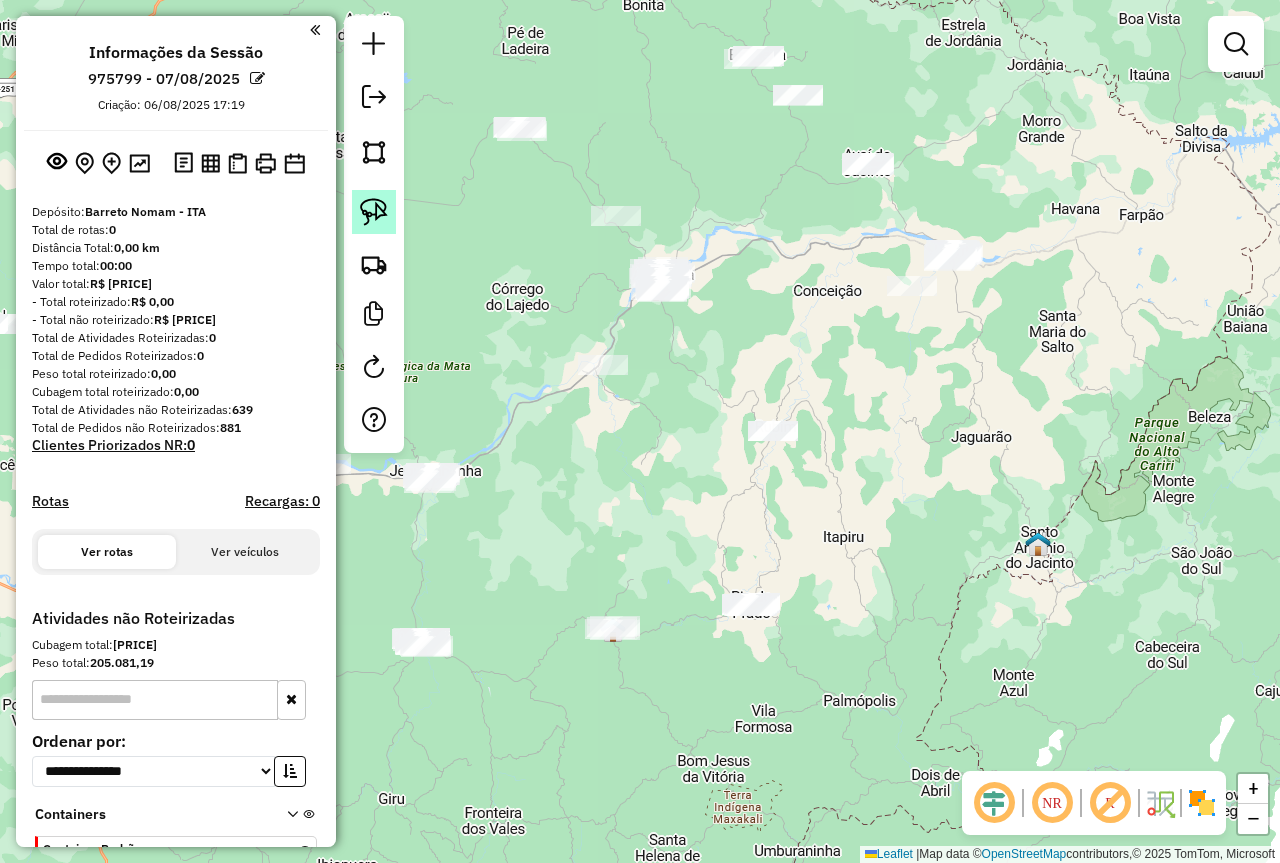click 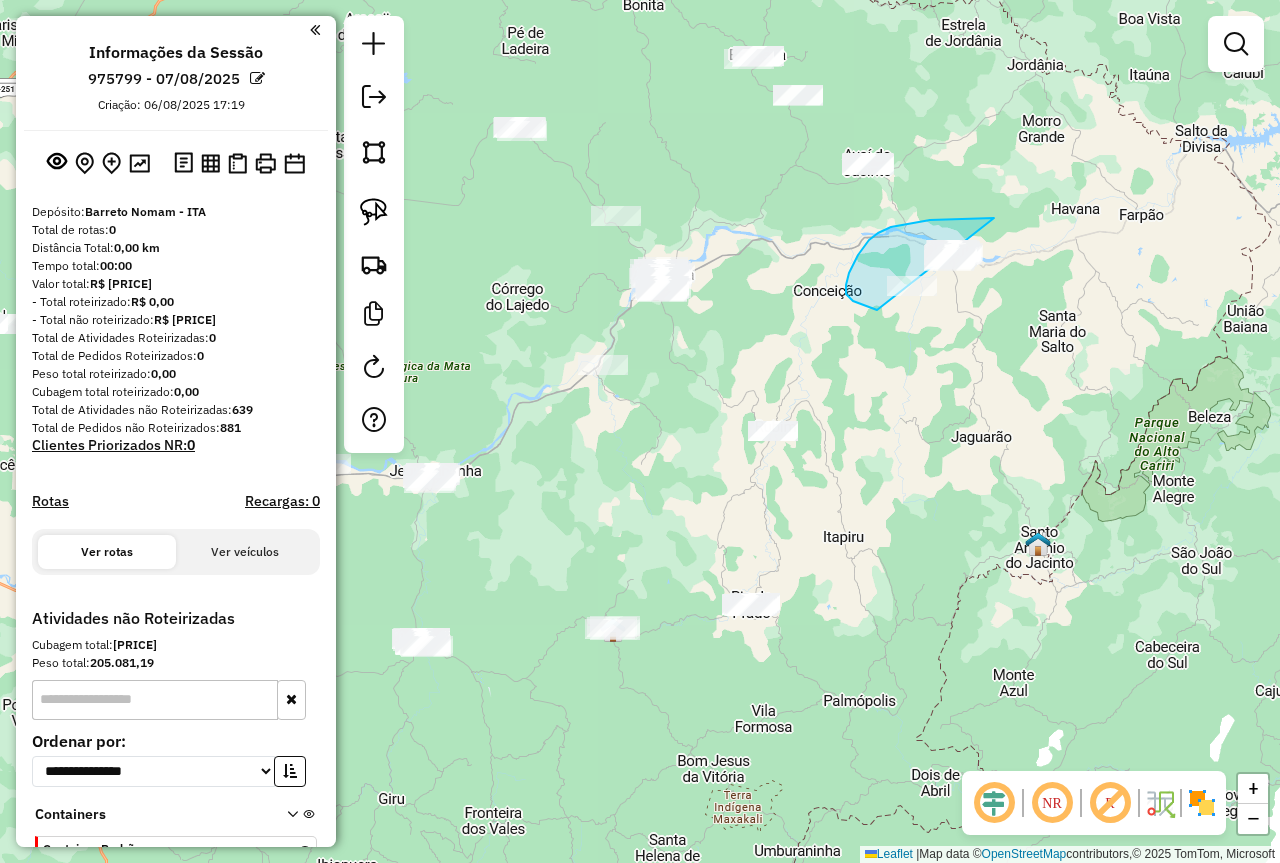 drag, startPoint x: 994, startPoint y: 218, endPoint x: 1040, endPoint y: 283, distance: 79.630394 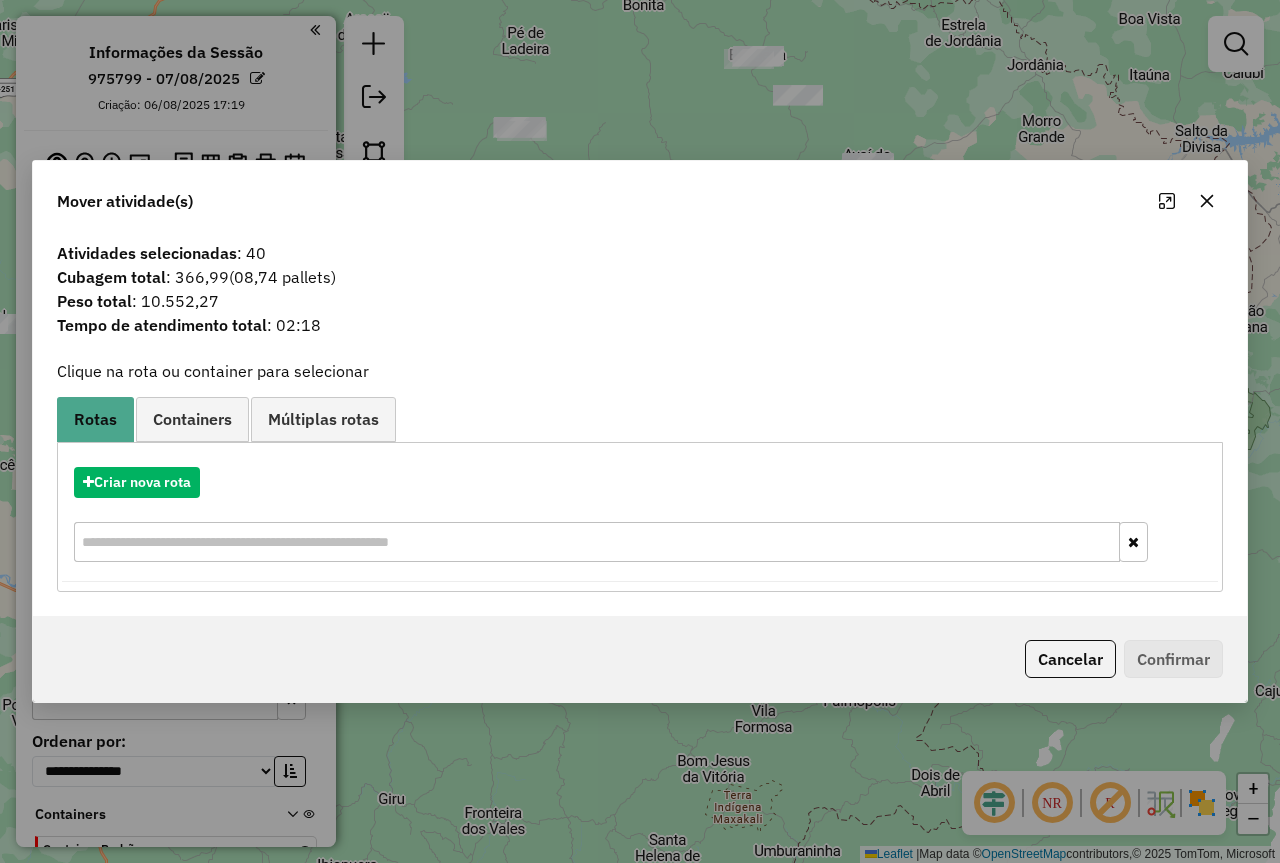 click 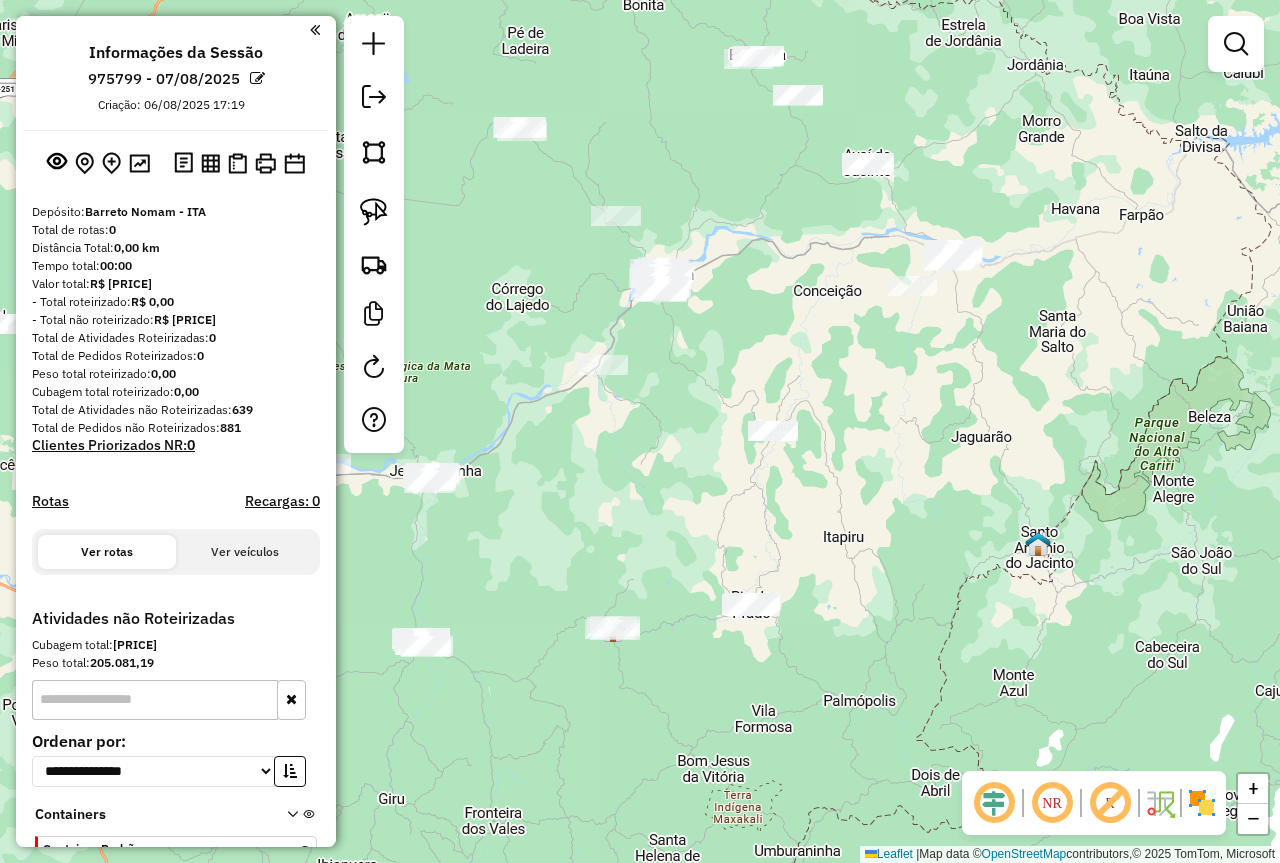 drag, startPoint x: 1091, startPoint y: 390, endPoint x: 1222, endPoint y: 361, distance: 134.17154 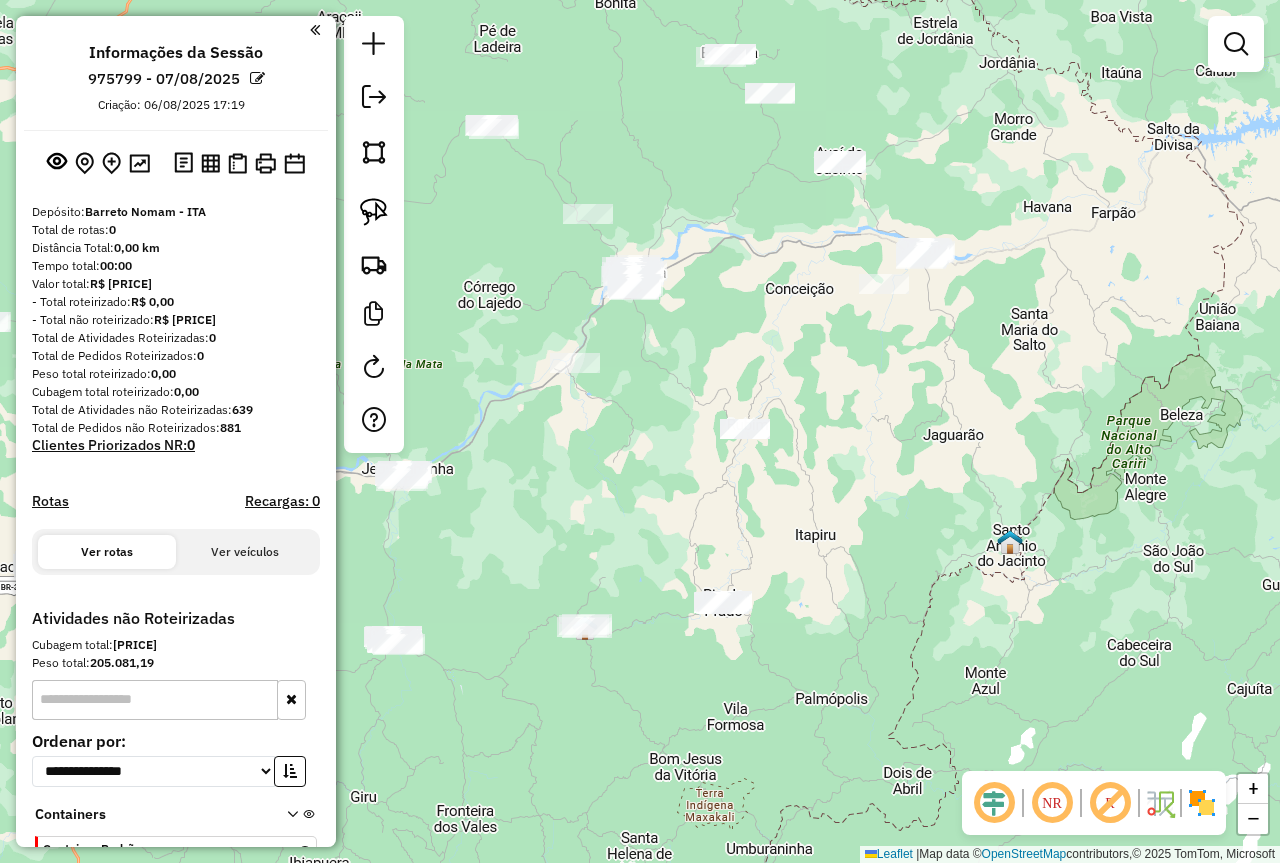 drag, startPoint x: 1089, startPoint y: 350, endPoint x: 673, endPoint y: 326, distance: 416.69174 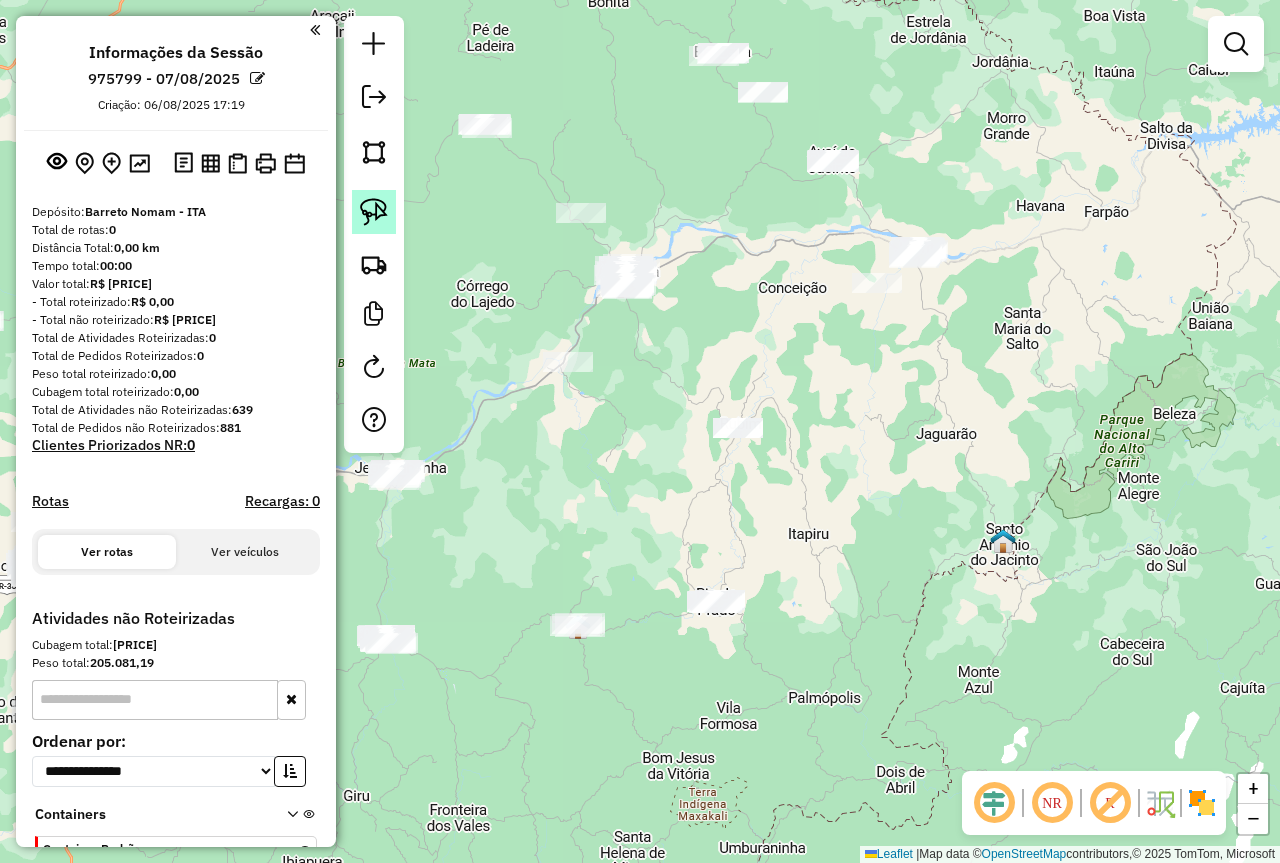 click 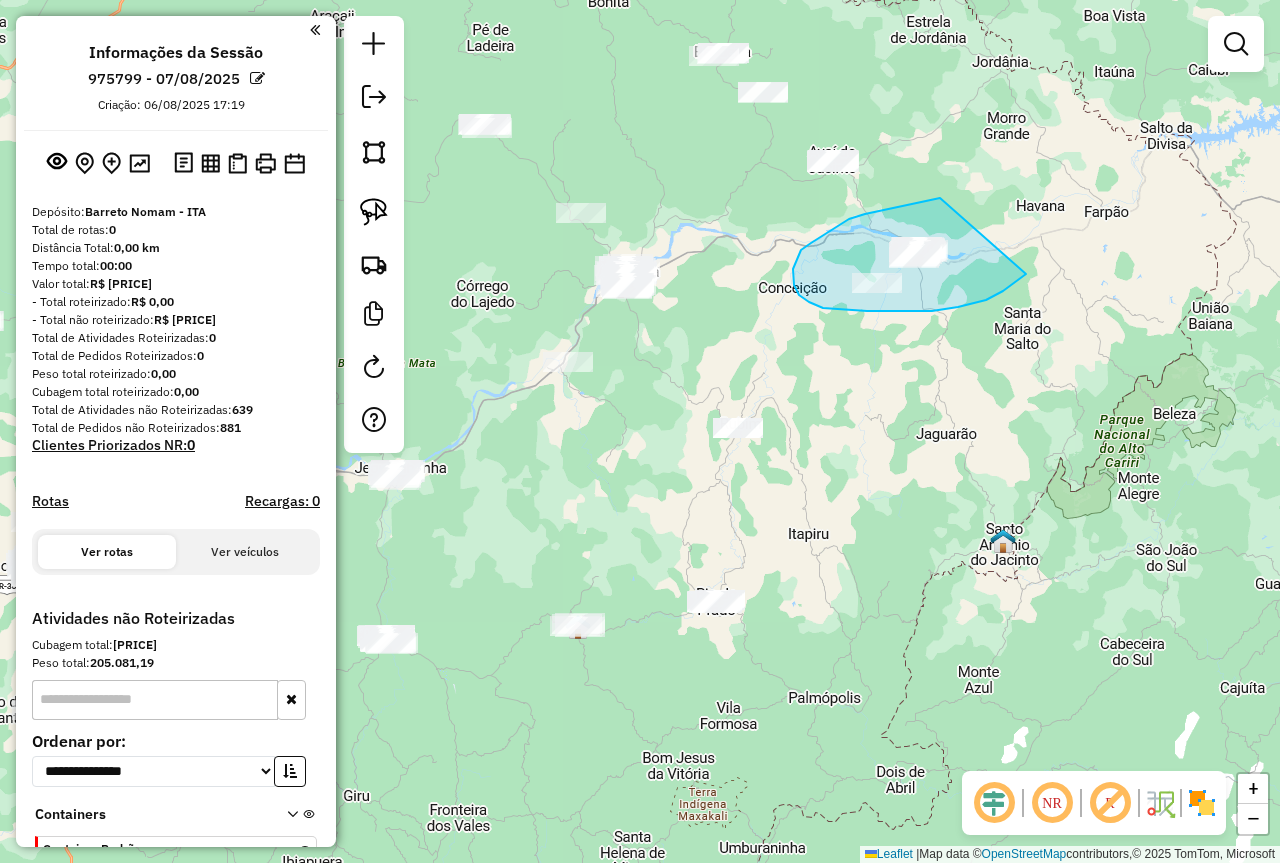 drag, startPoint x: 940, startPoint y: 198, endPoint x: 1032, endPoint y: 270, distance: 116.82465 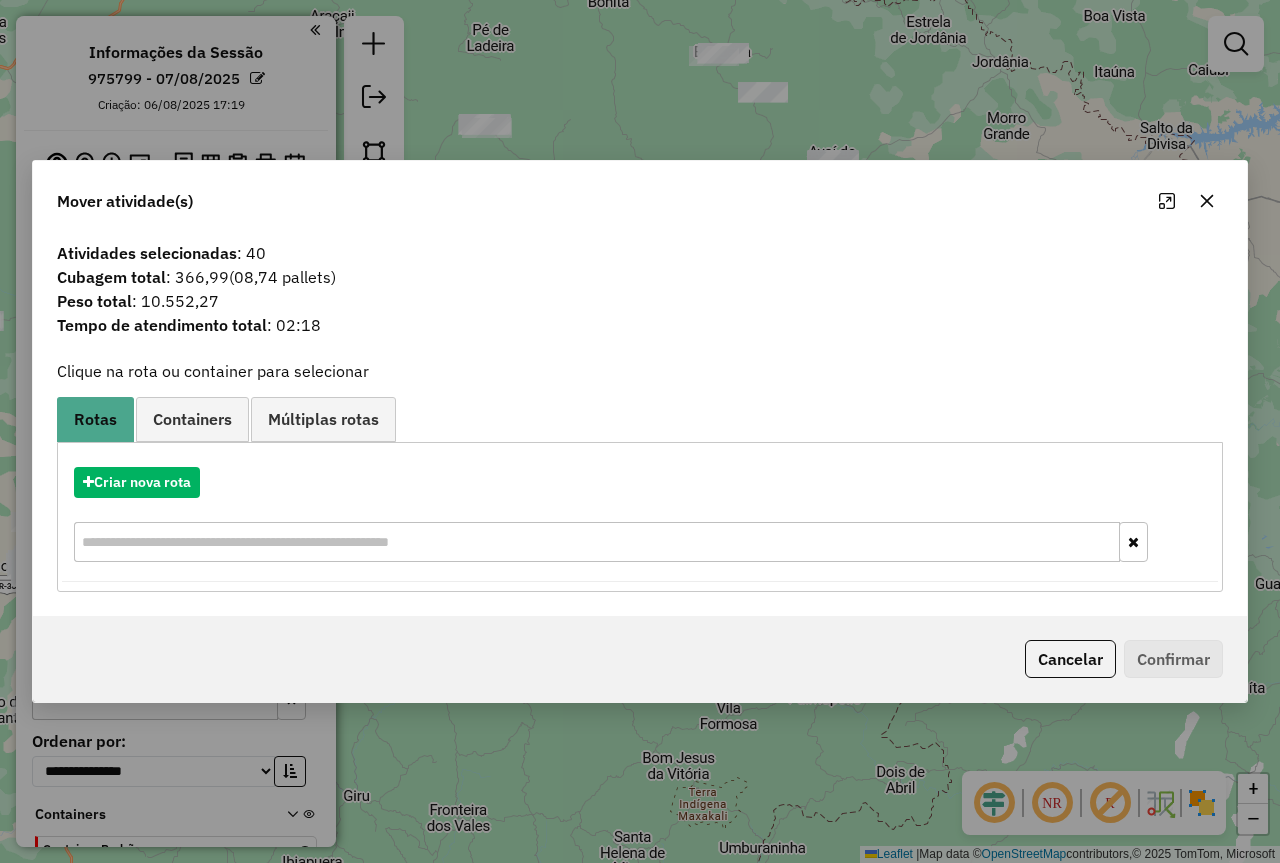 click 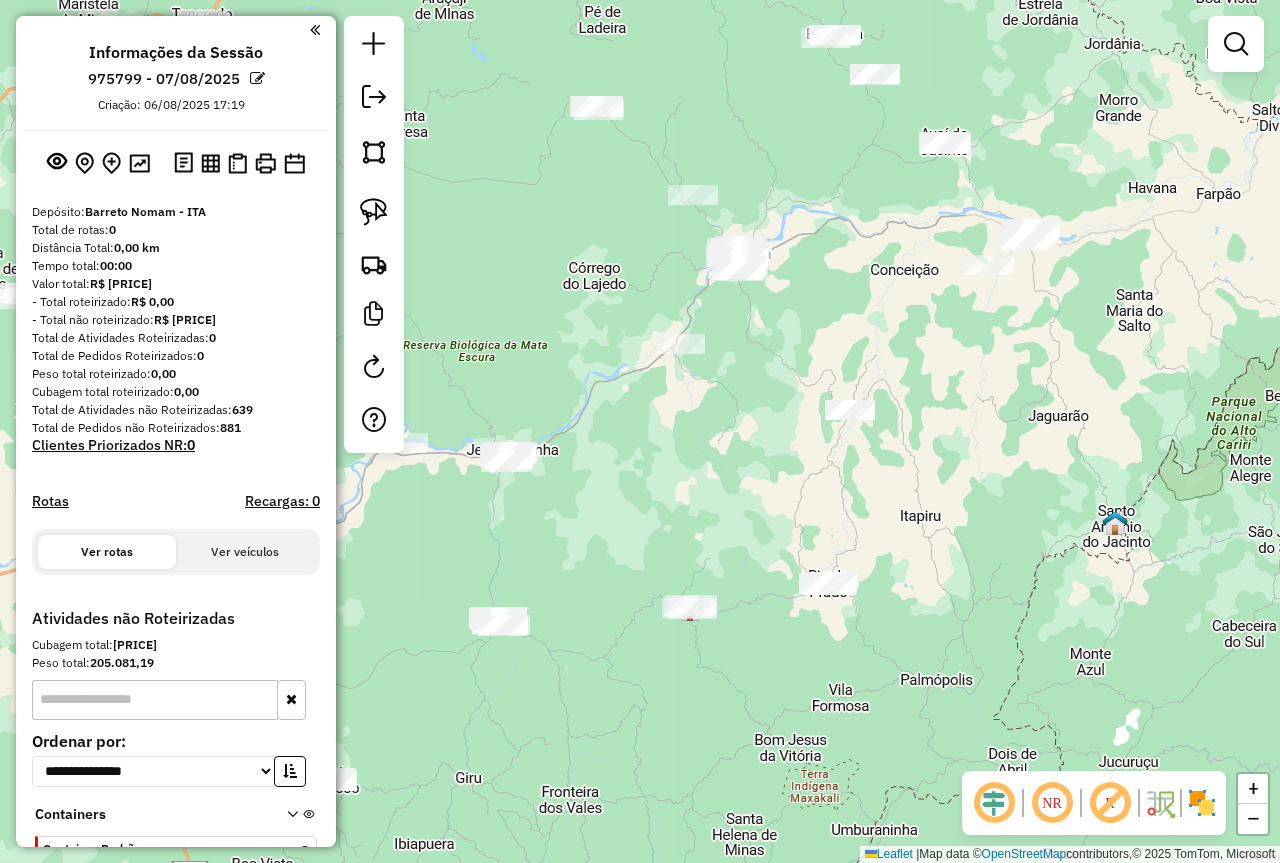 drag, startPoint x: 769, startPoint y: 335, endPoint x: 881, endPoint y: 317, distance: 113.43721 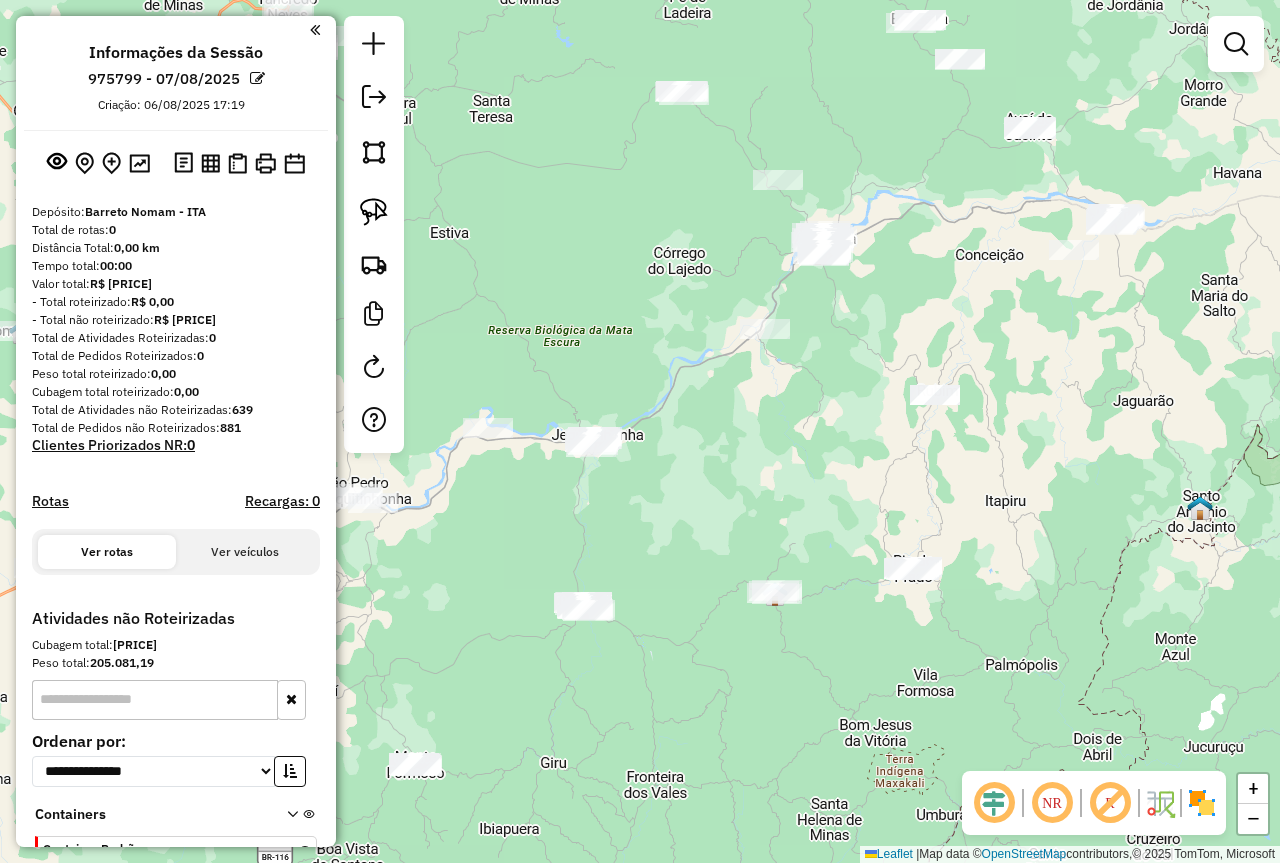 drag, startPoint x: 735, startPoint y: 374, endPoint x: 821, endPoint y: 359, distance: 87.29834 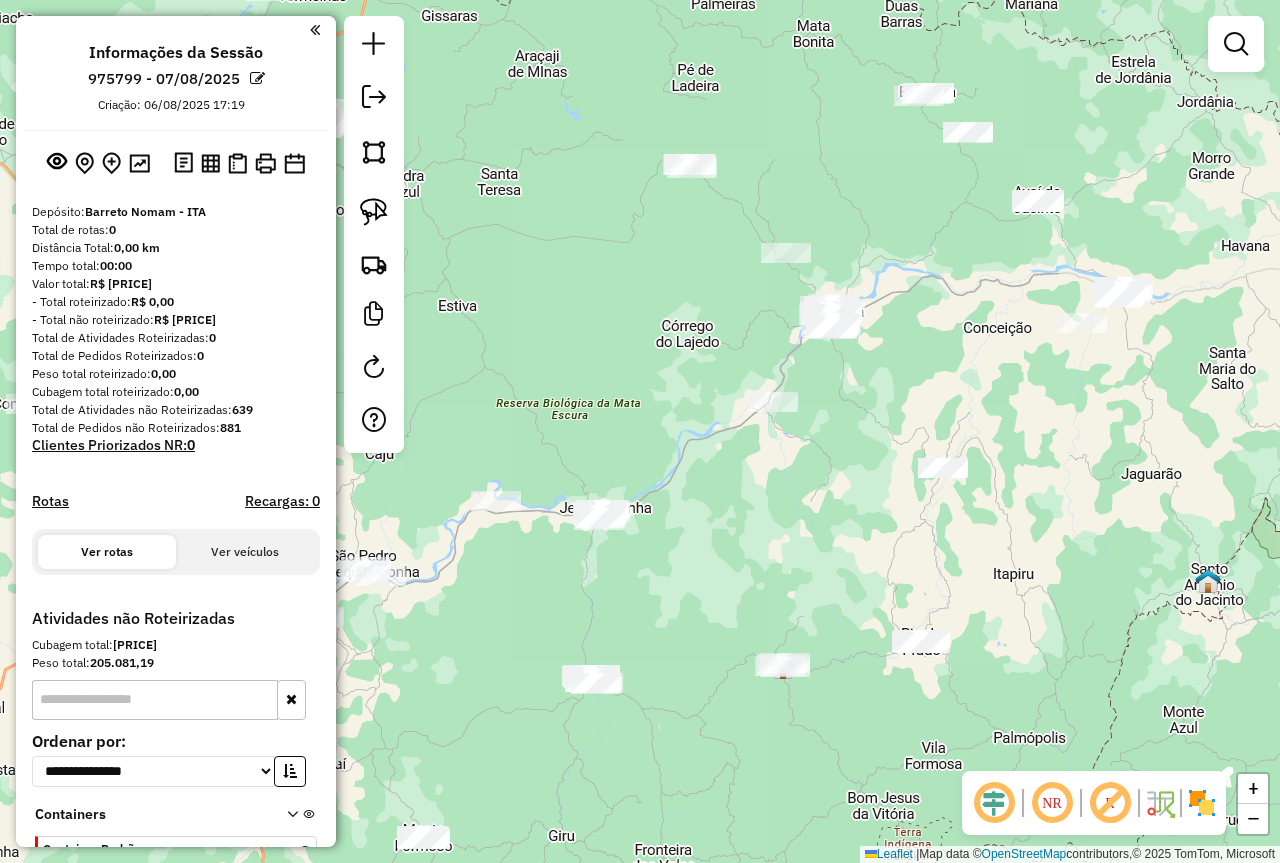 drag, startPoint x: 844, startPoint y: 308, endPoint x: 897, endPoint y: 369, distance: 80.80842 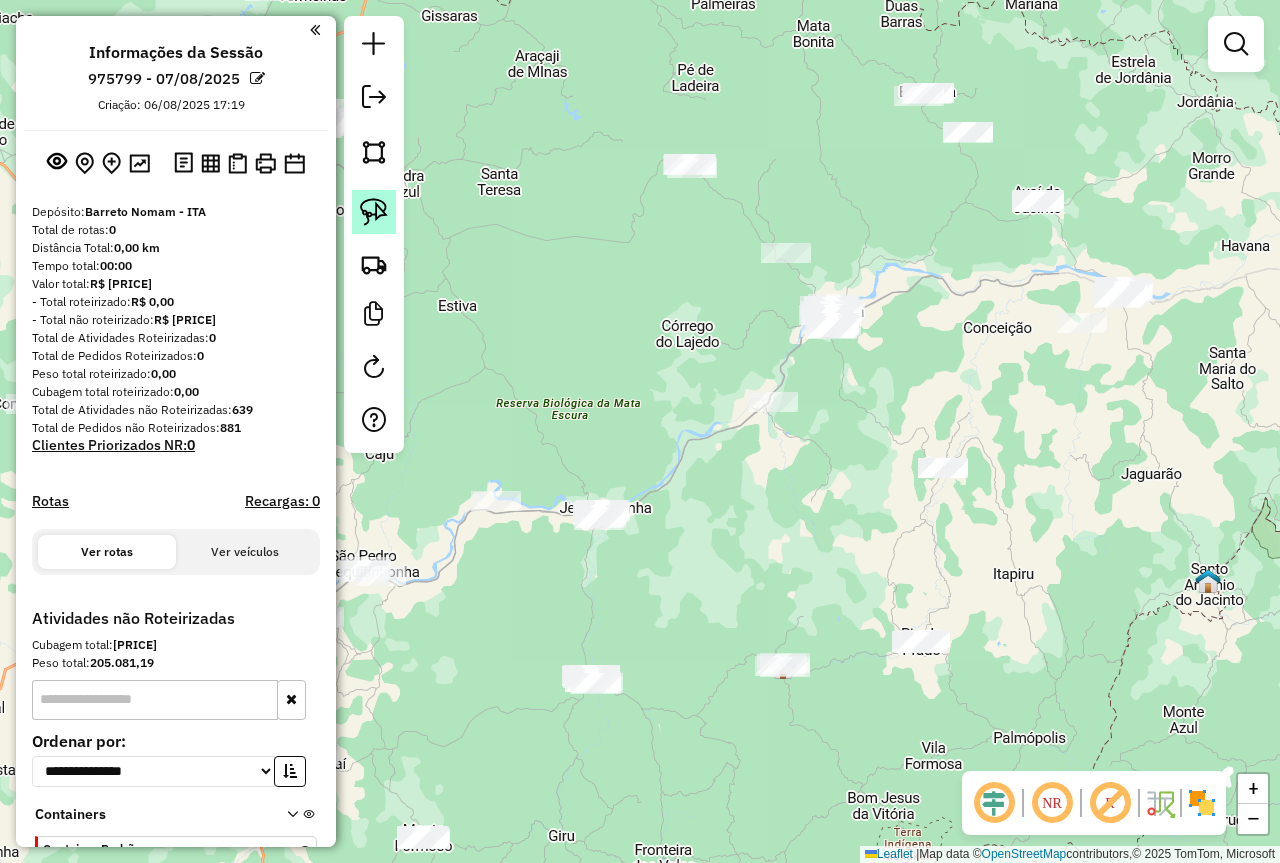 click 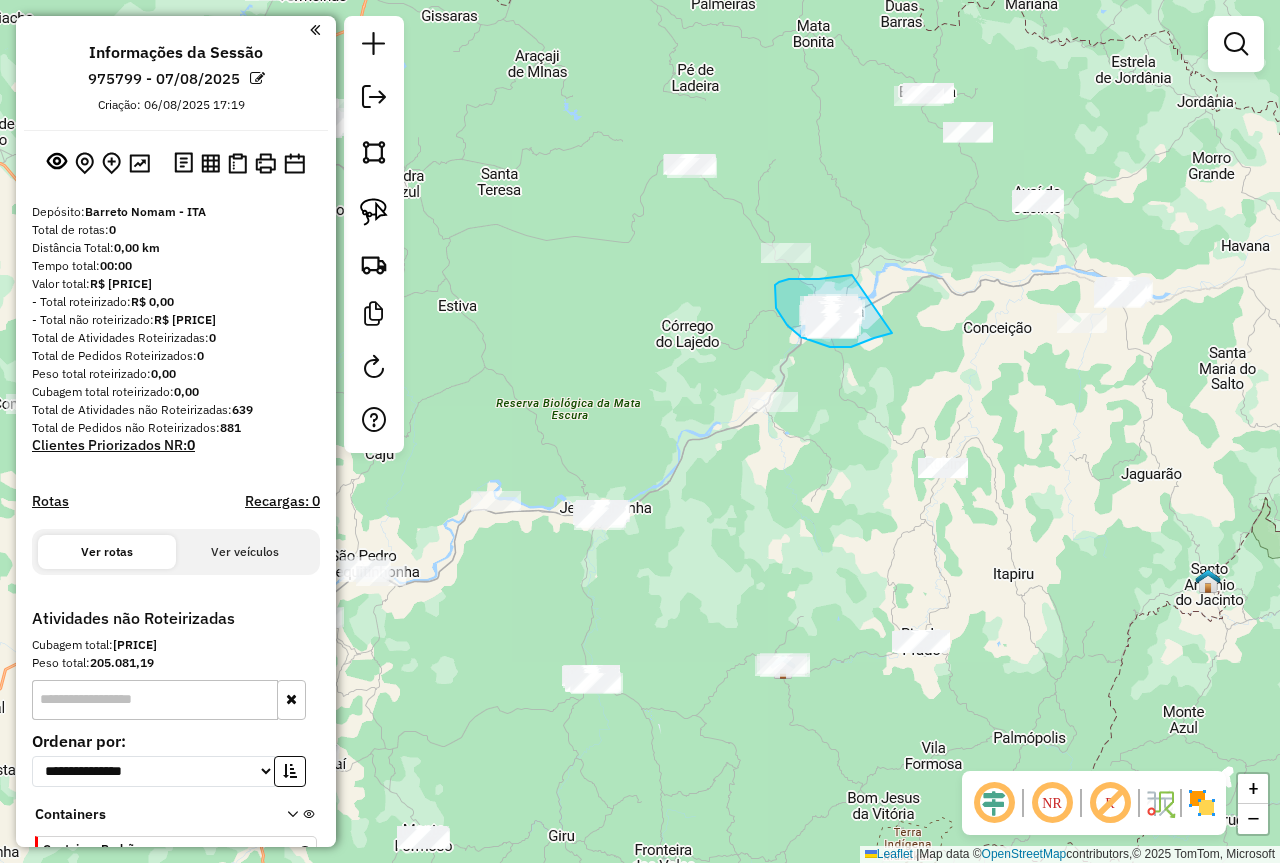 drag, startPoint x: 852, startPoint y: 275, endPoint x: 903, endPoint y: 323, distance: 70.035706 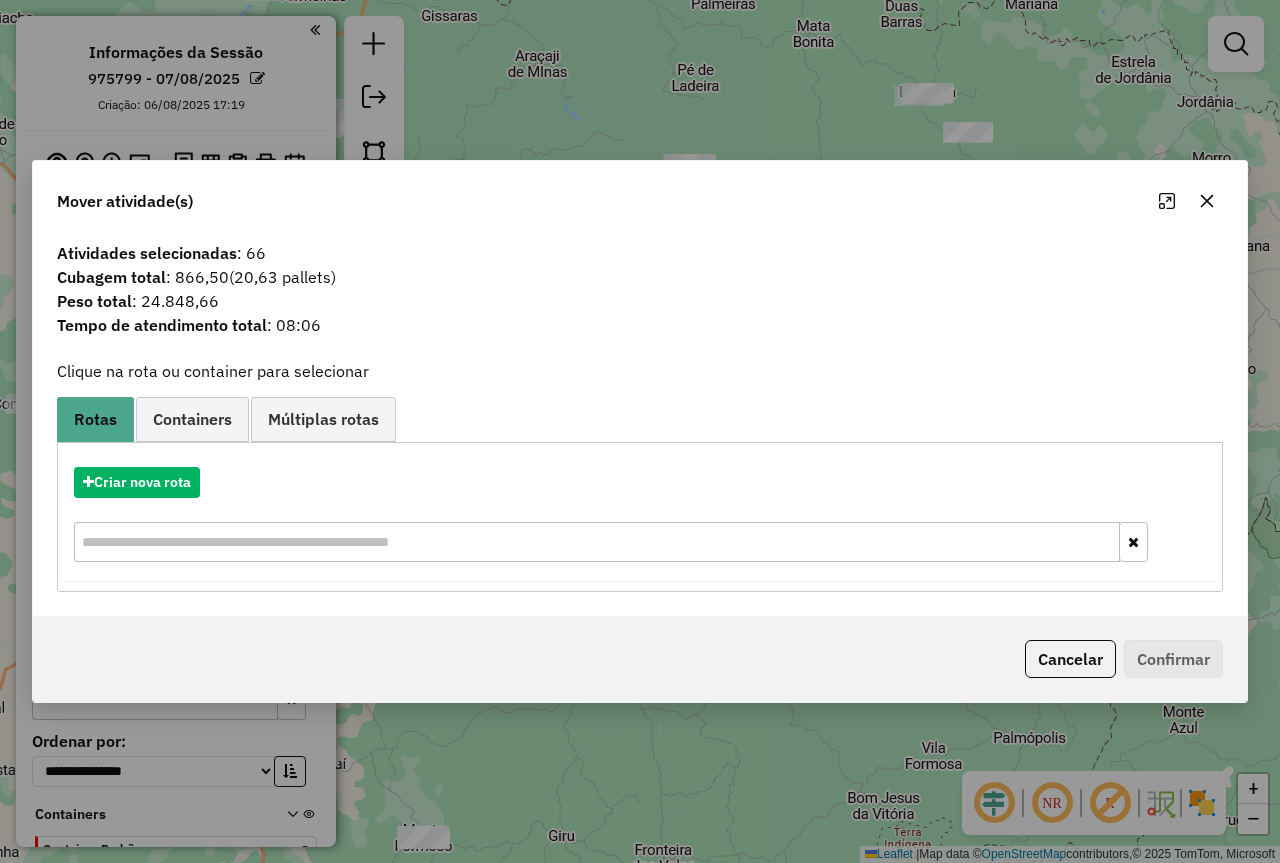 click 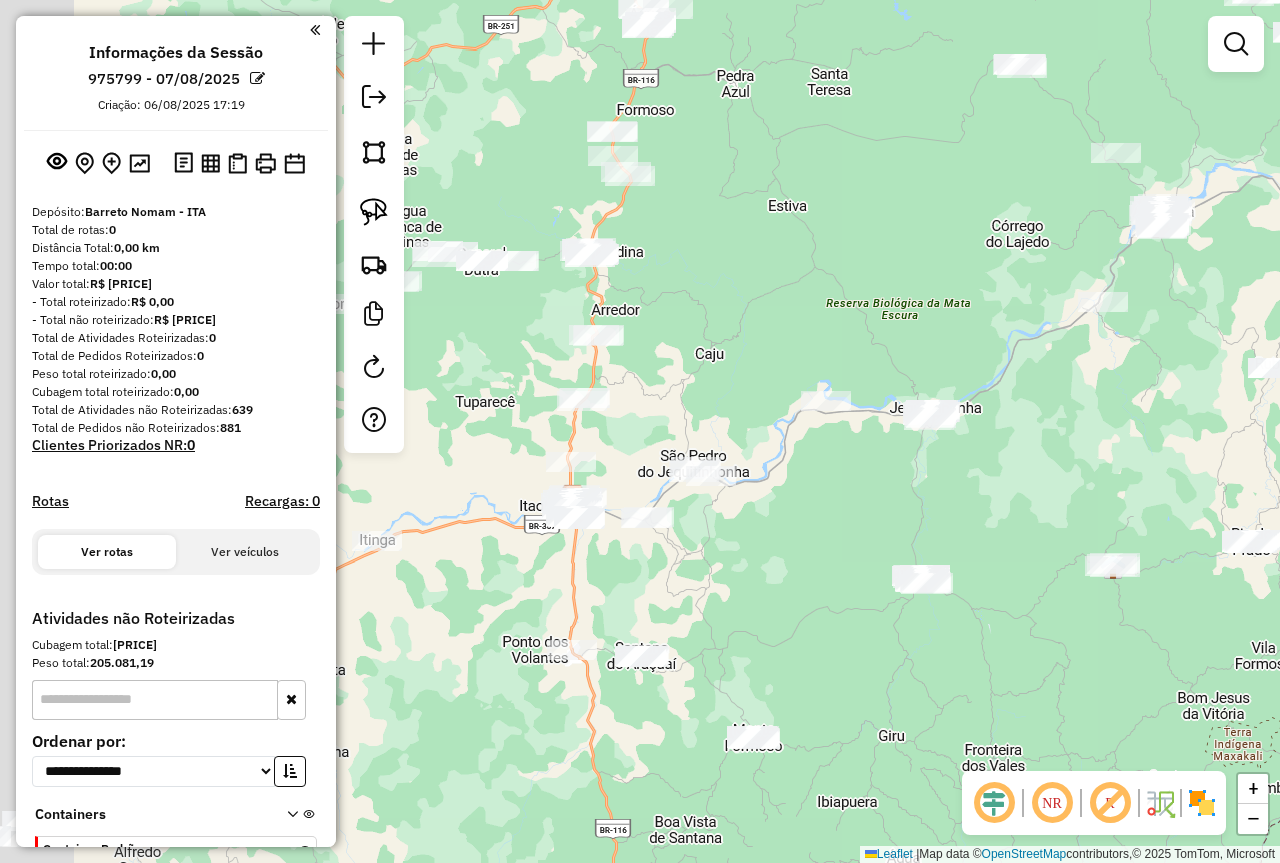 drag, startPoint x: 775, startPoint y: 514, endPoint x: 1105, endPoint y: 414, distance: 344.8188 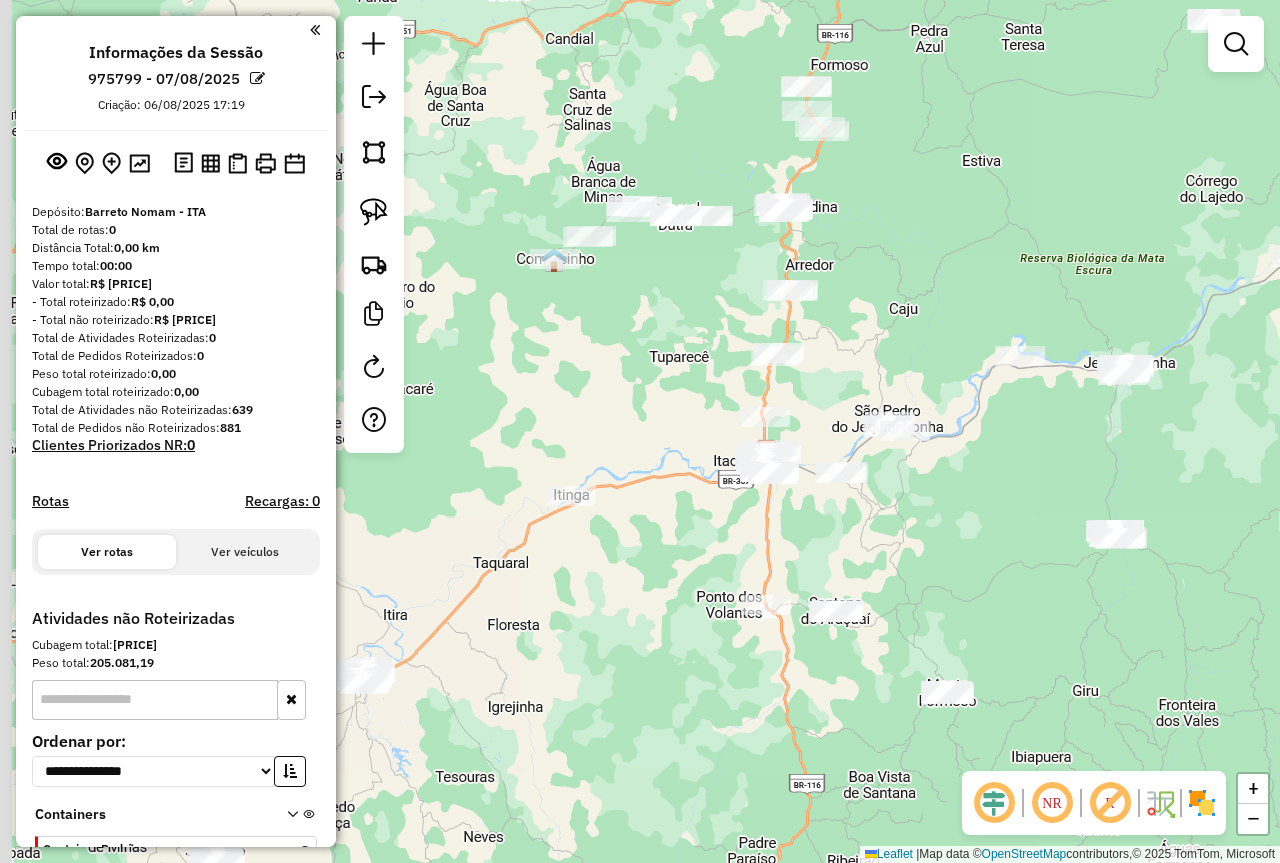 drag, startPoint x: 722, startPoint y: 548, endPoint x: 1164, endPoint y: 434, distance: 456.46466 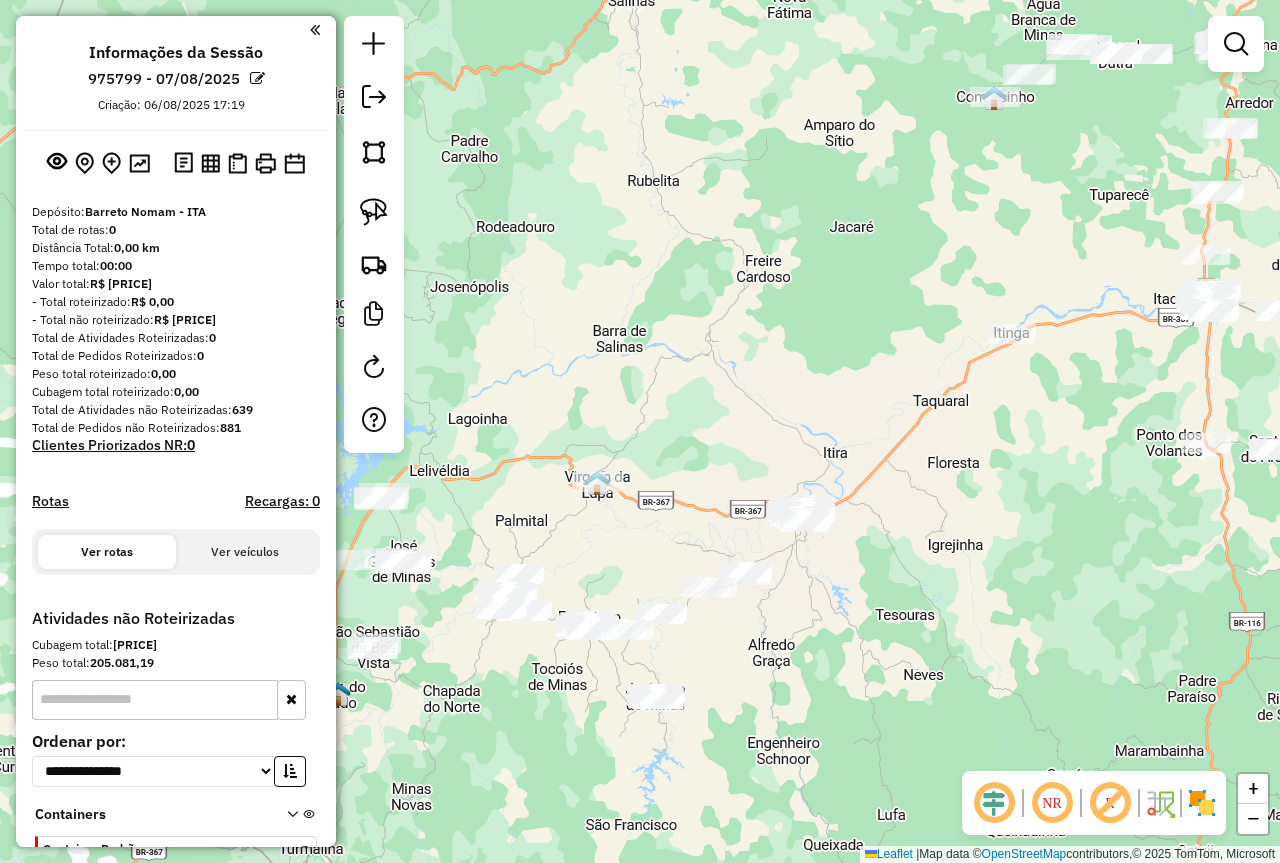 drag, startPoint x: 805, startPoint y: 636, endPoint x: 1070, endPoint y: 501, distance: 297.40546 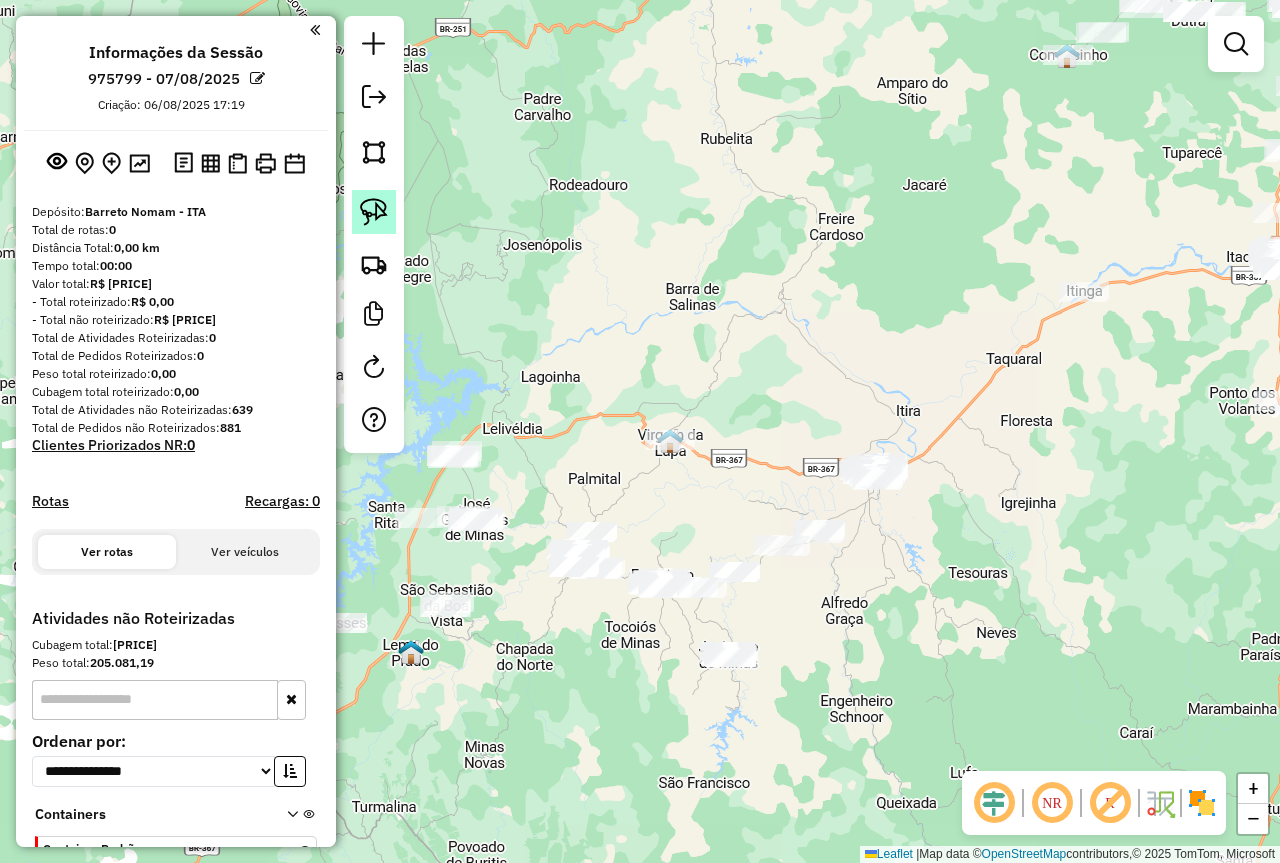 click 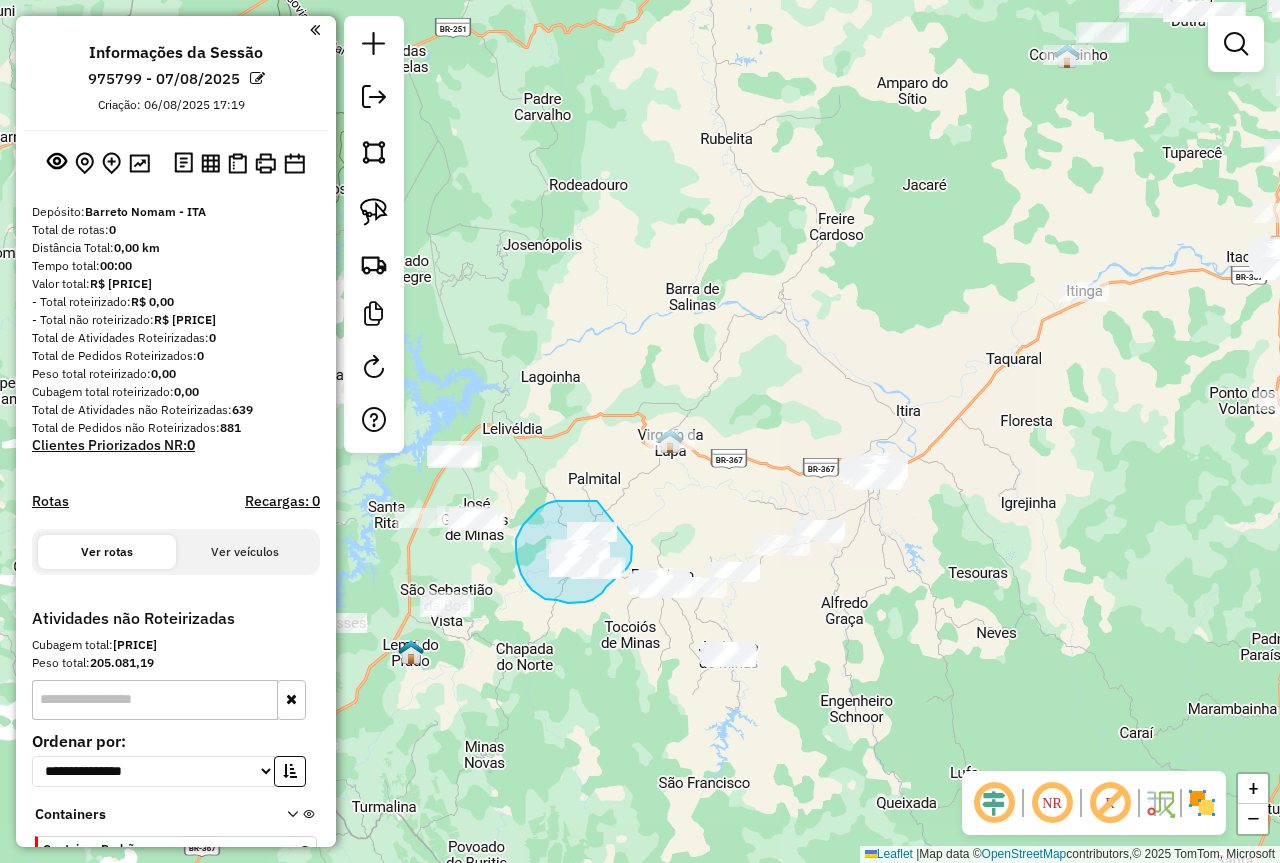 drag, startPoint x: 597, startPoint y: 501, endPoint x: 632, endPoint y: 545, distance: 56.22277 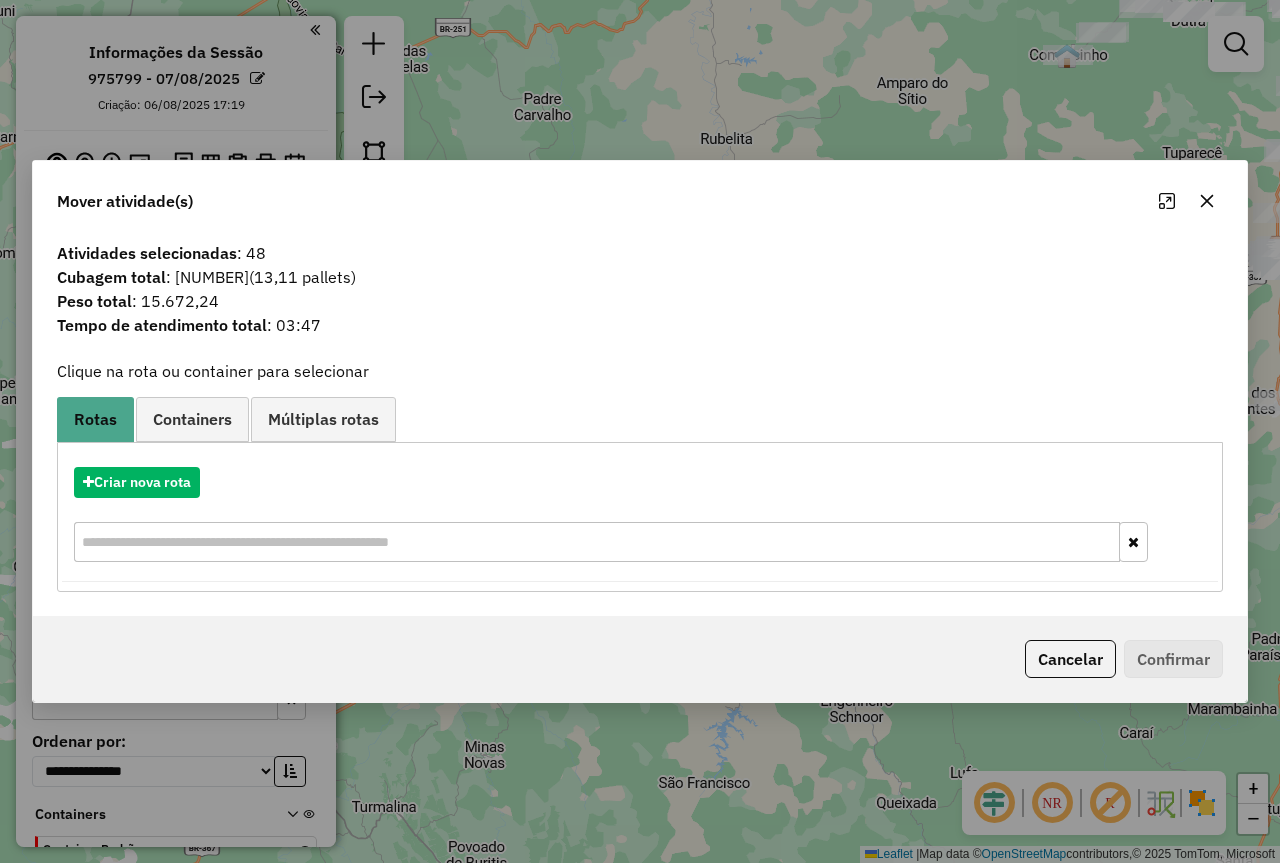 click 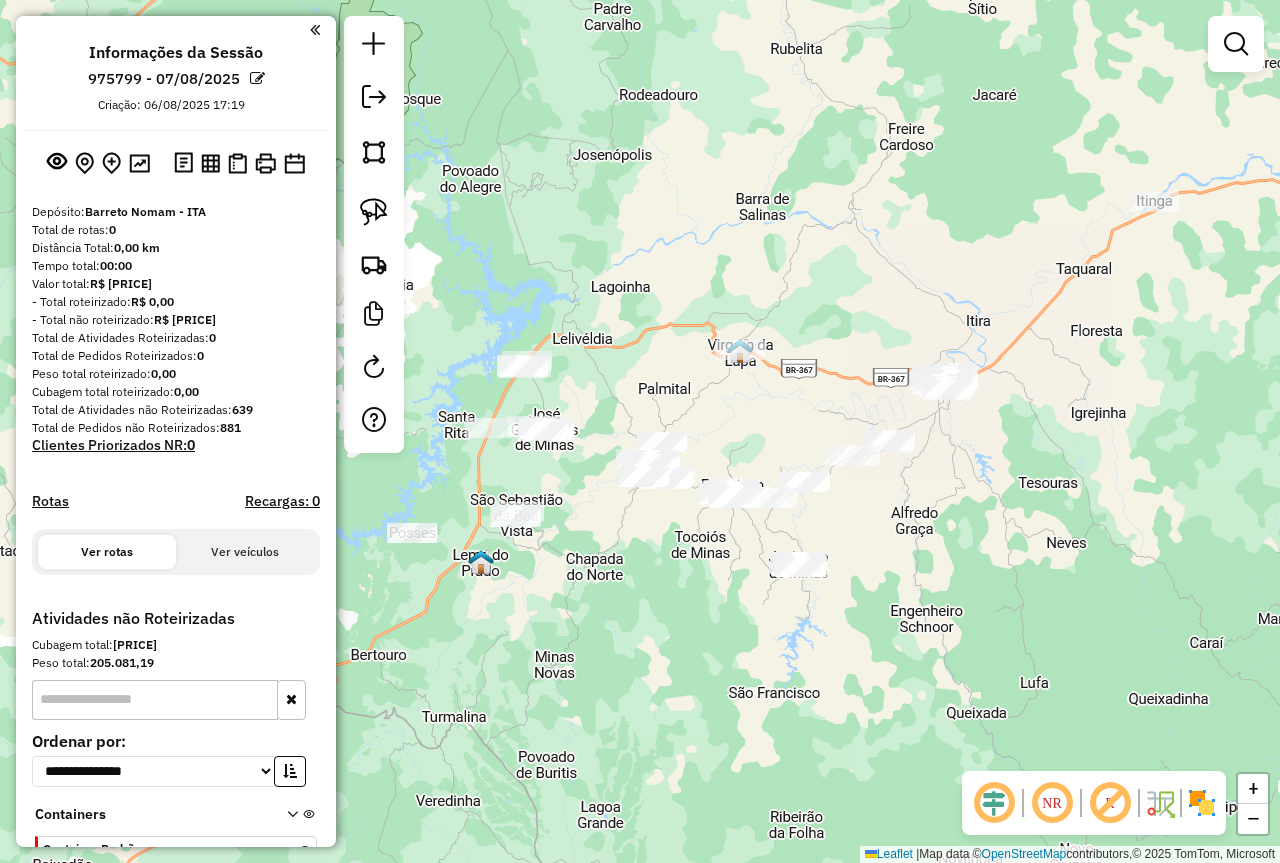 drag, startPoint x: 934, startPoint y: 671, endPoint x: 1024, endPoint y: 550, distance: 150.8012 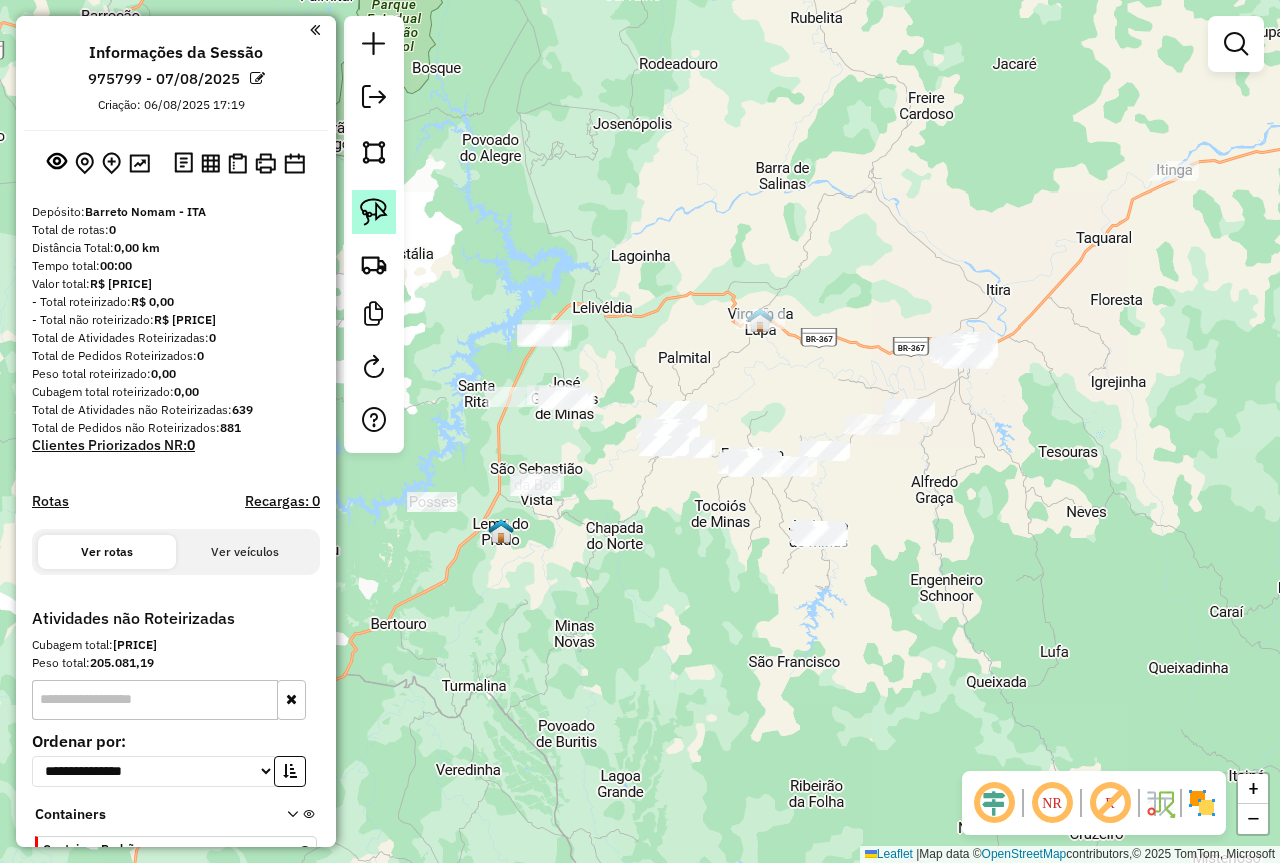 click 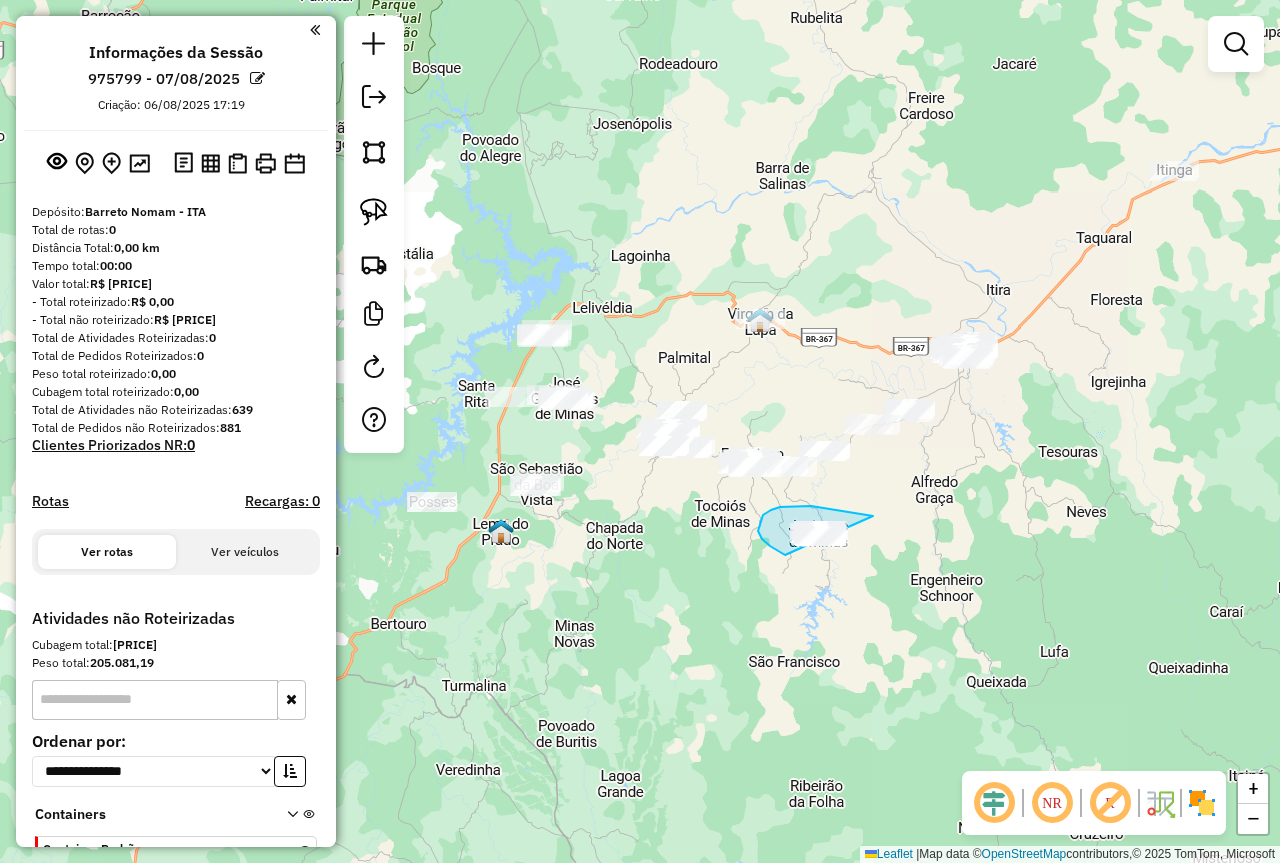 drag, startPoint x: 873, startPoint y: 516, endPoint x: 890, endPoint y: 558, distance: 45.310043 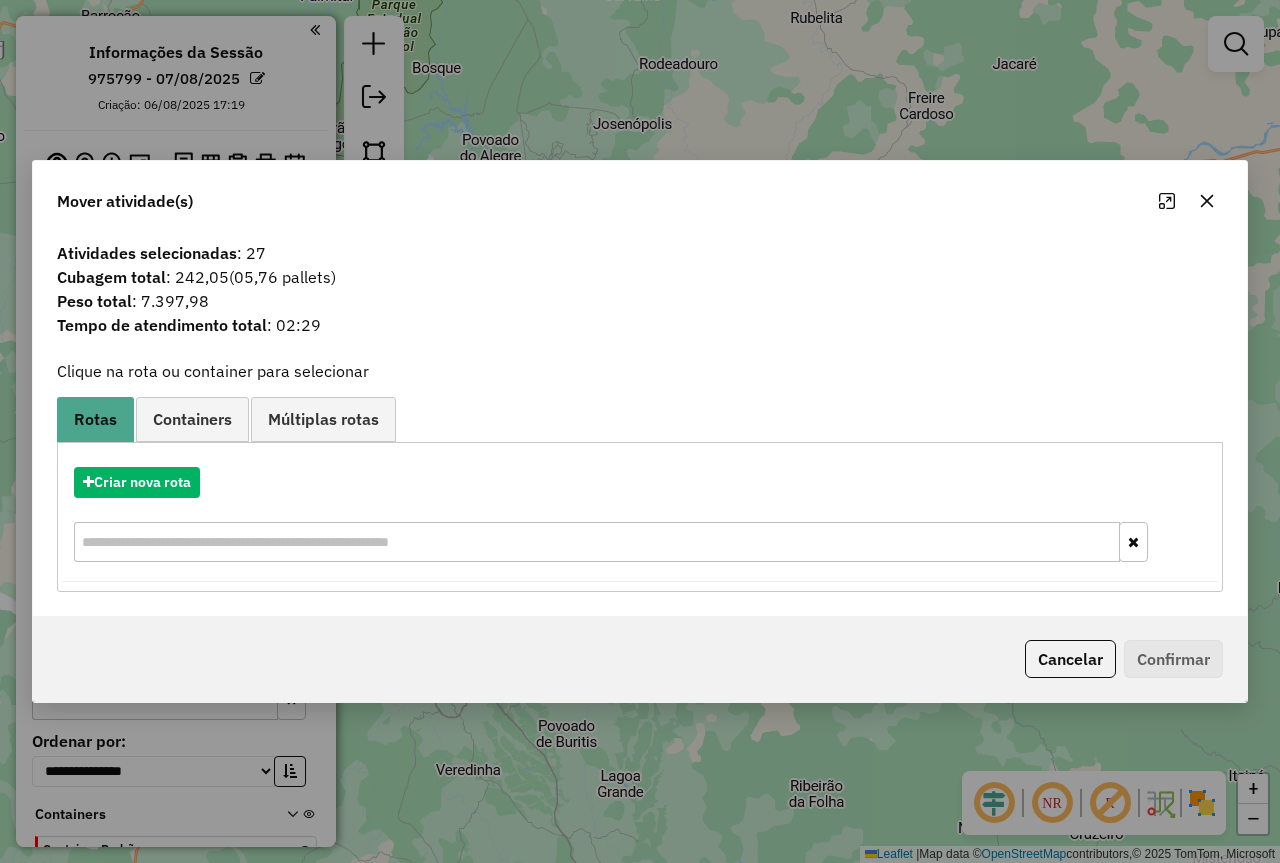 click 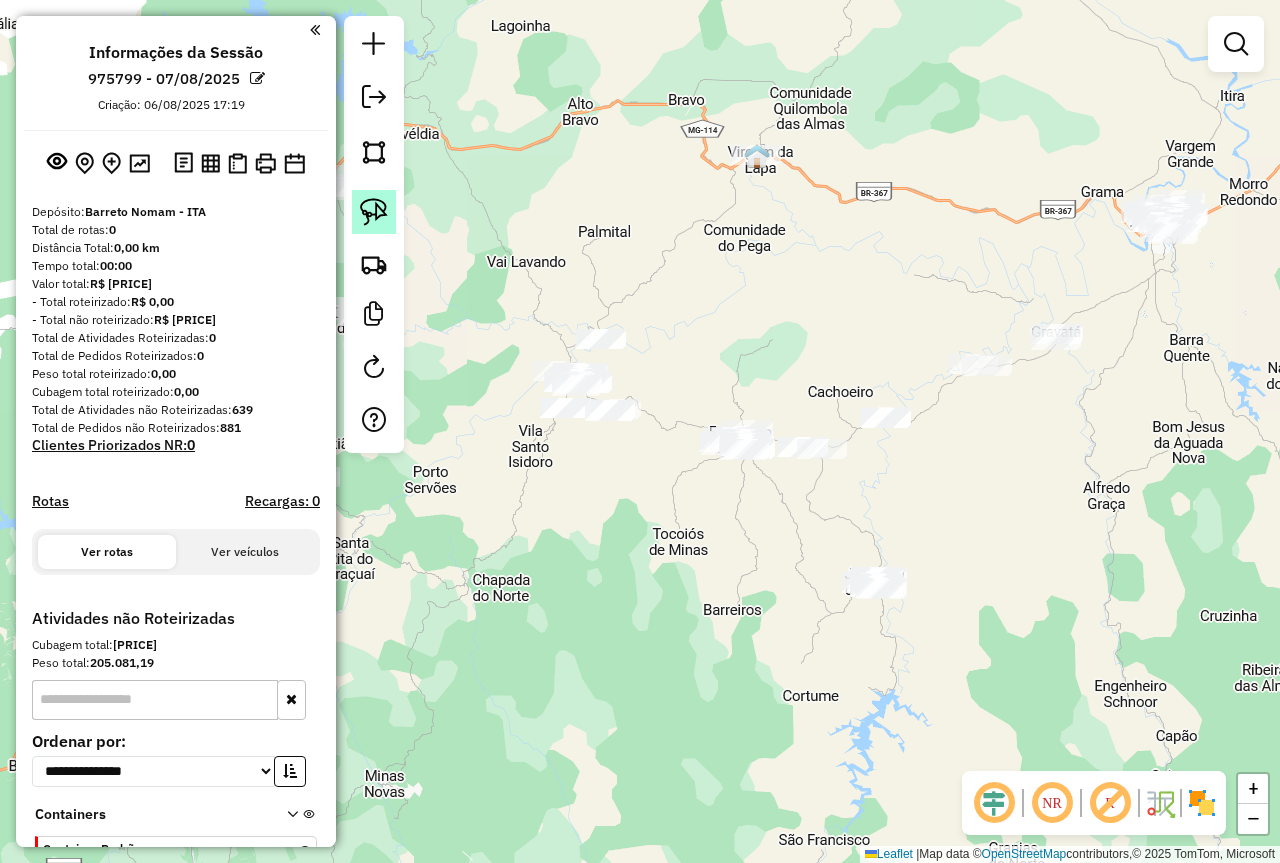 click 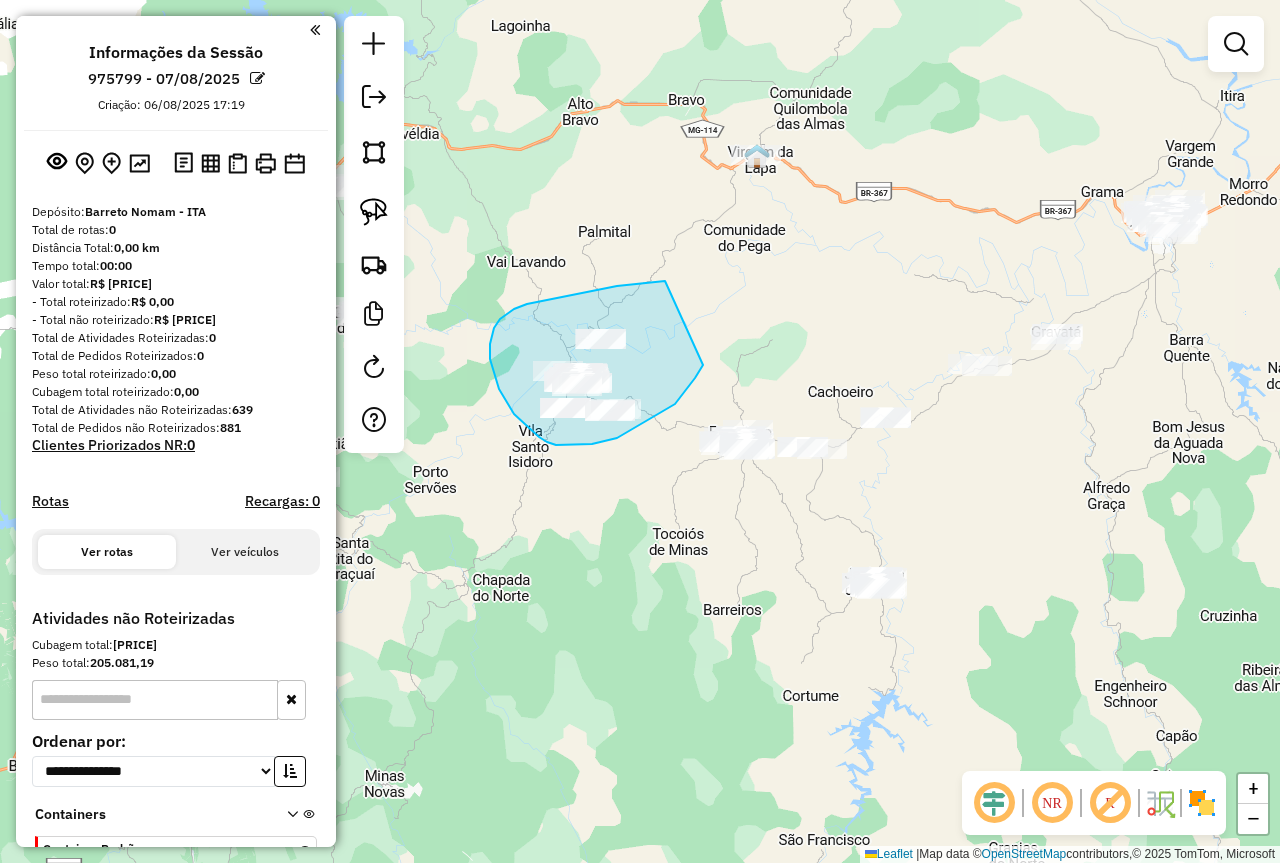 drag, startPoint x: 665, startPoint y: 281, endPoint x: 706, endPoint y: 357, distance: 86.35392 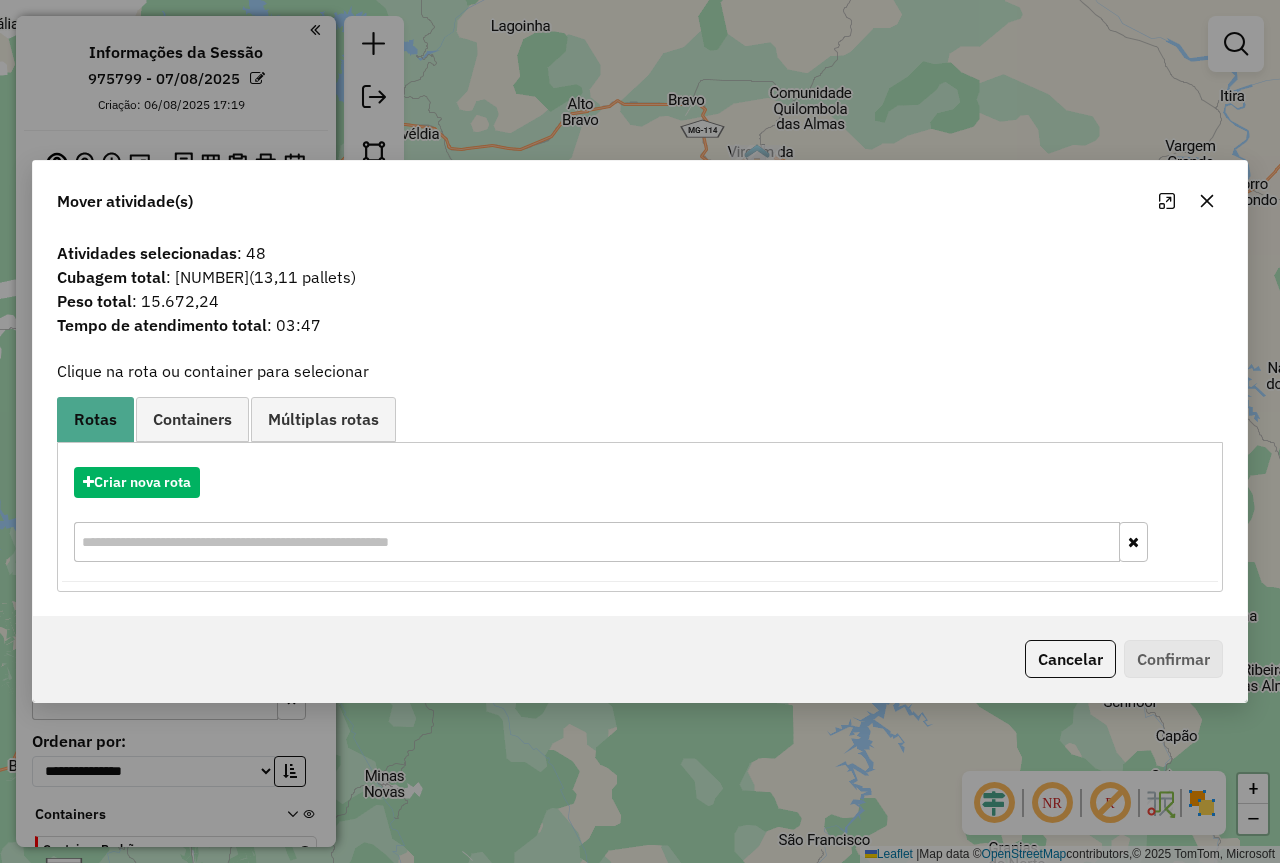 click 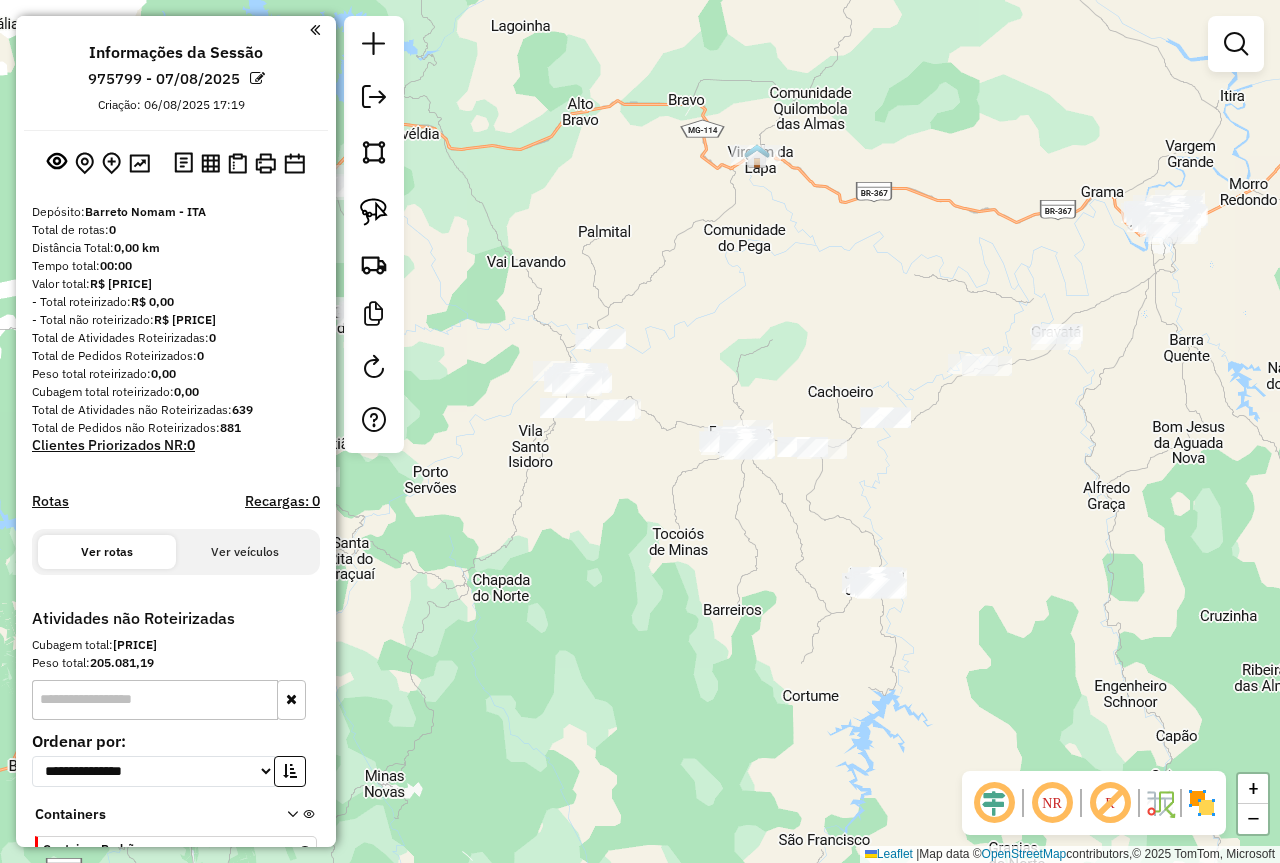 click on "Janela de atendimento Grade de atendimento Capacidade Transportadoras Veículos Cliente Pedidos  Rotas Selecione os dias de semana para filtrar as janelas de atendimento  Seg   Ter   Qua   Qui   Sex   Sáb   Dom  Informe o período da janela de atendimento: De: Até:  Filtrar exatamente a janela do cliente  Considerar janela de atendimento padrão  Selecione os dias de semana para filtrar as grades de atendimento  Seg   Ter   Qua   Qui   Sex   Sáb   Dom   Considerar clientes sem dia de atendimento cadastrado  Clientes fora do dia de atendimento selecionado Filtrar as atividades entre os valores definidos abaixo:  Peso mínimo:   Peso máximo:   Cubagem mínima:   Cubagem máxima:   De:   Até:  Filtrar as atividades entre o tempo de atendimento definido abaixo:  De:   Até:   Considerar capacidade total dos clientes não roteirizados Transportadora: Selecione um ou mais itens Tipo de veículo: Selecione um ou mais itens Veículo: Selecione um ou mais itens Motorista: Selecione um ou mais itens Nome: Rótulo:" 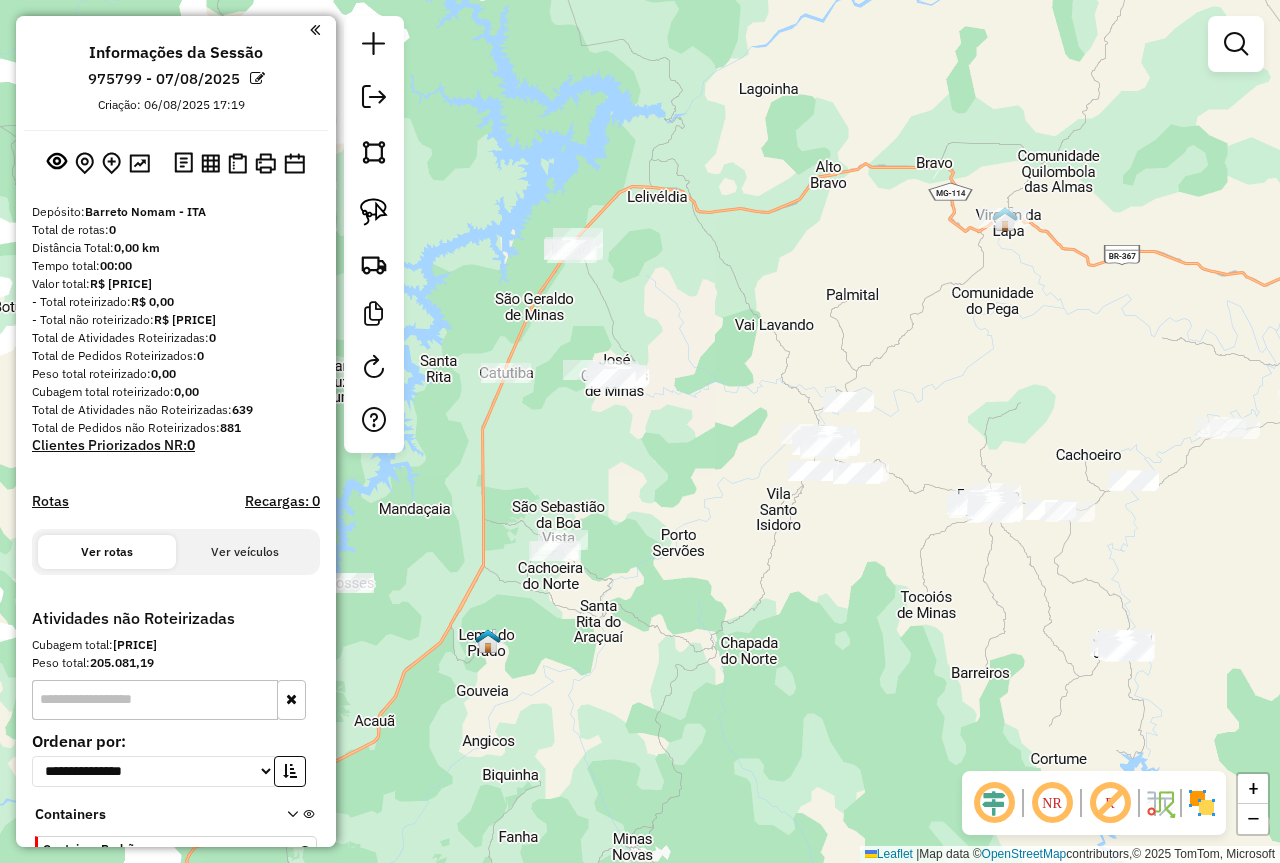 drag, startPoint x: 650, startPoint y: 621, endPoint x: 898, endPoint y: 684, distance: 255.87692 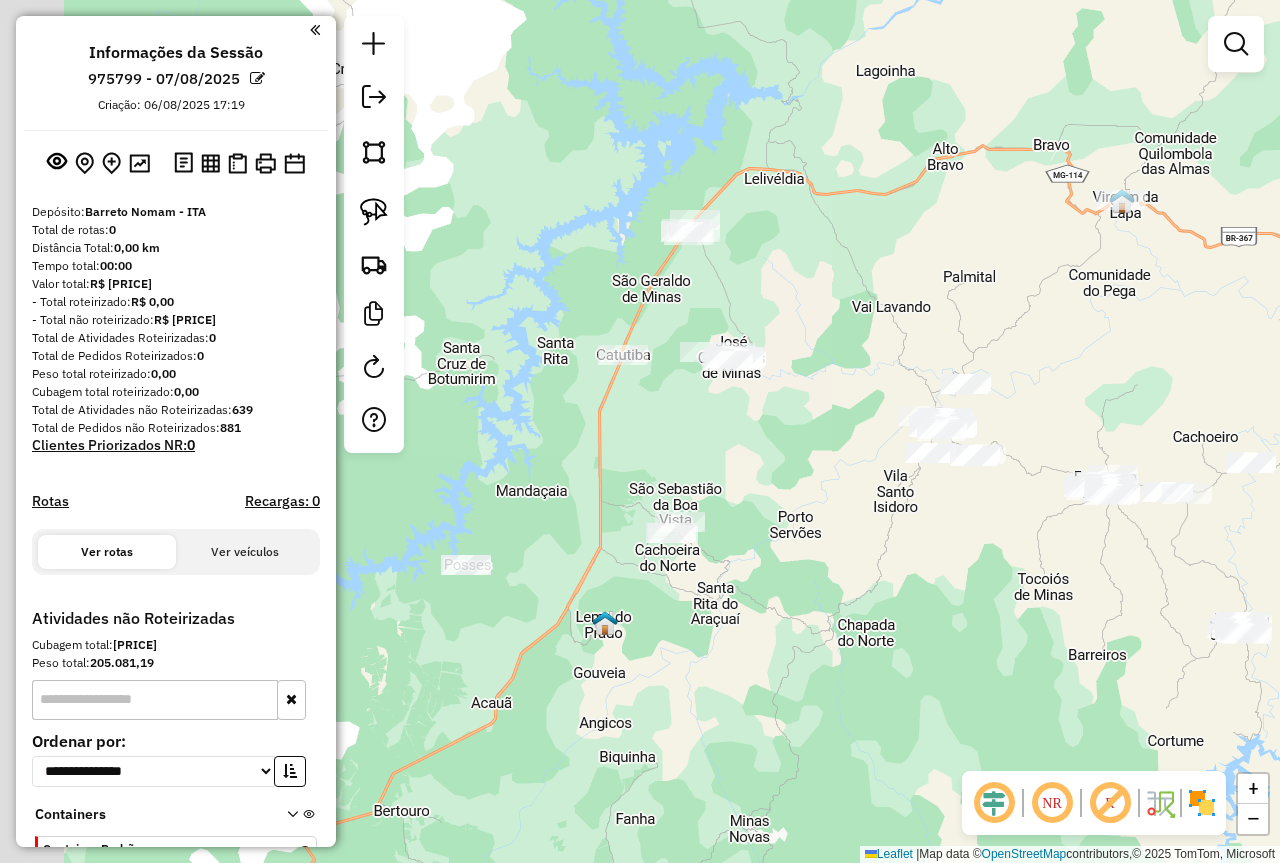 drag, startPoint x: 705, startPoint y: 604, endPoint x: 839, endPoint y: 583, distance: 135.63554 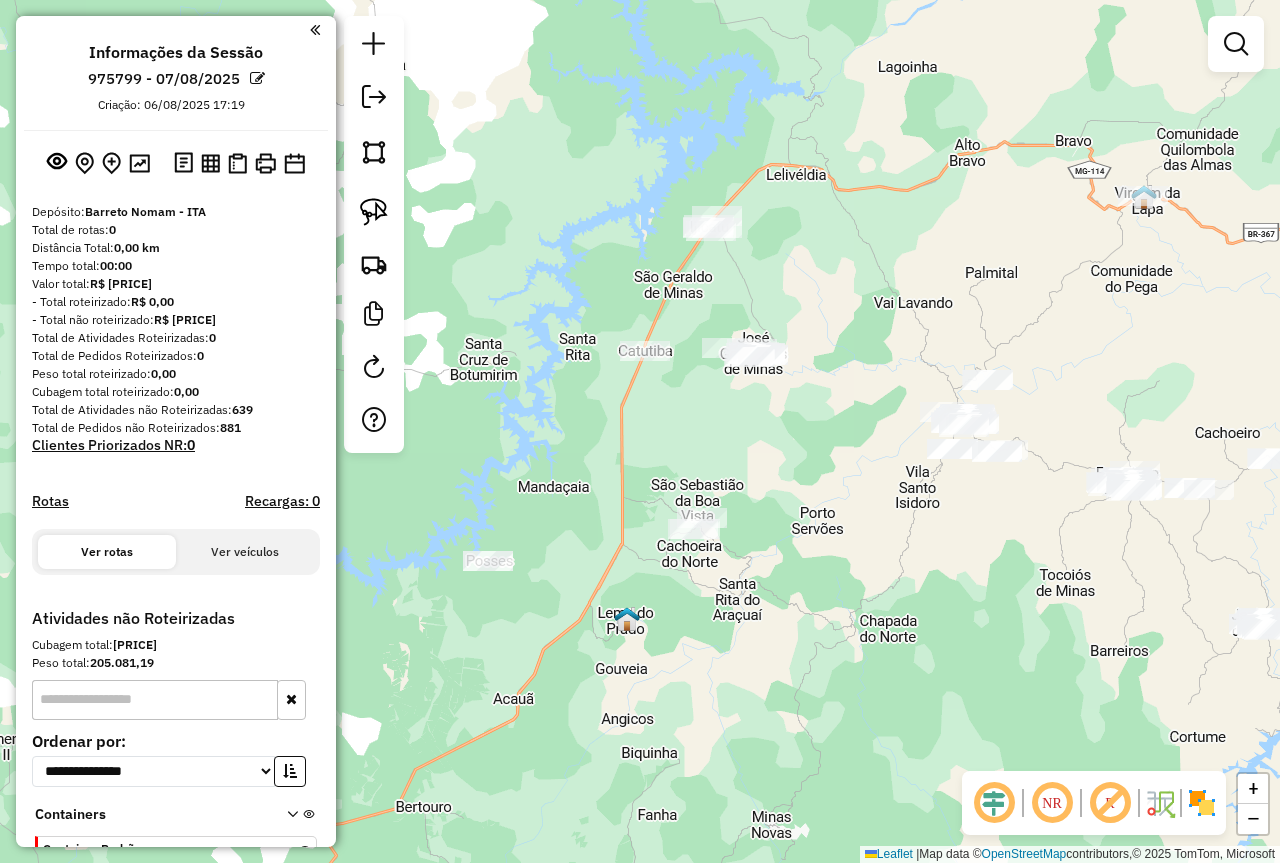 drag, startPoint x: 376, startPoint y: 207, endPoint x: 438, endPoint y: 201, distance: 62.289646 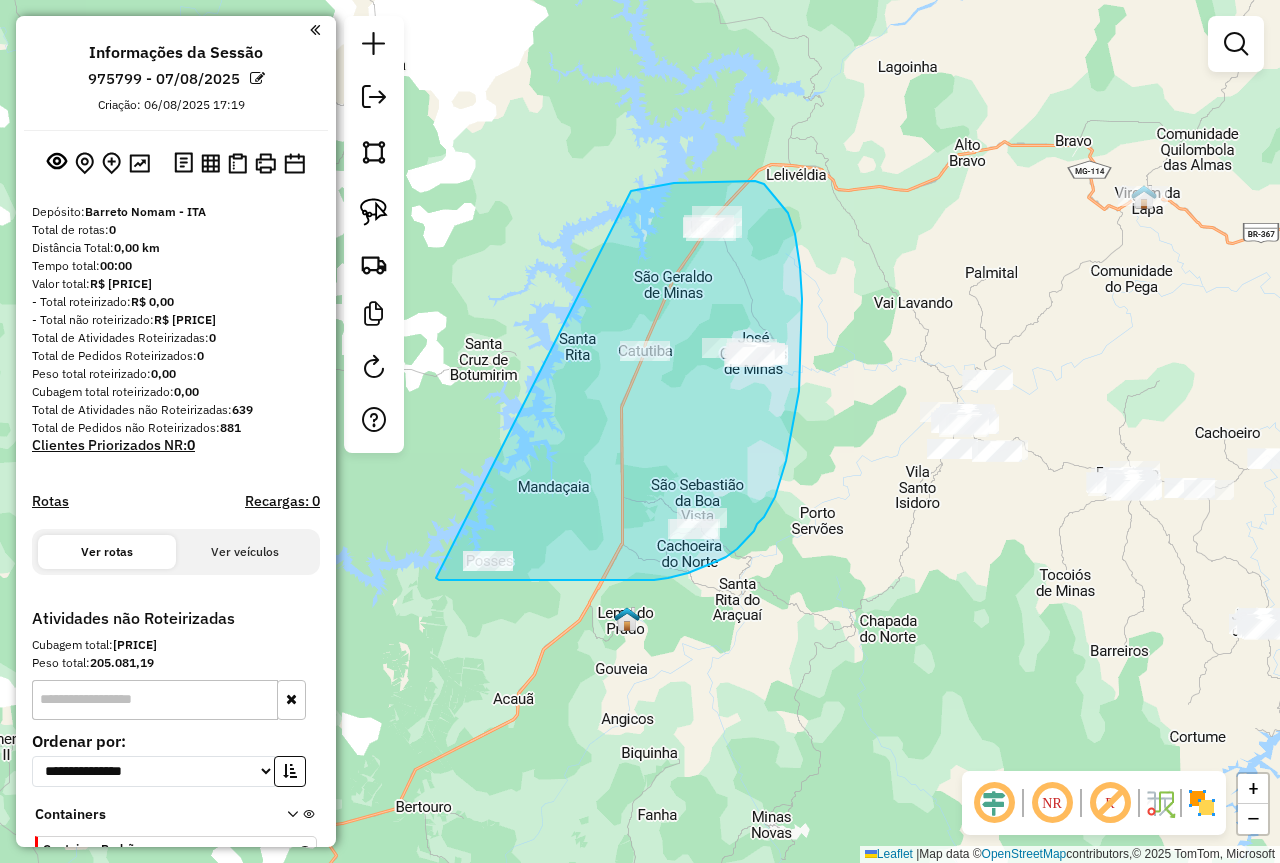 drag, startPoint x: 631, startPoint y: 191, endPoint x: 436, endPoint y: 578, distance: 433.35205 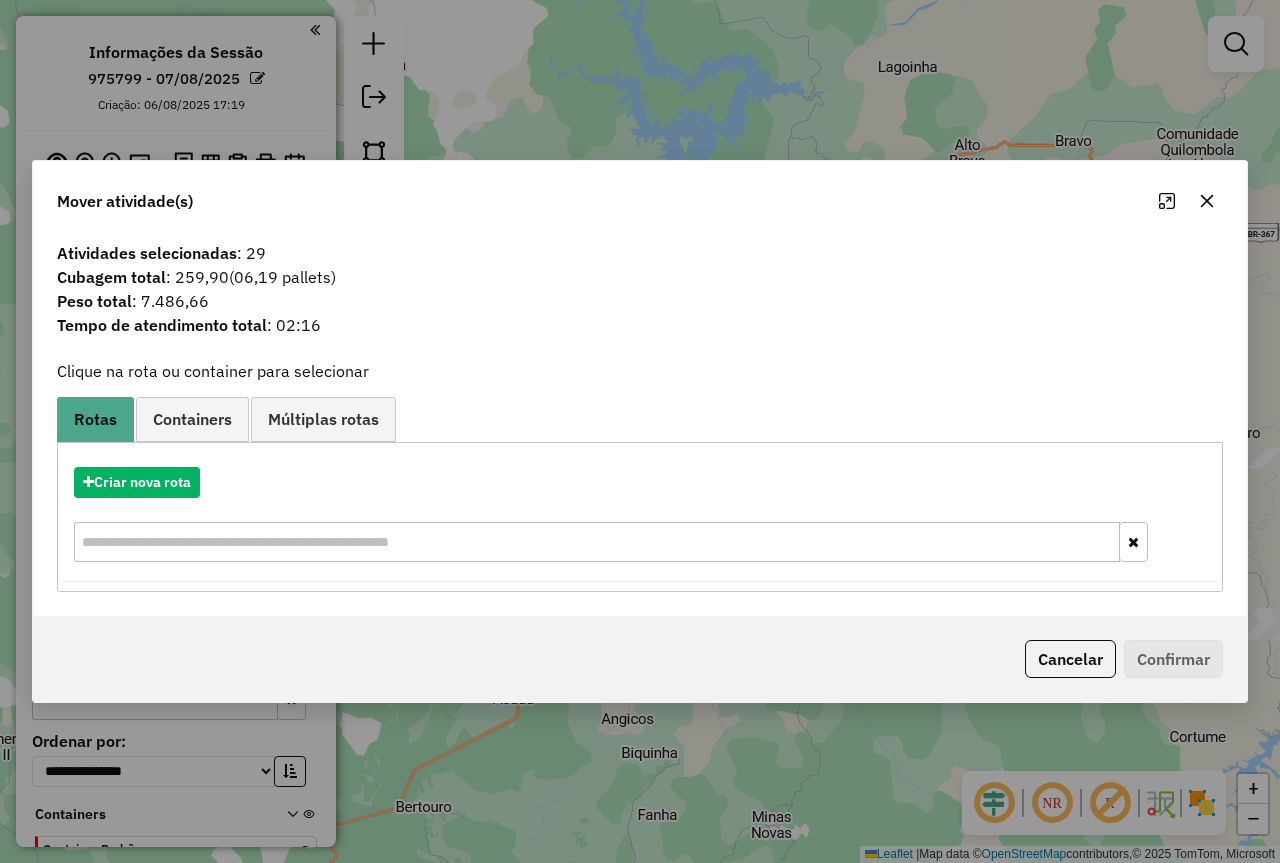 click 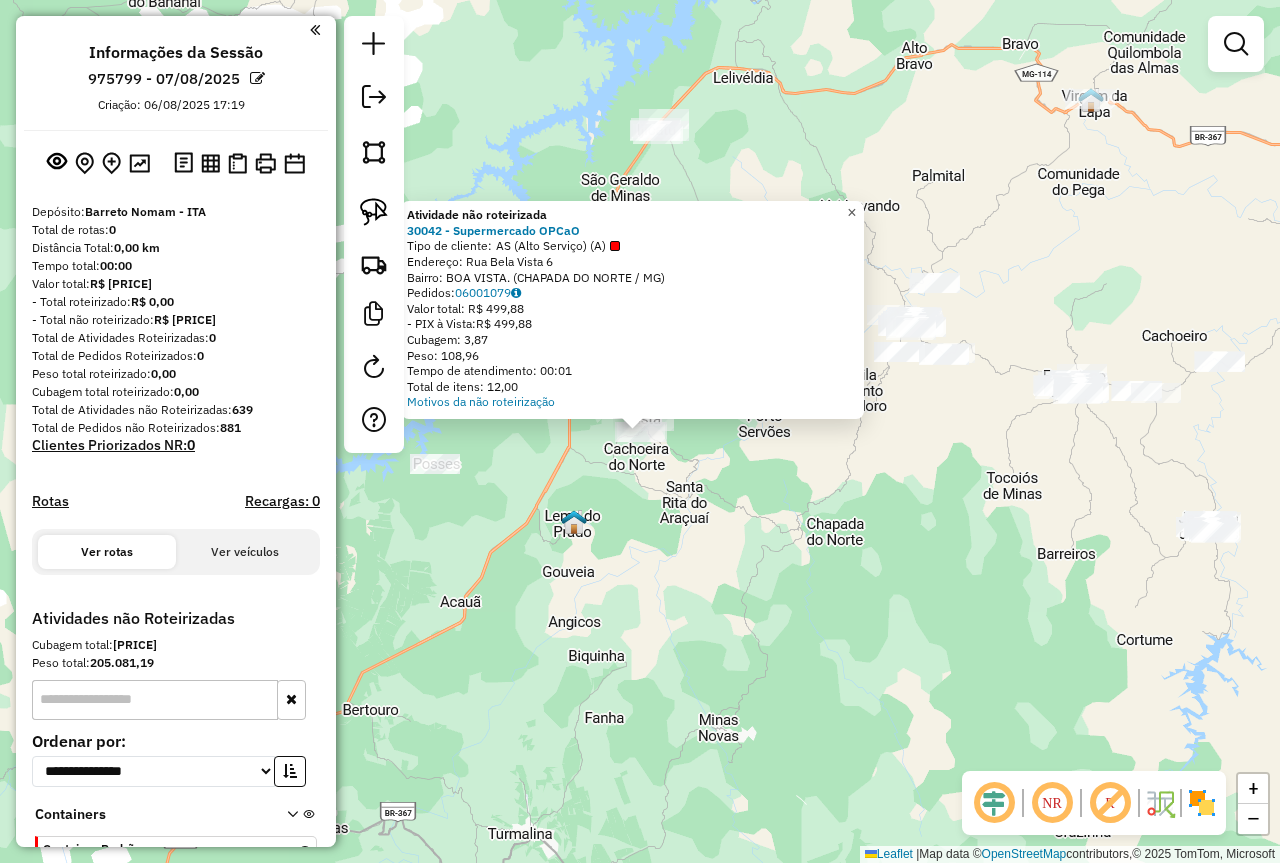 click on "×" 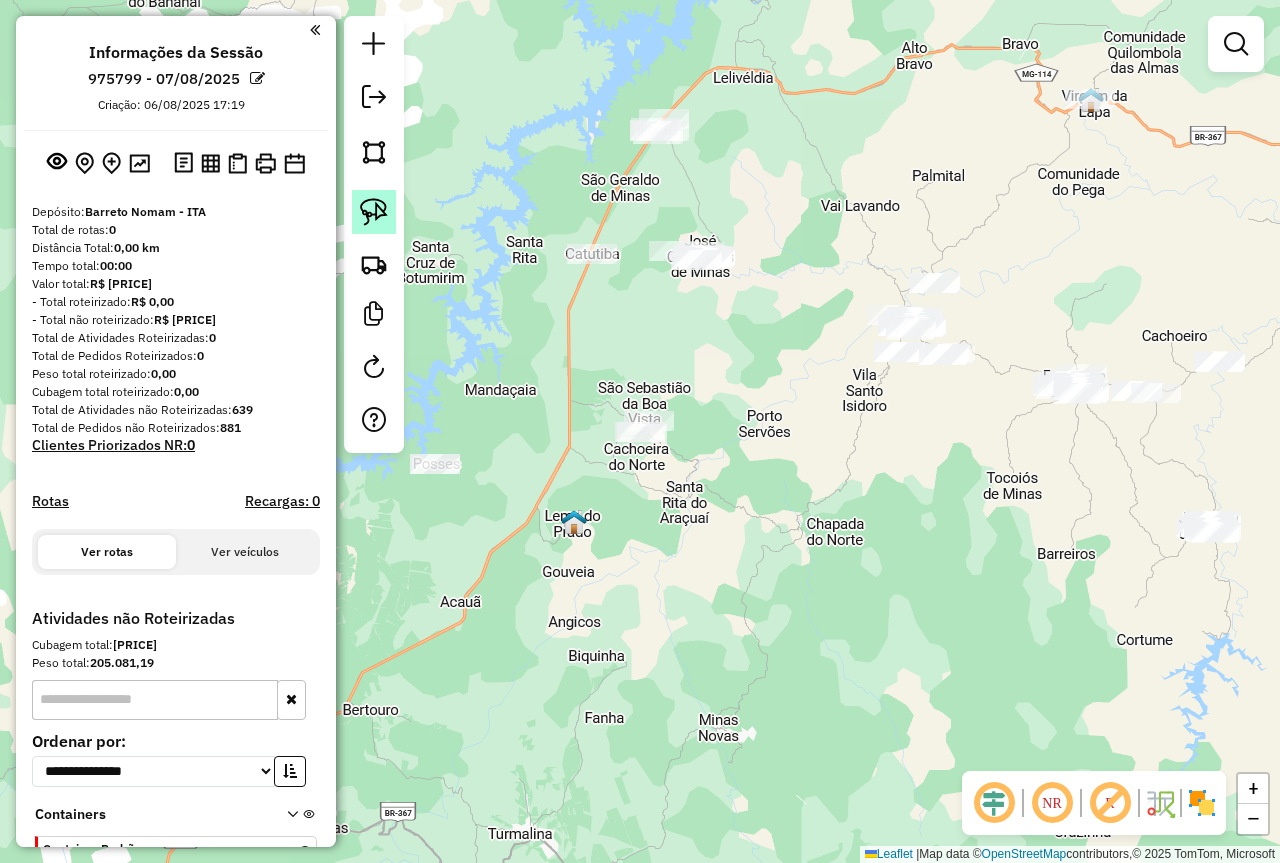 click 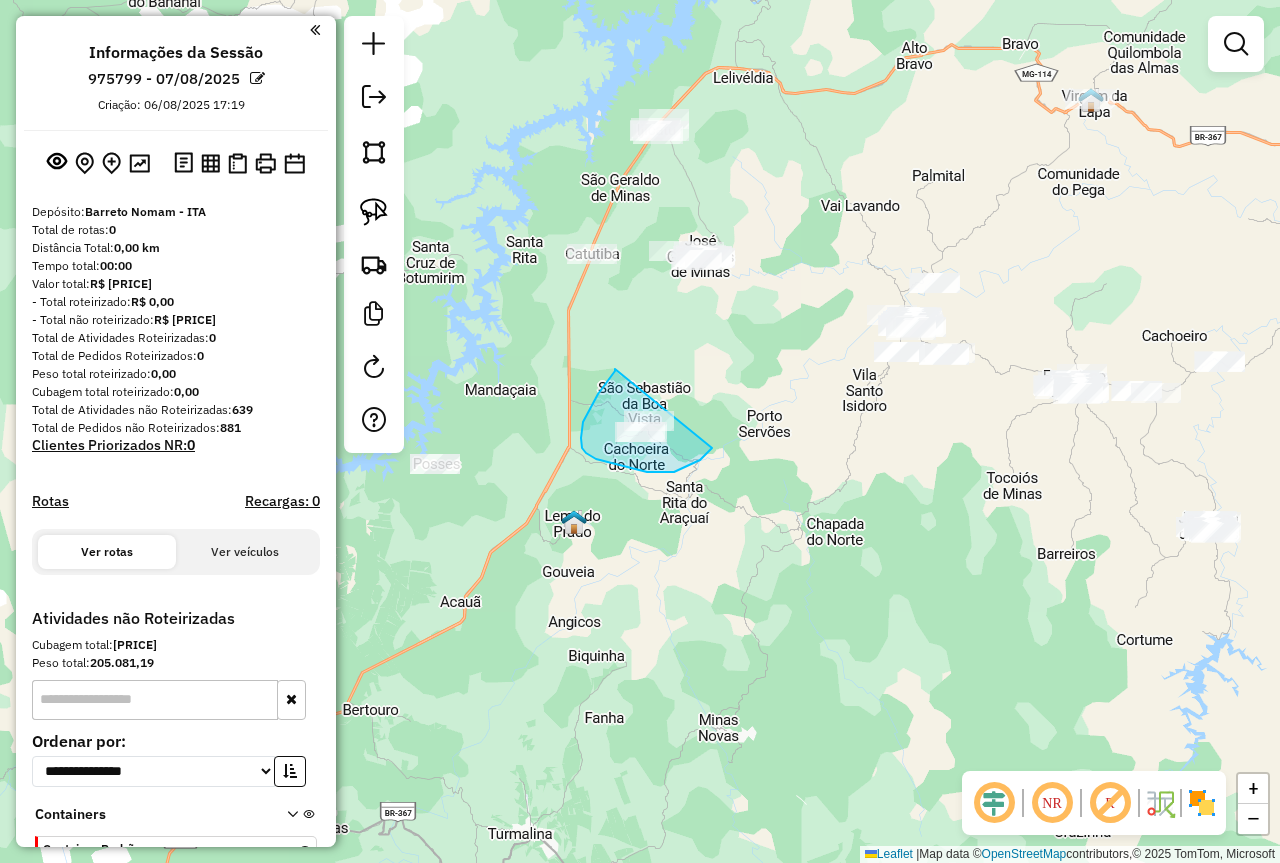 drag, startPoint x: 615, startPoint y: 369, endPoint x: 723, endPoint y: 419, distance: 119.0126 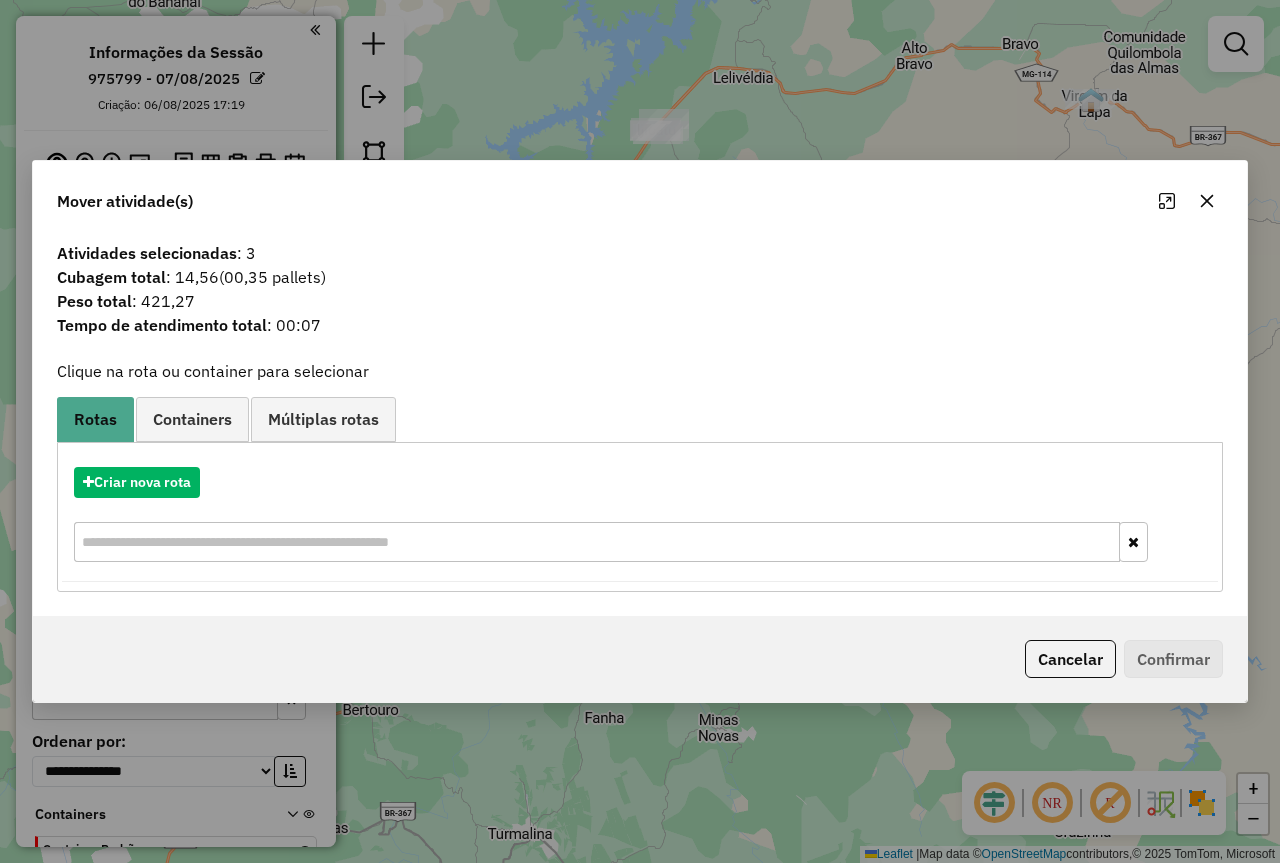 click 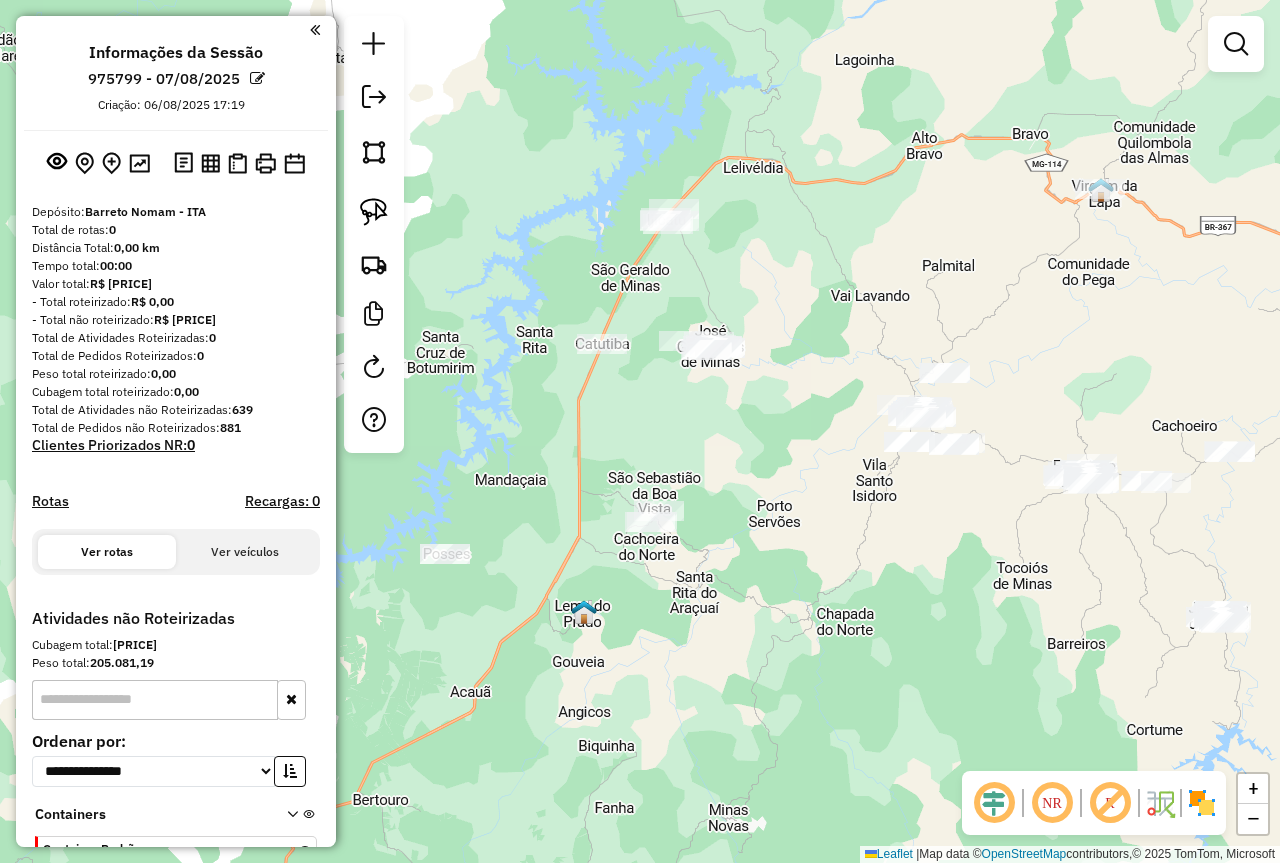 drag, startPoint x: 785, startPoint y: 394, endPoint x: 790, endPoint y: 468, distance: 74.168724 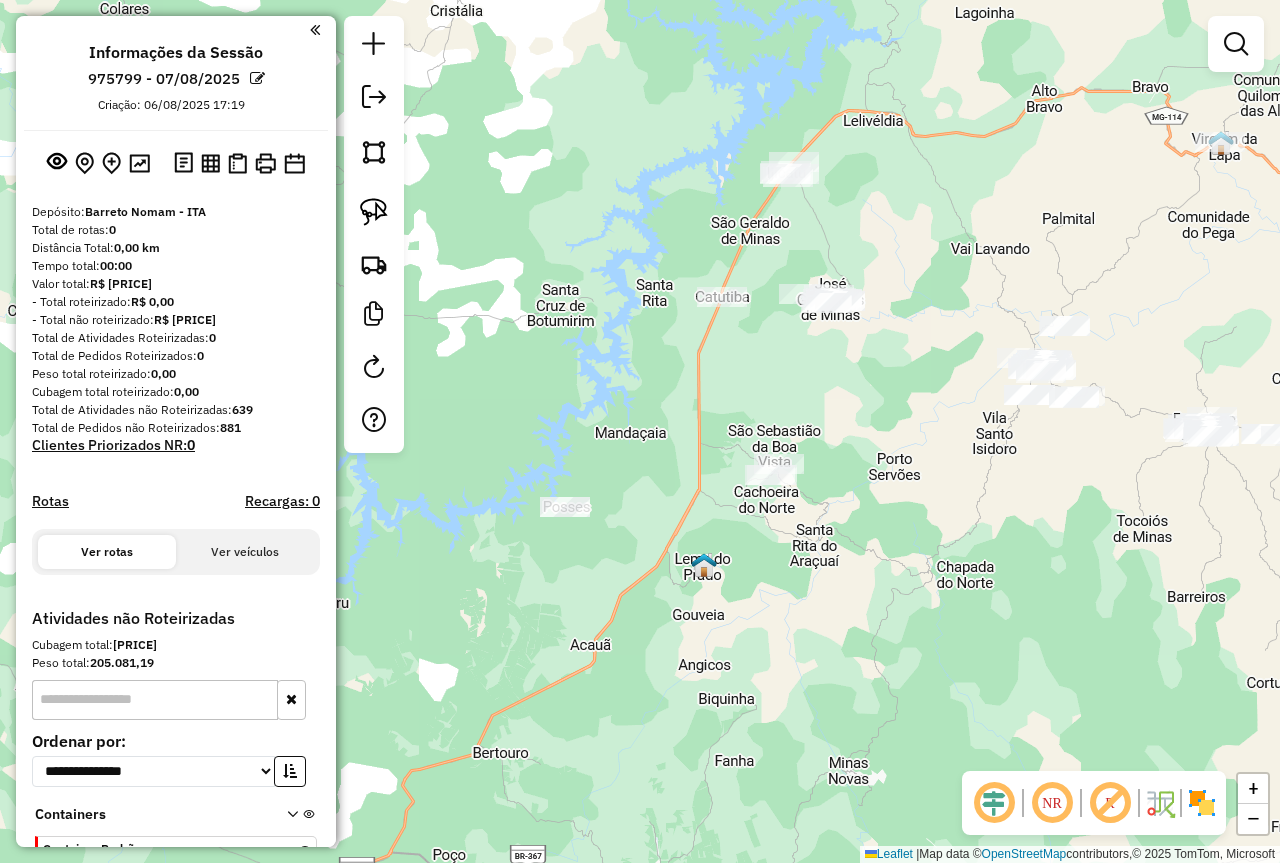 drag, startPoint x: 718, startPoint y: 584, endPoint x: 831, endPoint y: 500, distance: 140.80128 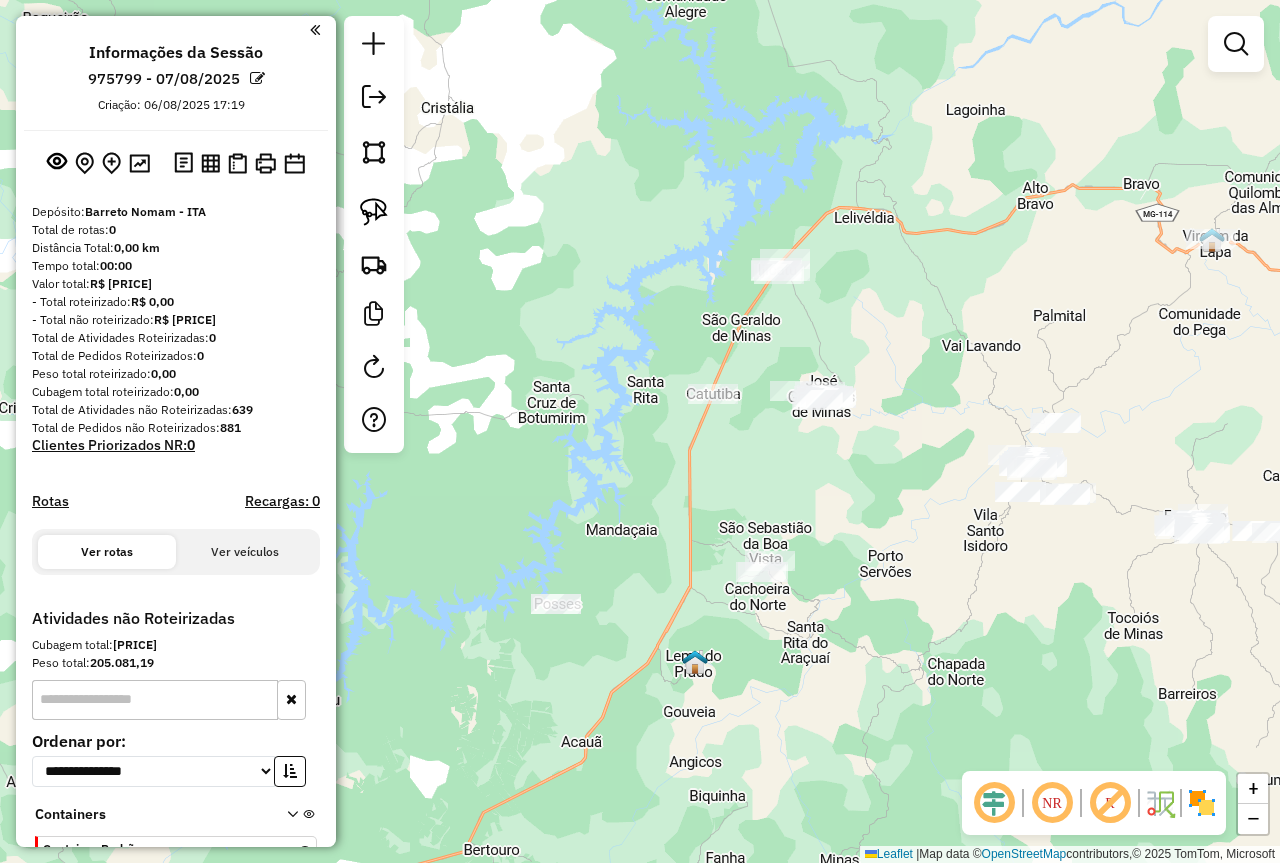 drag, startPoint x: 890, startPoint y: 418, endPoint x: 867, endPoint y: 540, distance: 124.1491 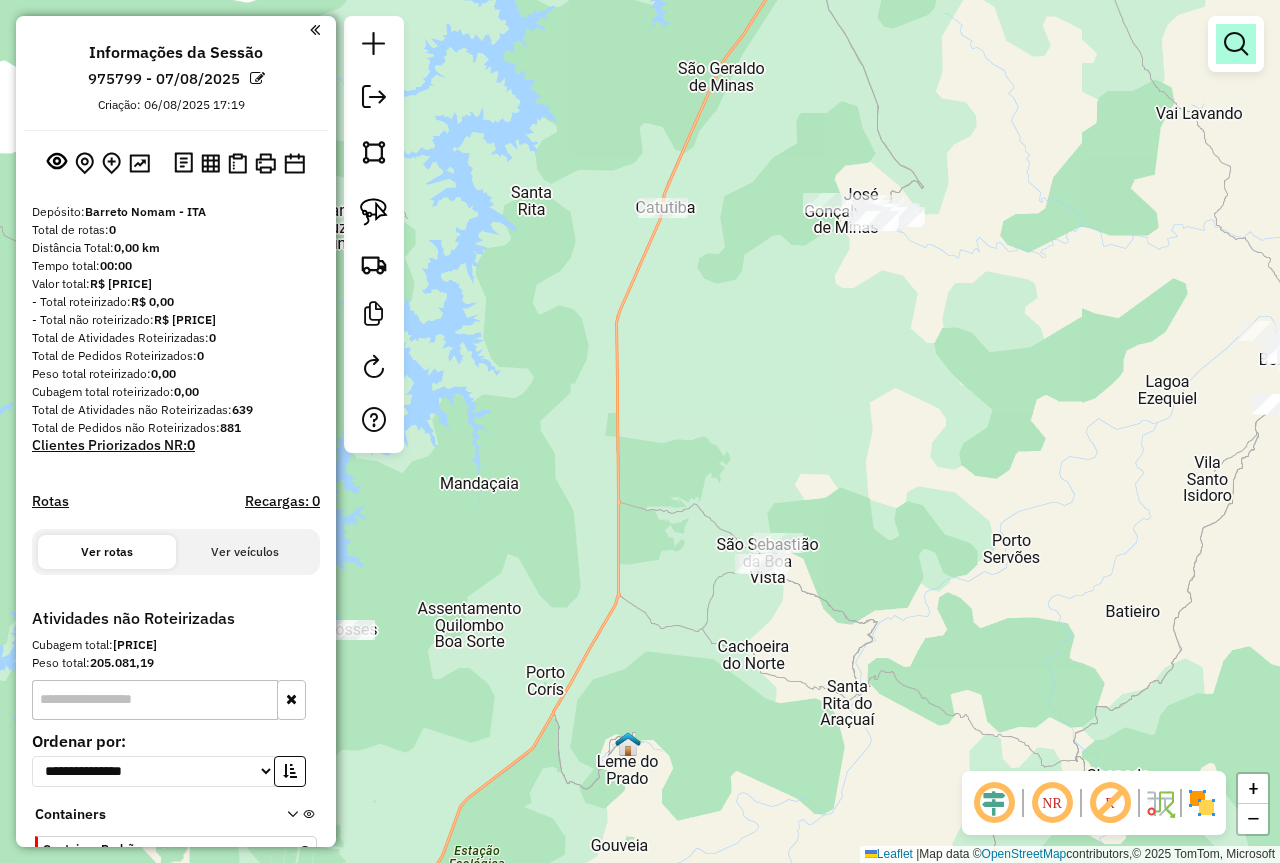 click at bounding box center [1236, 44] 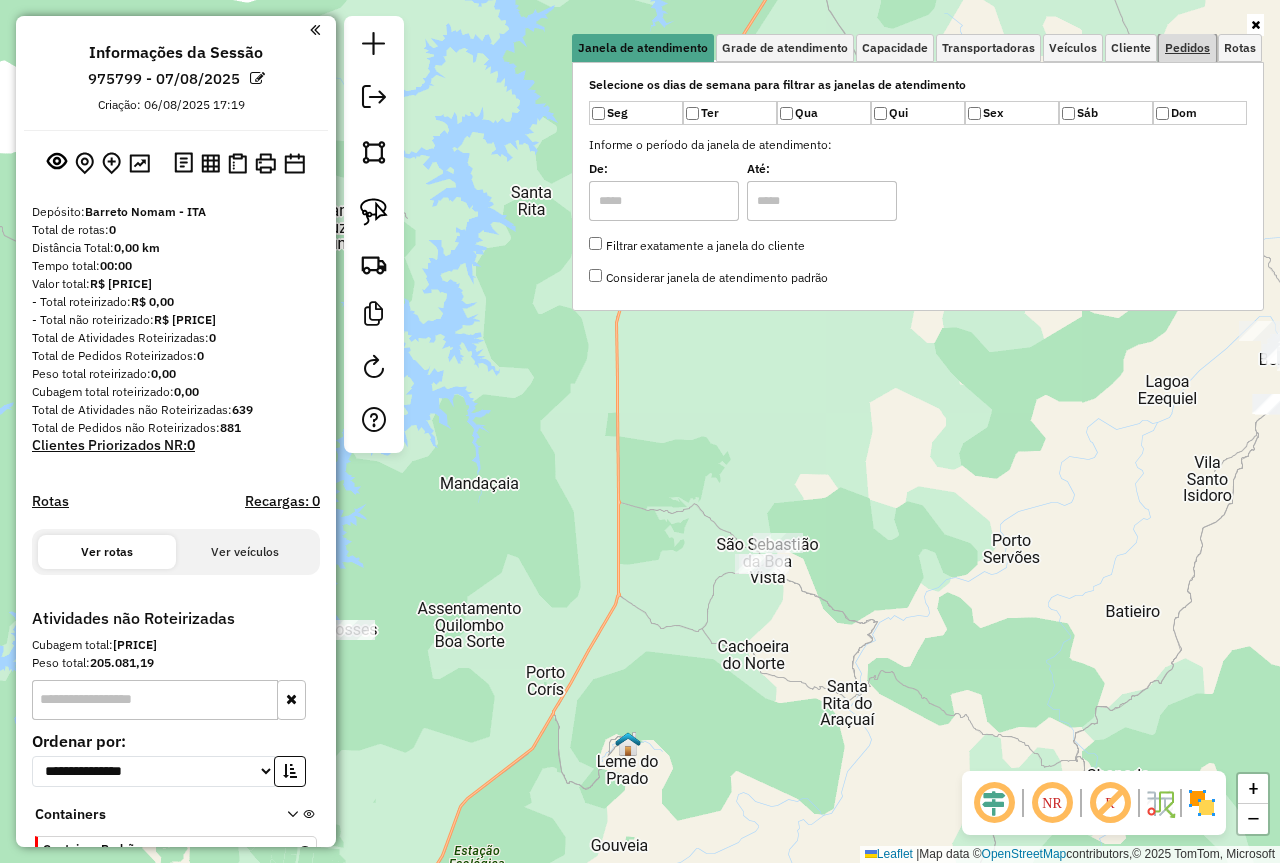 click on "Pedidos" at bounding box center [1187, 48] 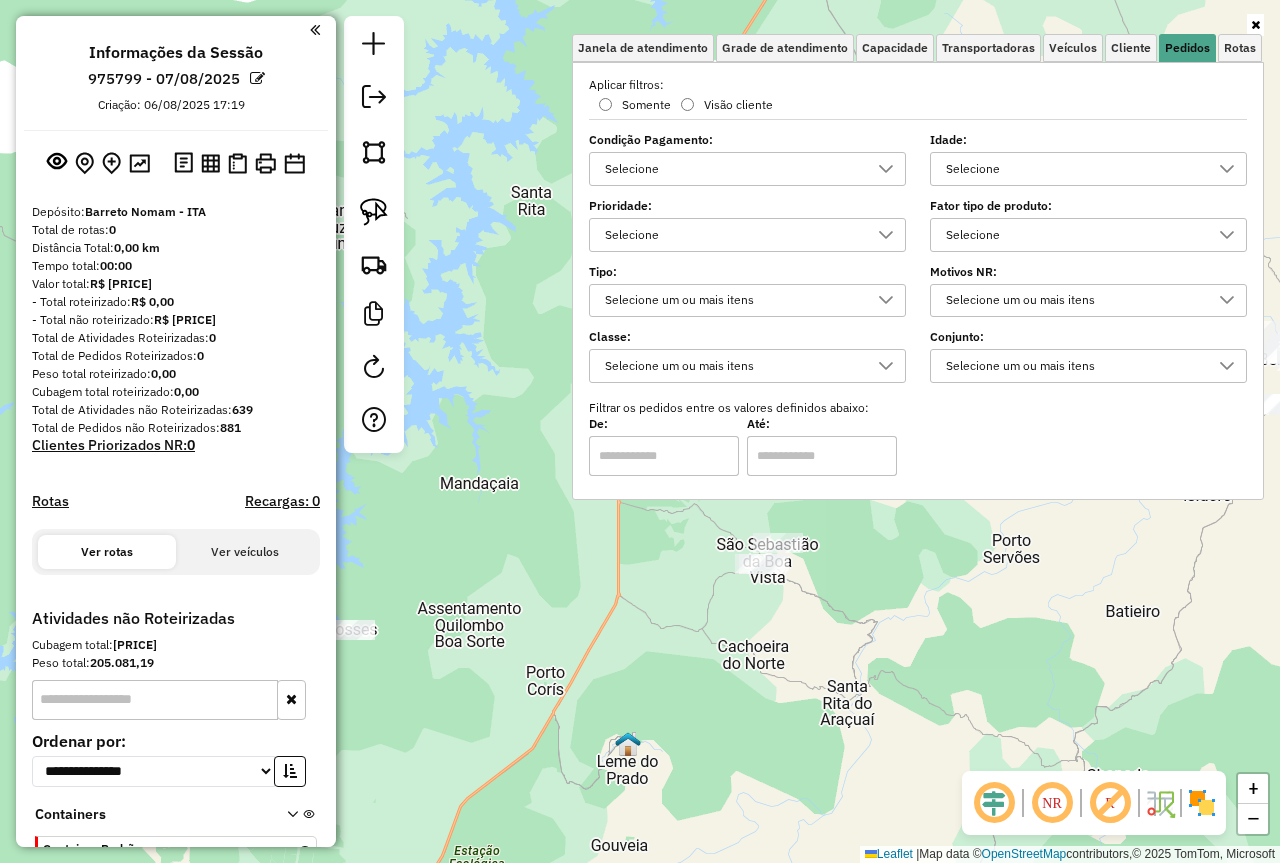 click on "Selecione" at bounding box center (1073, 169) 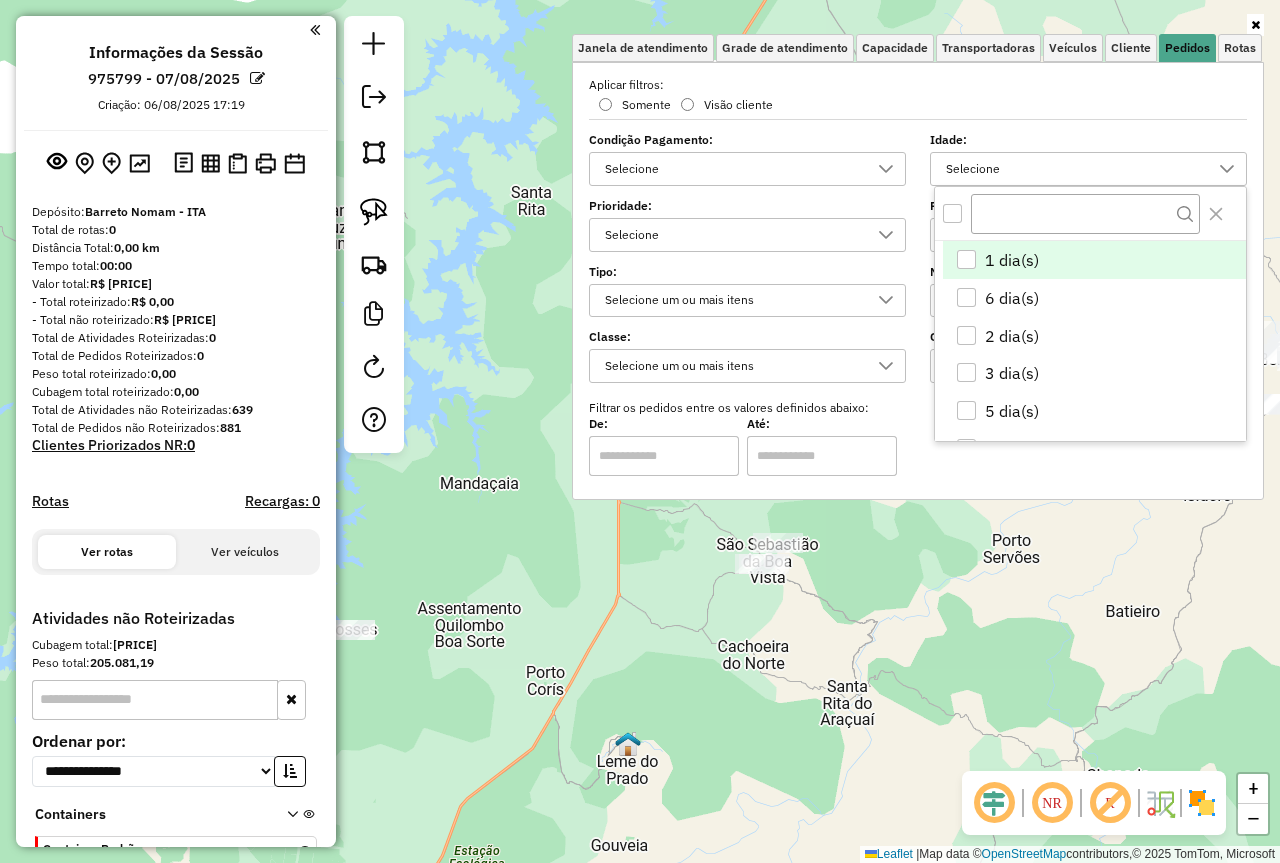 scroll, scrollTop: 12, scrollLeft: 69, axis: both 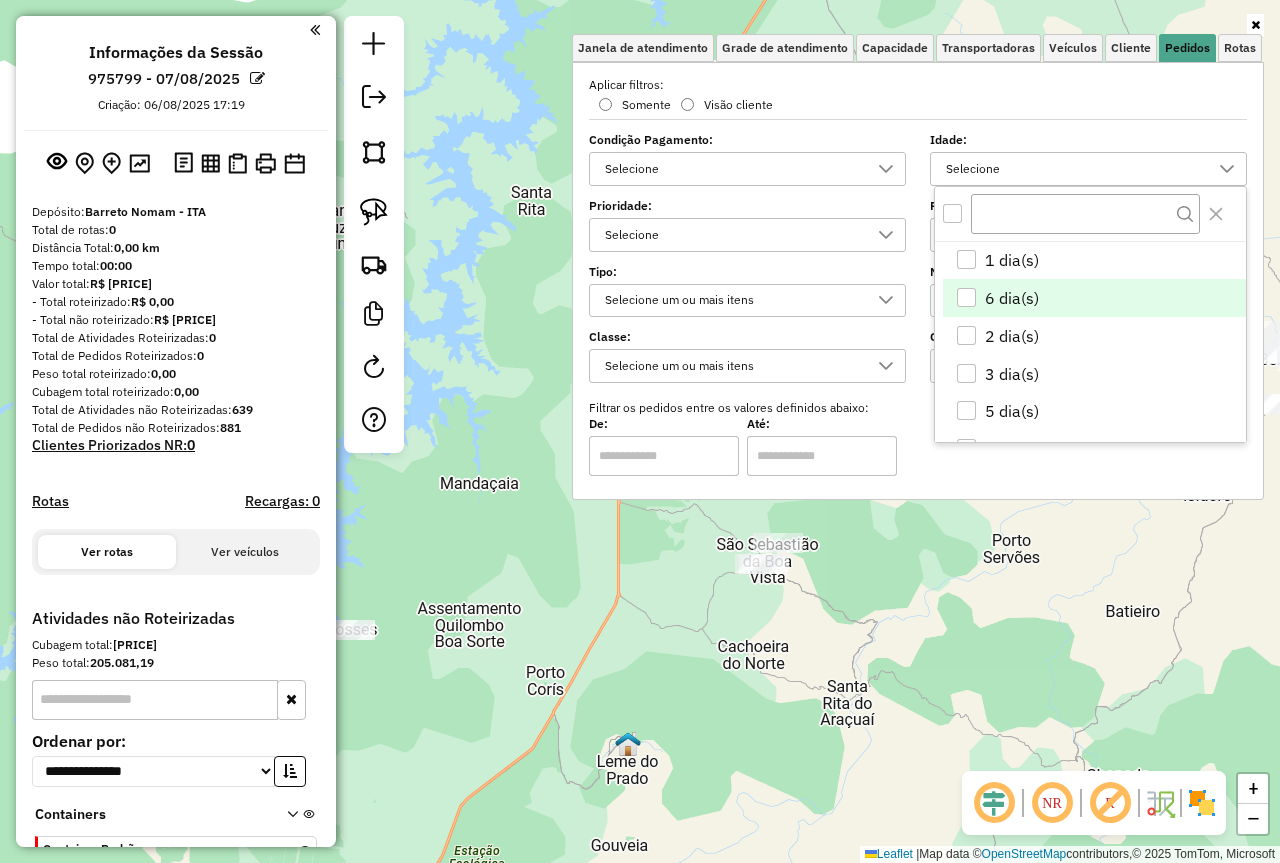 click at bounding box center [966, 297] 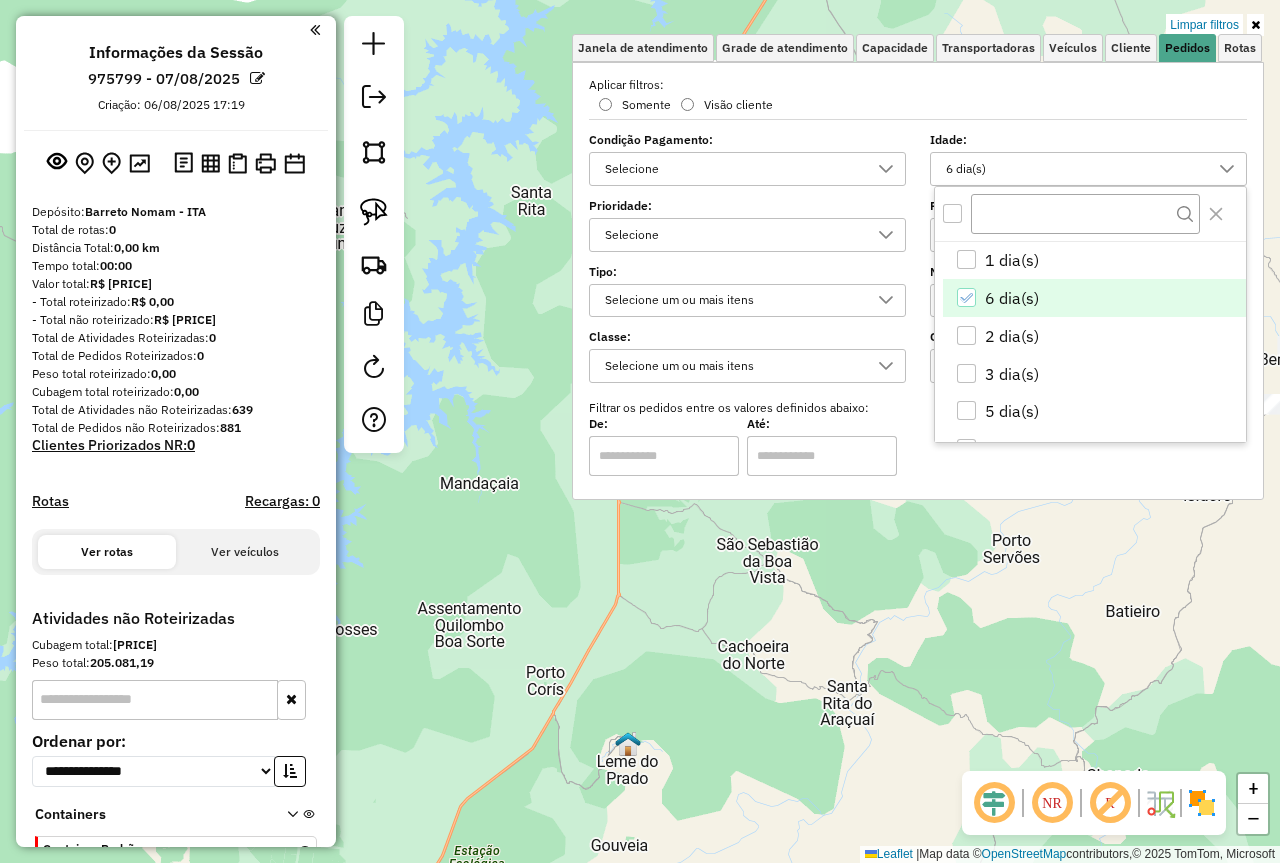 click on "Limpar filtros Janela de atendimento Grade de atendimento Capacidade Transportadoras Veículos Cliente Pedidos  Rotas Selecione os dias de semana para filtrar as janelas de atendimento  Seg   Ter   Qua   Qui   Sex   Sáb   Dom  Informe o período da janela de atendimento: De: Até:  Filtrar exatamente a janela do cliente  Considerar janela de atendimento padrão  Selecione os dias de semana para filtrar as grades de atendimento  Seg   Ter   Qua   Qui   Sex   Sáb   Dom   Considerar clientes sem dia de atendimento cadastrado  Clientes fora do dia de atendimento selecionado Filtrar as atividades entre os valores definidos abaixo:  Peso mínimo:   Peso máximo:   Cubagem mínima:   Cubagem máxima:   De:   Até:  Filtrar as atividades entre o tempo de atendimento definido abaixo:  De:   Até:   Considerar capacidade total dos clientes não roteirizados Transportadora: Selecione um ou mais itens Tipo de veículo: Selecione um ou mais itens Veículo: Selecione um ou mais itens Motorista: Selecione um ou mais itens" 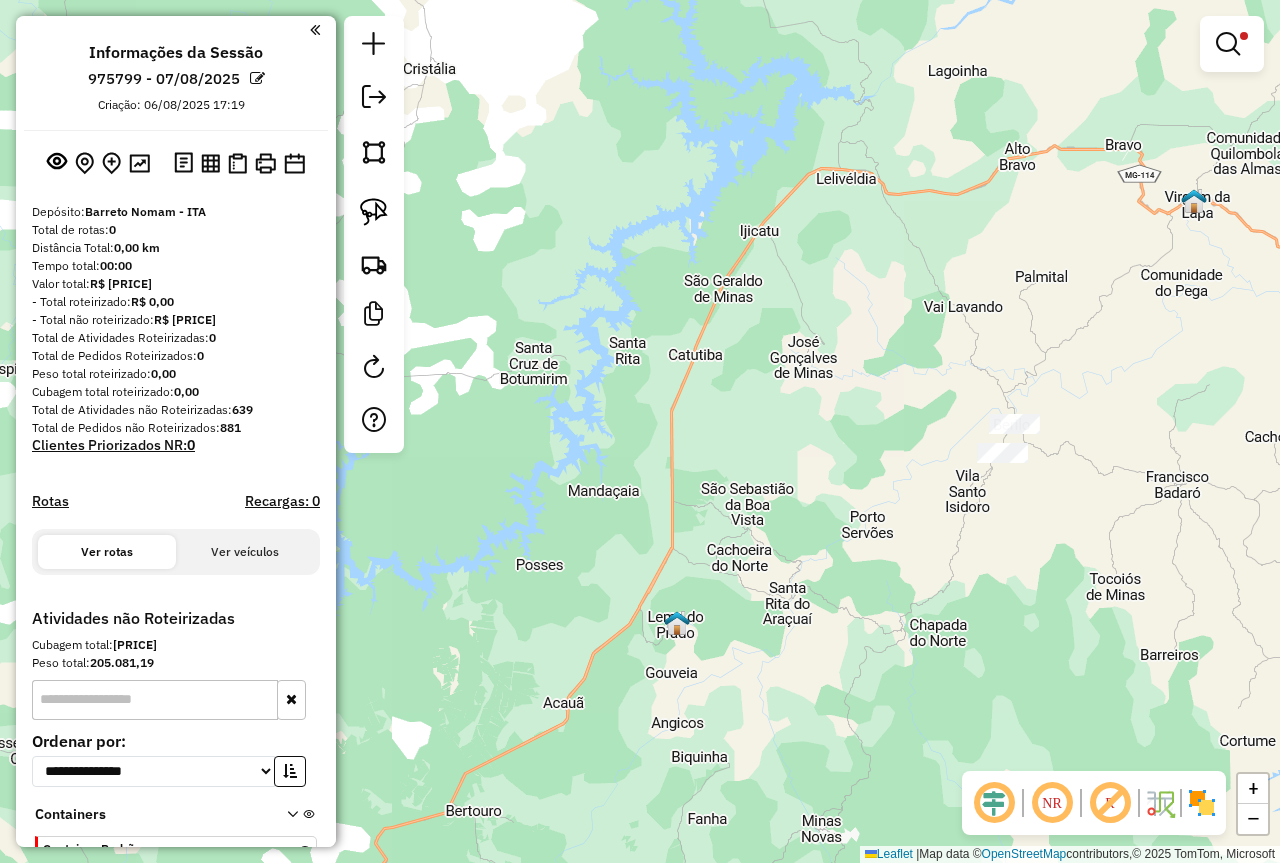 drag, startPoint x: 774, startPoint y: 655, endPoint x: 788, endPoint y: 557, distance: 98.99495 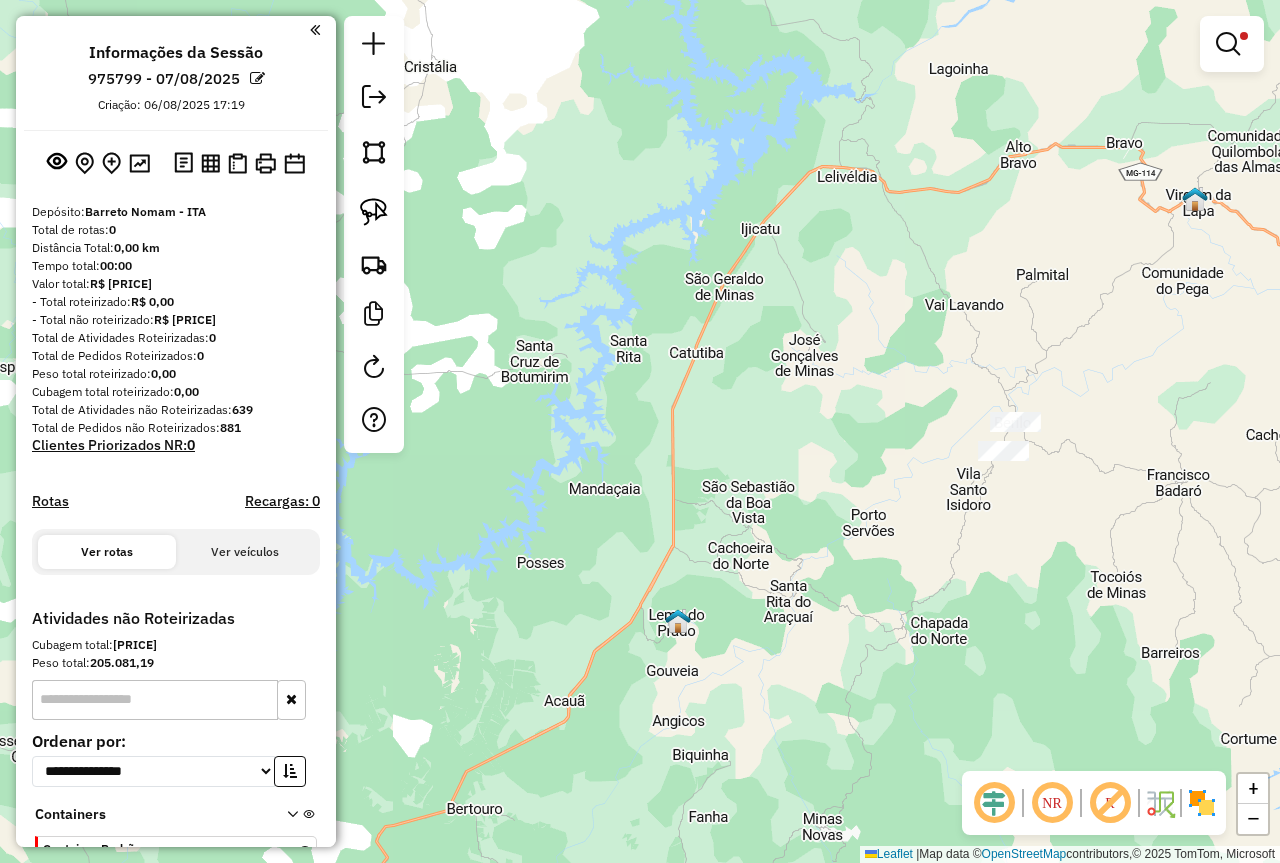 click at bounding box center [1228, 44] 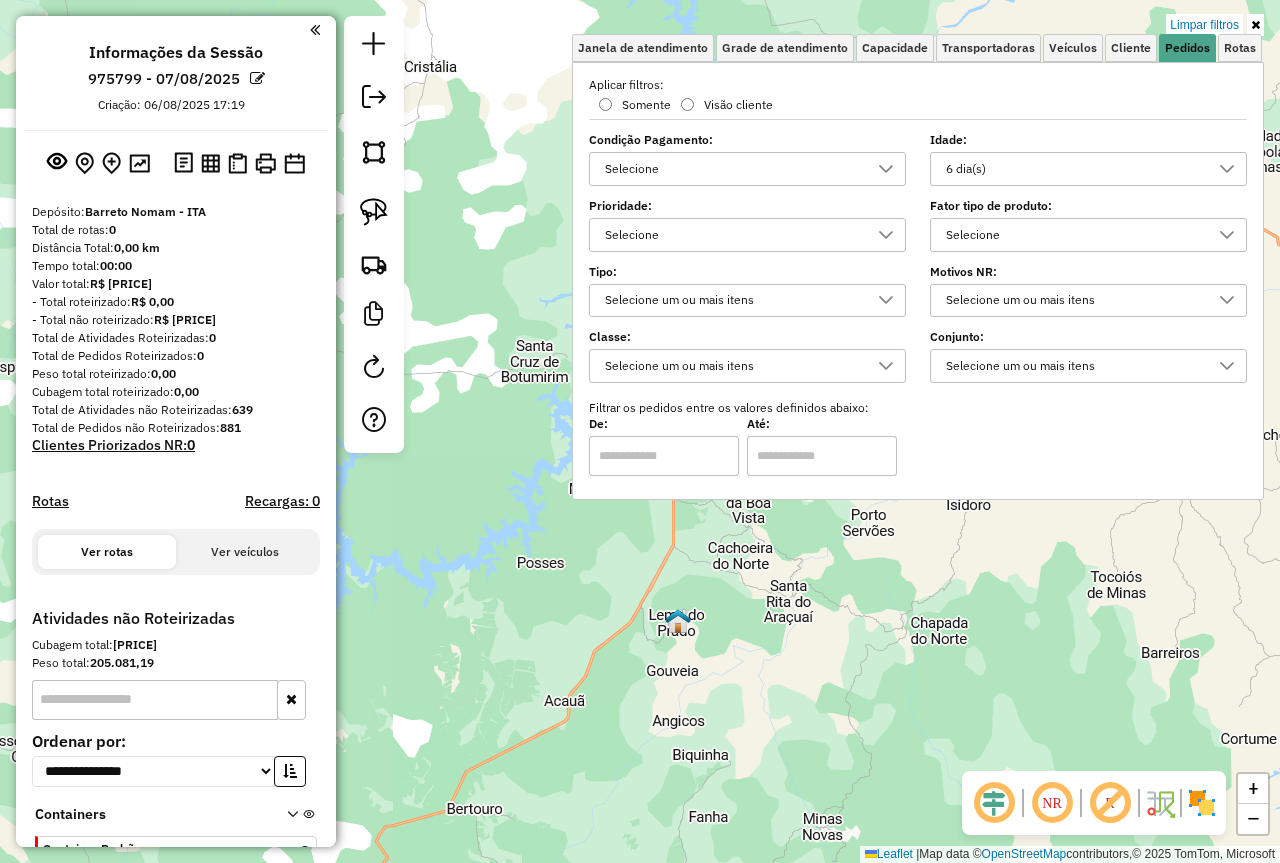 click on "6 dia(s)" at bounding box center (1073, 169) 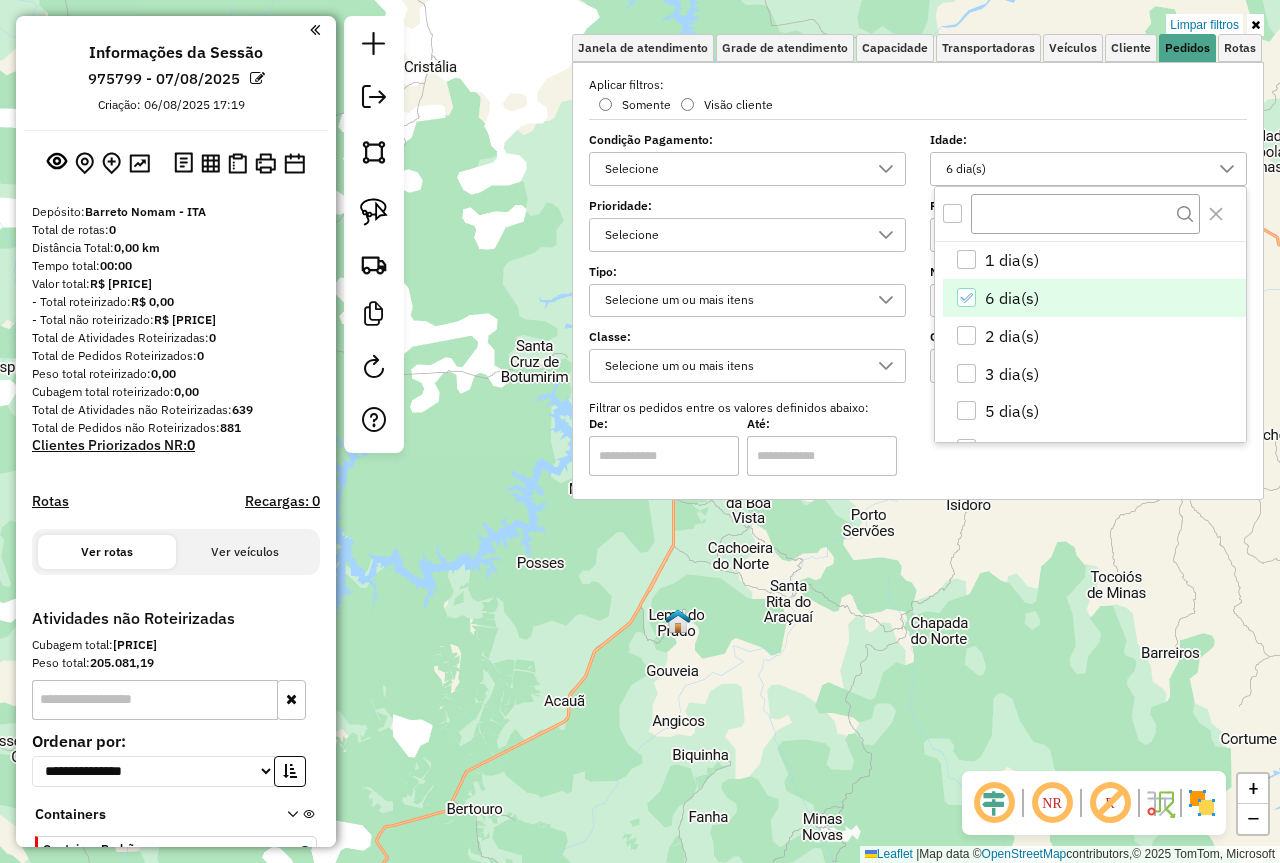 click 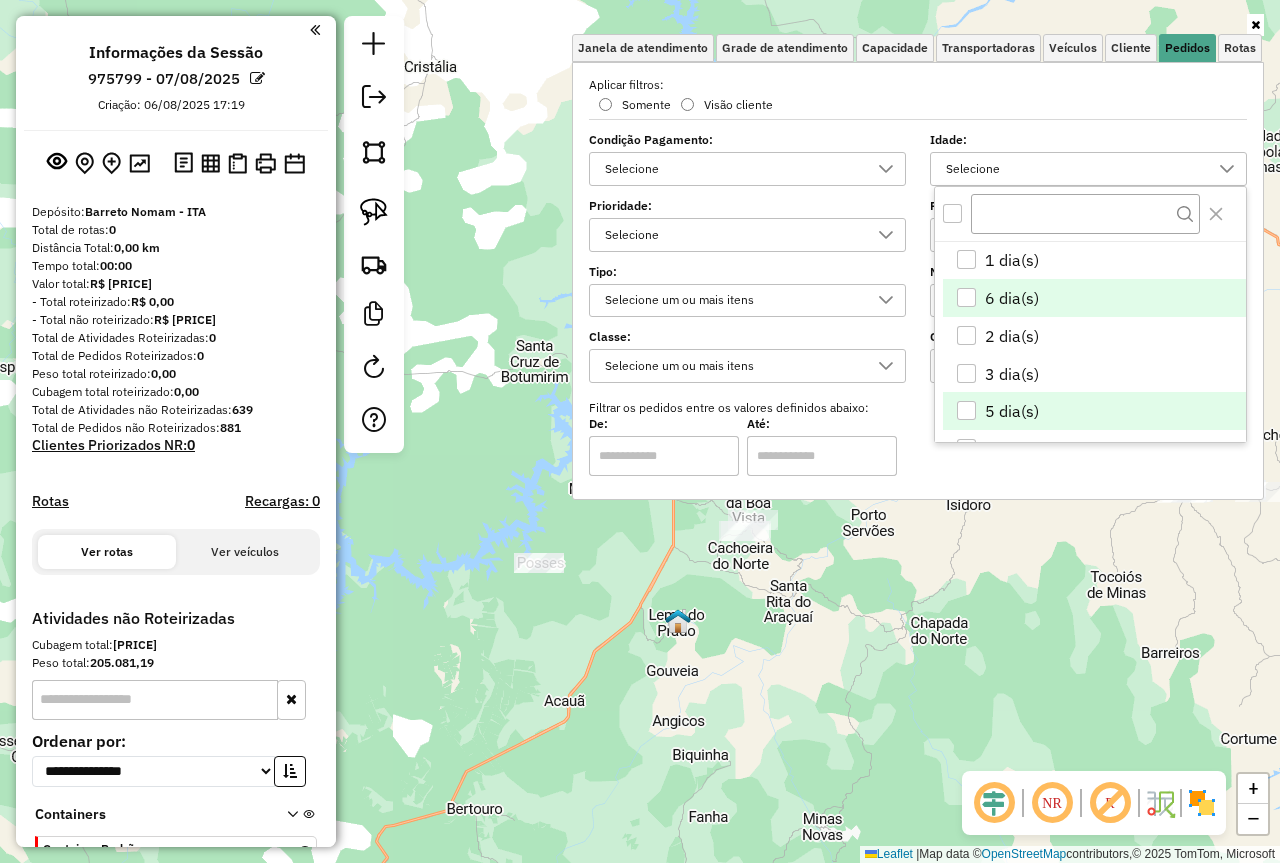 click at bounding box center [966, 410] 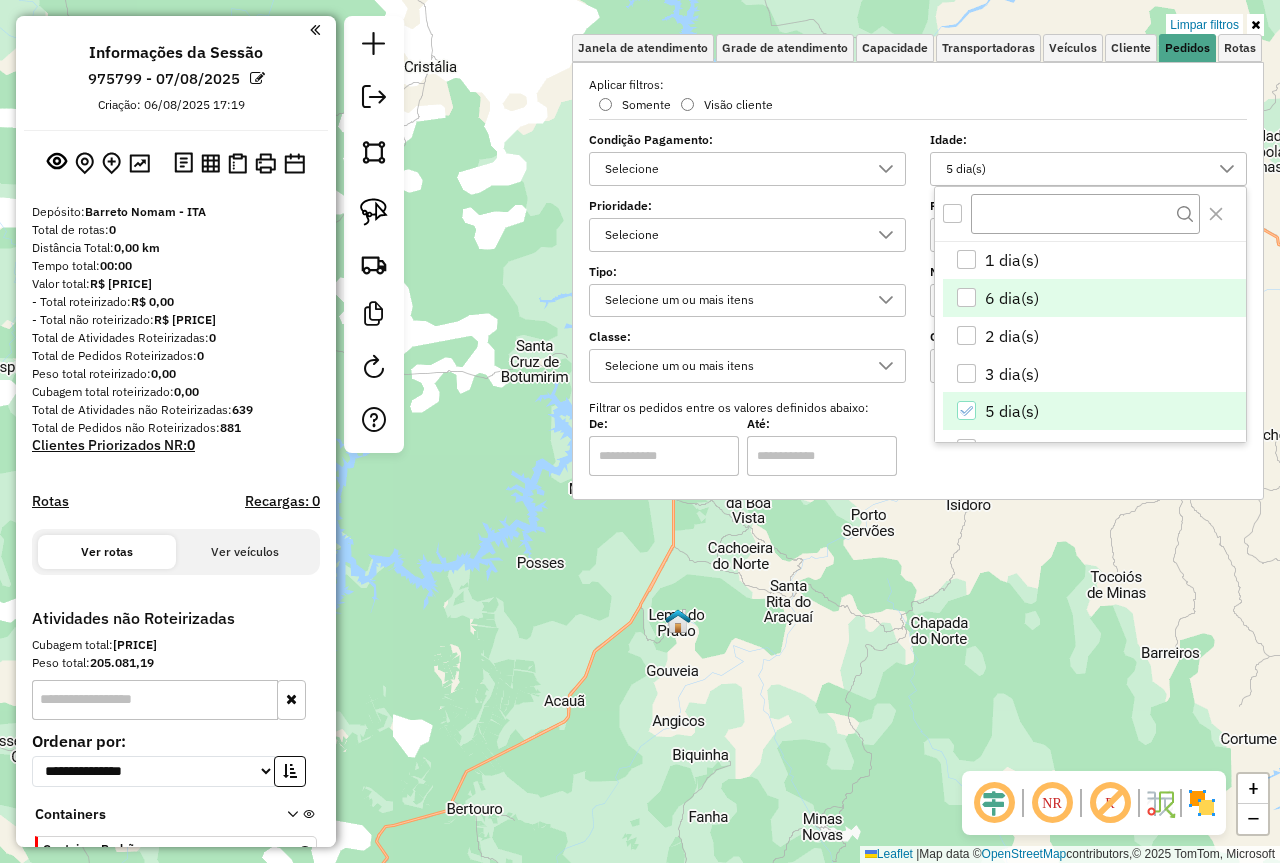 click at bounding box center (966, 297) 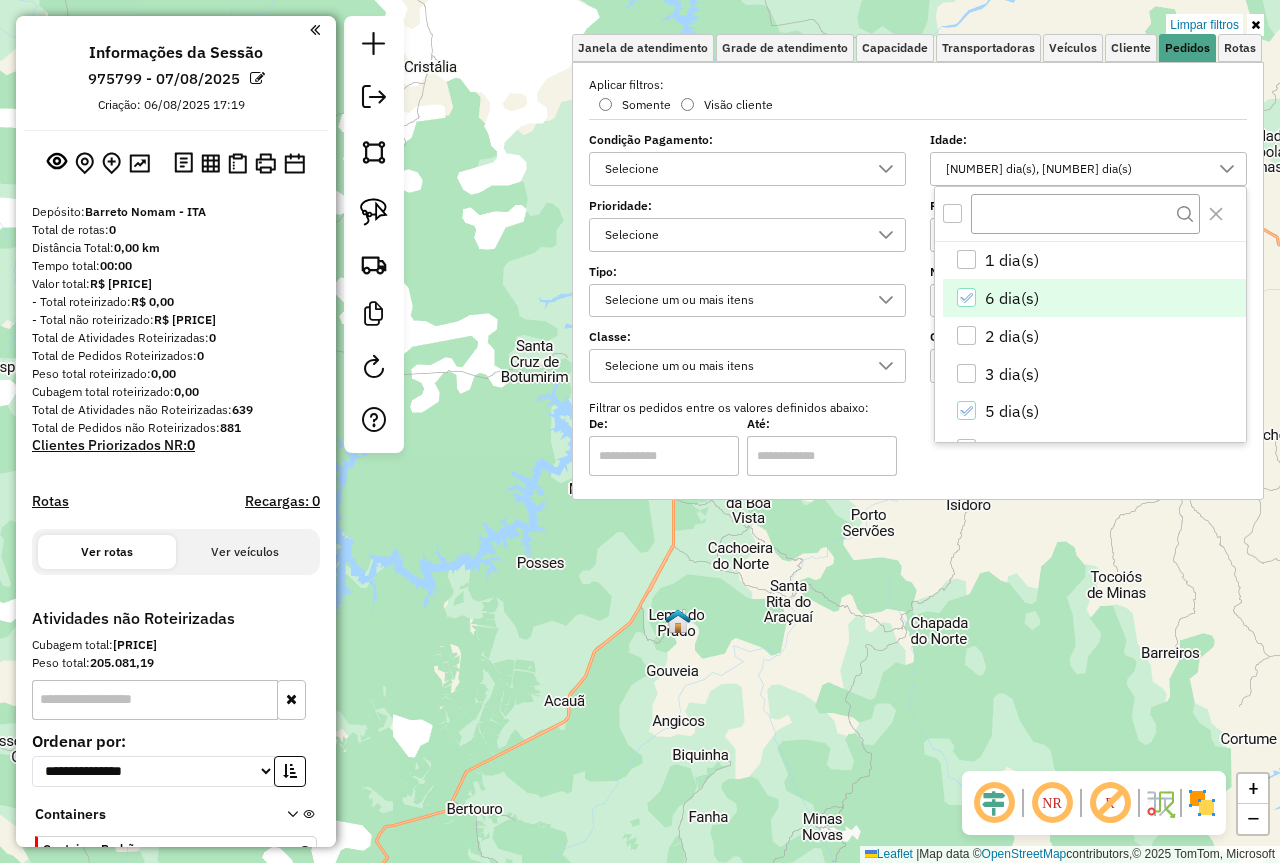 click on "Limpar filtros Janela de atendimento Grade de atendimento Capacidade Transportadoras Veículos Cliente Pedidos  Rotas Selecione os dias de semana para filtrar as janelas de atendimento  Seg   Ter   Qua   Qui   Sex   Sáb   Dom  Informe o período da janela de atendimento: De: Até:  Filtrar exatamente a janela do cliente  Considerar janela de atendimento padrão  Selecione os dias de semana para filtrar as grades de atendimento  Seg   Ter   Qua   Qui   Sex   Sáb   Dom   Considerar clientes sem dia de atendimento cadastrado  Clientes fora do dia de atendimento selecionado Filtrar as atividades entre os valores definidos abaixo:  Peso mínimo:   Peso máximo:   Cubagem mínima:   Cubagem máxima:   De:   Até:  Filtrar as atividades entre o tempo de atendimento definido abaixo:  De:   Até:   Considerar capacidade total dos clientes não roteirizados Transportadora: Selecione um ou mais itens Tipo de veículo: Selecione um ou mais itens Veículo: Selecione um ou mais itens Motorista: Selecione um ou mais itens" 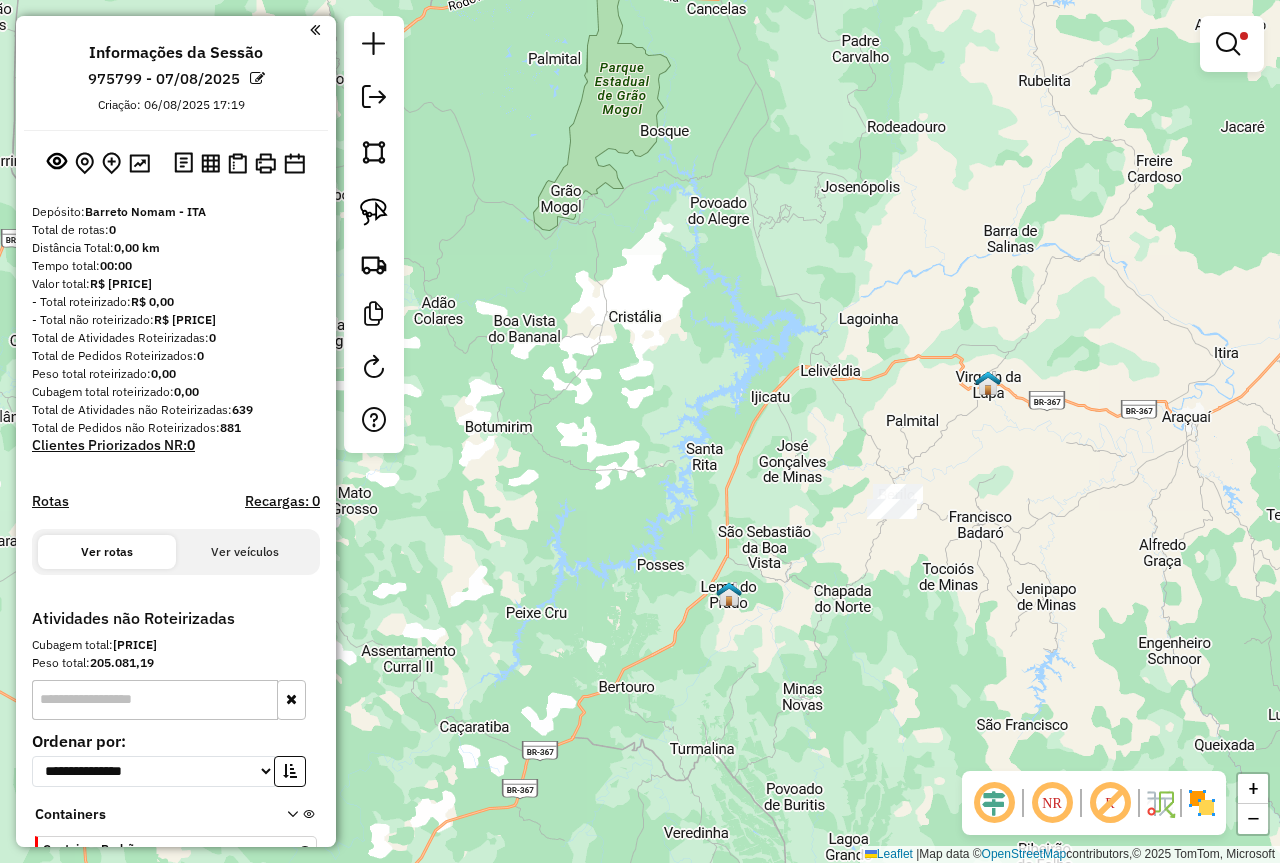 drag, startPoint x: 852, startPoint y: 627, endPoint x: 863, endPoint y: 604, distance: 25.495098 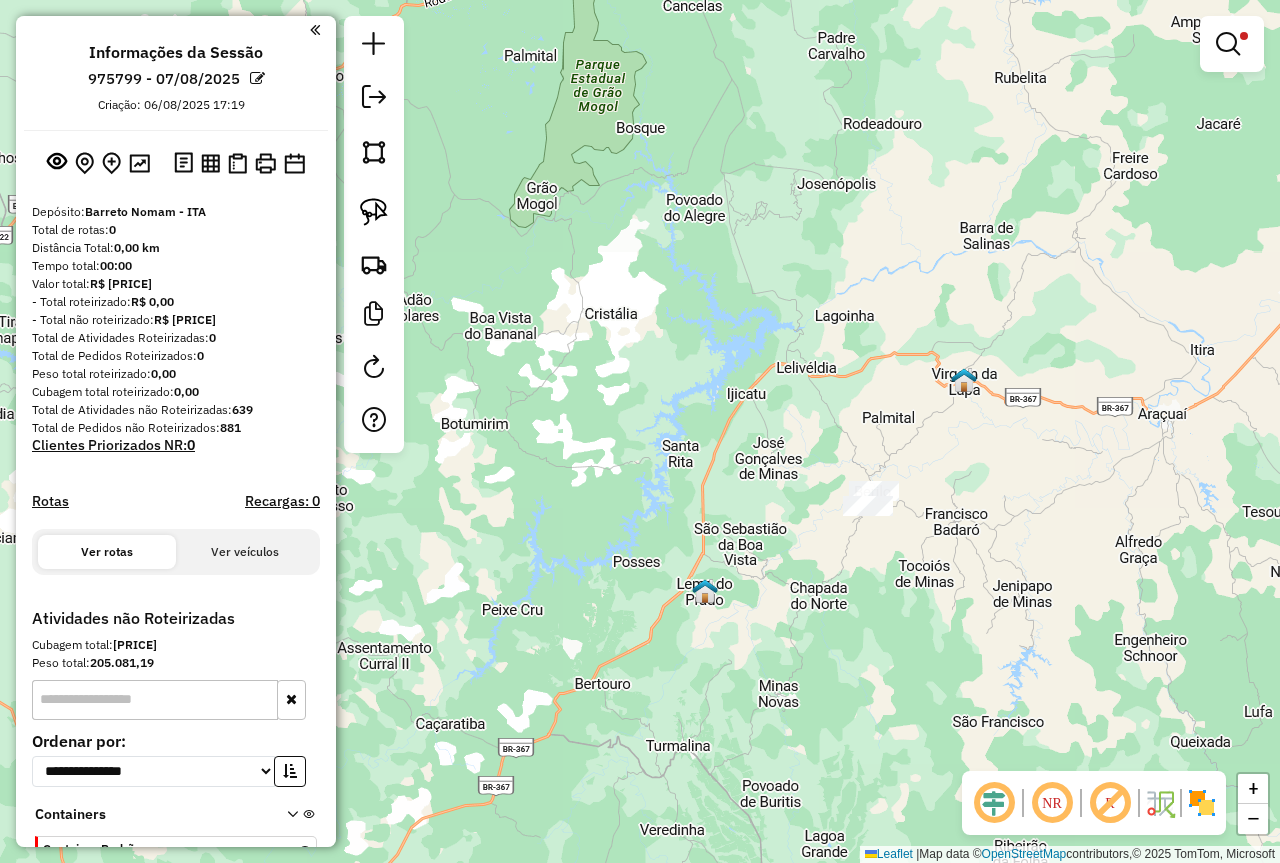 drag, startPoint x: 859, startPoint y: 536, endPoint x: 758, endPoint y: 555, distance: 102.77159 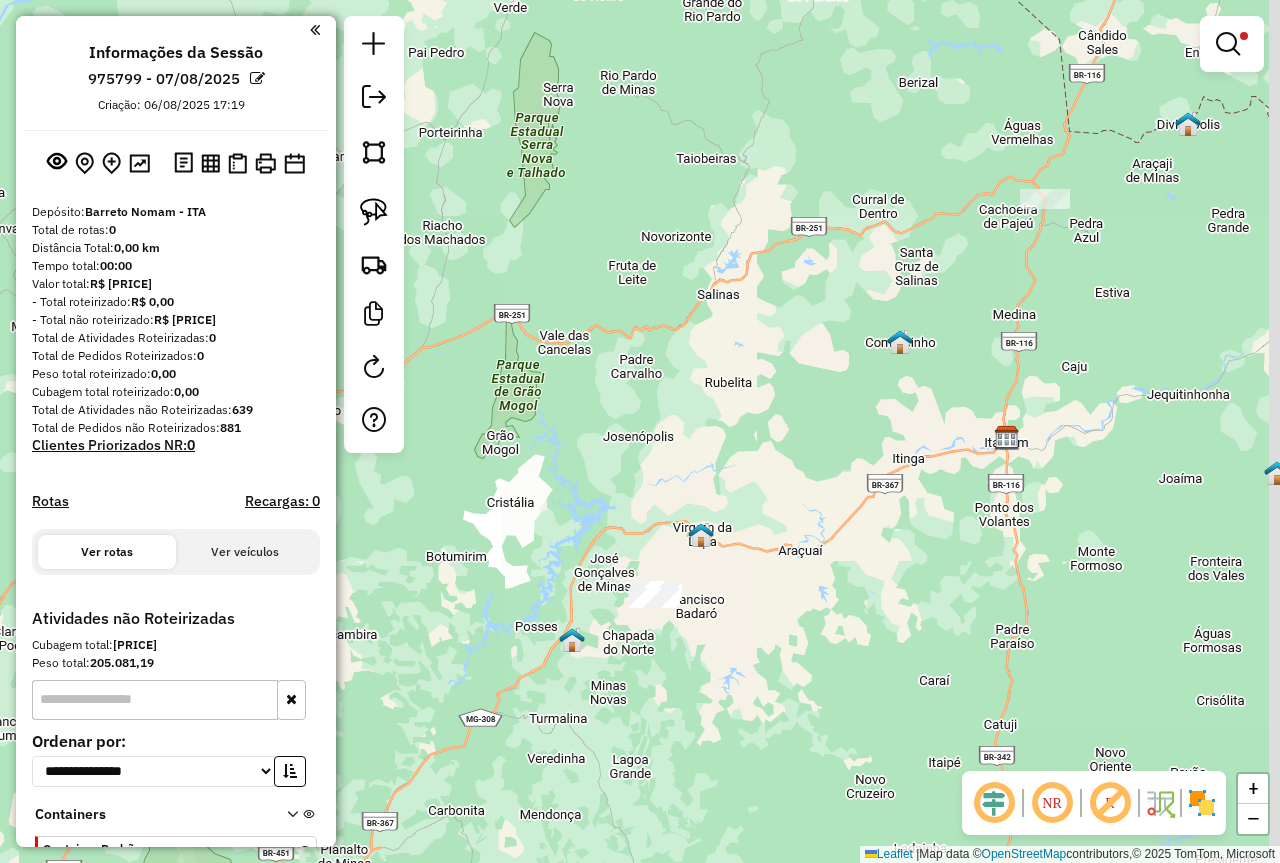 drag, startPoint x: 846, startPoint y: 461, endPoint x: 707, endPoint y: 554, distance: 167.24234 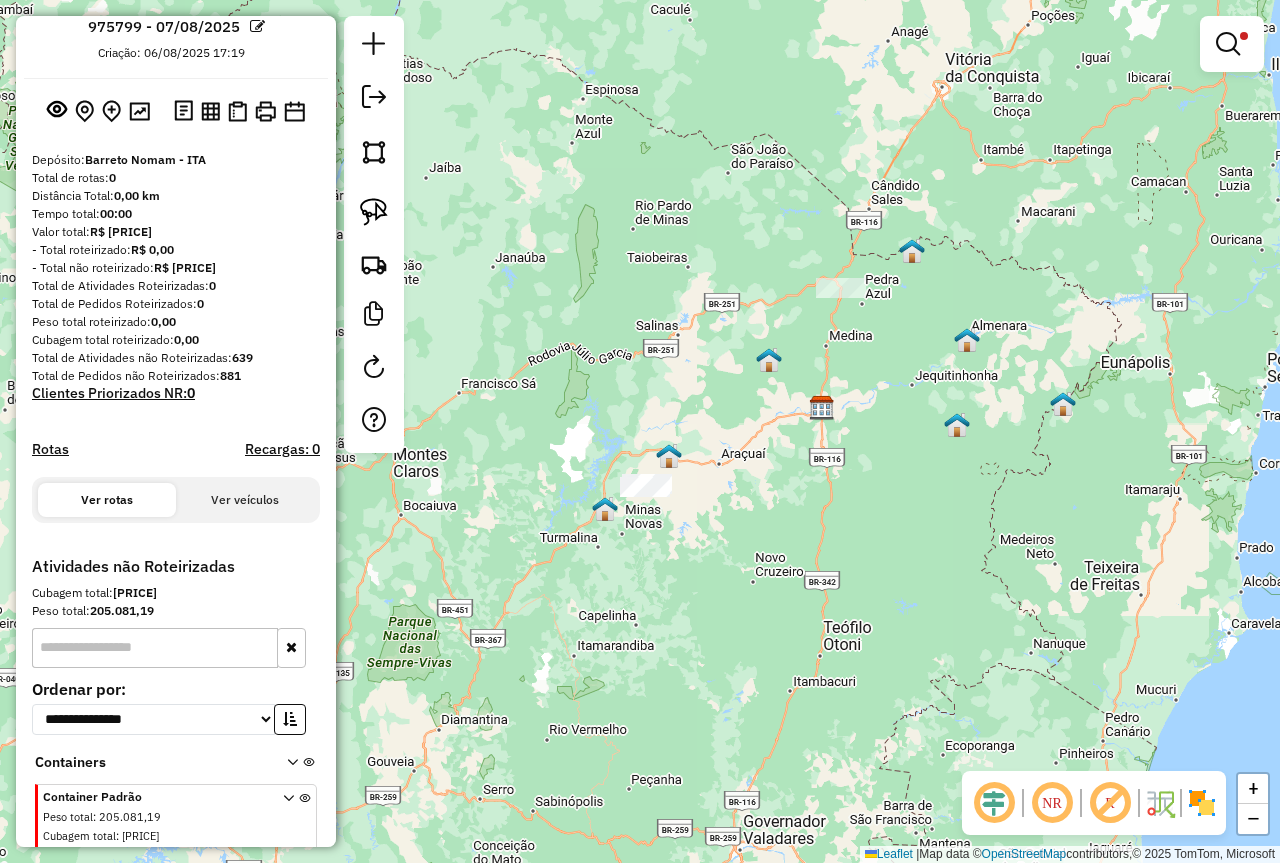 scroll, scrollTop: 100, scrollLeft: 0, axis: vertical 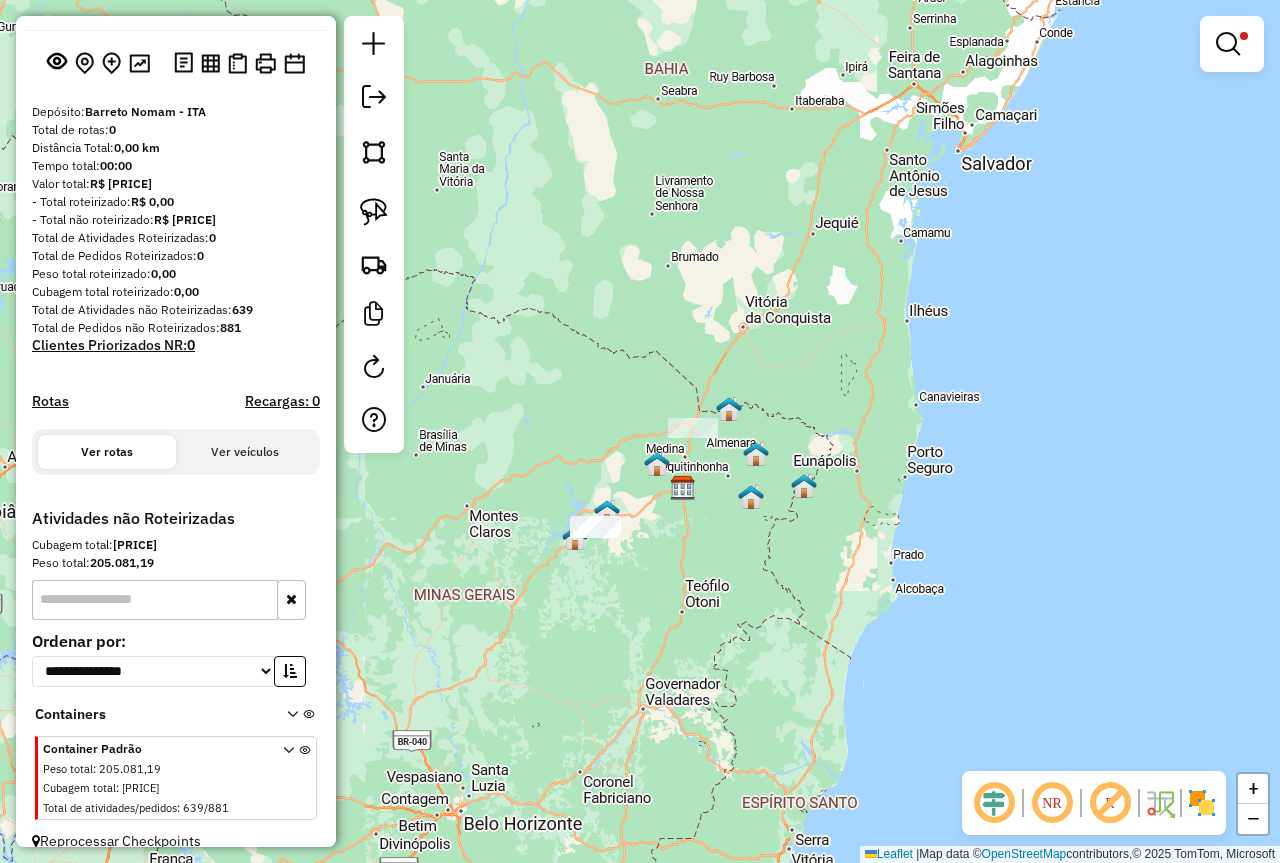 drag, startPoint x: 659, startPoint y: 611, endPoint x: 858, endPoint y: 594, distance: 199.72481 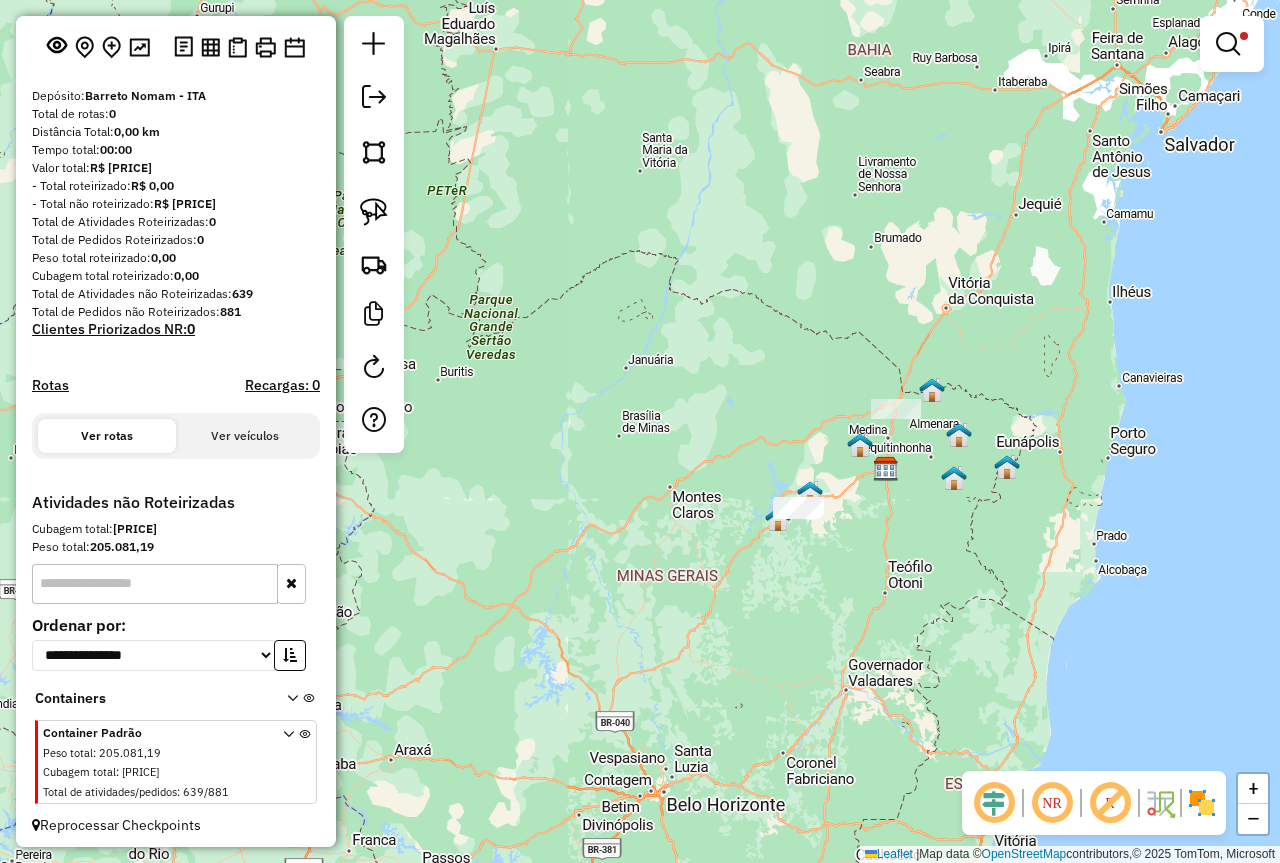 scroll, scrollTop: 121, scrollLeft: 0, axis: vertical 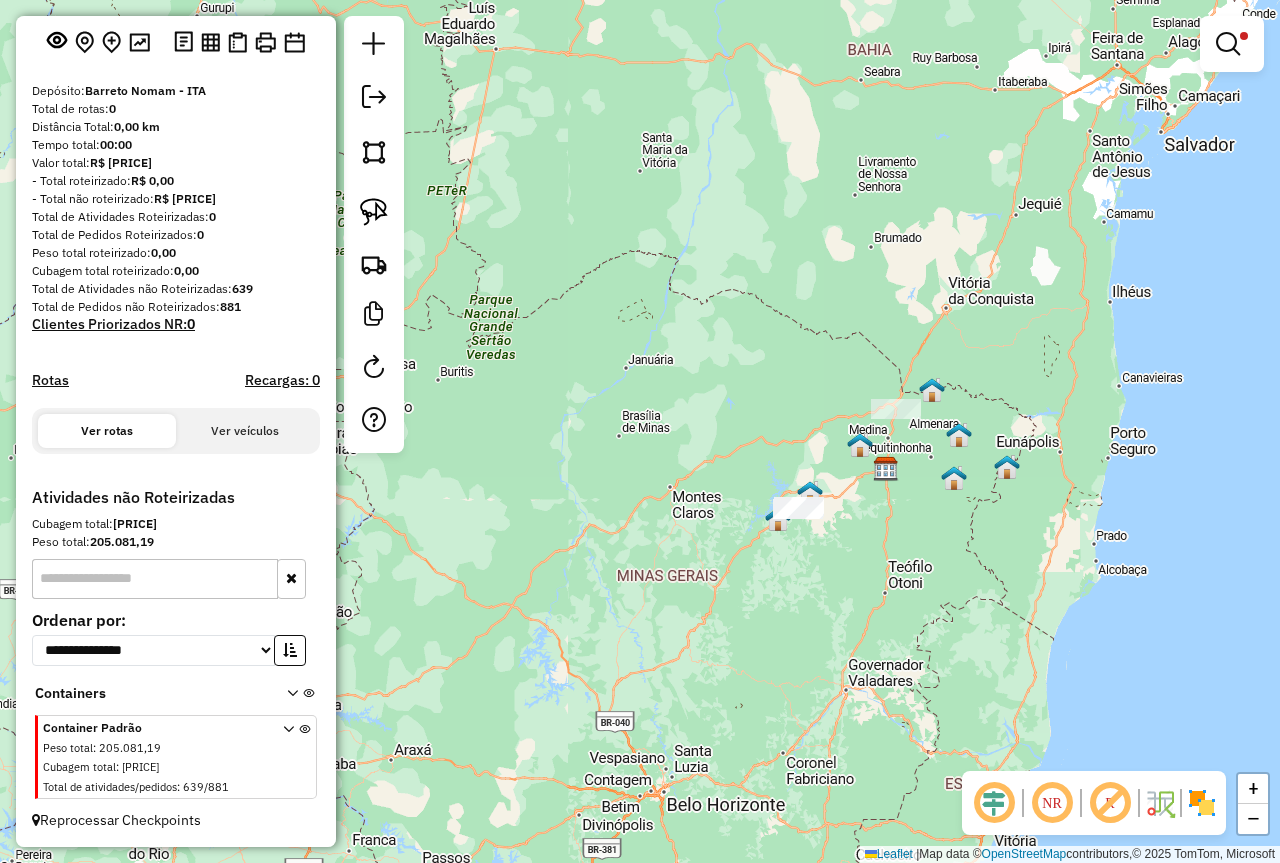 drag, startPoint x: 490, startPoint y: 727, endPoint x: 673, endPoint y: 671, distance: 191.37659 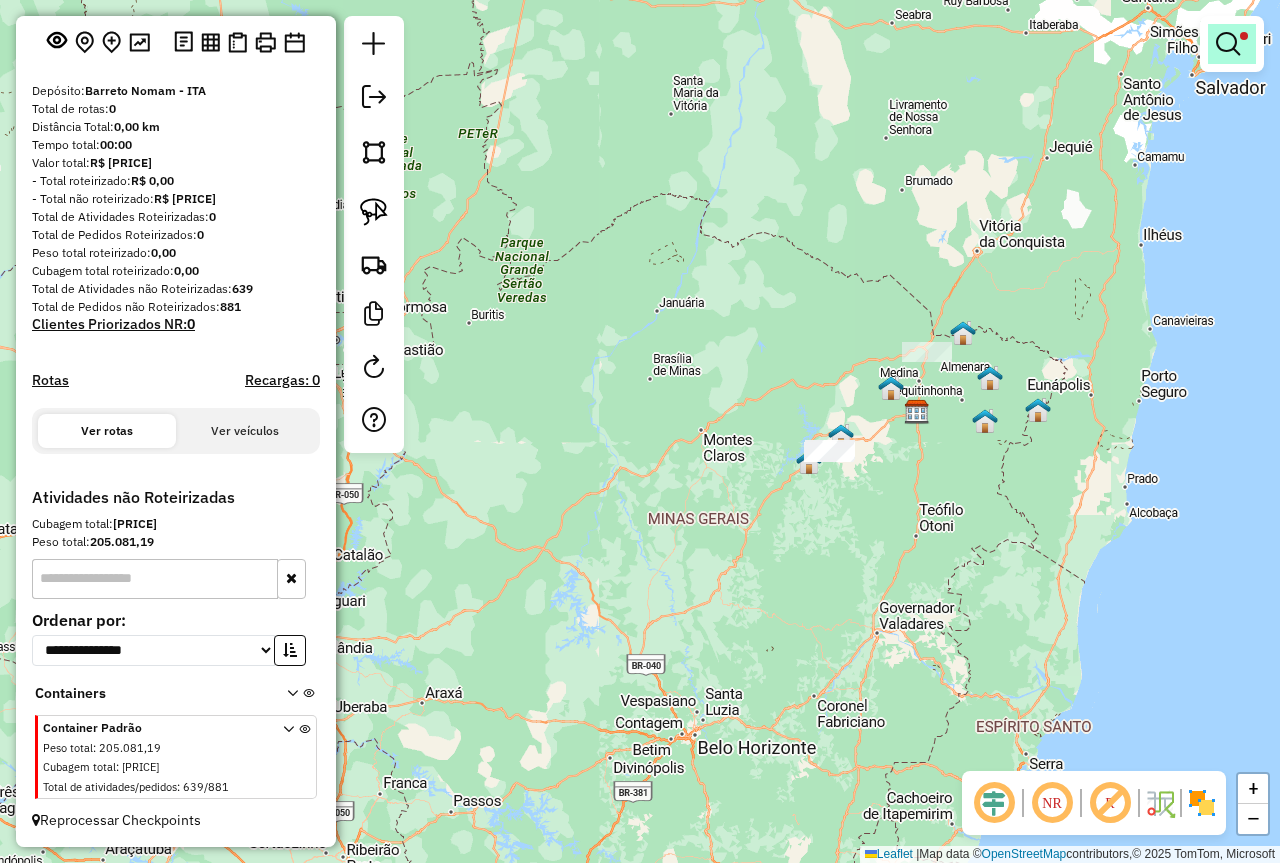 click at bounding box center (1232, 44) 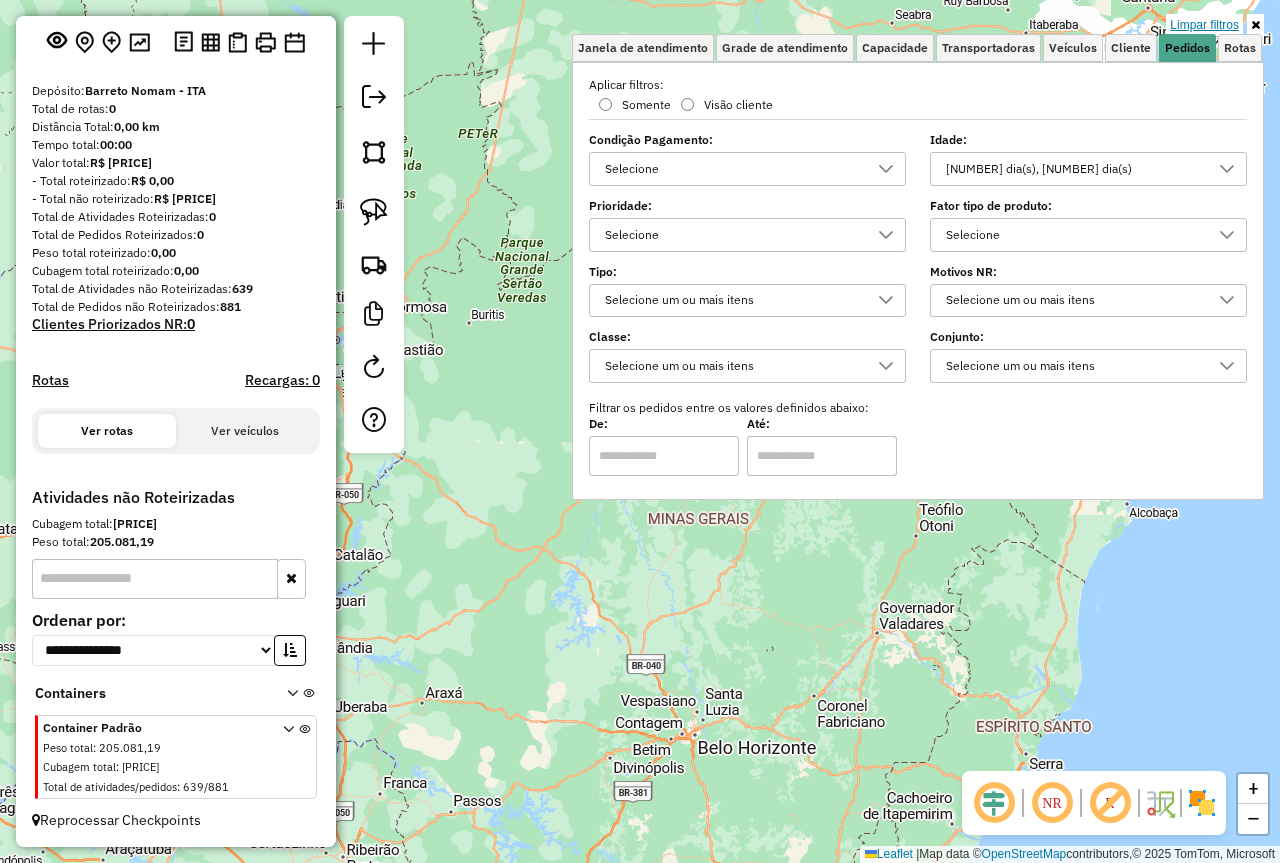 click on "Limpar filtros" at bounding box center [1204, 25] 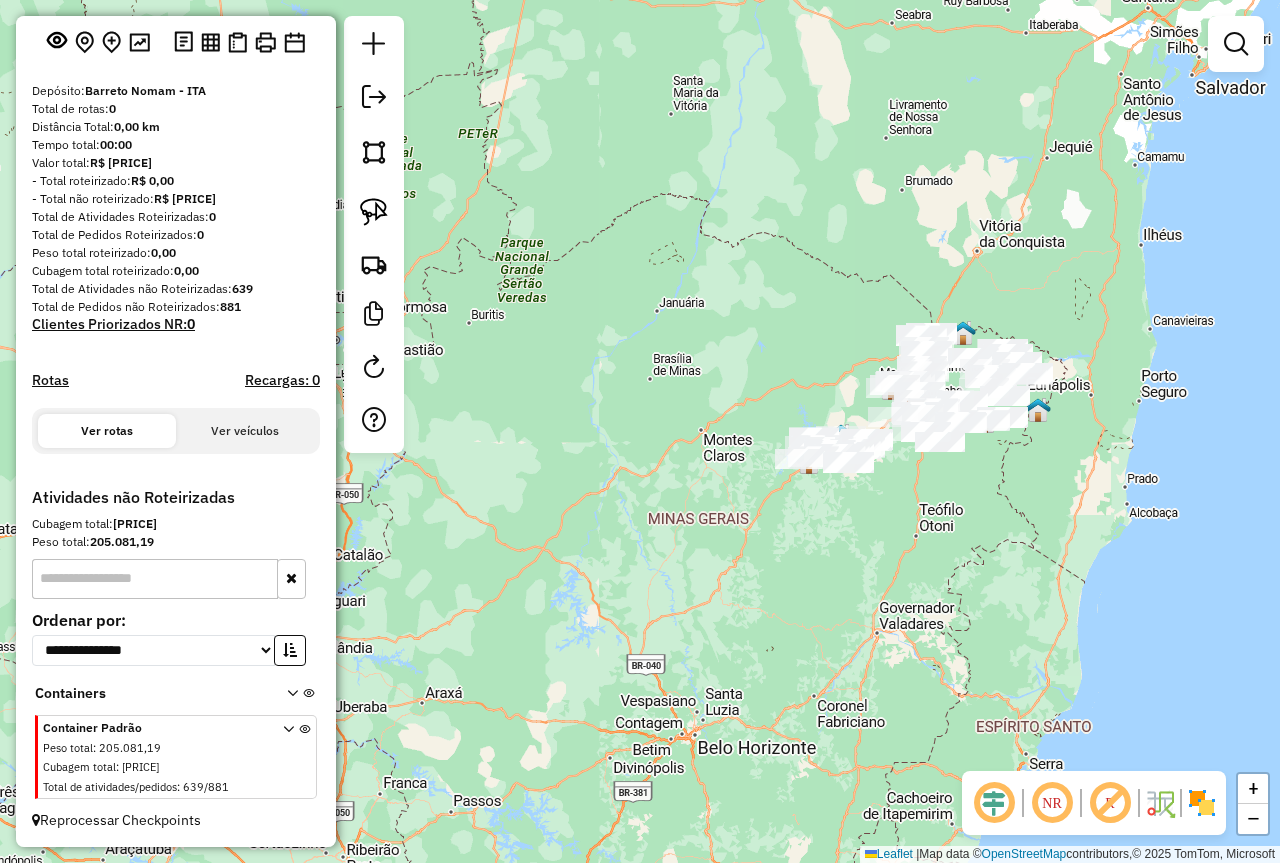 click at bounding box center [1236, 44] 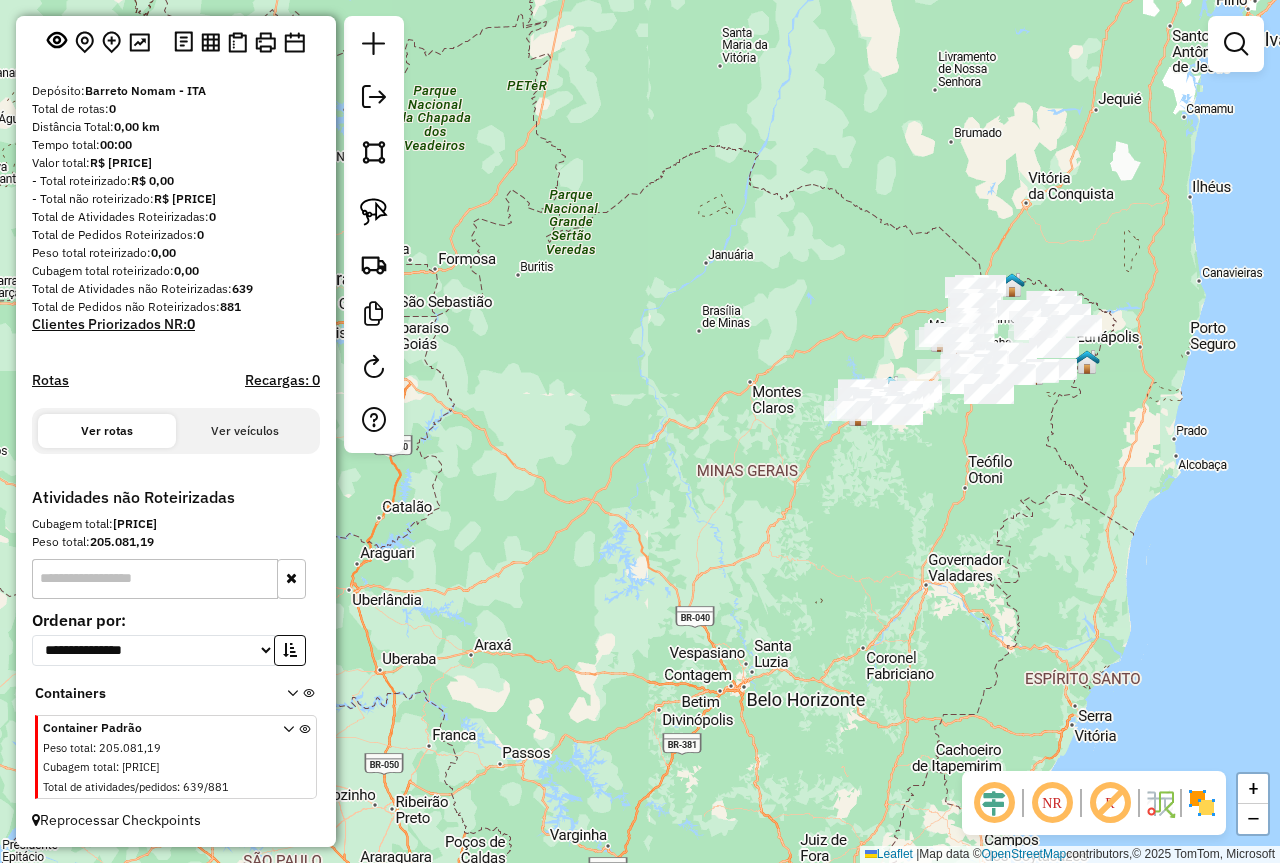 click on "Janela de atendimento Grade de atendimento Capacidade Transportadoras Veículos Cliente Pedidos  Rotas Selecione os dias de semana para filtrar as janelas de atendimento  Seg   Ter   Qua   Qui   Sex   Sáb   Dom  Informe o período da janela de atendimento: De: Até:  Filtrar exatamente a janela do cliente  Considerar janela de atendimento padrão  Selecione os dias de semana para filtrar as grades de atendimento  Seg   Ter   Qua   Qui   Sex   Sáb   Dom   Considerar clientes sem dia de atendimento cadastrado  Clientes fora do dia de atendimento selecionado Filtrar as atividades entre os valores definidos abaixo:  Peso mínimo:   Peso máximo:   Cubagem mínima:   Cubagem máxima:   De:   Até:  Filtrar as atividades entre o tempo de atendimento definido abaixo:  De:   Até:   Considerar capacidade total dos clientes não roteirizados Transportadora: Selecione um ou mais itens Tipo de veículo: Selecione um ou mais itens Veículo: Selecione um ou mais itens Motorista: Selecione um ou mais itens Nome: Rótulo:" 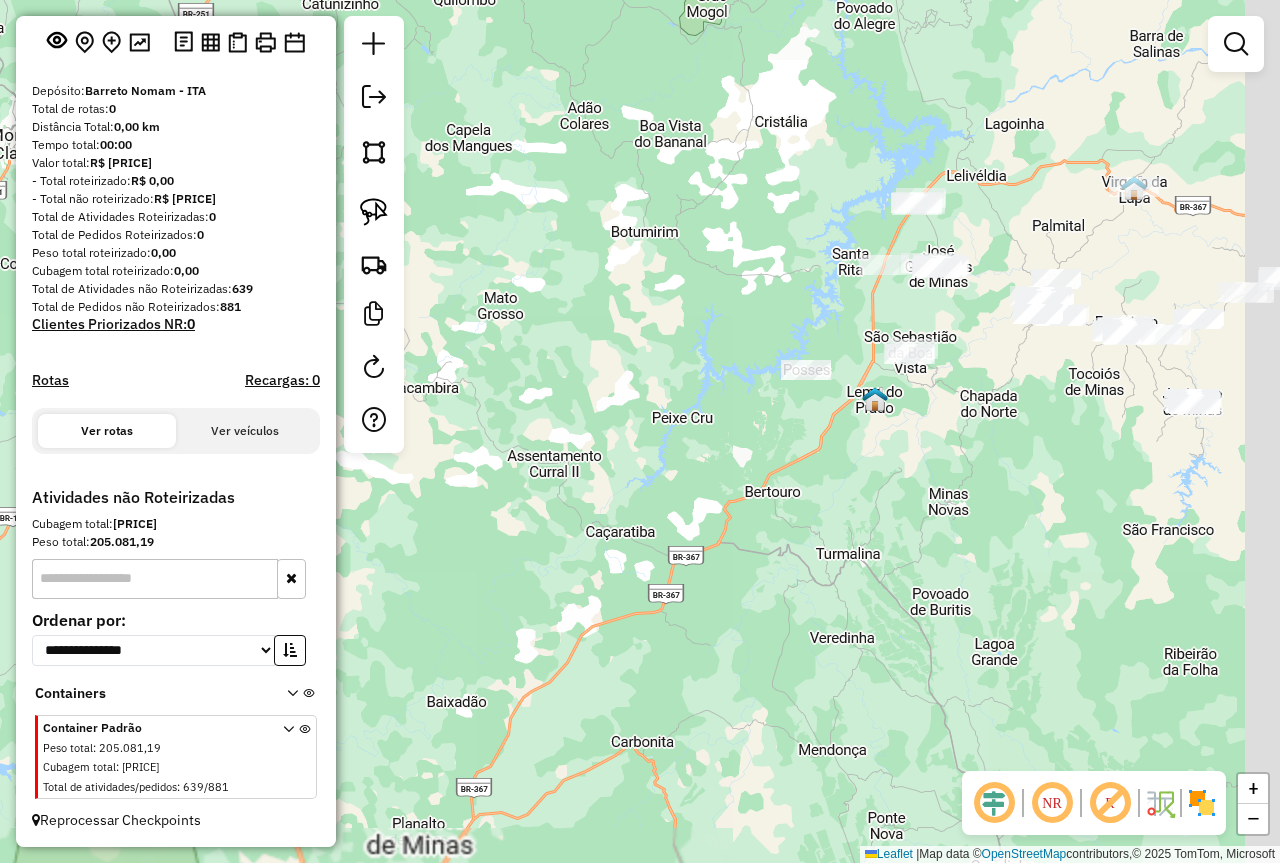 drag, startPoint x: 999, startPoint y: 521, endPoint x: 672, endPoint y: 561, distance: 329.4374 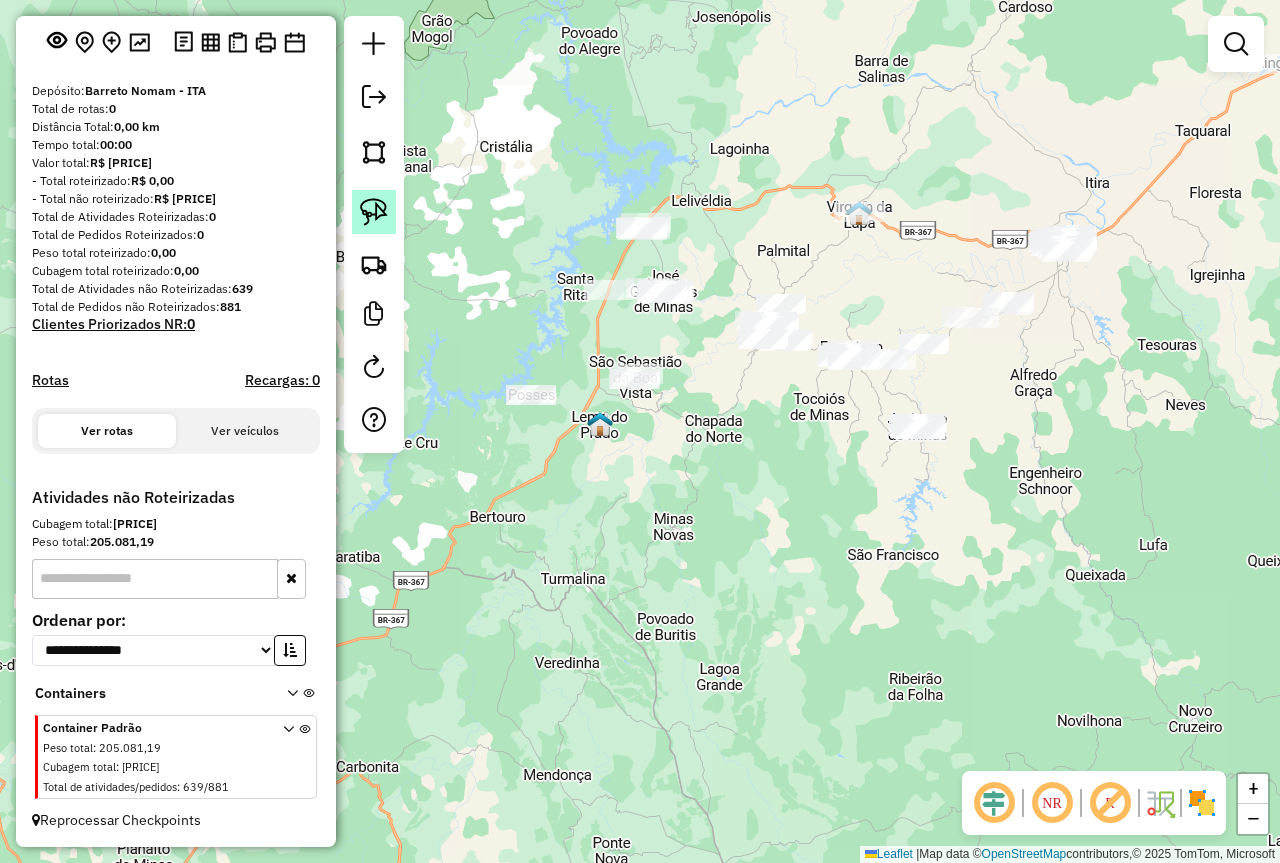 click 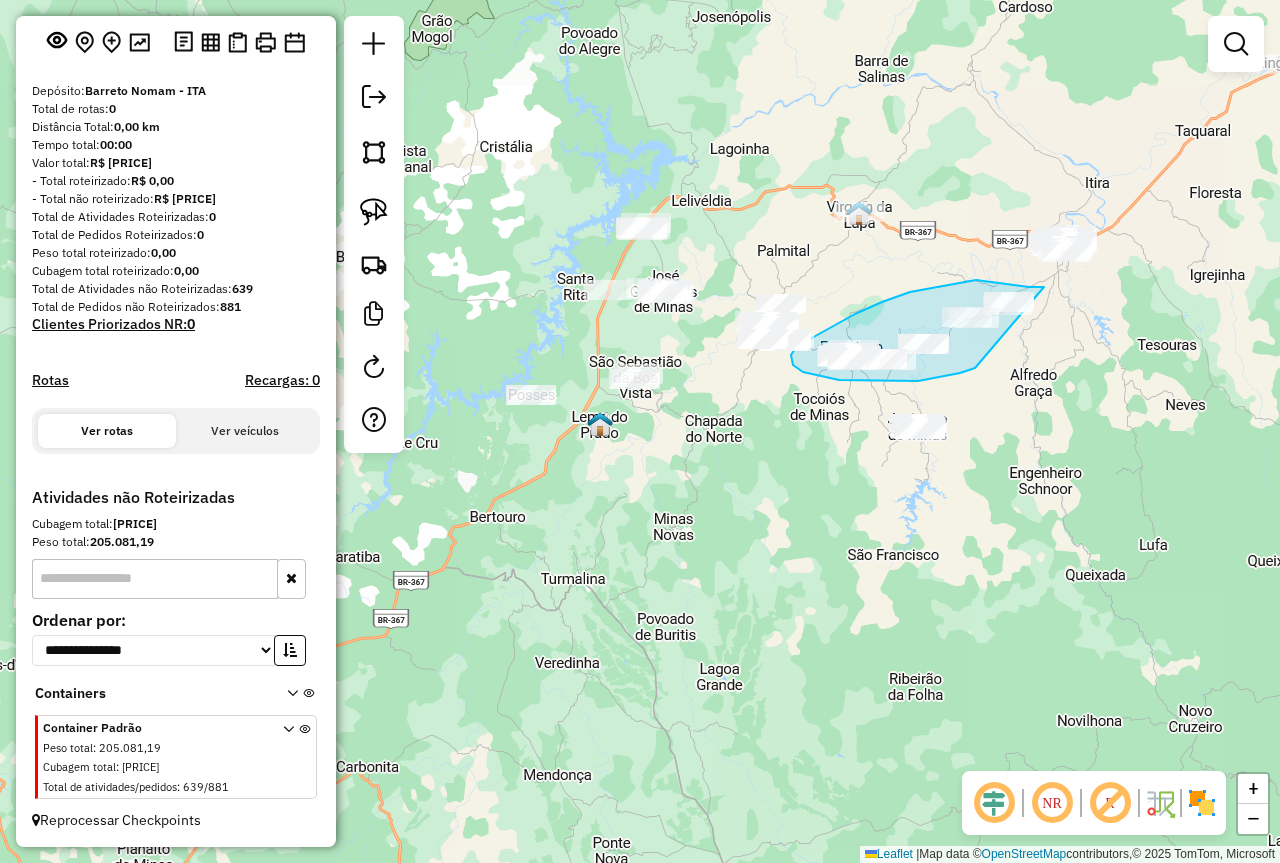 drag, startPoint x: 1044, startPoint y: 287, endPoint x: 1011, endPoint y: 350, distance: 71.11962 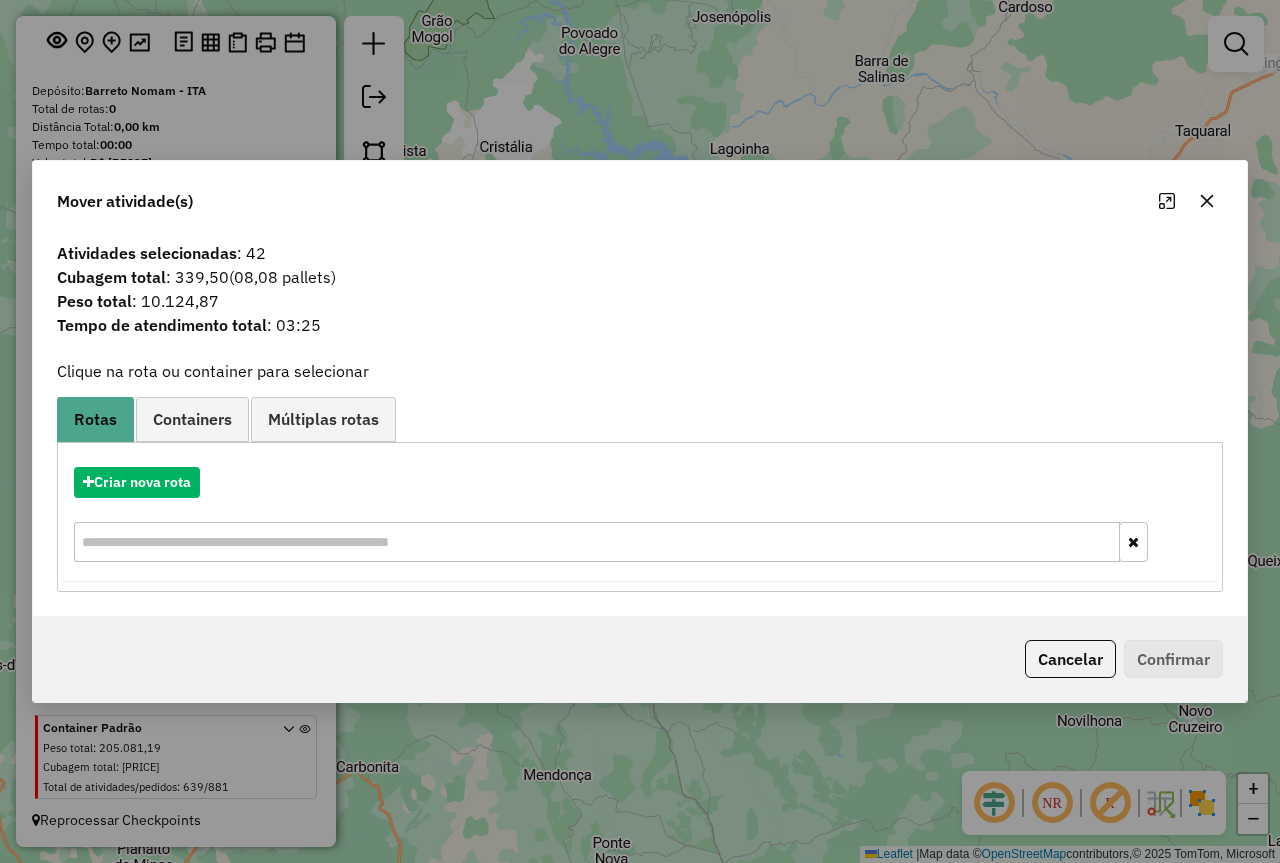 click 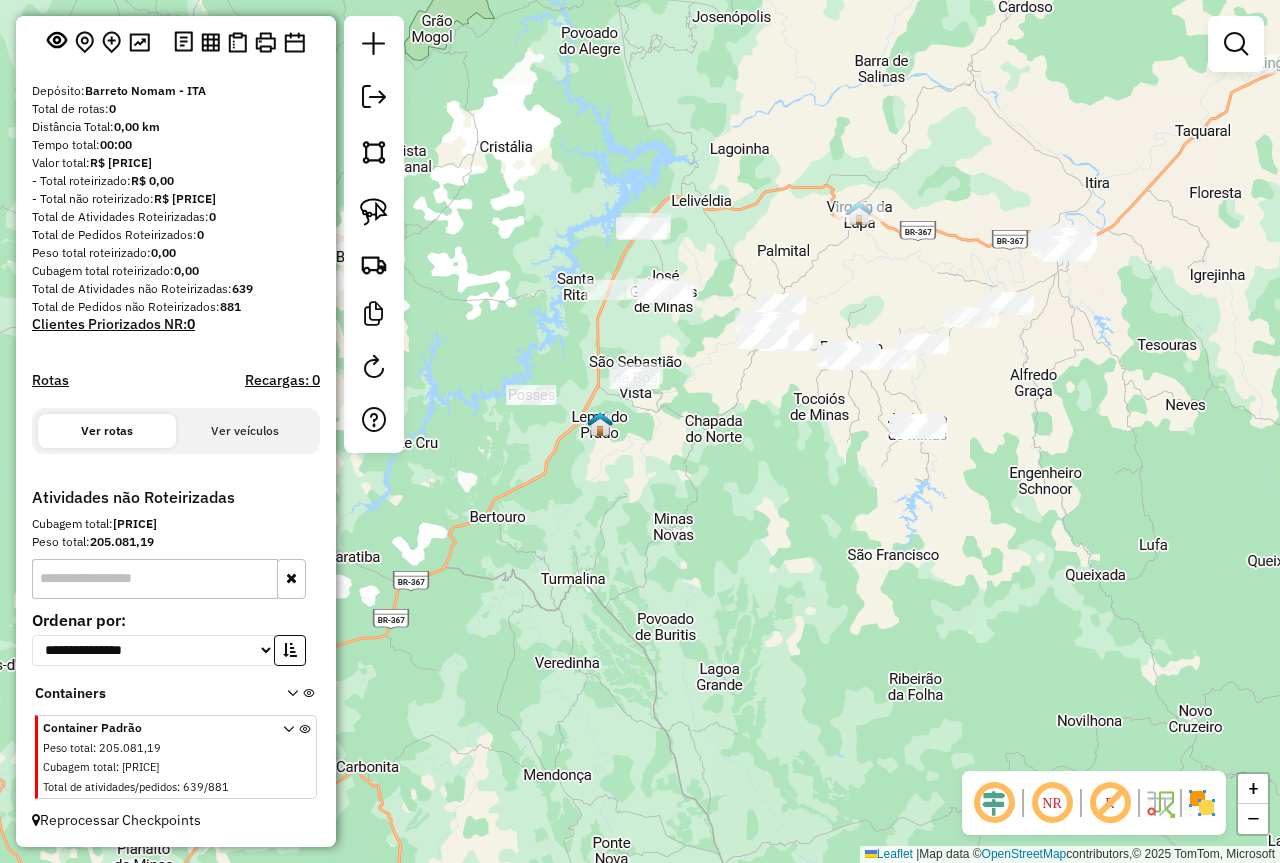 drag, startPoint x: 1074, startPoint y: 385, endPoint x: 1097, endPoint y: 384, distance: 23.021729 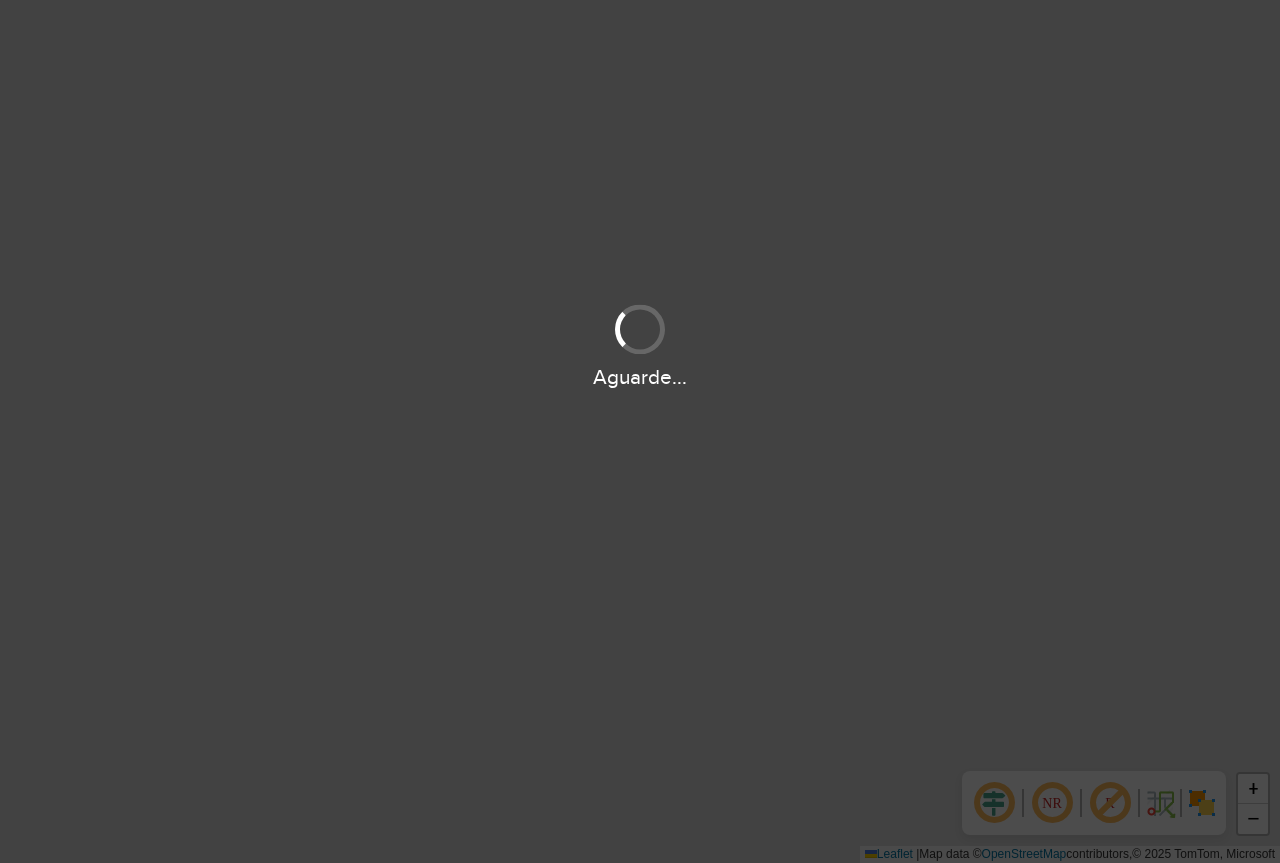 scroll, scrollTop: 0, scrollLeft: 0, axis: both 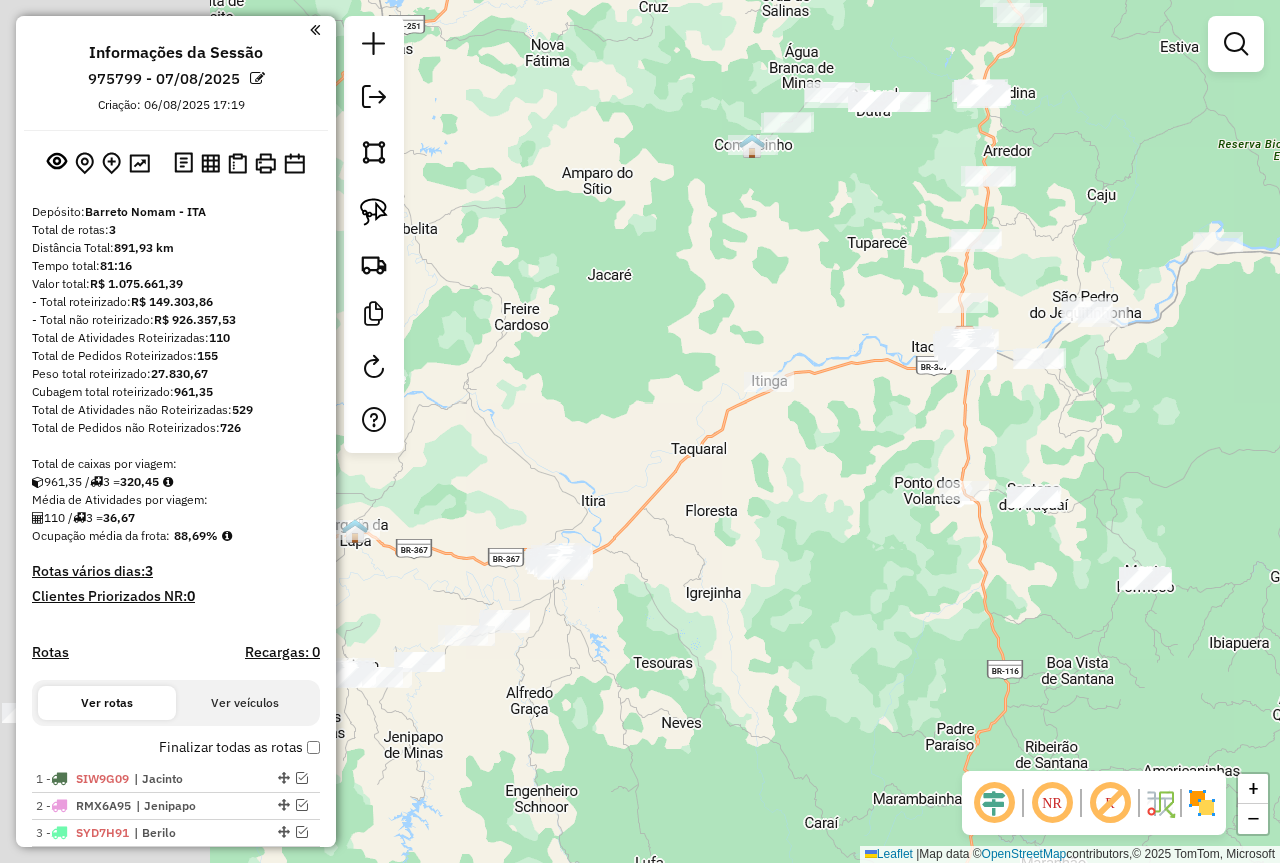 drag, startPoint x: 816, startPoint y: 544, endPoint x: 1144, endPoint y: 472, distance: 335.80948 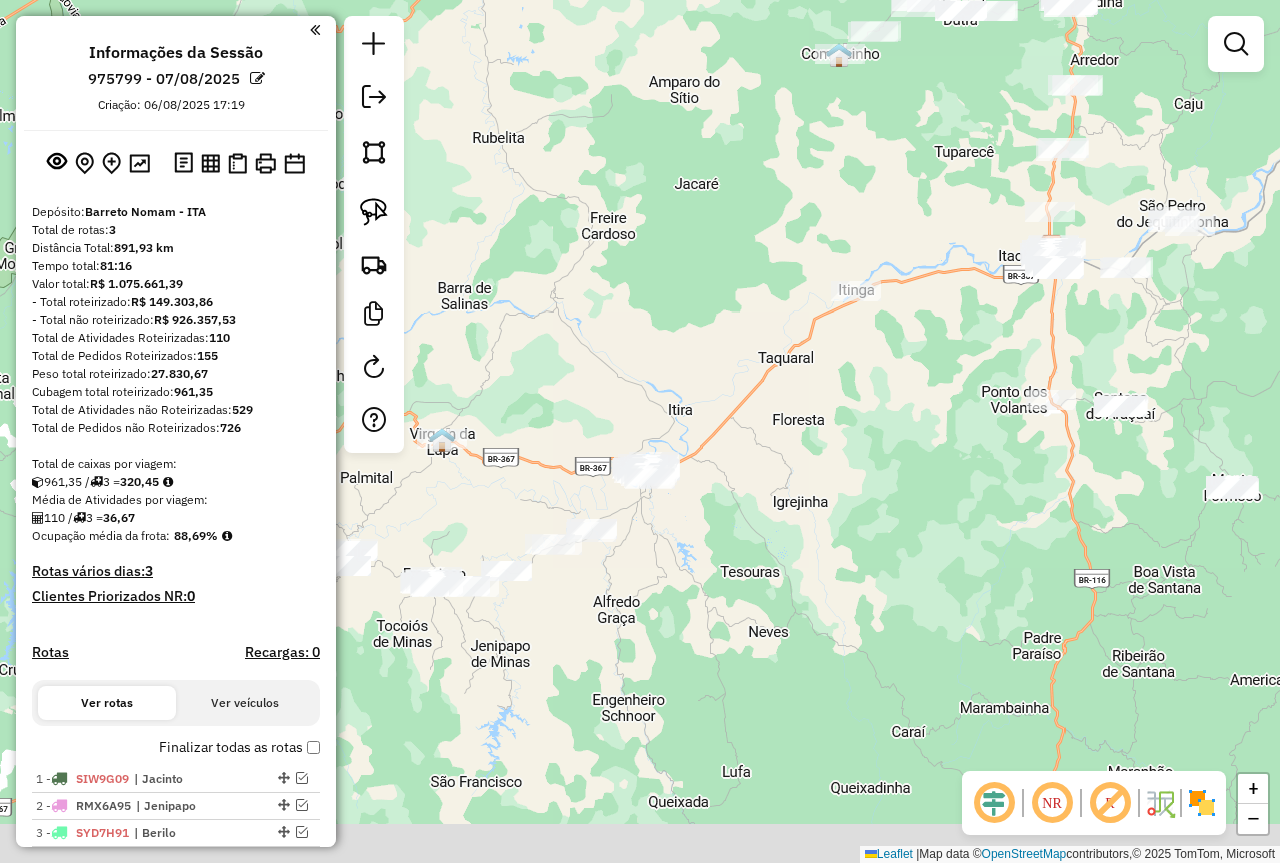 drag, startPoint x: 782, startPoint y: 652, endPoint x: 903, endPoint y: 437, distance: 246.71036 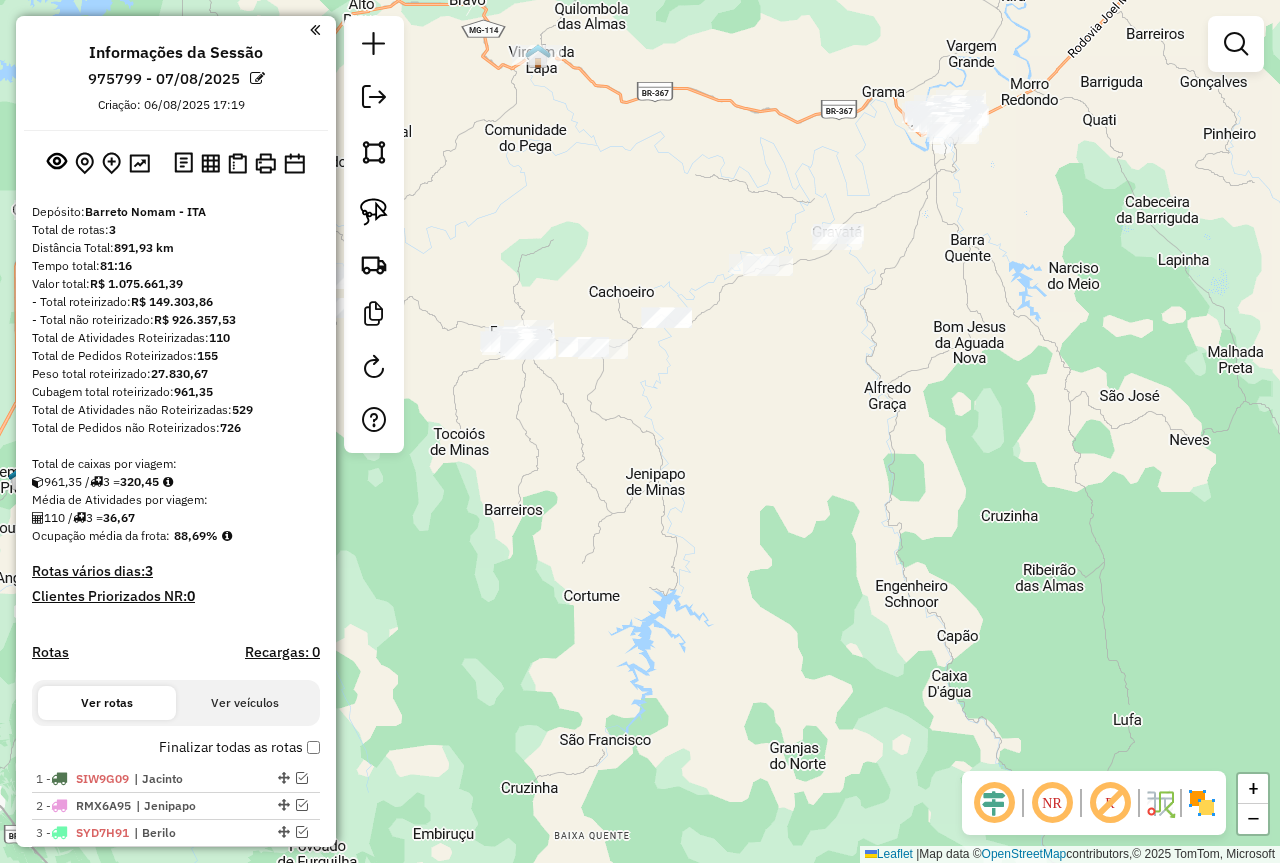 drag, startPoint x: 618, startPoint y: 502, endPoint x: 913, endPoint y: 445, distance: 300.45633 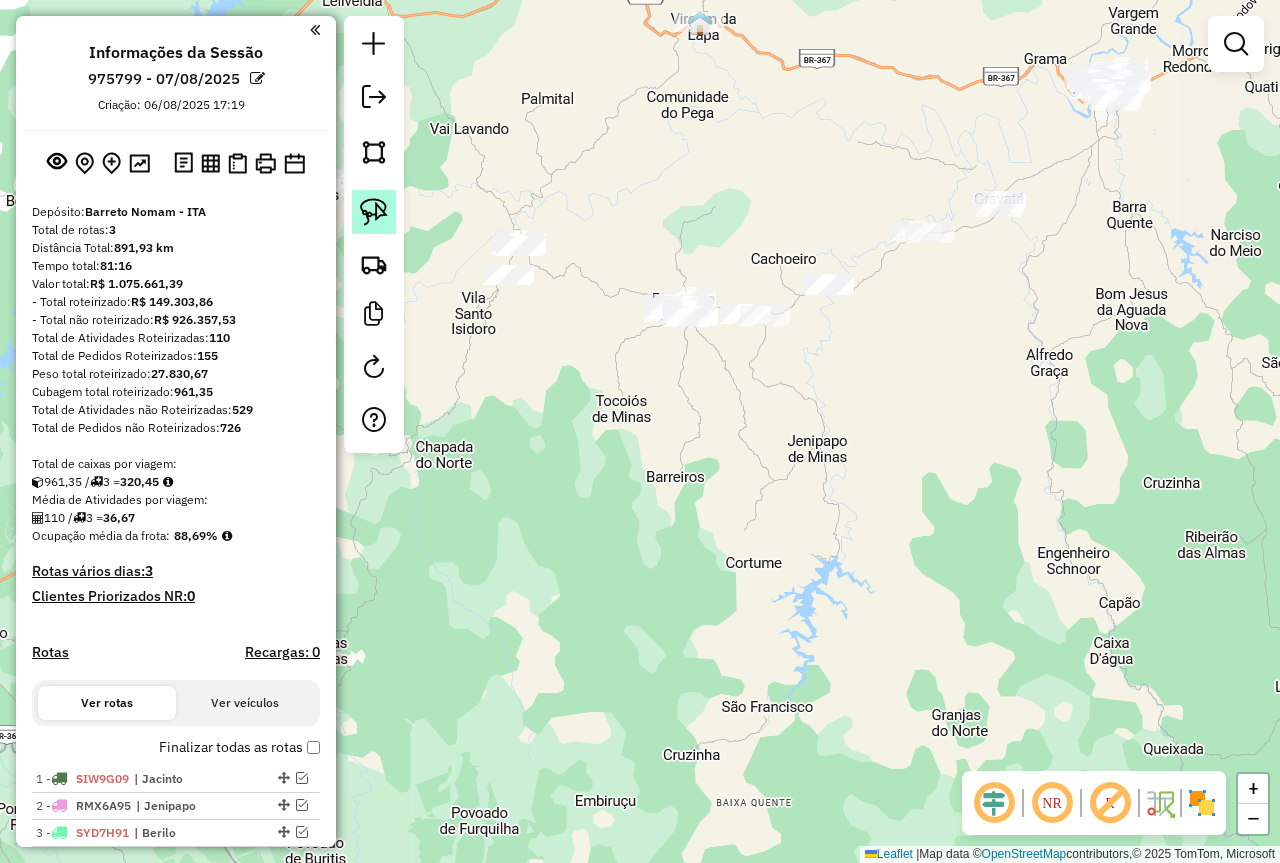click 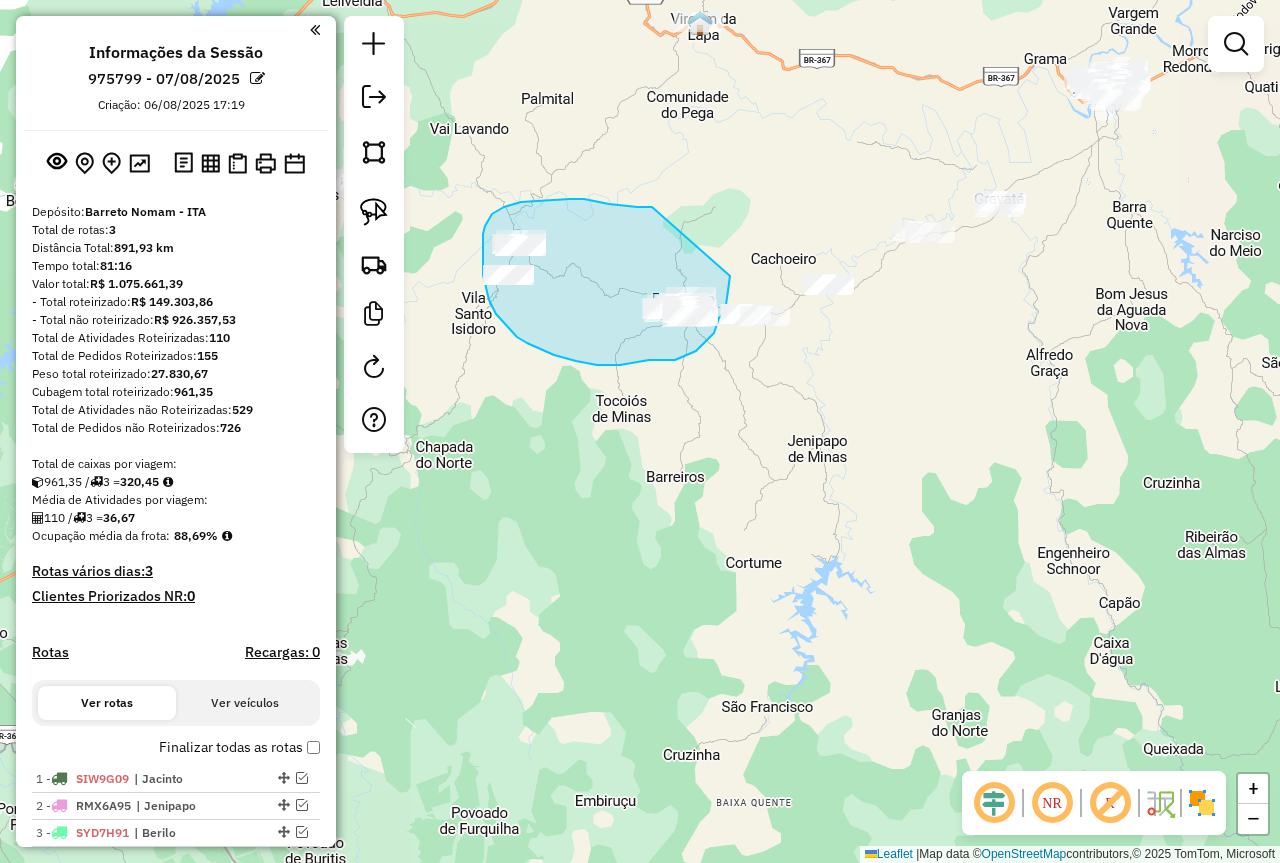 drag, startPoint x: 652, startPoint y: 207, endPoint x: 731, endPoint y: 262, distance: 96.26006 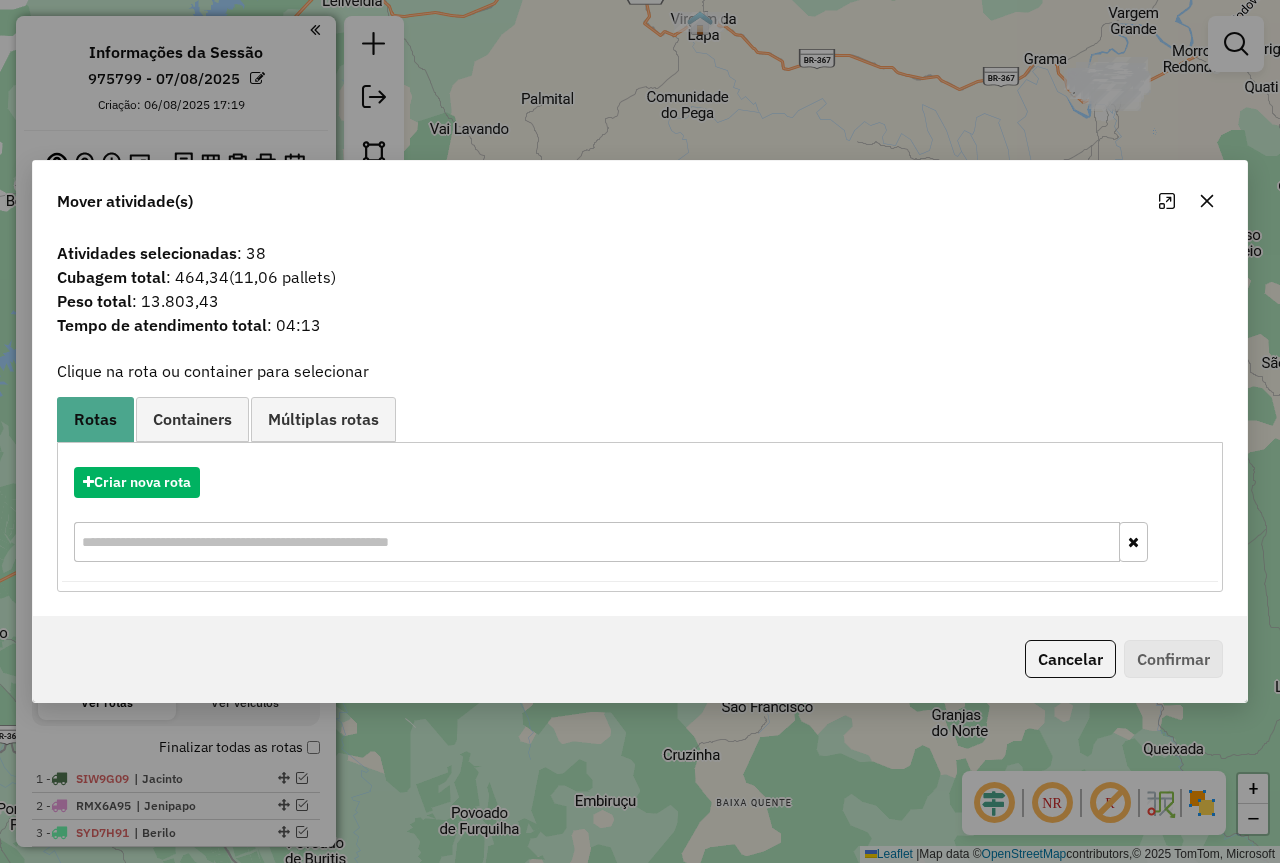 click 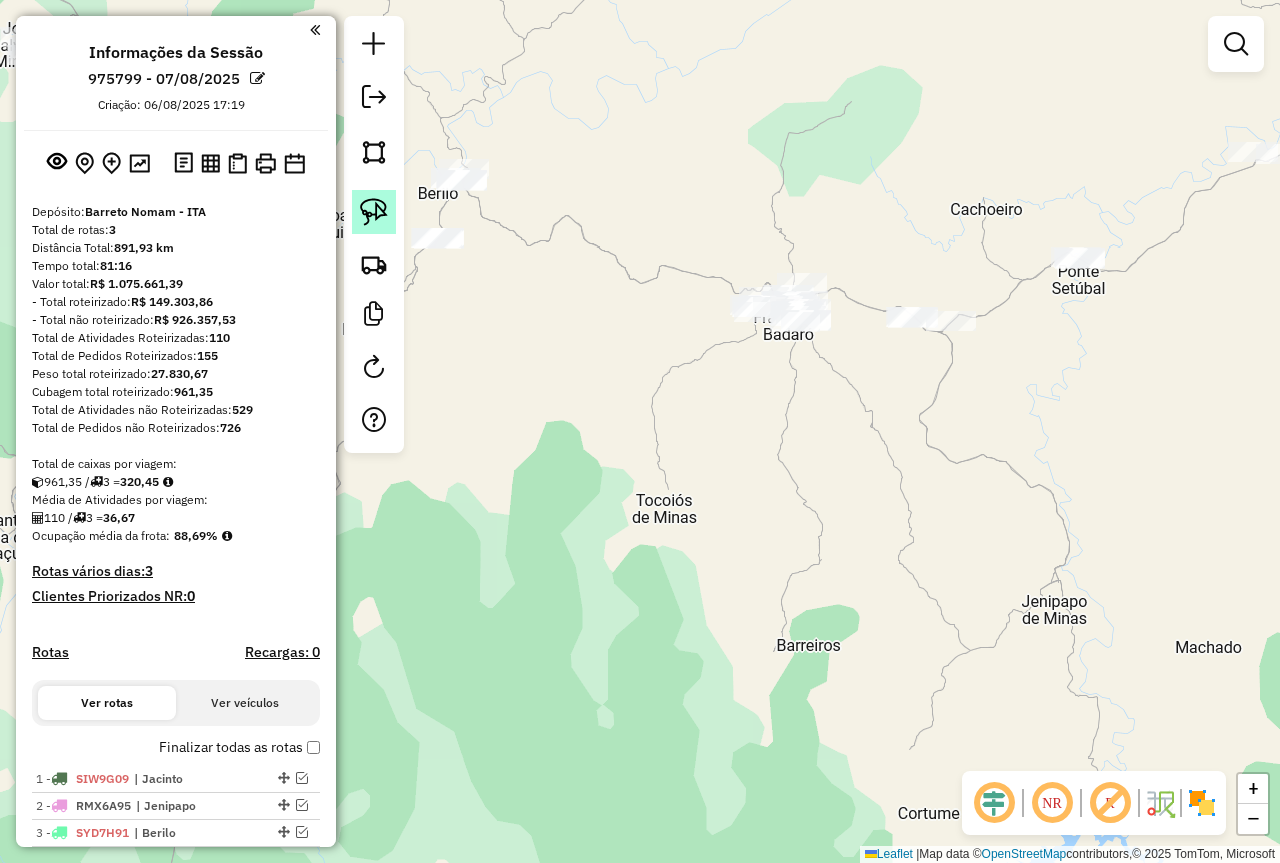 click 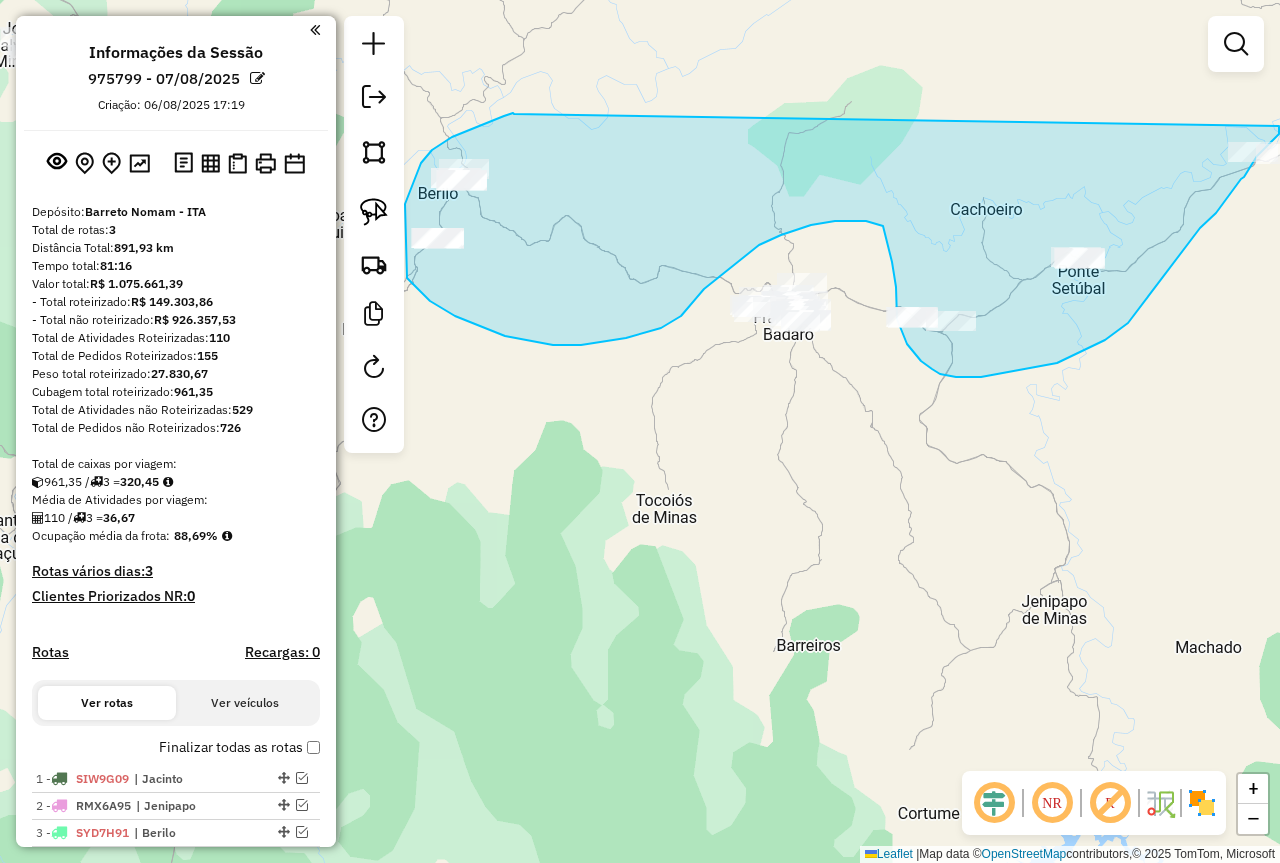 drag, startPoint x: 514, startPoint y: 114, endPoint x: 1279, endPoint y: 126, distance: 765.0941 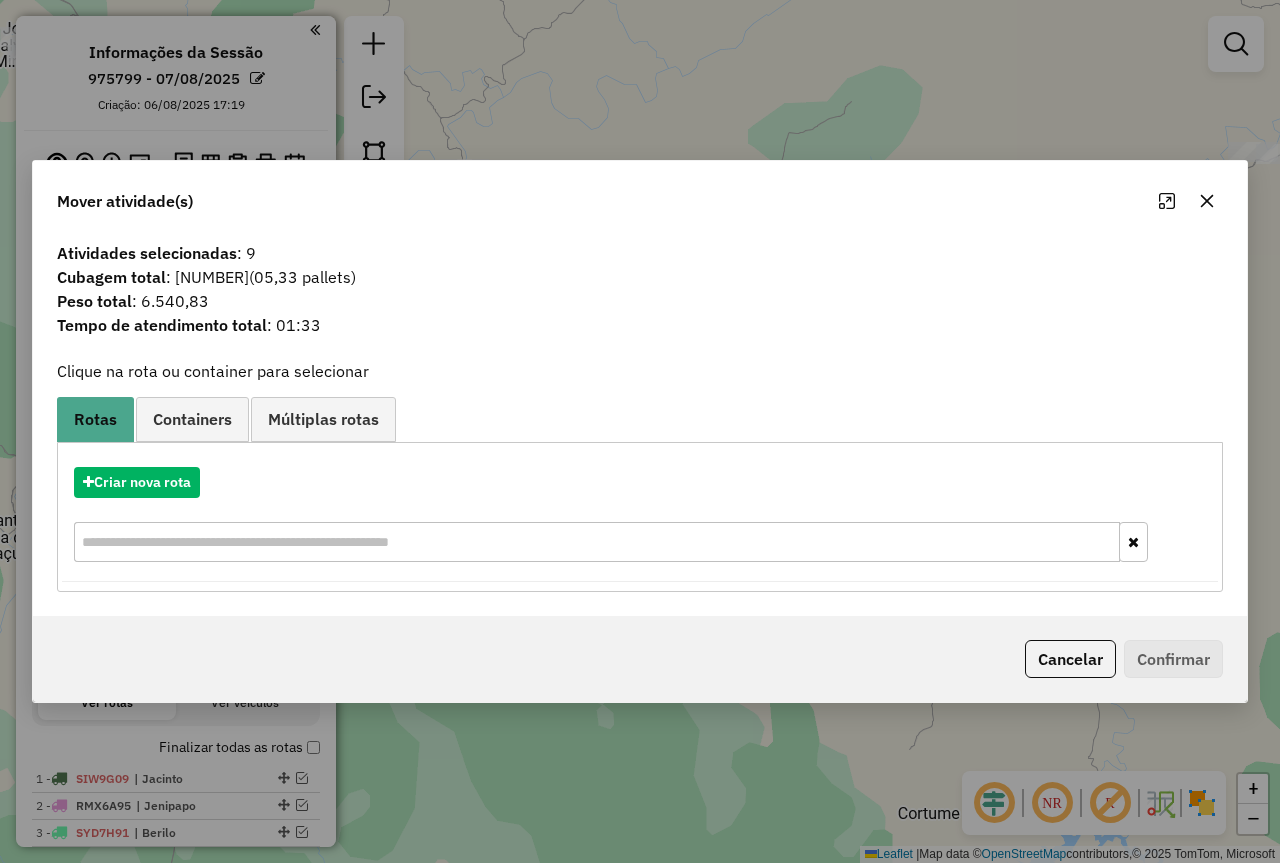 click 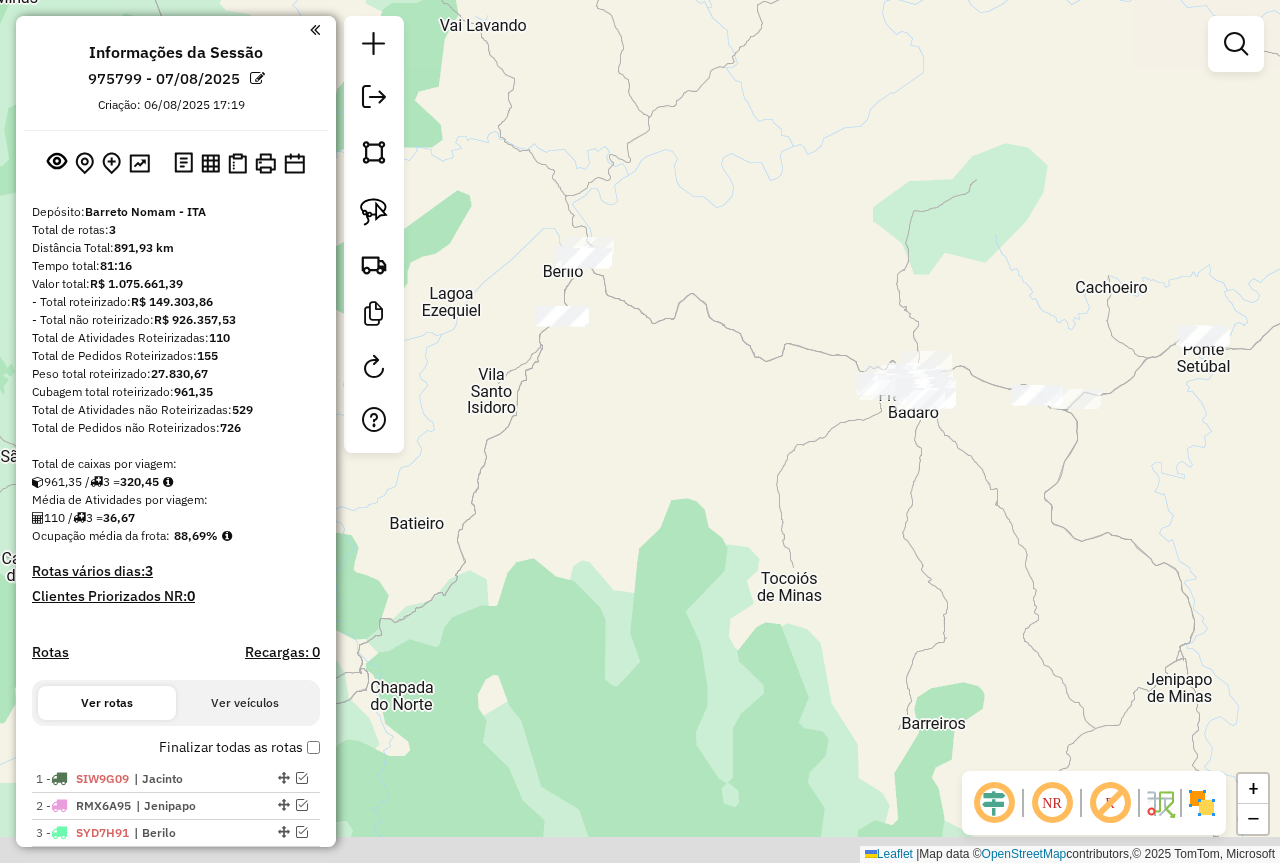 drag, startPoint x: 715, startPoint y: 486, endPoint x: 786, endPoint y: 426, distance: 92.95698 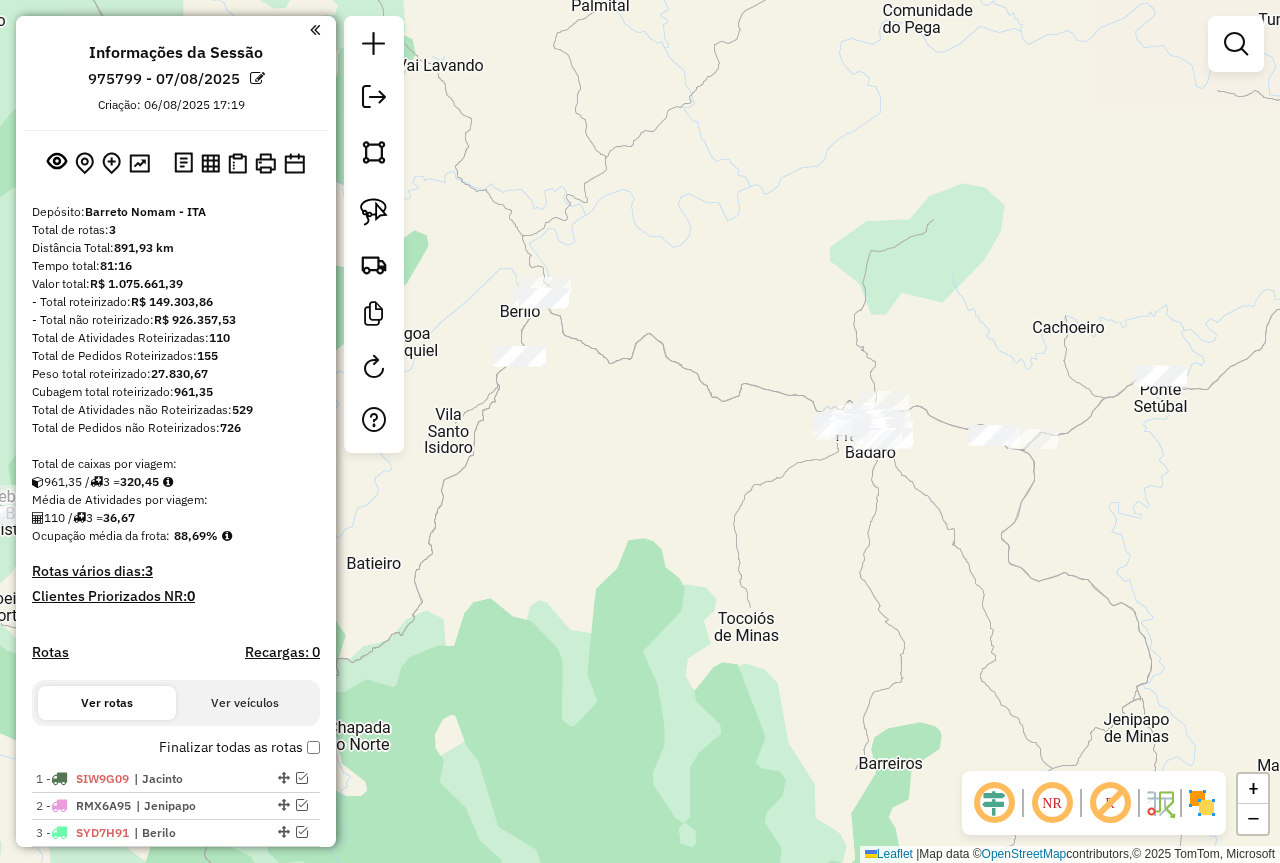 drag, startPoint x: 574, startPoint y: 189, endPoint x: 573, endPoint y: 248, distance: 59.008472 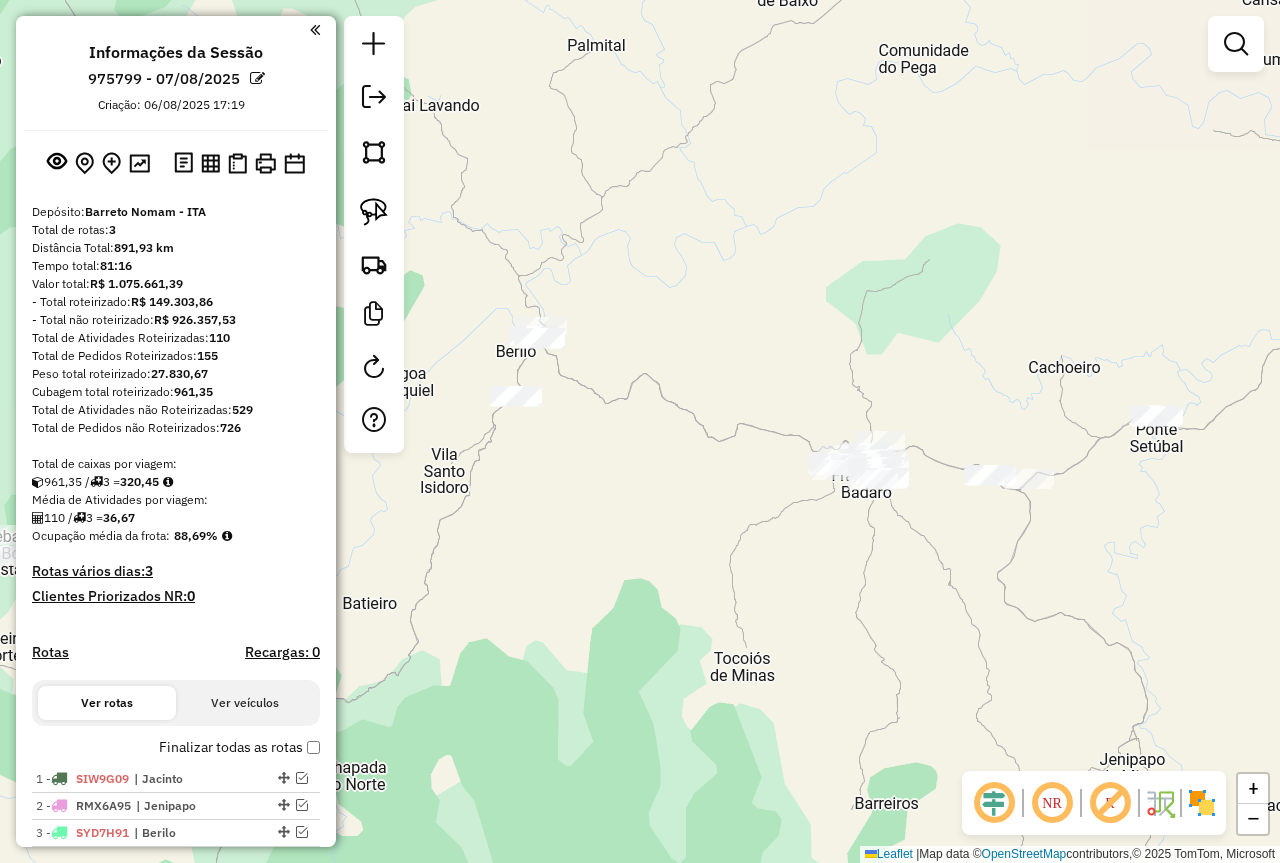 click on "Janela de atendimento Grade de atendimento Capacidade Transportadoras Veículos Cliente Pedidos  Rotas Selecione os dias de semana para filtrar as janelas de atendimento  Seg   Ter   Qua   Qui   Sex   Sáb   Dom  Informe o período da janela de atendimento: De: Até:  Filtrar exatamente a janela do cliente  Considerar janela de atendimento padrão  Selecione os dias de semana para filtrar as grades de atendimento  Seg   Ter   Qua   Qui   Sex   Sáb   Dom   Considerar clientes sem dia de atendimento cadastrado  Clientes fora do dia de atendimento selecionado Filtrar as atividades entre os valores definidos abaixo:  Peso mínimo:   Peso máximo:   Cubagem mínima:   Cubagem máxima:   De:   Até:  Filtrar as atividades entre o tempo de atendimento definido abaixo:  De:   Até:   Considerar capacidade total dos clientes não roteirizados Transportadora: Selecione um ou mais itens Tipo de veículo: Selecione um ou mais itens Veículo: Selecione um ou mais itens Motorista: Selecione um ou mais itens Nome: Rótulo:" 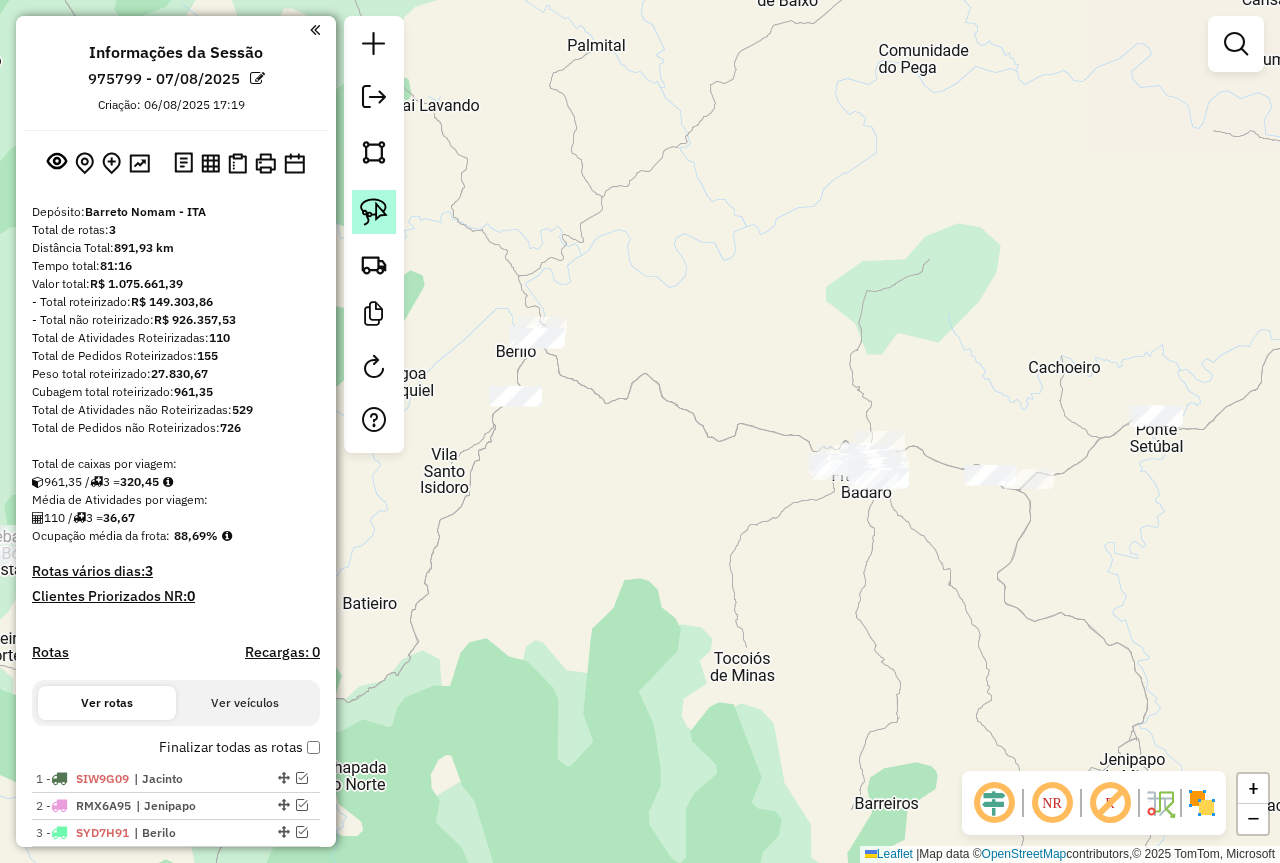 click 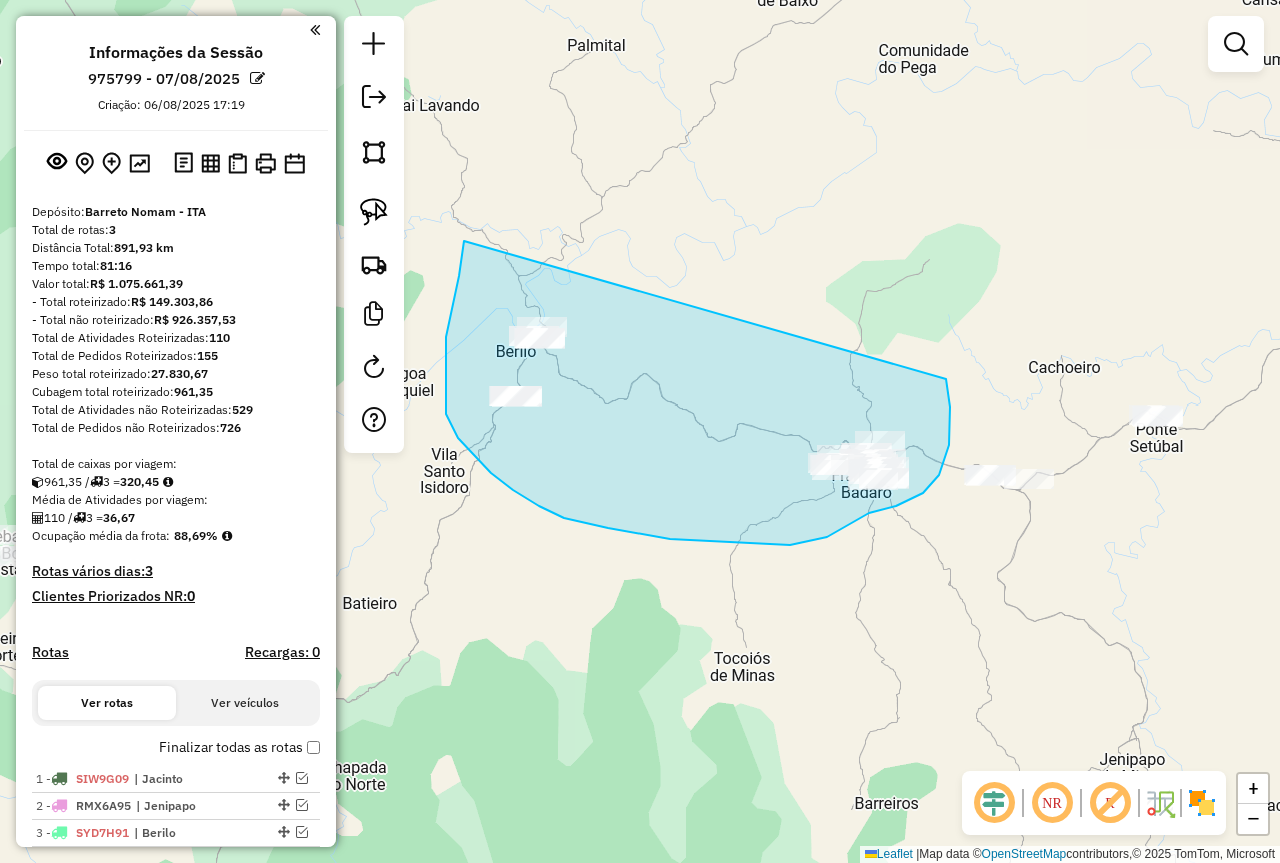 drag, startPoint x: 464, startPoint y: 241, endPoint x: 907, endPoint y: 322, distance: 450.3443 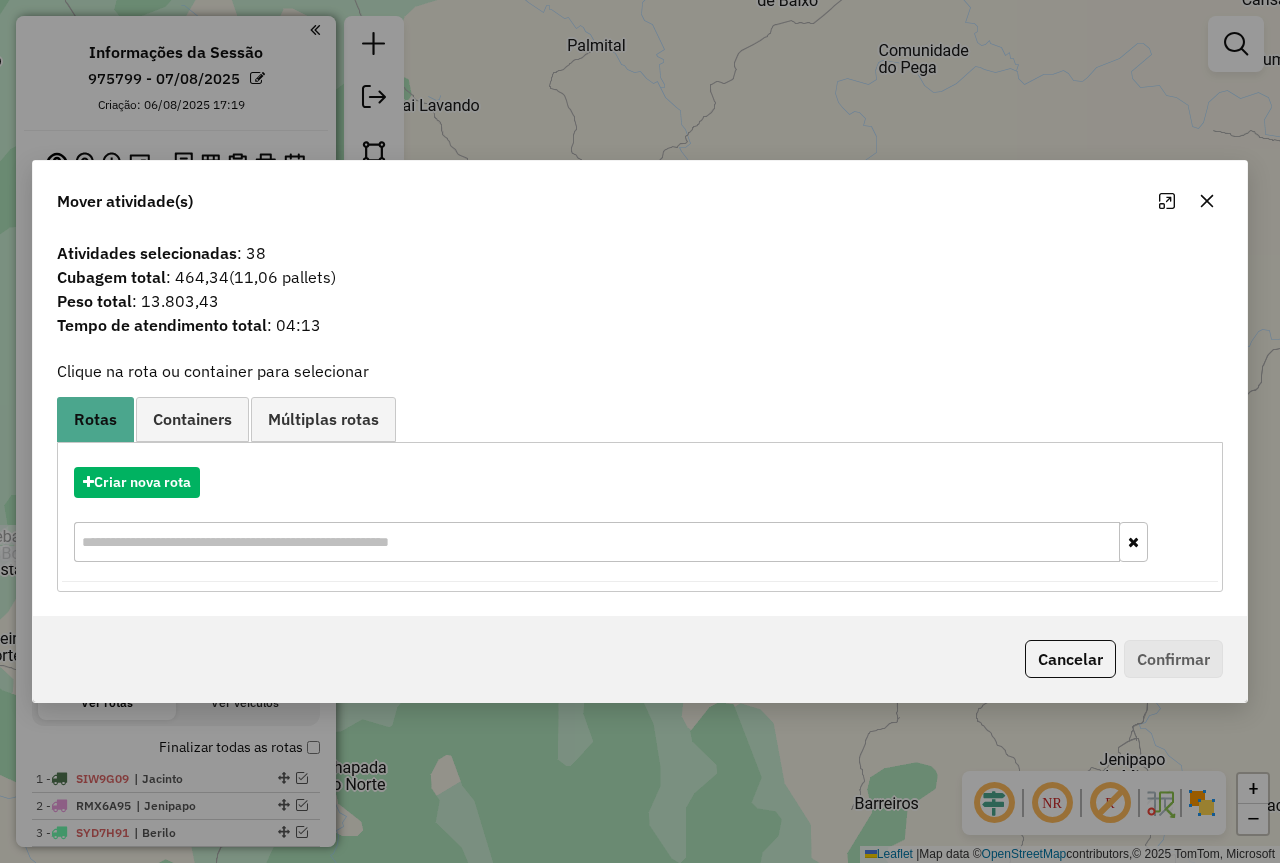 click 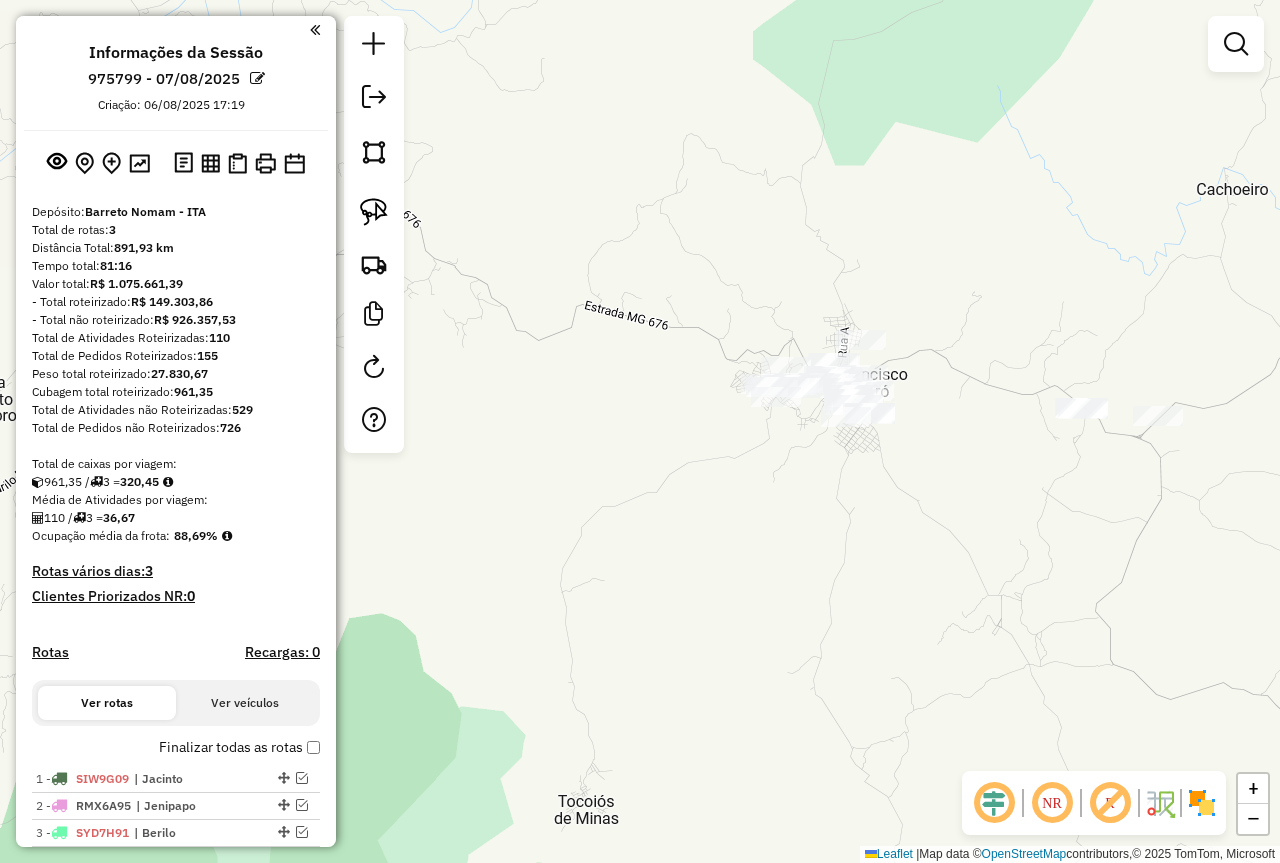 drag, startPoint x: 964, startPoint y: 494, endPoint x: 873, endPoint y: 423, distance: 115.42097 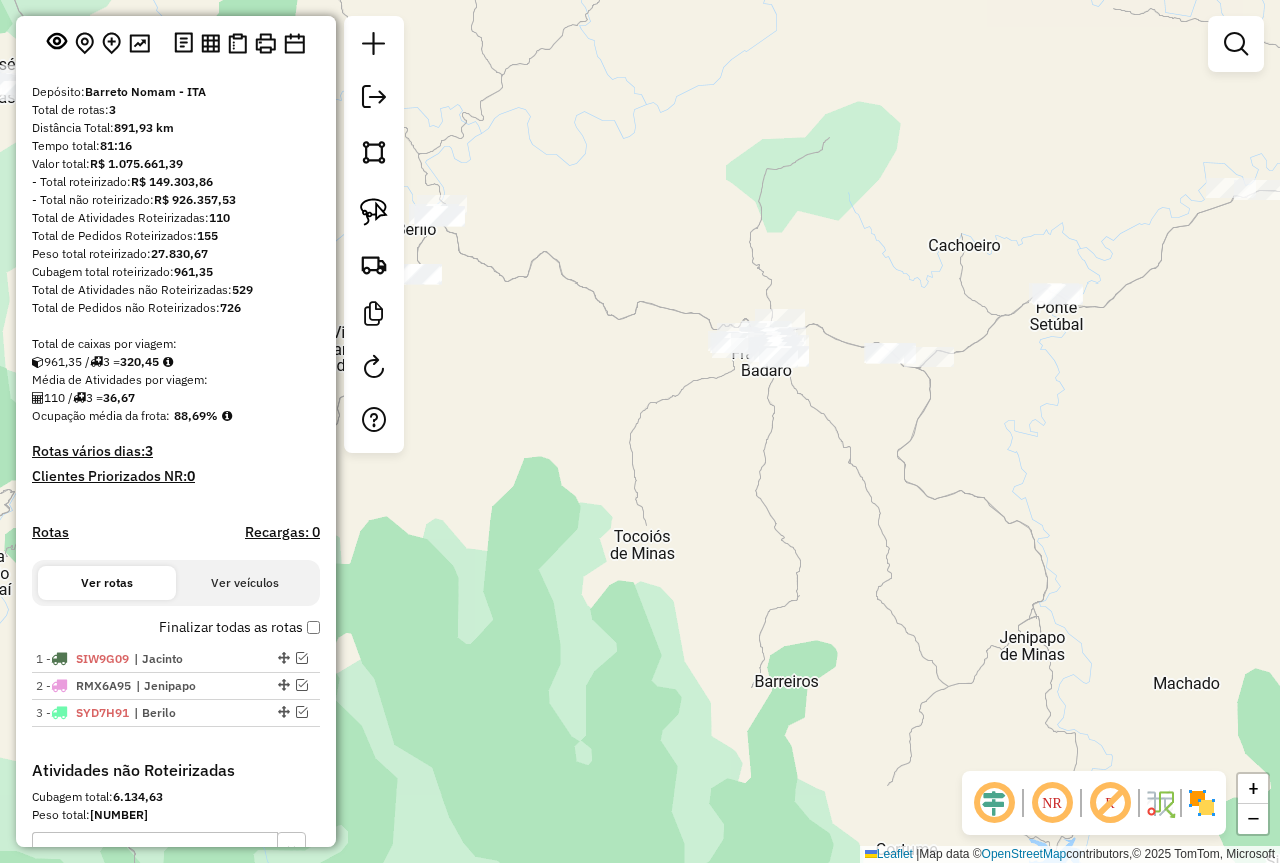 scroll, scrollTop: 200, scrollLeft: 0, axis: vertical 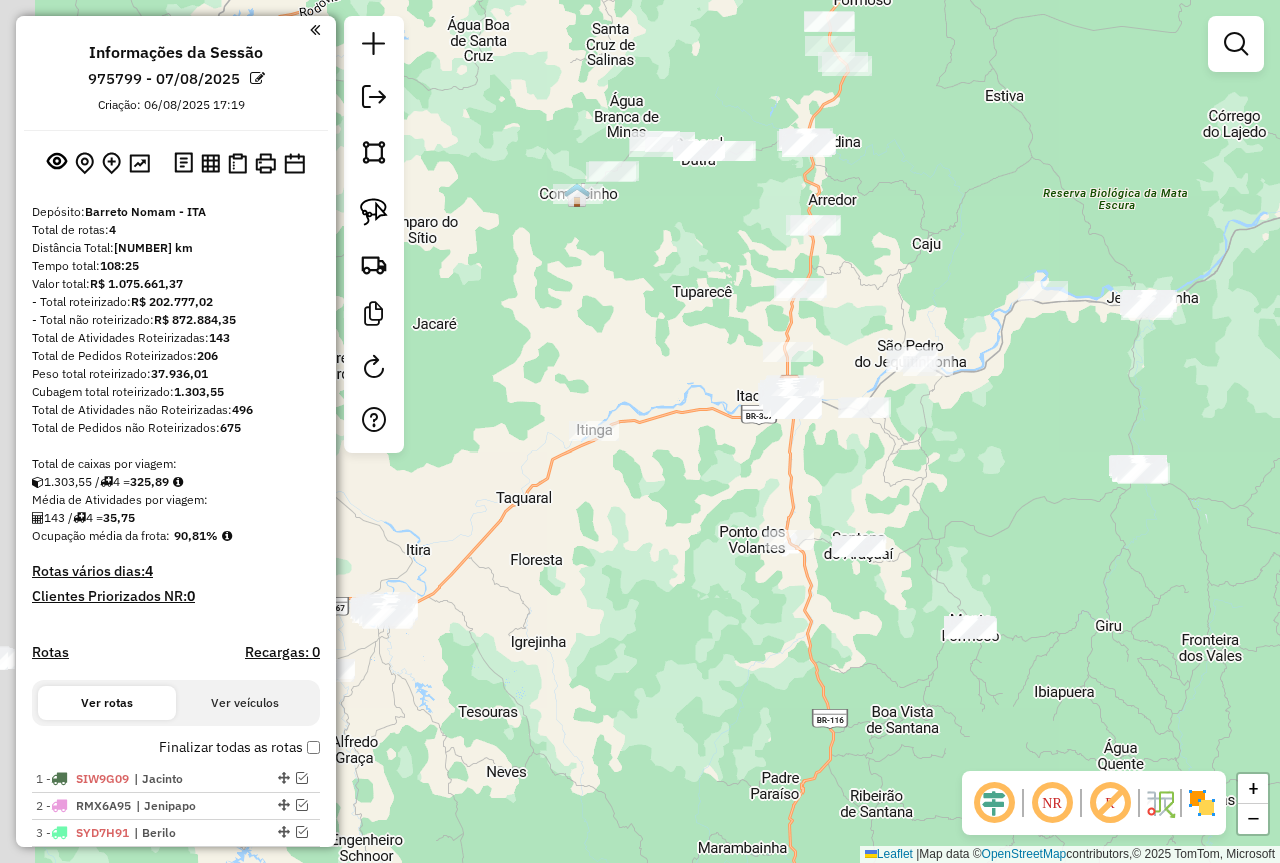 drag, startPoint x: 514, startPoint y: 722, endPoint x: 1010, endPoint y: 483, distance: 550.5788 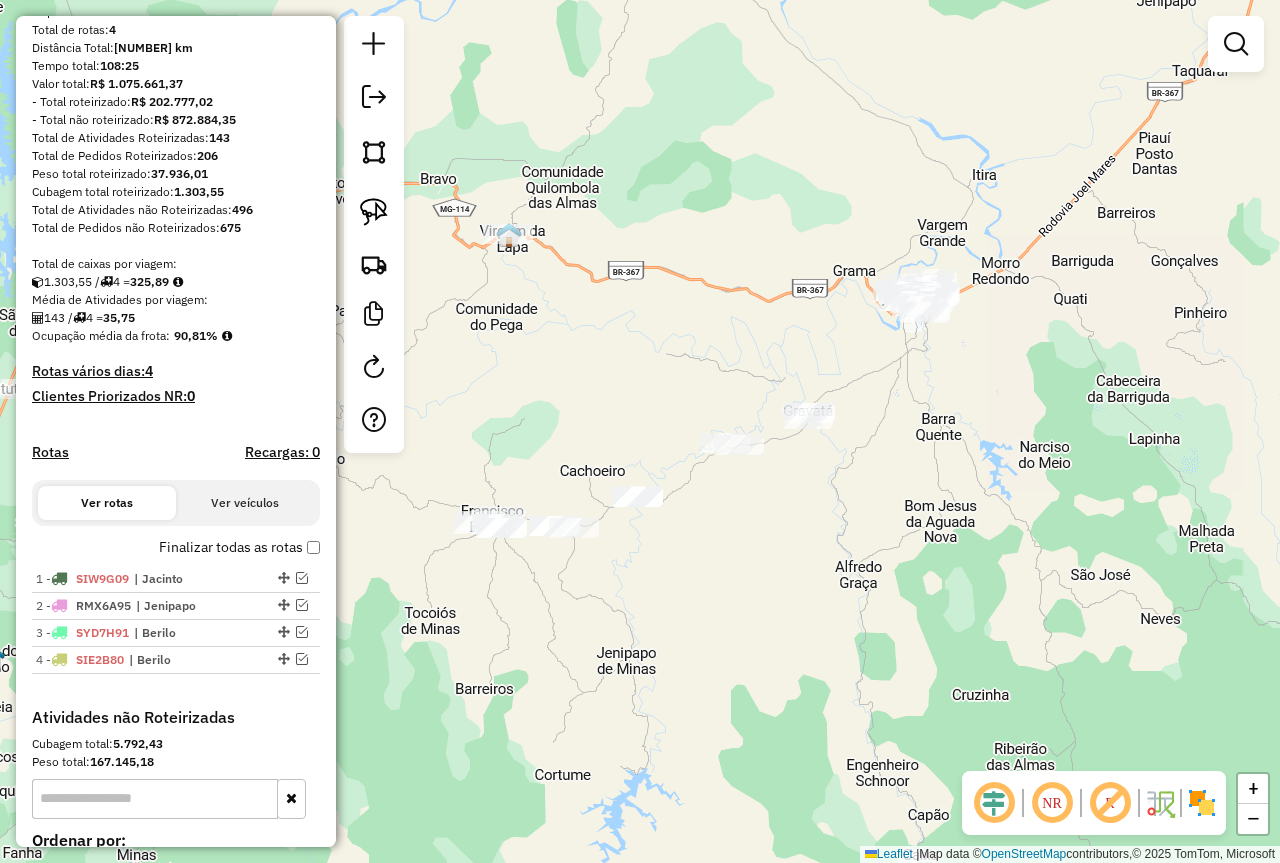 scroll, scrollTop: 300, scrollLeft: 0, axis: vertical 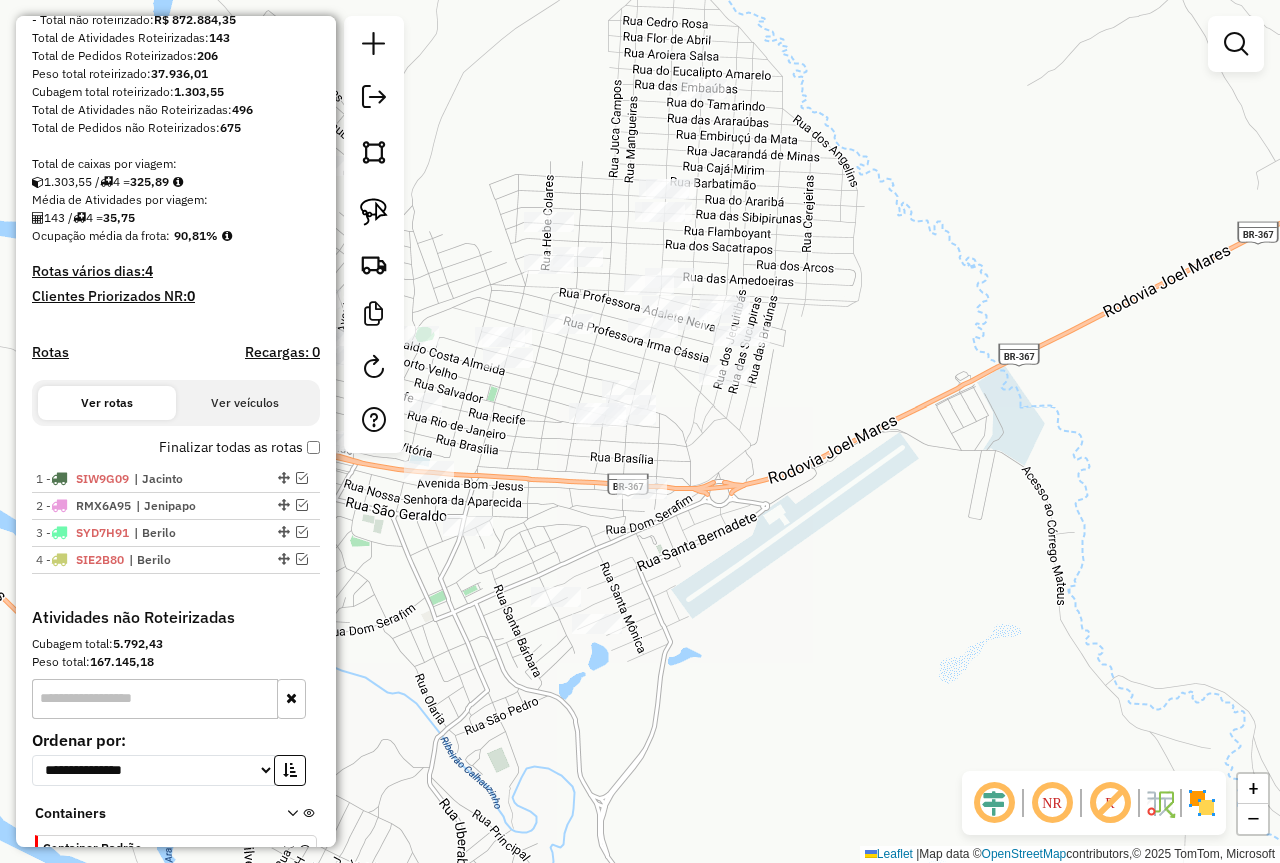 drag, startPoint x: 702, startPoint y: 458, endPoint x: 1025, endPoint y: 396, distance: 328.89664 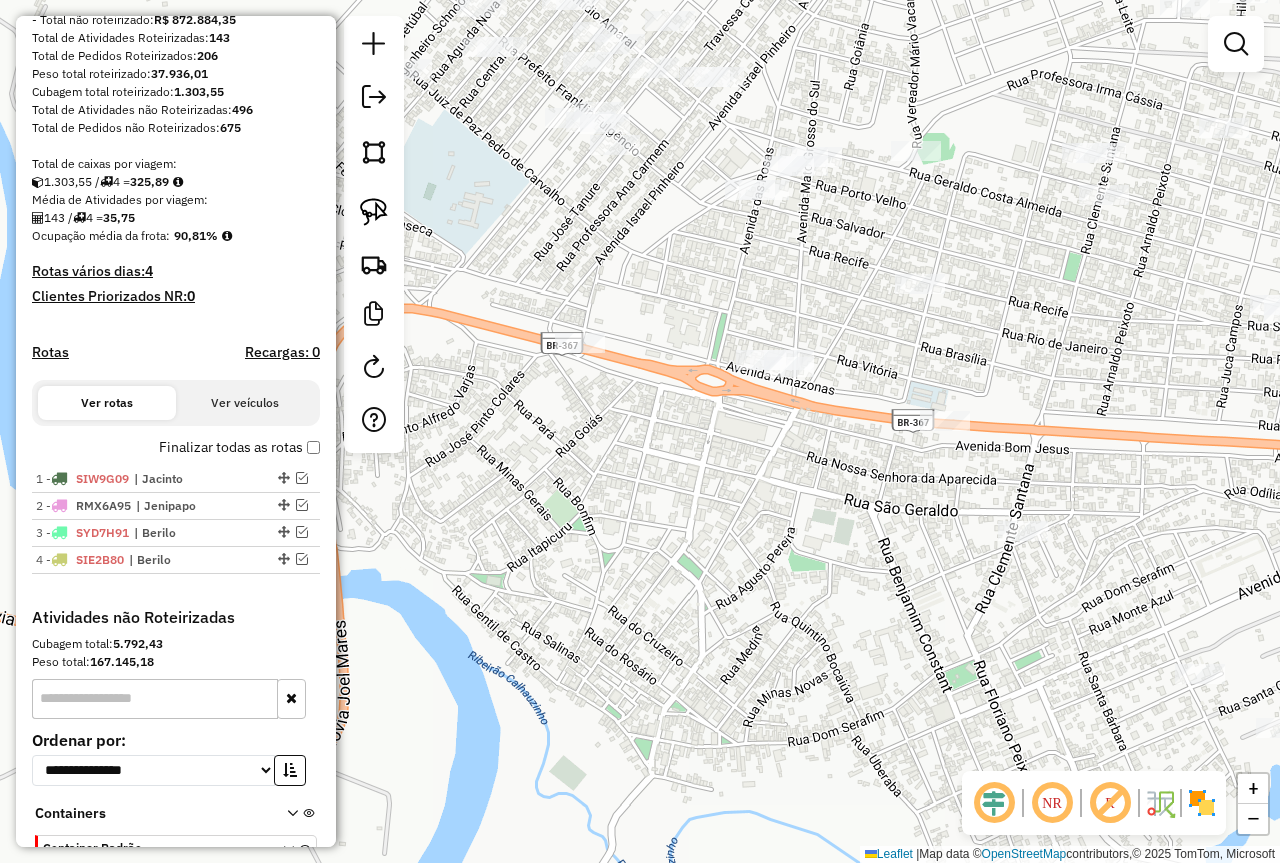 drag, startPoint x: 832, startPoint y: 416, endPoint x: 852, endPoint y: 408, distance: 21.540659 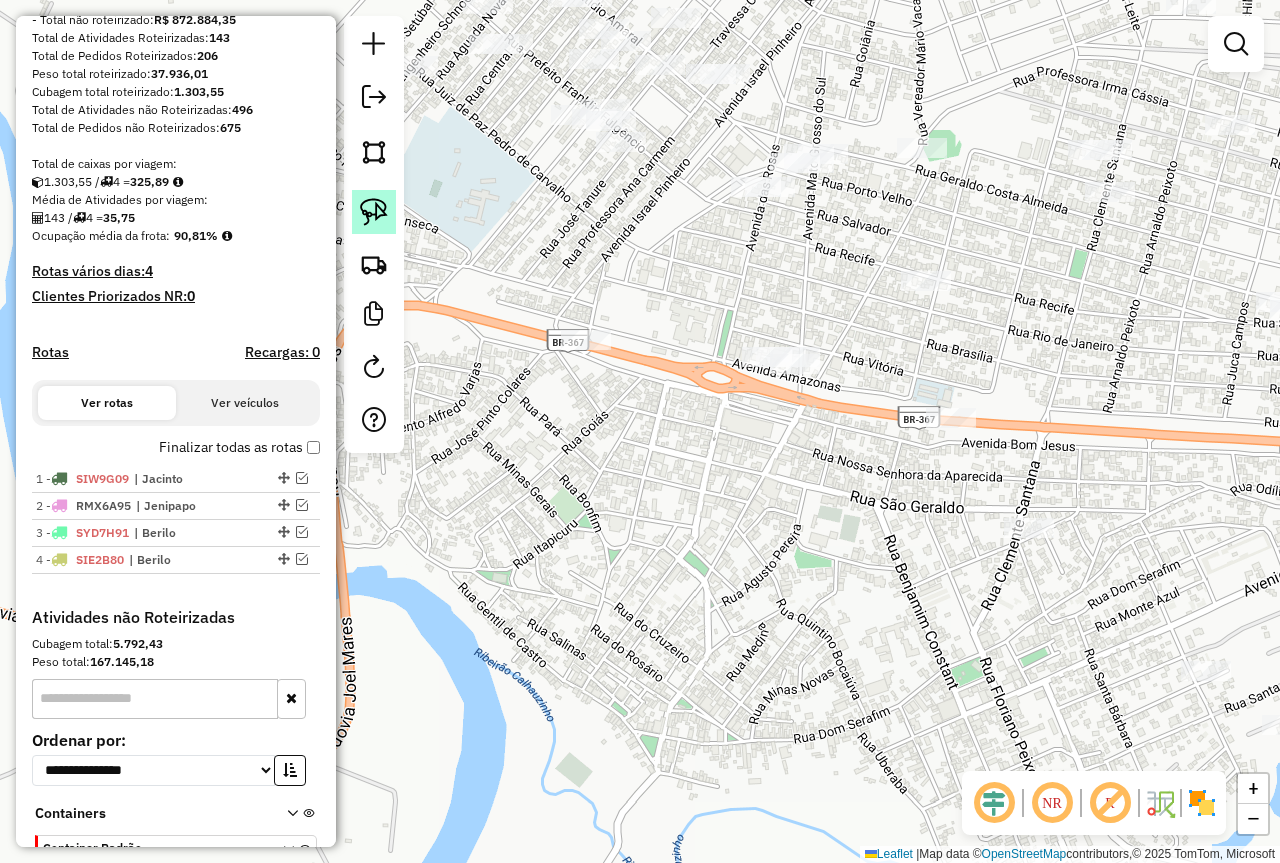 click 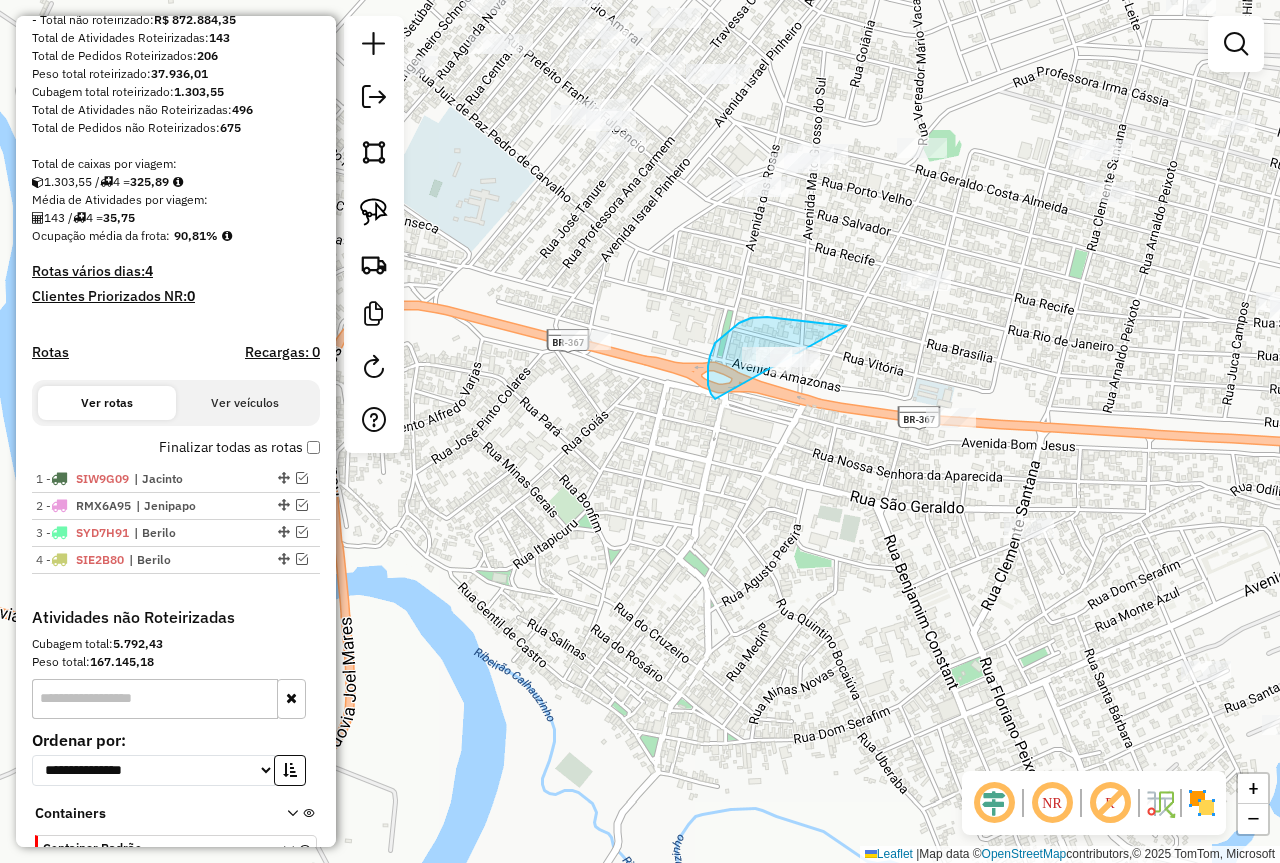 drag, startPoint x: 846, startPoint y: 326, endPoint x: 846, endPoint y: 380, distance: 54 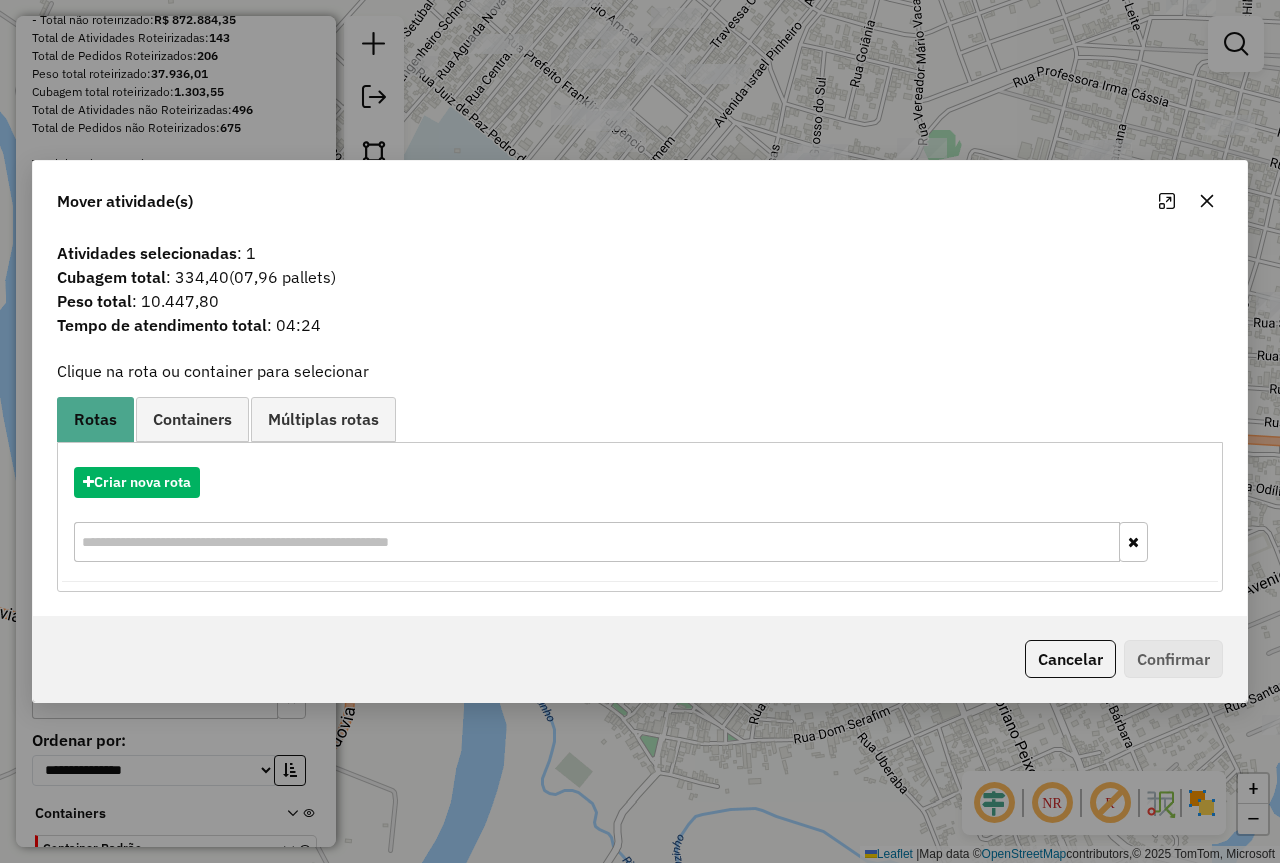 click 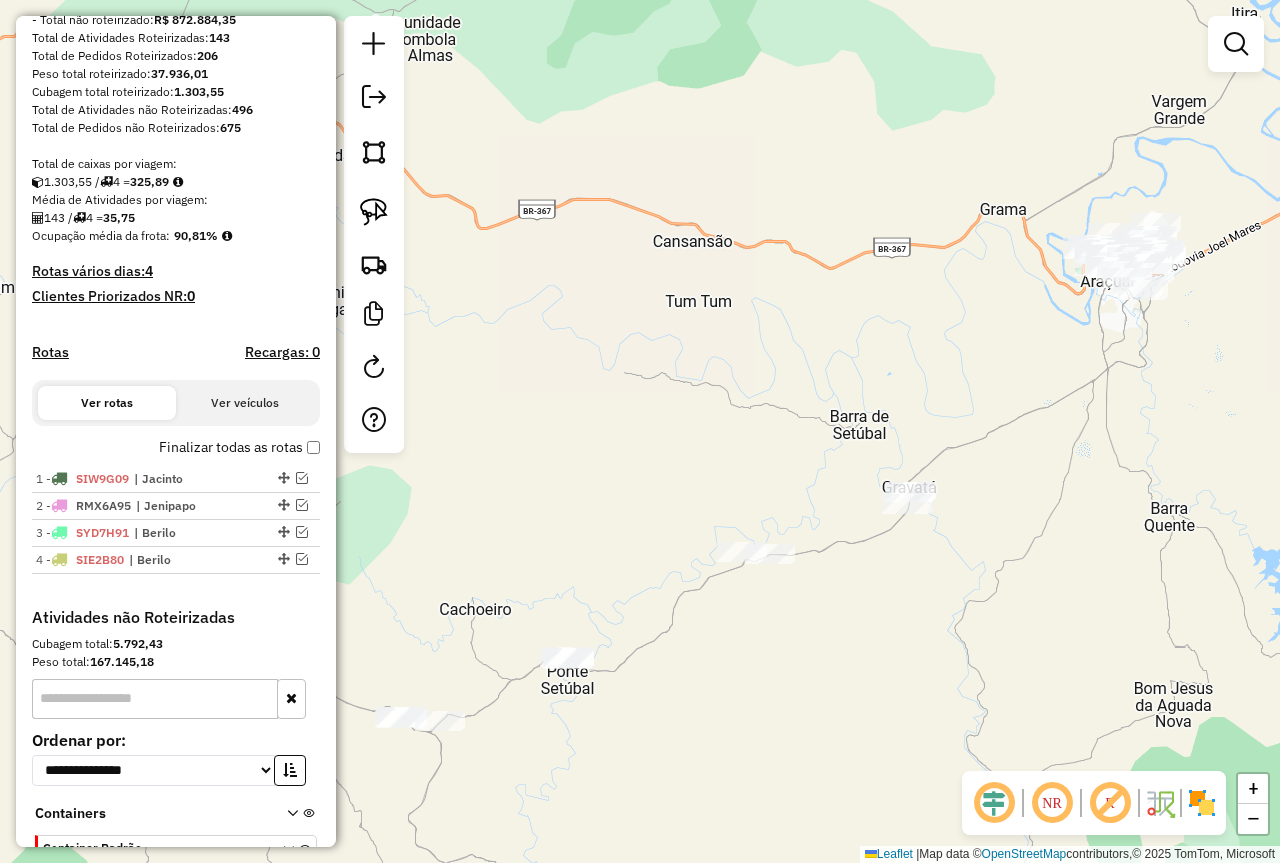 click on "Janela de atendimento Grade de atendimento Capacidade Transportadoras Veículos Cliente Pedidos  Rotas Selecione os dias de semana para filtrar as janelas de atendimento  Seg   Ter   Qua   Qui   Sex   Sáb   Dom  Informe o período da janela de atendimento: De: Até:  Filtrar exatamente a janela do cliente  Considerar janela de atendimento padrão  Selecione os dias de semana para filtrar as grades de atendimento  Seg   Ter   Qua   Qui   Sex   Sáb   Dom   Considerar clientes sem dia de atendimento cadastrado  Clientes fora do dia de atendimento selecionado Filtrar as atividades entre os valores definidos abaixo:  Peso mínimo:   Peso máximo:   Cubagem mínima:   Cubagem máxima:   De:   Até:  Filtrar as atividades entre o tempo de atendimento definido abaixo:  De:   Até:   Considerar capacidade total dos clientes não roteirizados Transportadora: Selecione um ou mais itens Tipo de veículo: Selecione um ou mais itens Veículo: Selecione um ou mais itens Motorista: Selecione um ou mais itens Nome: Rótulo:" 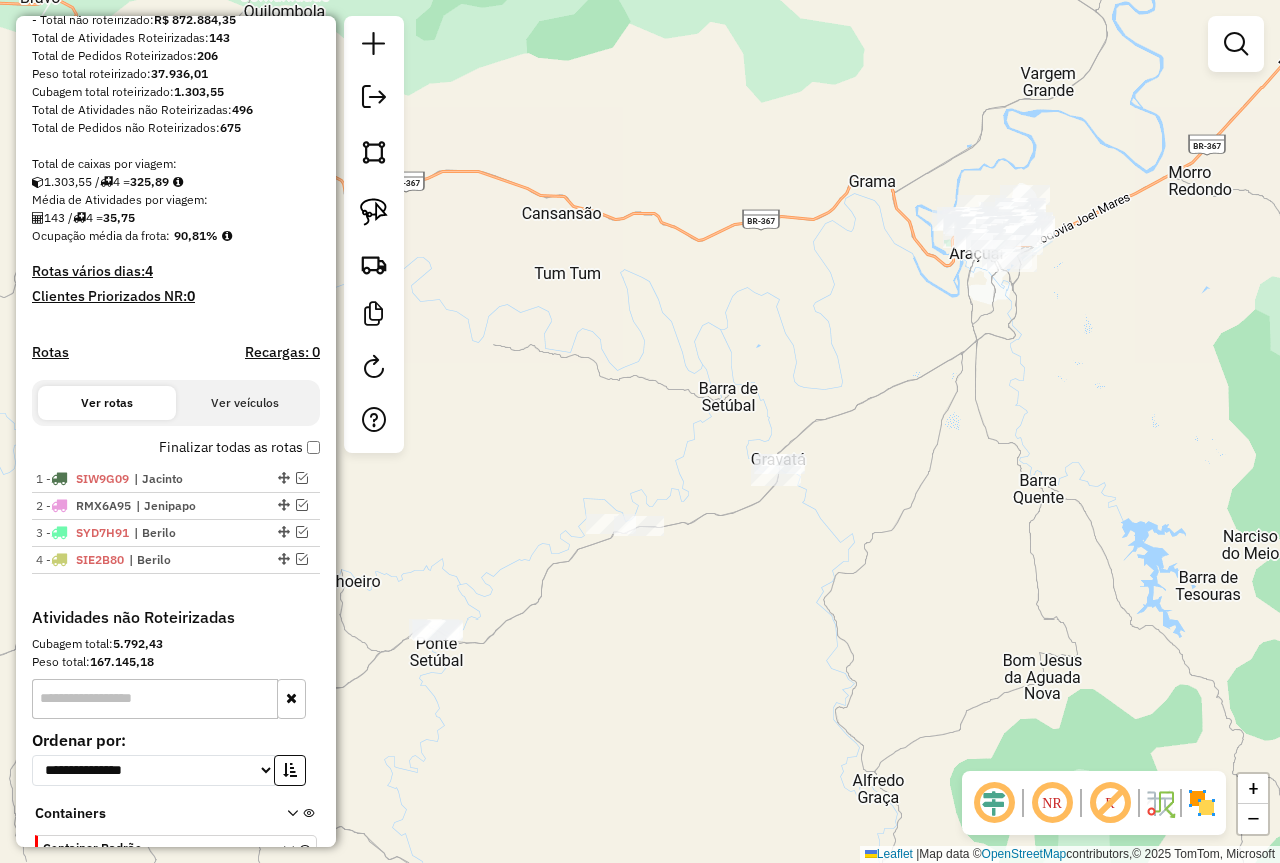 drag, startPoint x: 1049, startPoint y: 367, endPoint x: 889, endPoint y: 323, distance: 165.93974 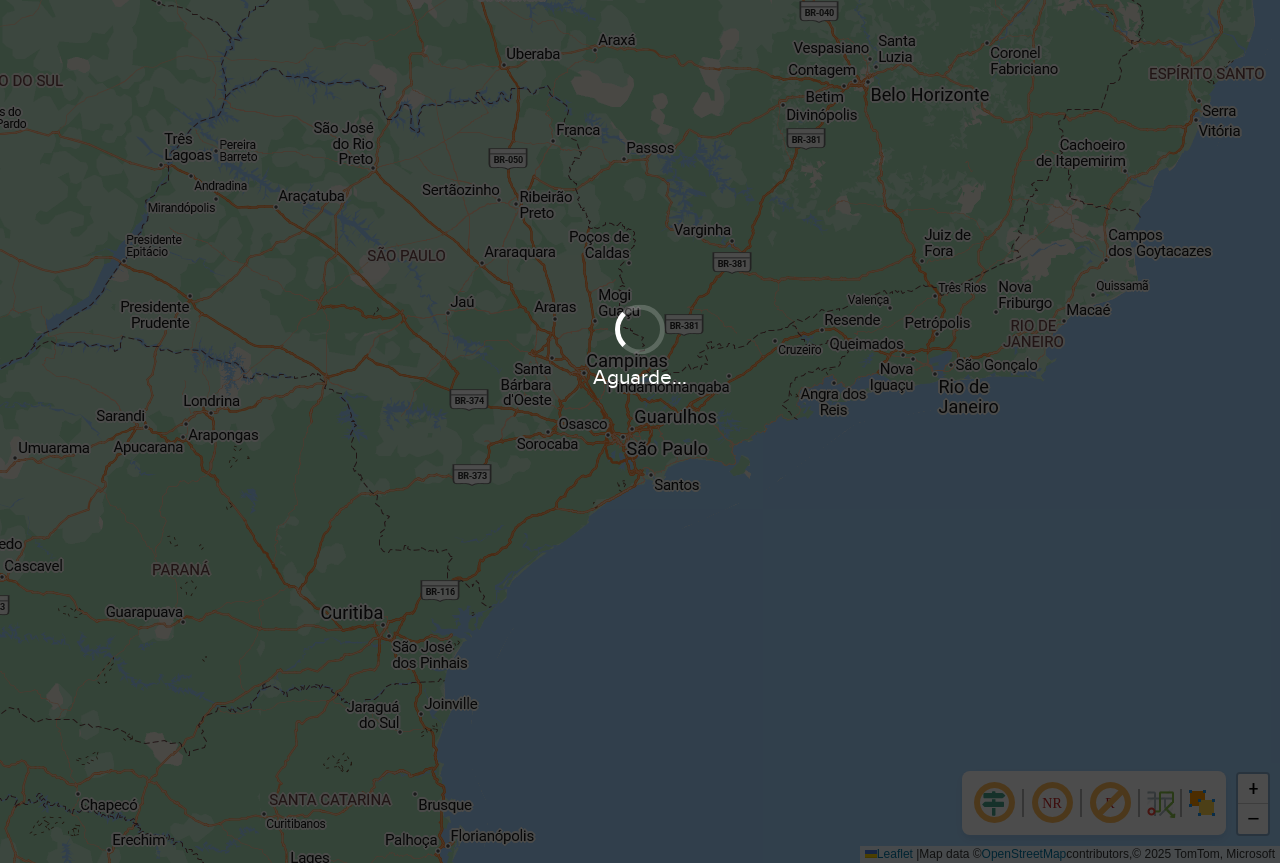 scroll, scrollTop: 0, scrollLeft: 0, axis: both 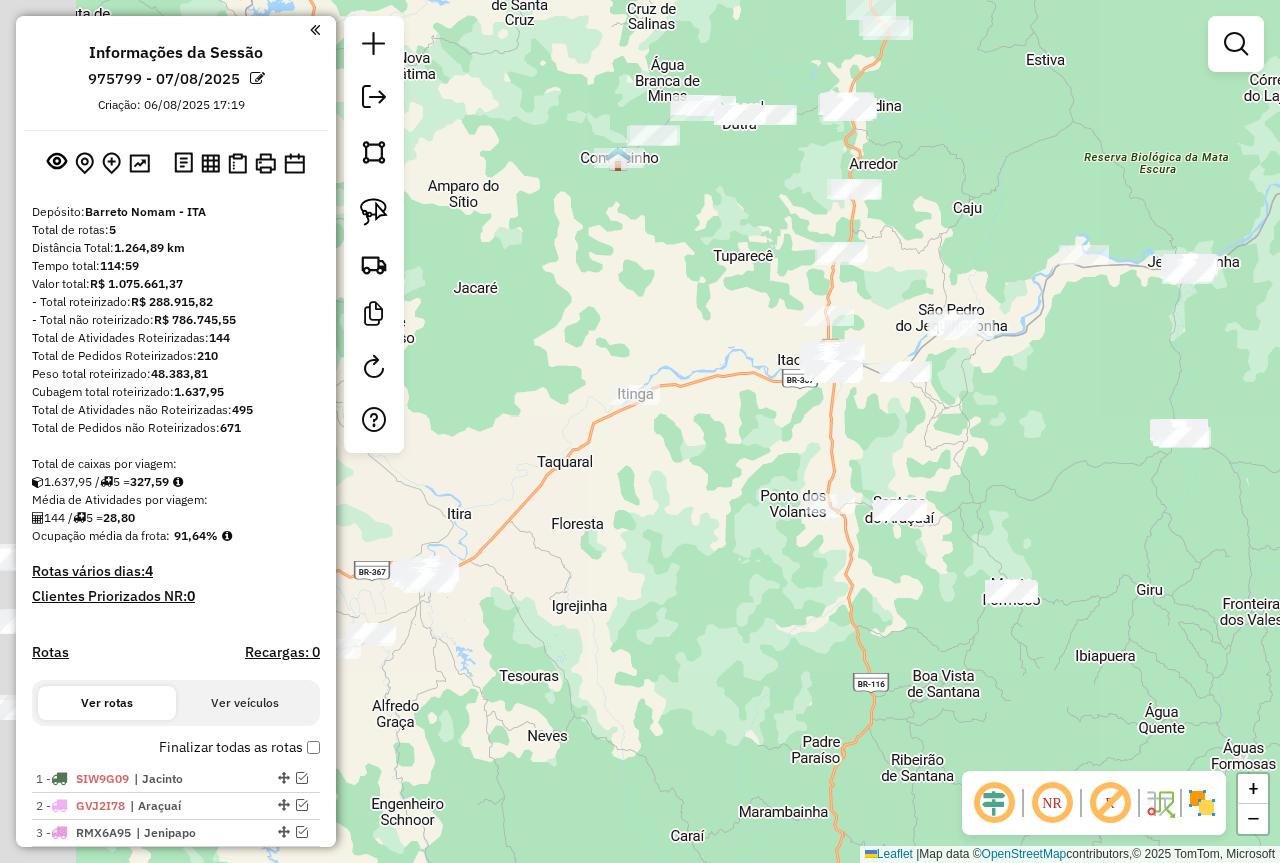 drag, startPoint x: 787, startPoint y: 546, endPoint x: 1015, endPoint y: 451, distance: 247 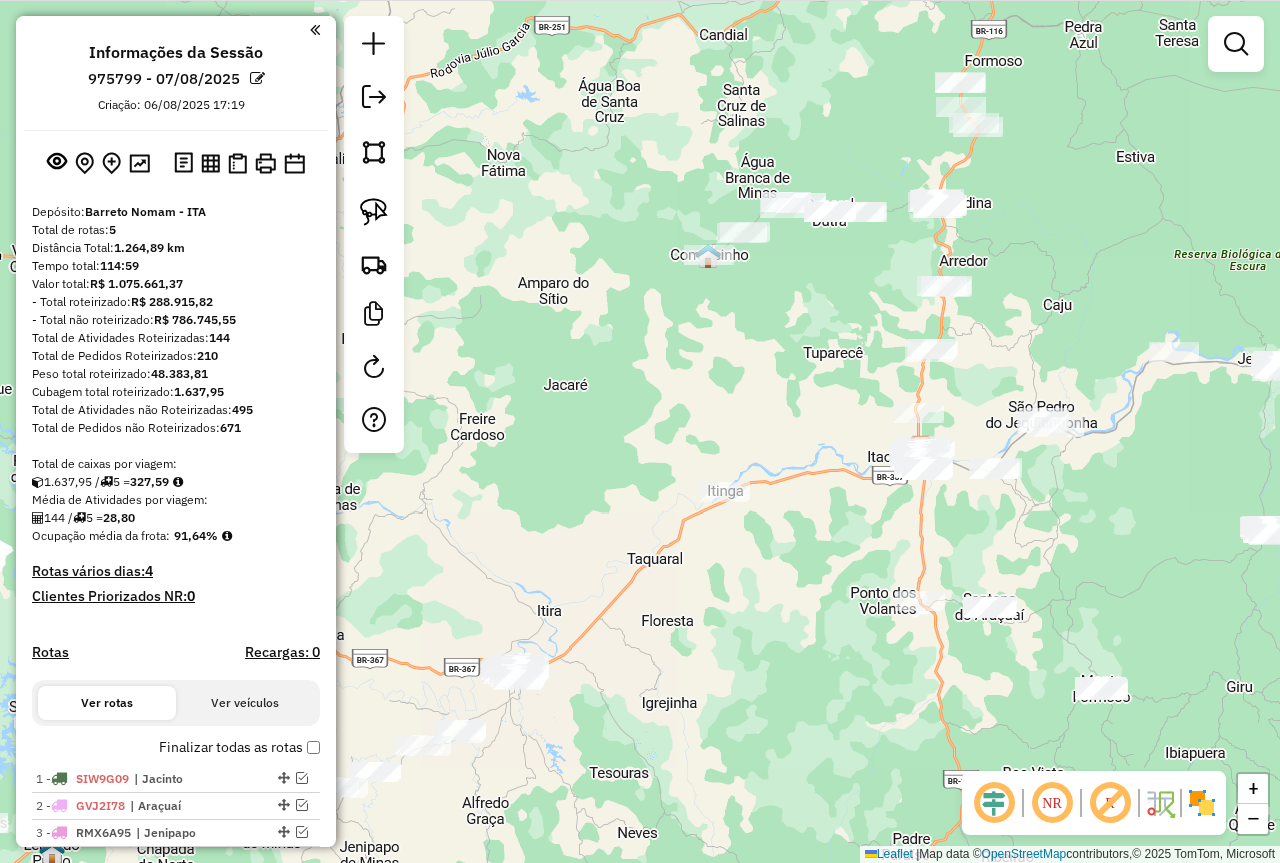 drag, startPoint x: 684, startPoint y: 491, endPoint x: 712, endPoint y: 537, distance: 53.851646 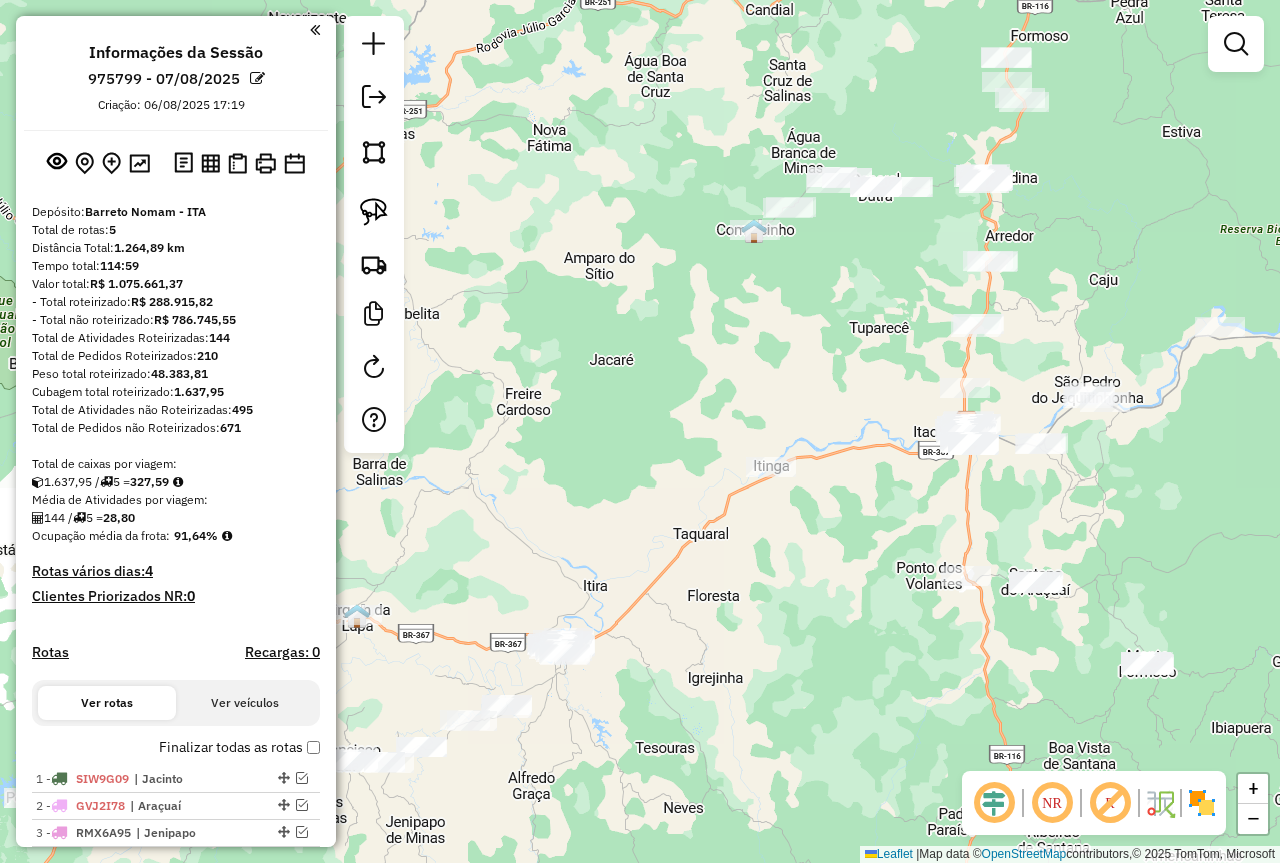drag, startPoint x: 643, startPoint y: 650, endPoint x: 862, endPoint y: 518, distance: 255.70491 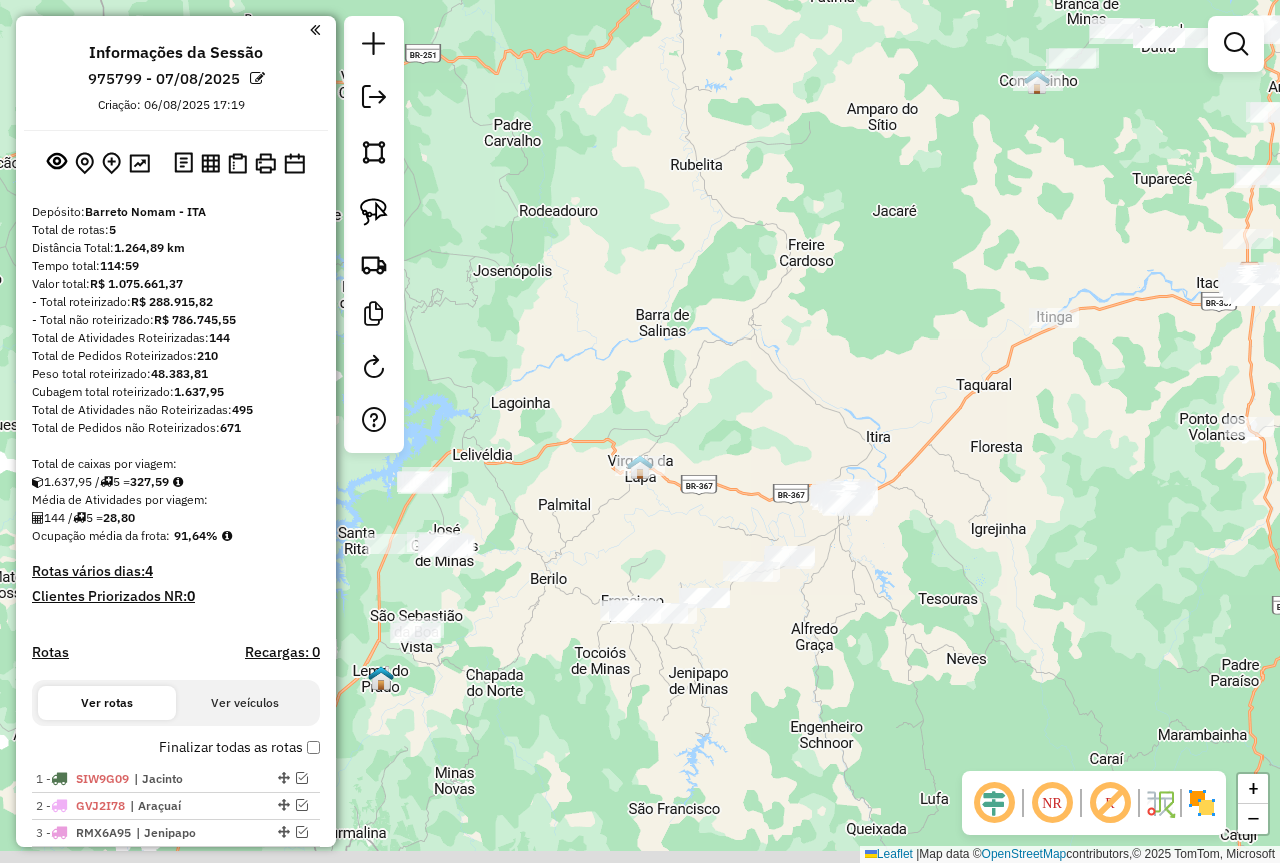 drag, startPoint x: 776, startPoint y: 641, endPoint x: 879, endPoint y: 599, distance: 111.233986 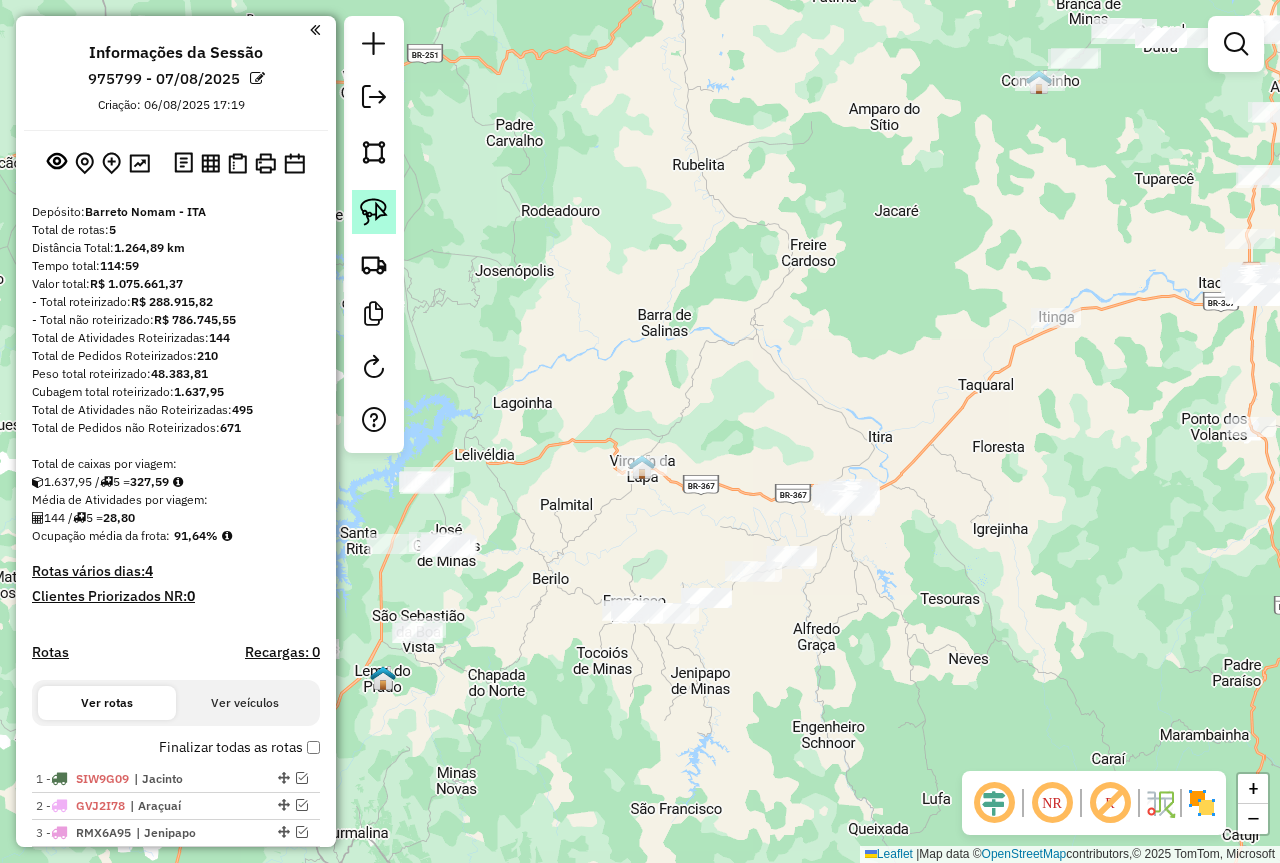 click 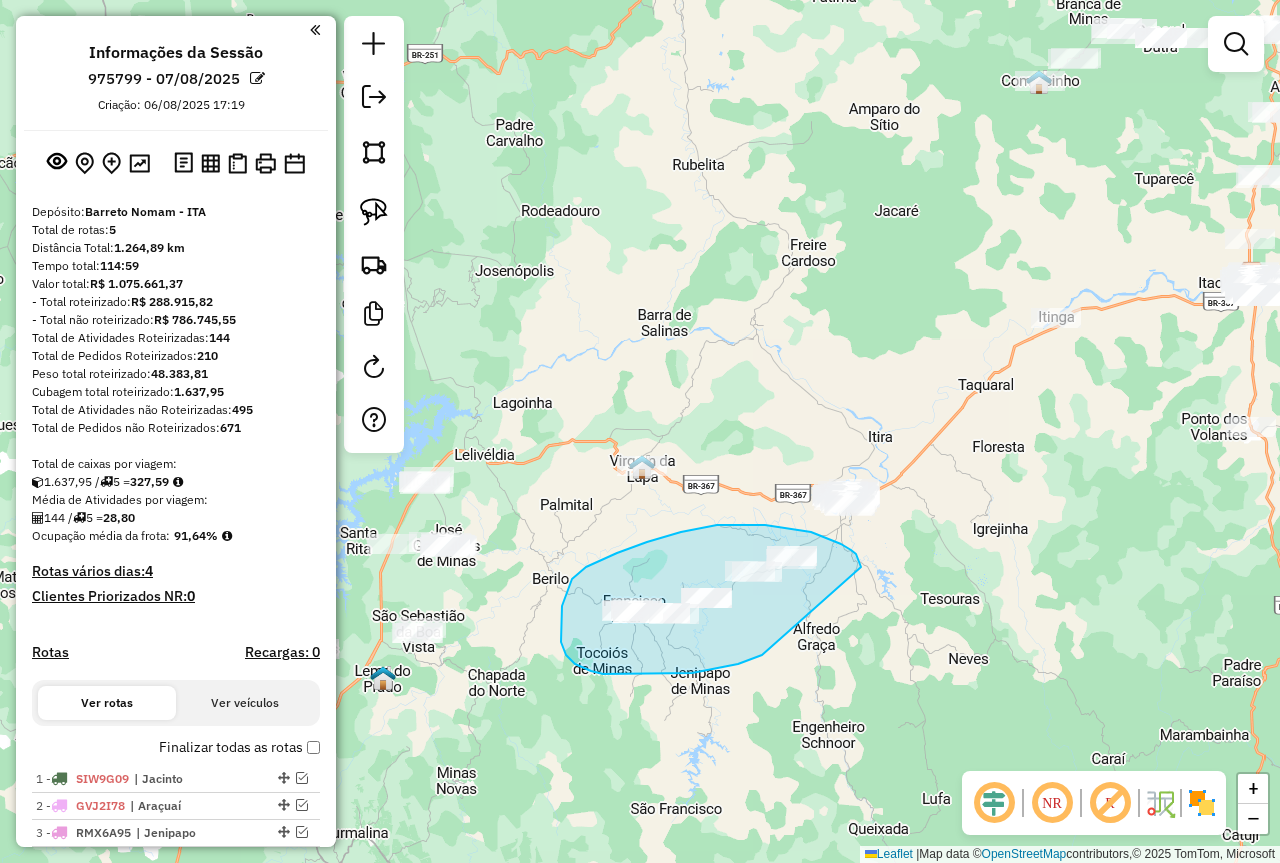 drag, startPoint x: 861, startPoint y: 567, endPoint x: 771, endPoint y: 651, distance: 123.10971 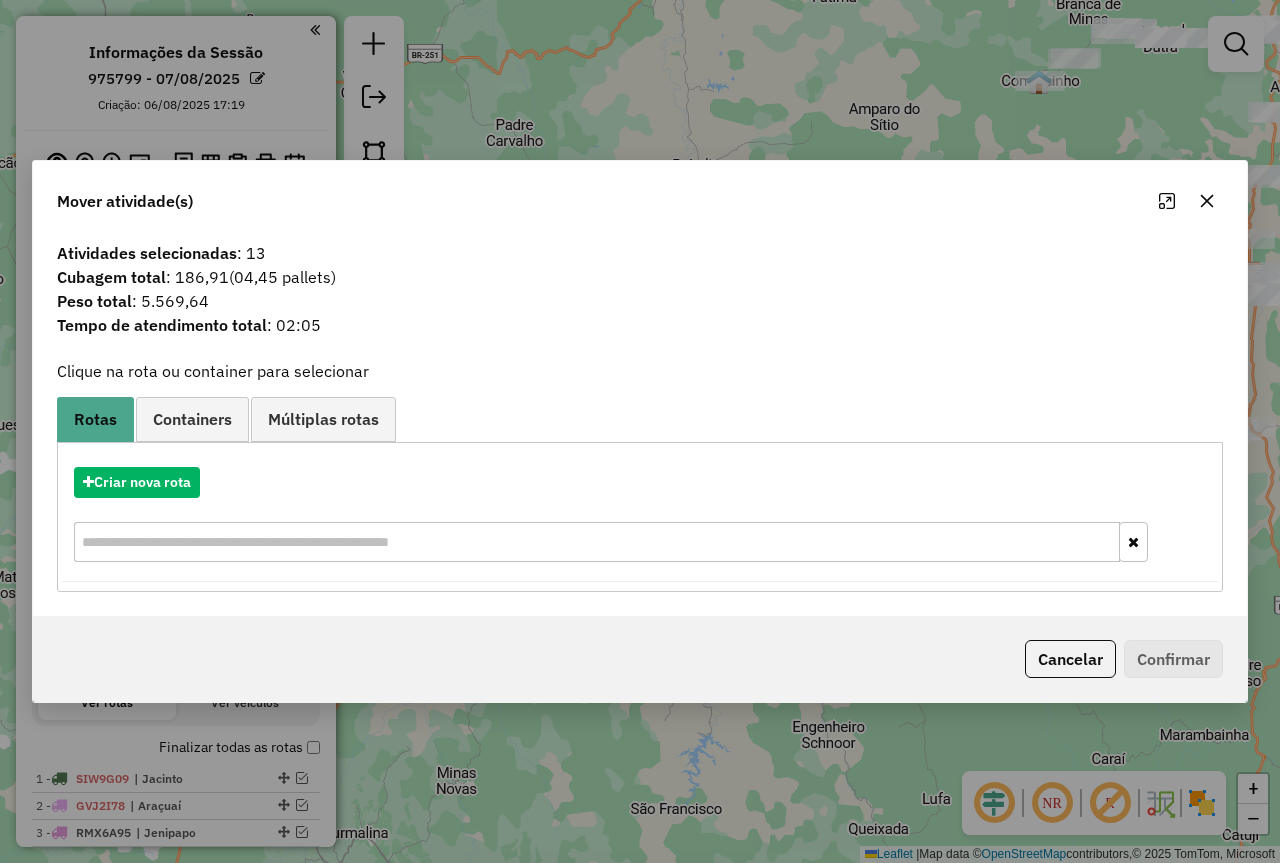 click 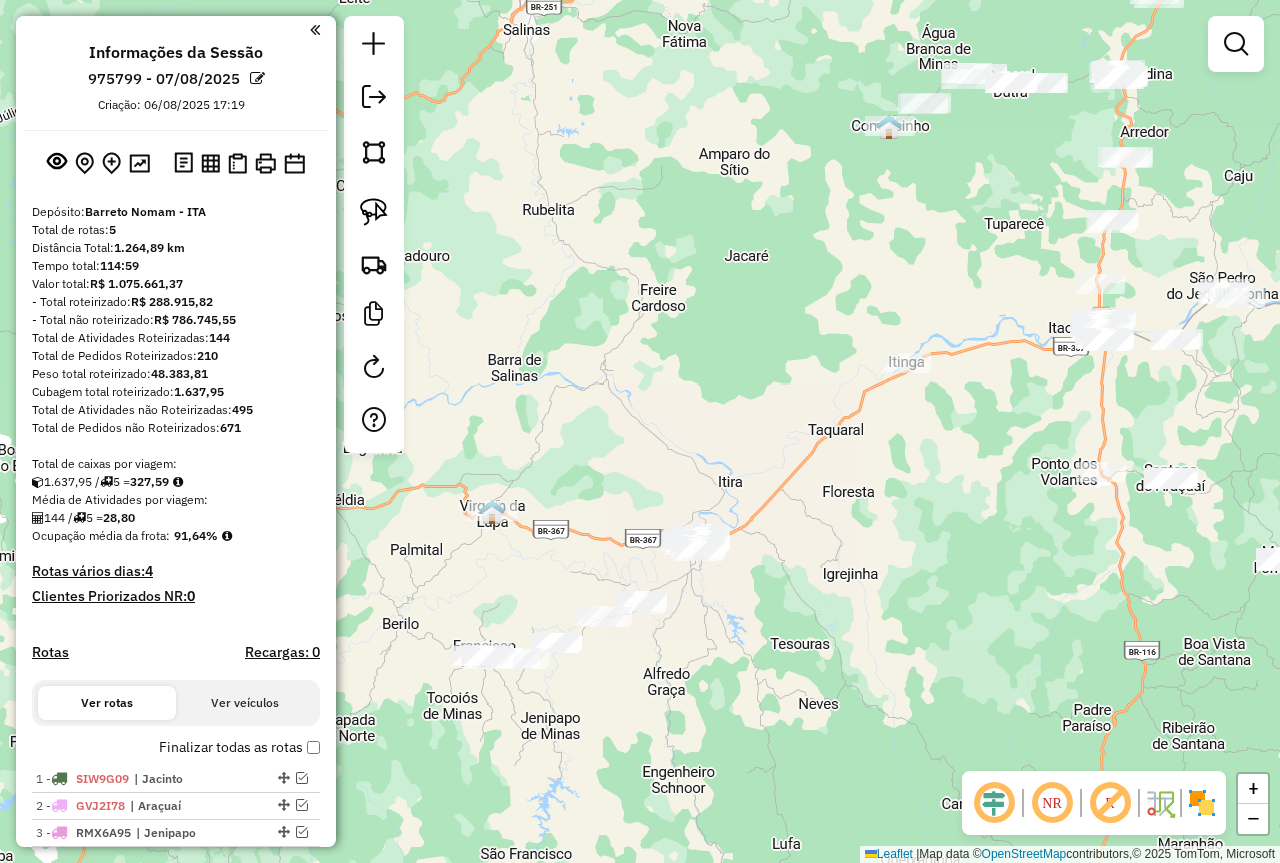 drag, startPoint x: 934, startPoint y: 611, endPoint x: 697, endPoint y: 664, distance: 242.85387 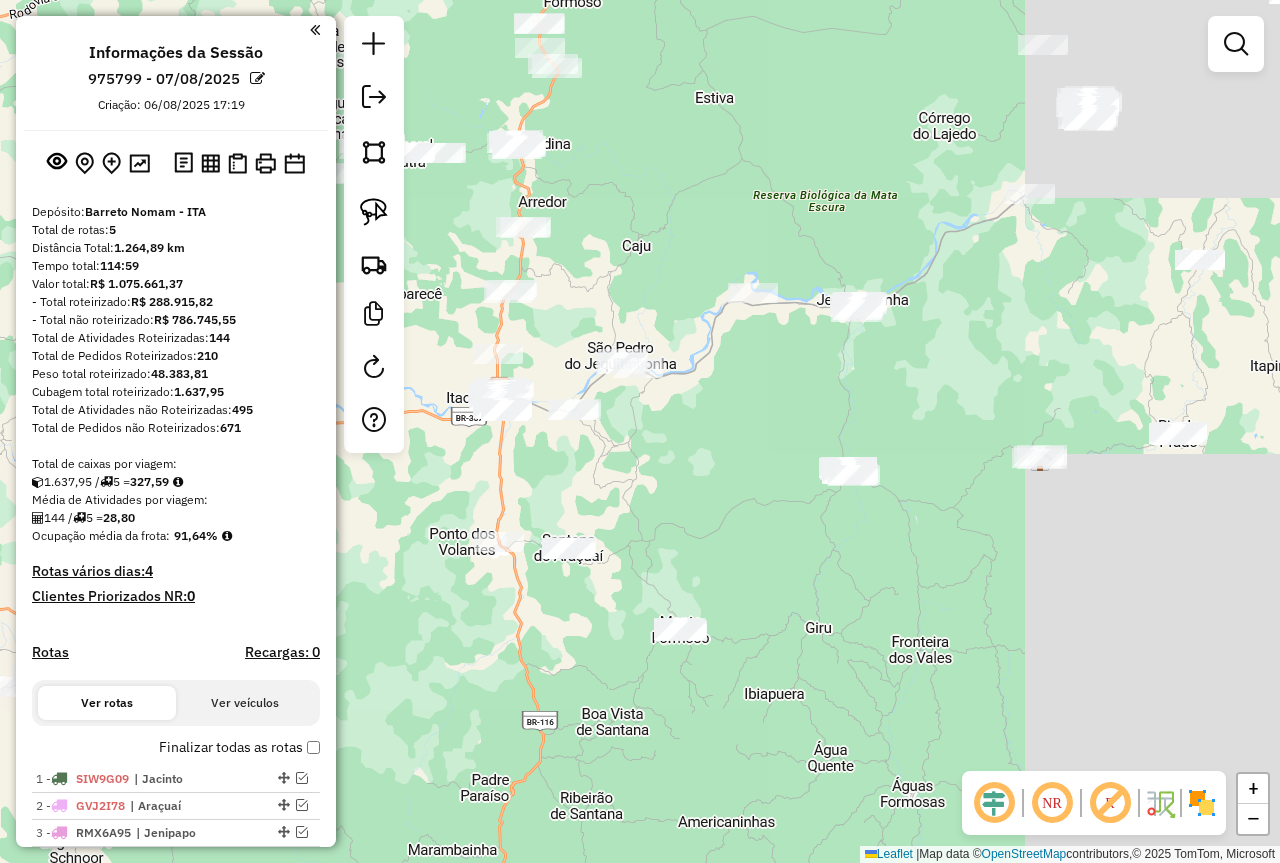 drag, startPoint x: 1147, startPoint y: 412, endPoint x: 631, endPoint y: 470, distance: 519.24945 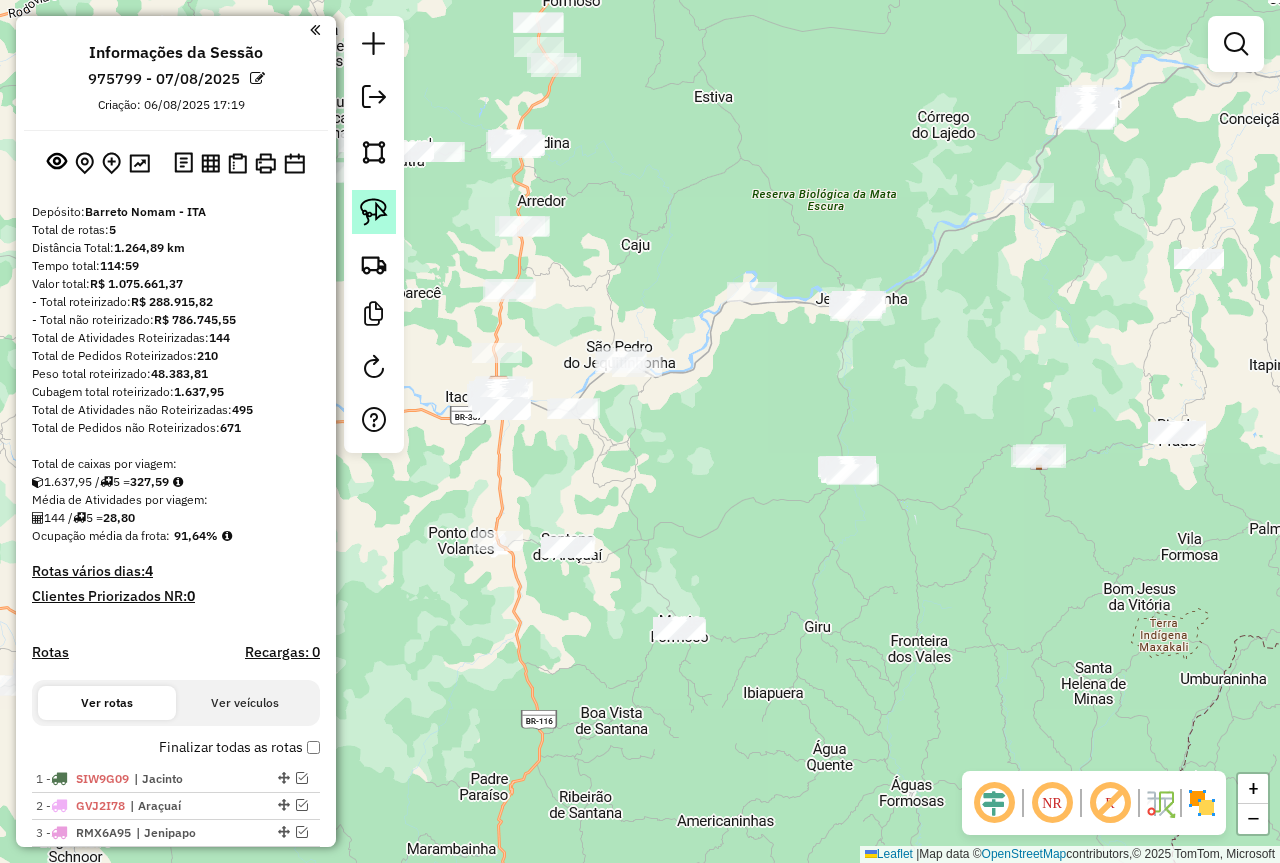 click 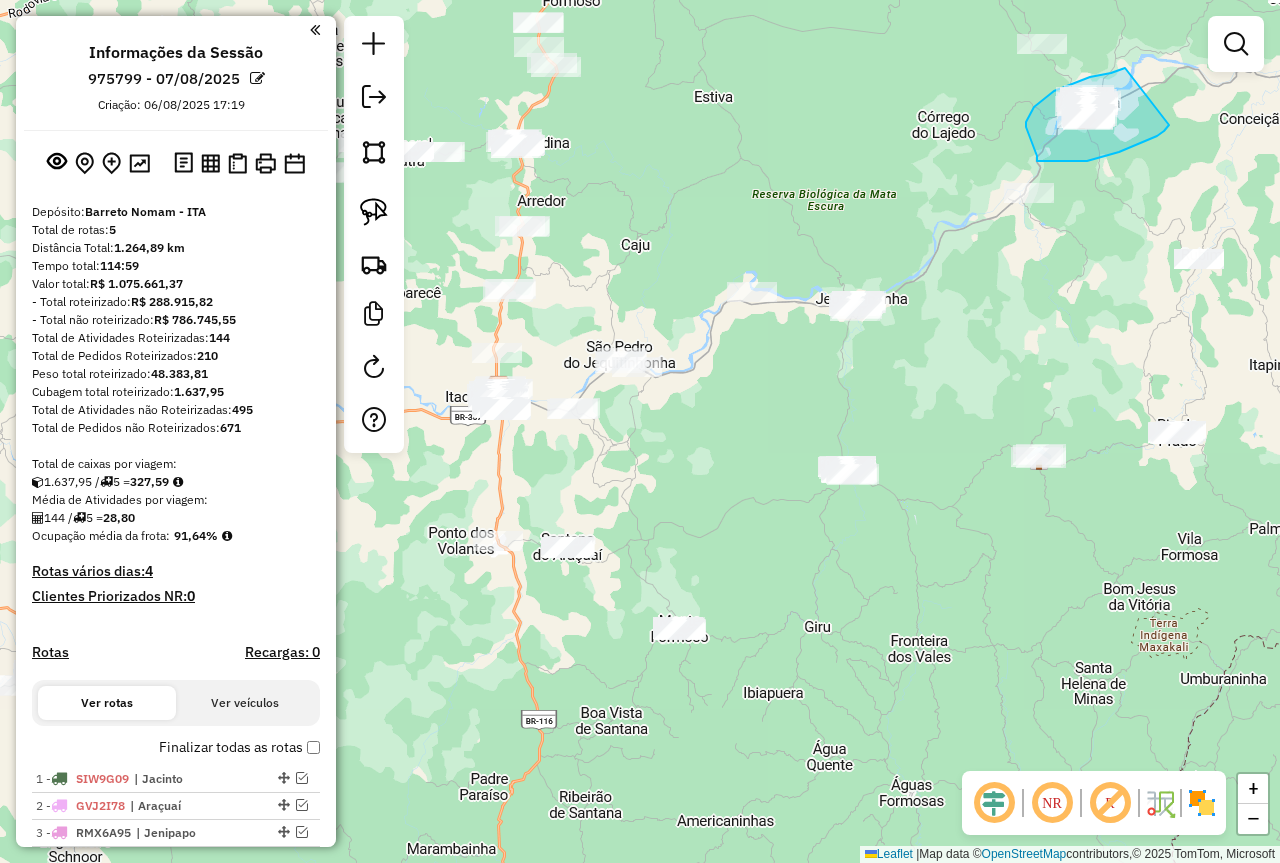 drag, startPoint x: 1125, startPoint y: 68, endPoint x: 1173, endPoint y: 118, distance: 69.31089 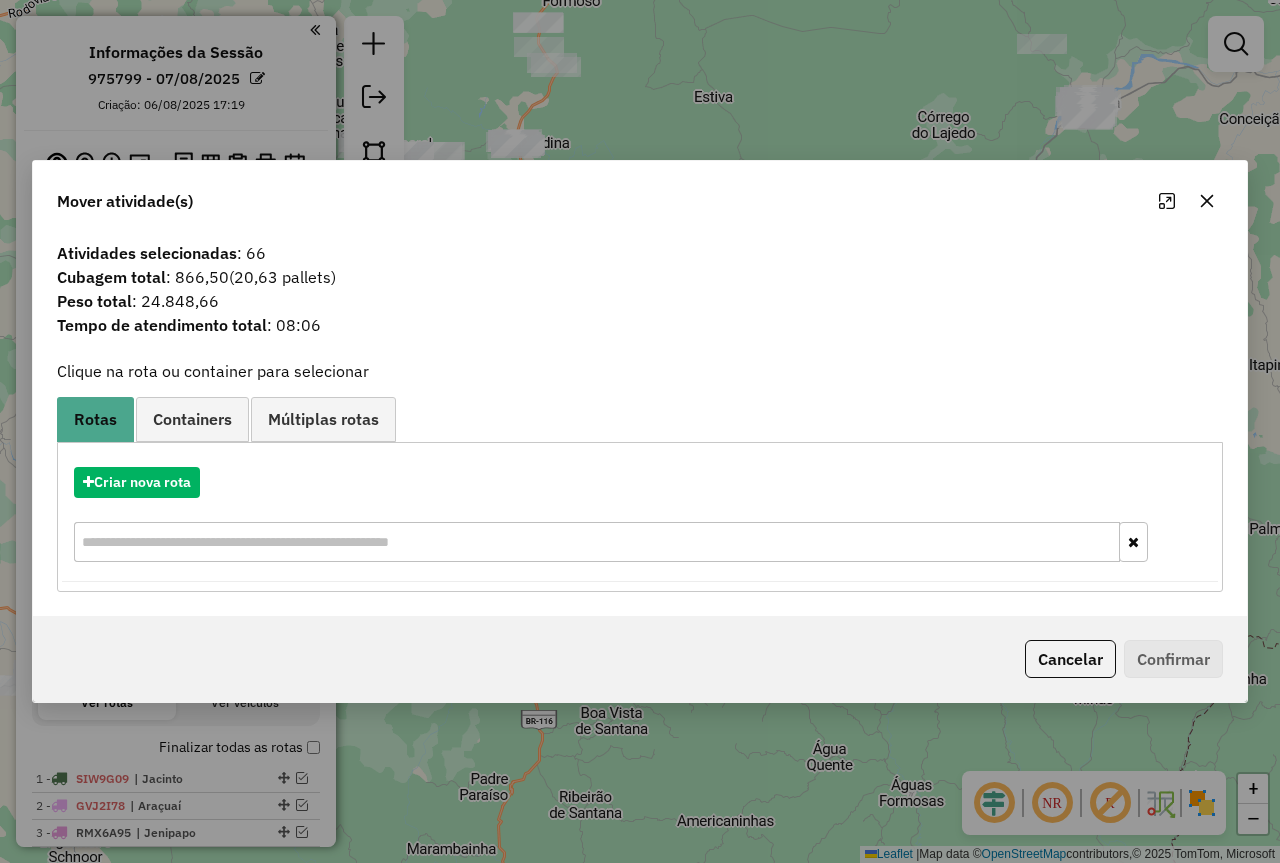 click 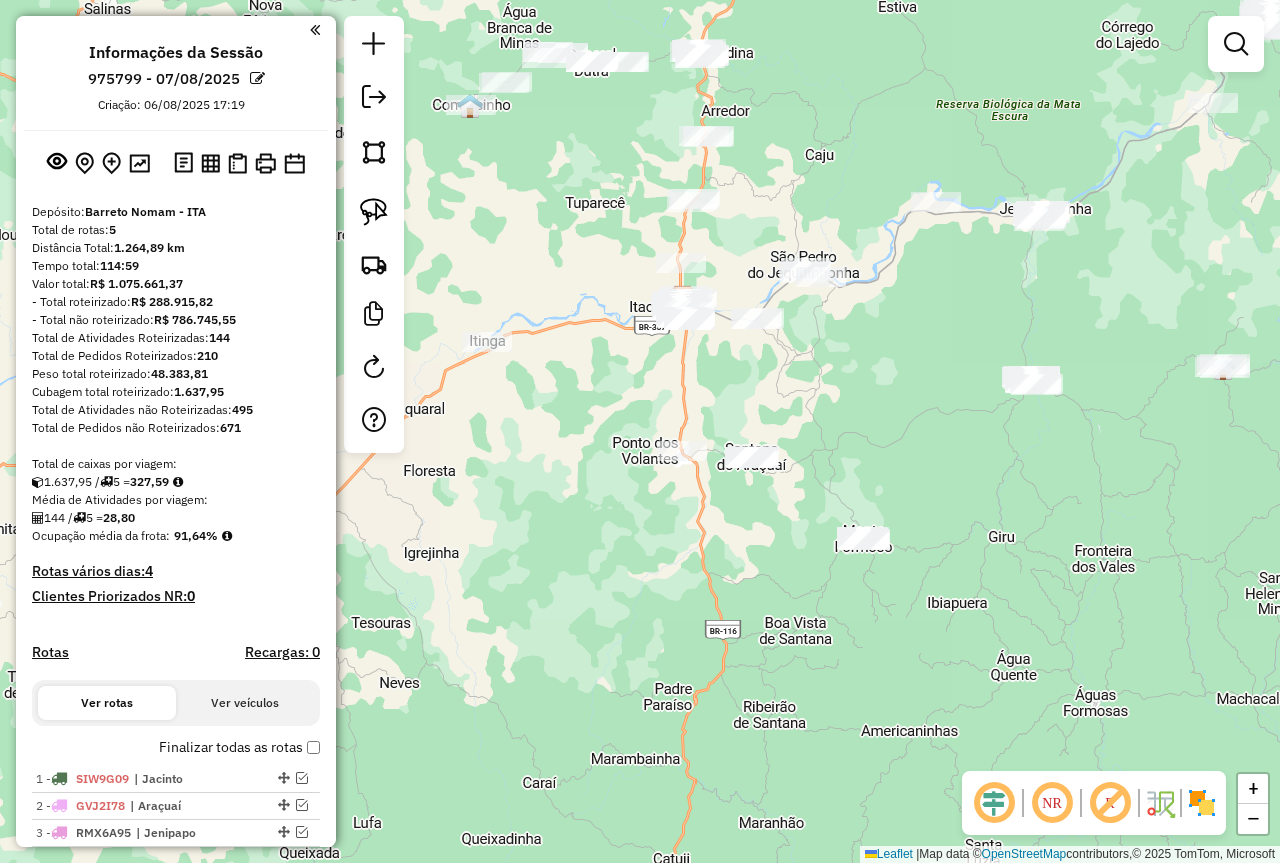 drag, startPoint x: 963, startPoint y: 436, endPoint x: 1183, endPoint y: 335, distance: 242.07643 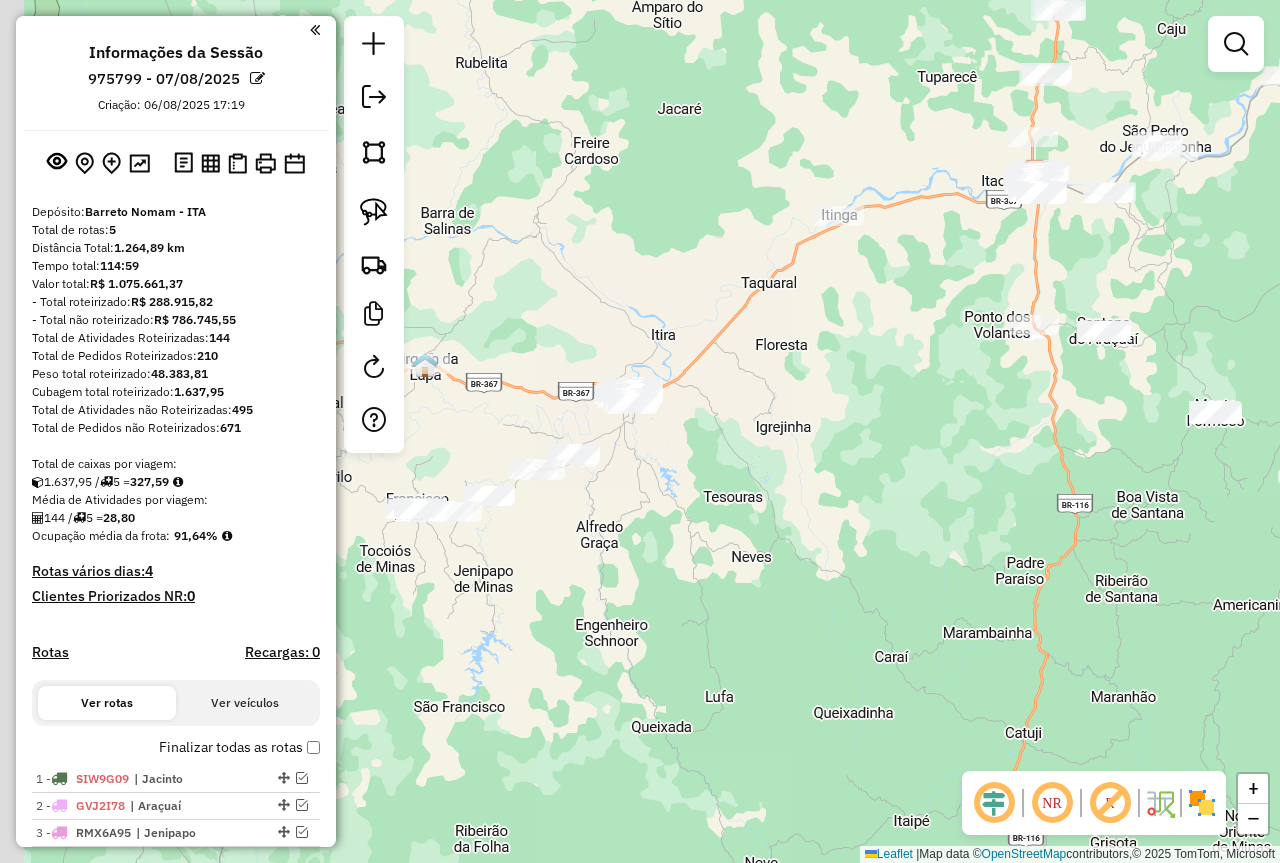 drag, startPoint x: 885, startPoint y: 439, endPoint x: 1279, endPoint y: 299, distance: 418.13394 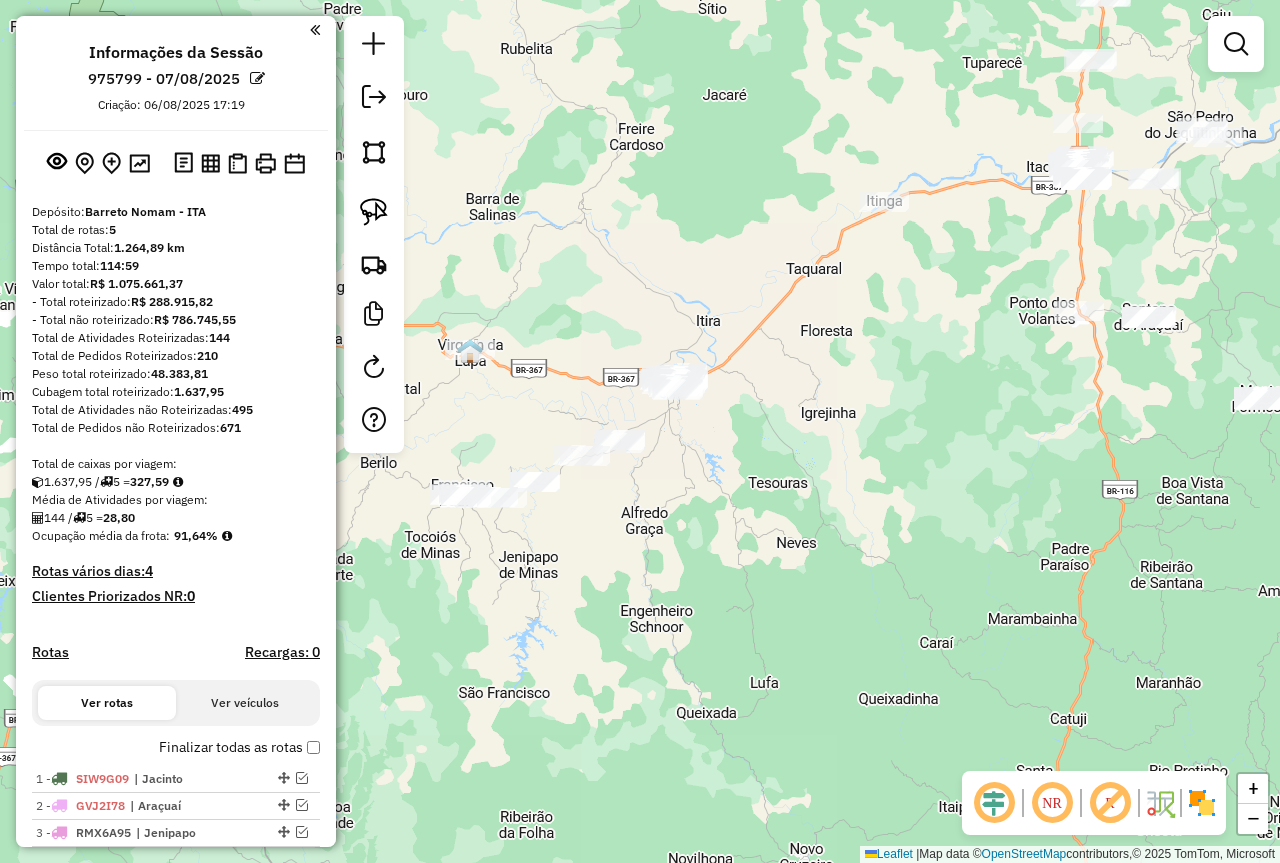click on "Janela de atendimento Grade de atendimento Capacidade Transportadoras Veículos Cliente Pedidos  Rotas Selecione os dias de semana para filtrar as janelas de atendimento  Seg   Ter   Qua   Qui   Sex   Sáb   Dom  Informe o período da janela de atendimento: De: Até:  Filtrar exatamente a janela do cliente  Considerar janela de atendimento padrão  Selecione os dias de semana para filtrar as grades de atendimento  Seg   Ter   Qua   Qui   Sex   Sáb   Dom   Considerar clientes sem dia de atendimento cadastrado  Clientes fora do dia de atendimento selecionado Filtrar as atividades entre os valores definidos abaixo:  Peso mínimo:   Peso máximo:   Cubagem mínima:   Cubagem máxima:   De:   Até:  Filtrar as atividades entre o tempo de atendimento definido abaixo:  De:   Até:   Considerar capacidade total dos clientes não roteirizados Transportadora: Selecione um ou mais itens Tipo de veículo: Selecione um ou mais itens Veículo: Selecione um ou mais itens Motorista: Selecione um ou mais itens Nome: Rótulo:" 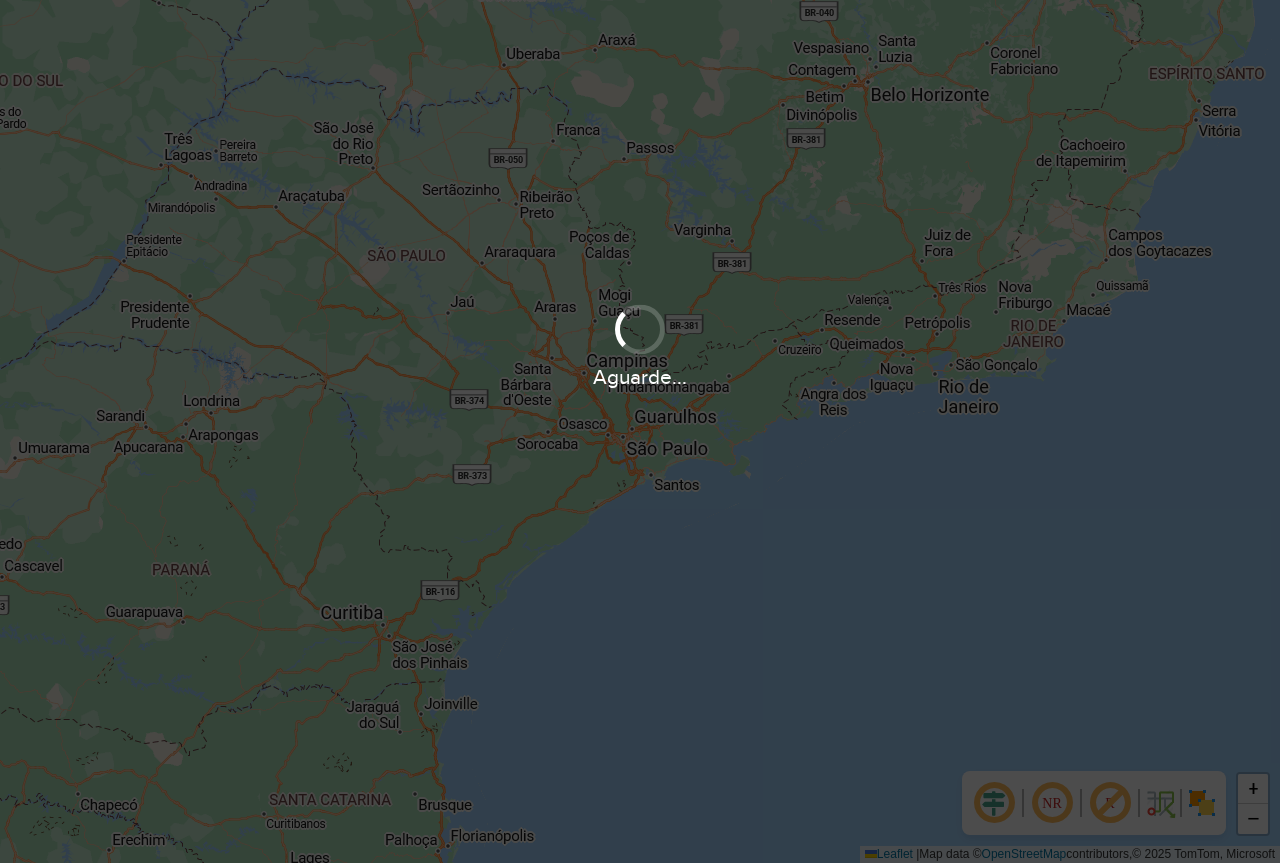 scroll, scrollTop: 0, scrollLeft: 0, axis: both 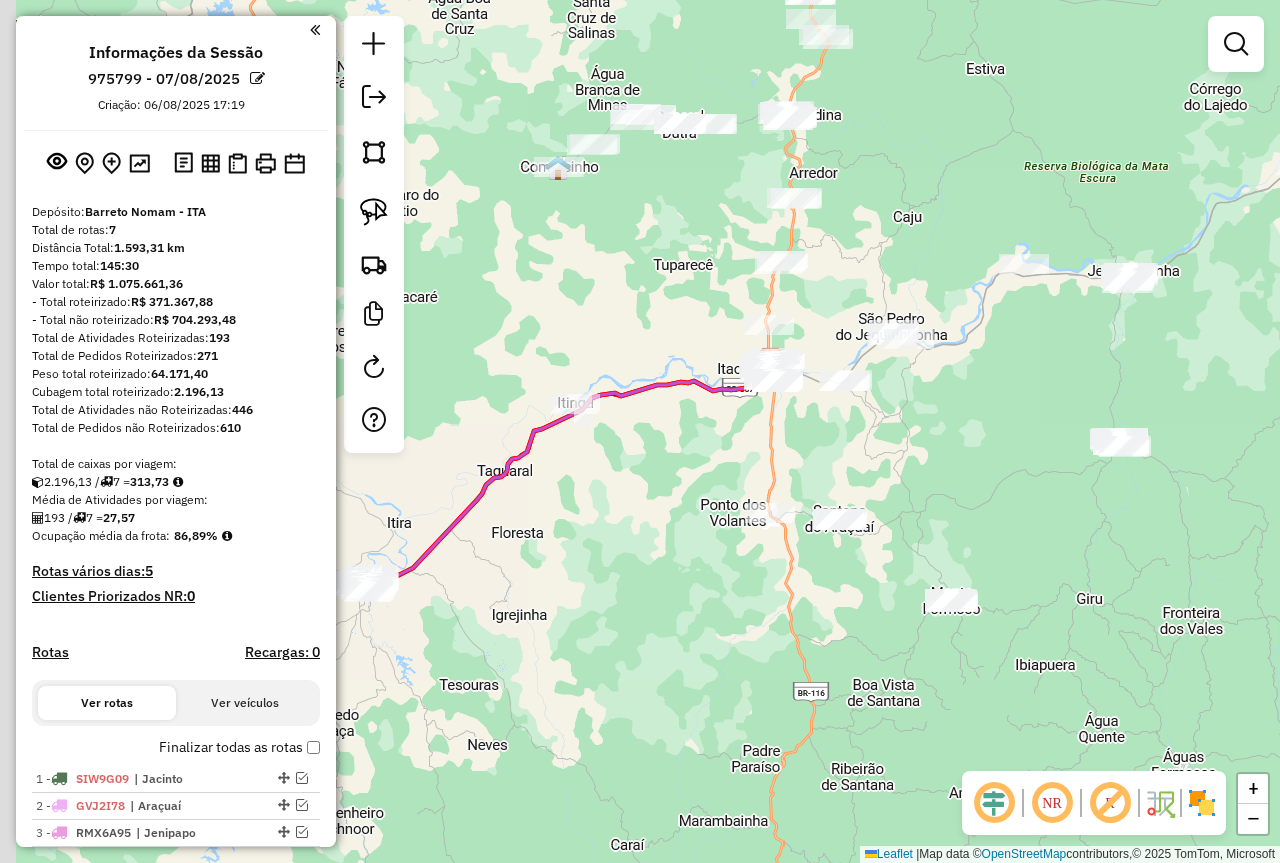 drag, startPoint x: 499, startPoint y: 740, endPoint x: 745, endPoint y: 536, distance: 319.58096 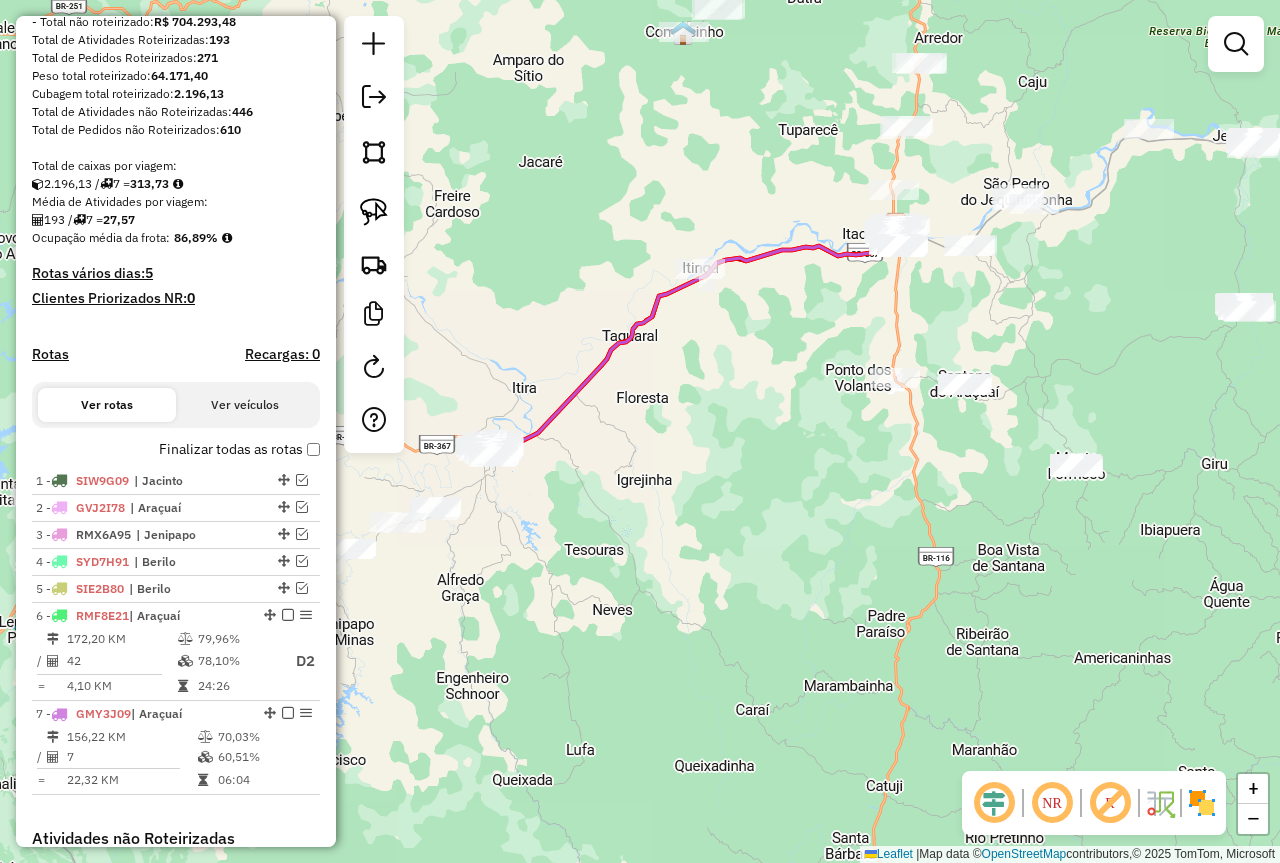 scroll, scrollTop: 300, scrollLeft: 0, axis: vertical 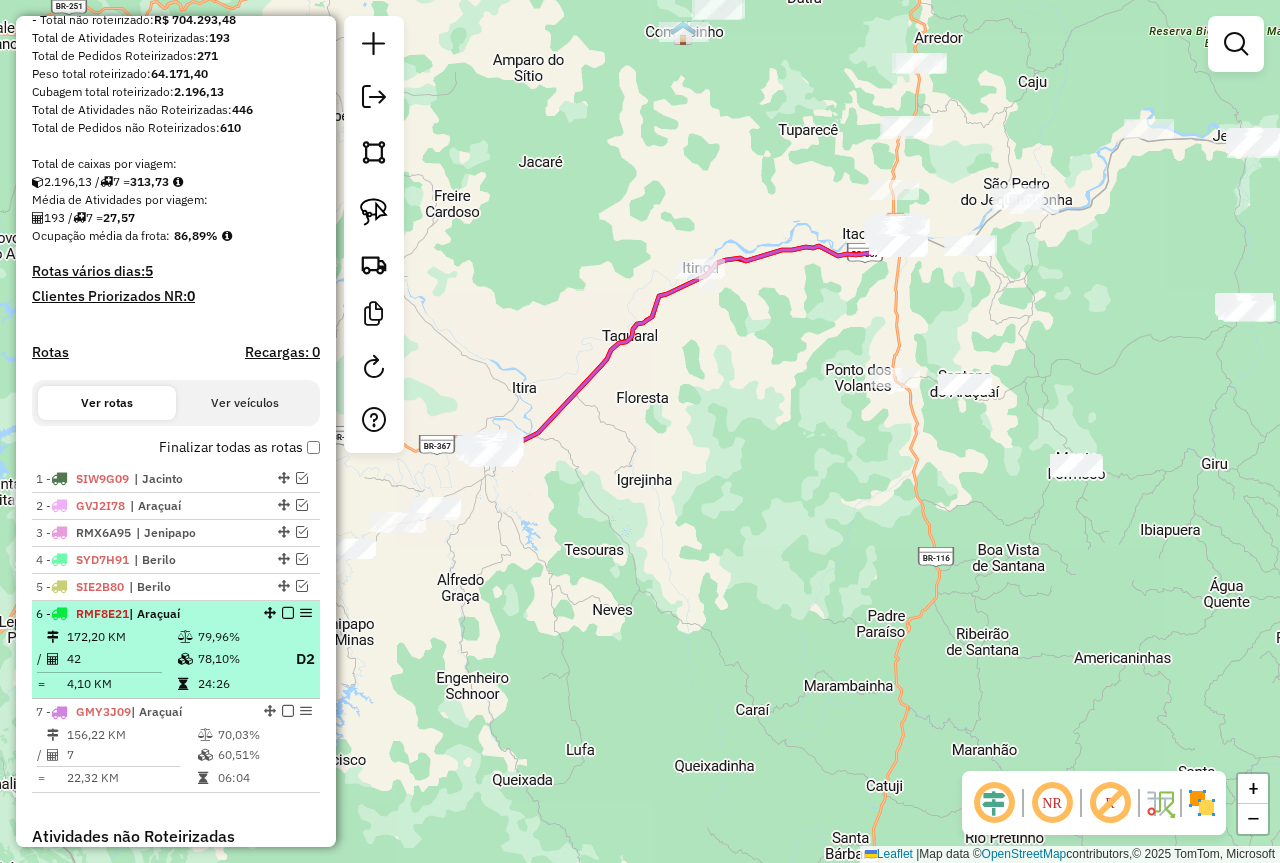 click on "78,10%" at bounding box center [237, 659] 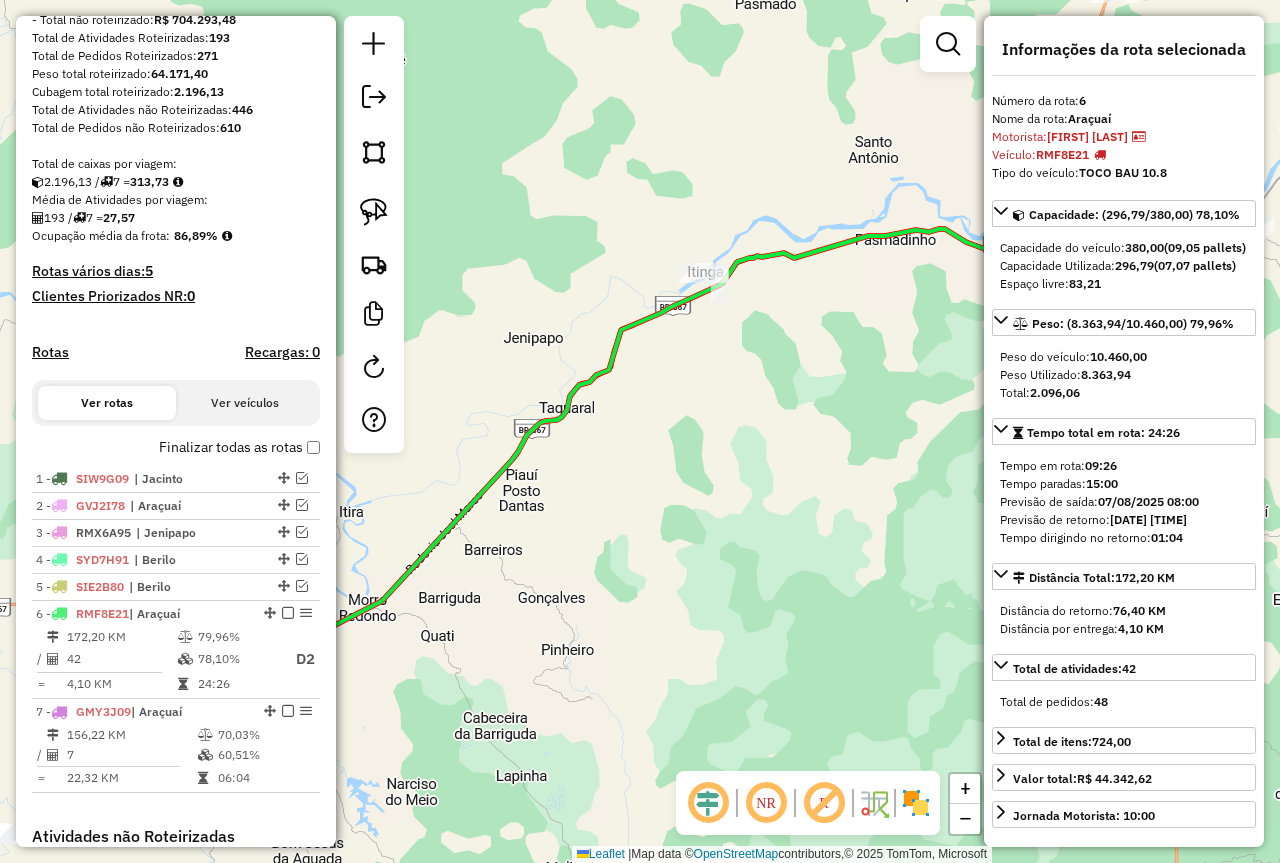 drag, startPoint x: 578, startPoint y: 748, endPoint x: 897, endPoint y: 598, distance: 352.50674 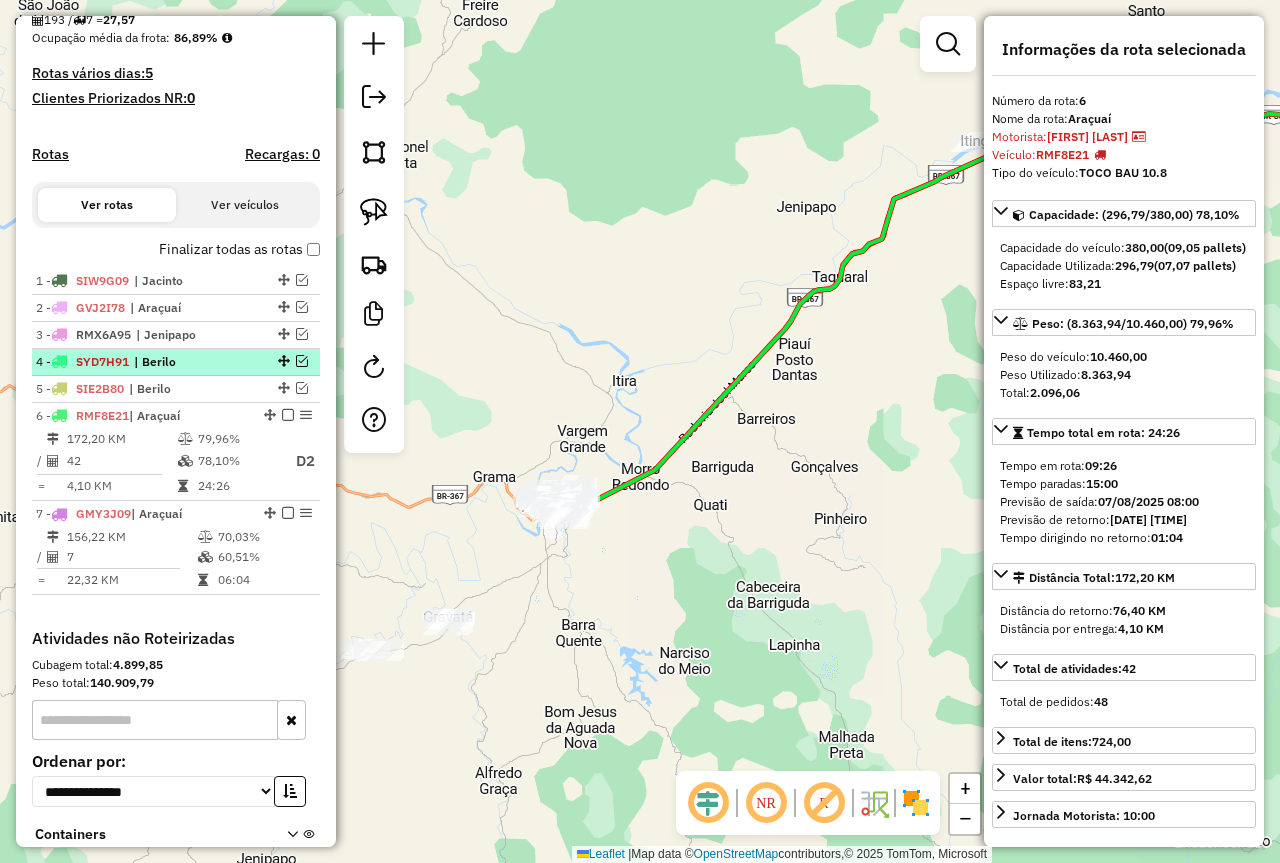 scroll, scrollTop: 500, scrollLeft: 0, axis: vertical 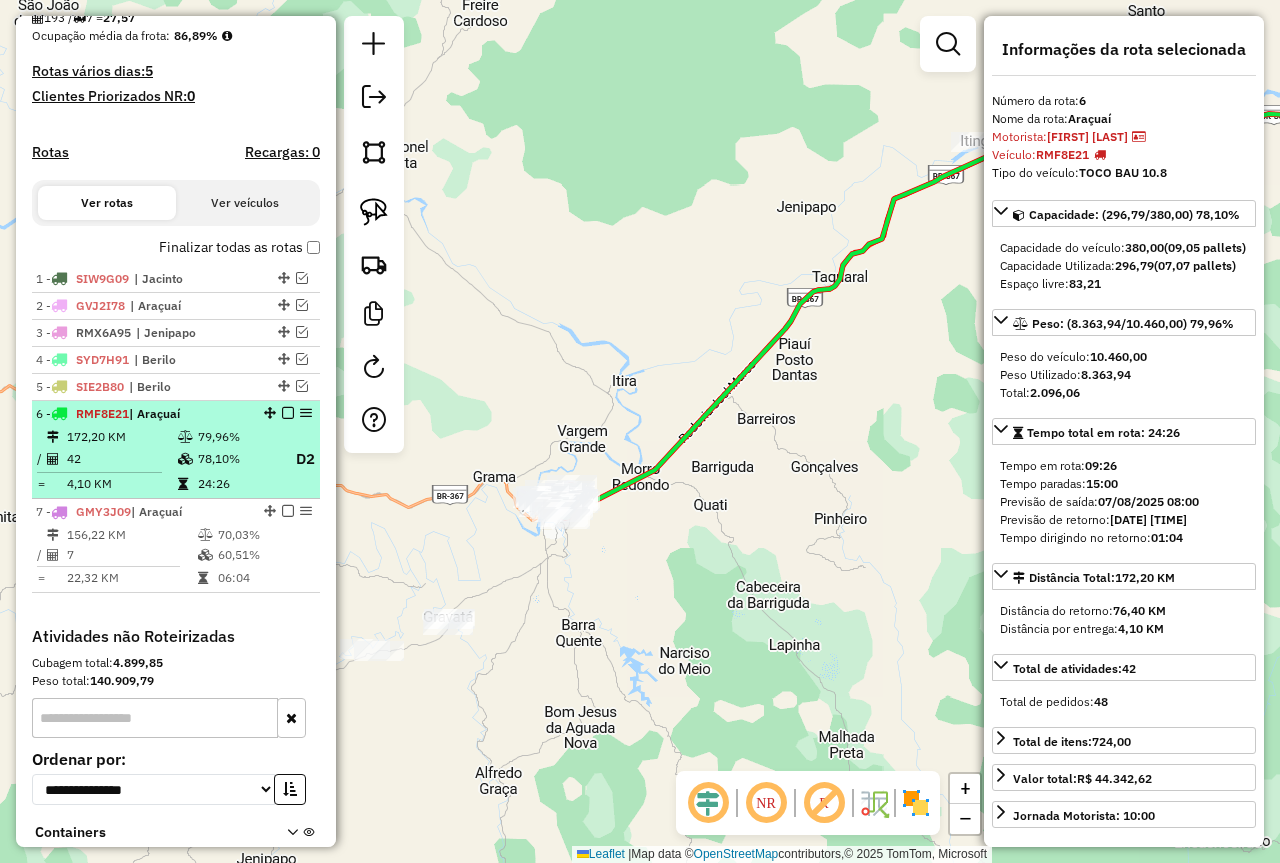 click at bounding box center (288, 413) 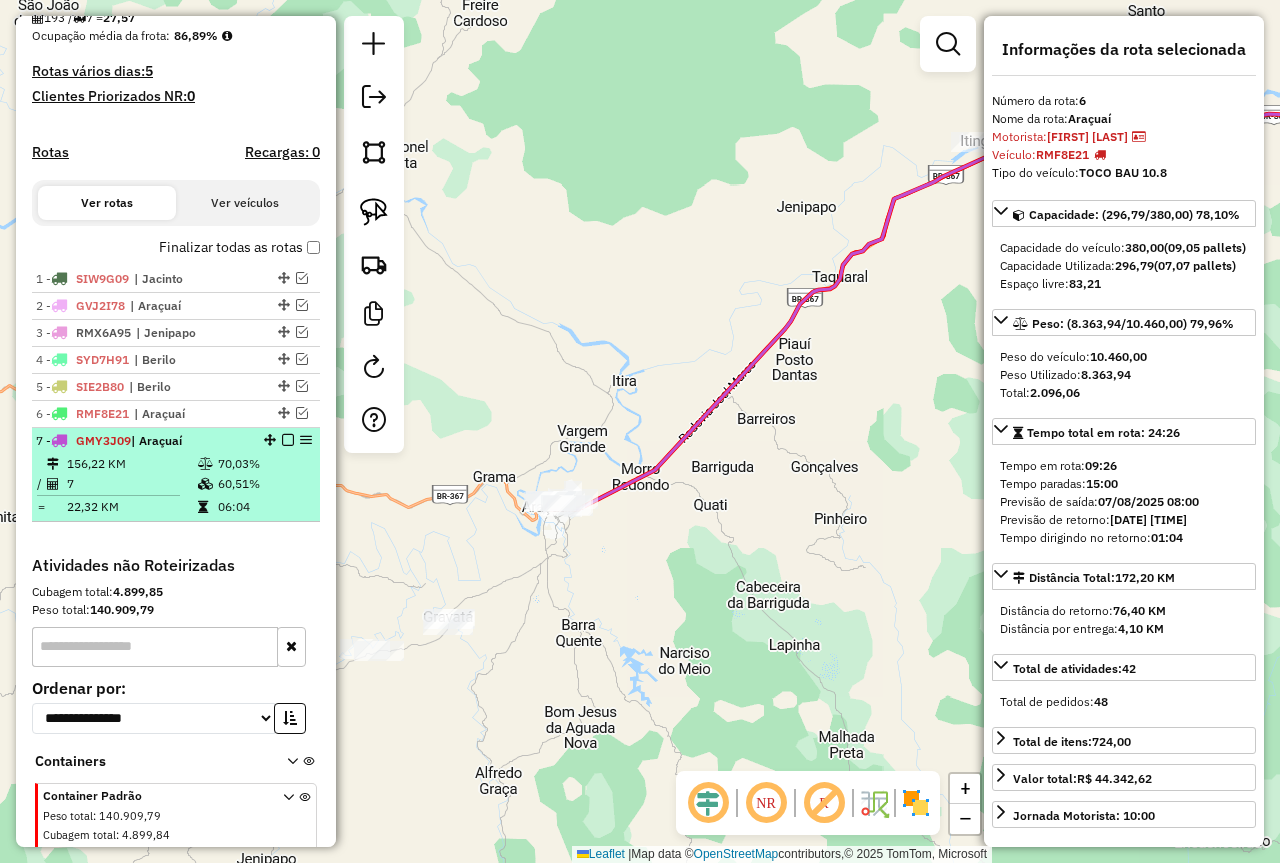 click at bounding box center (288, 440) 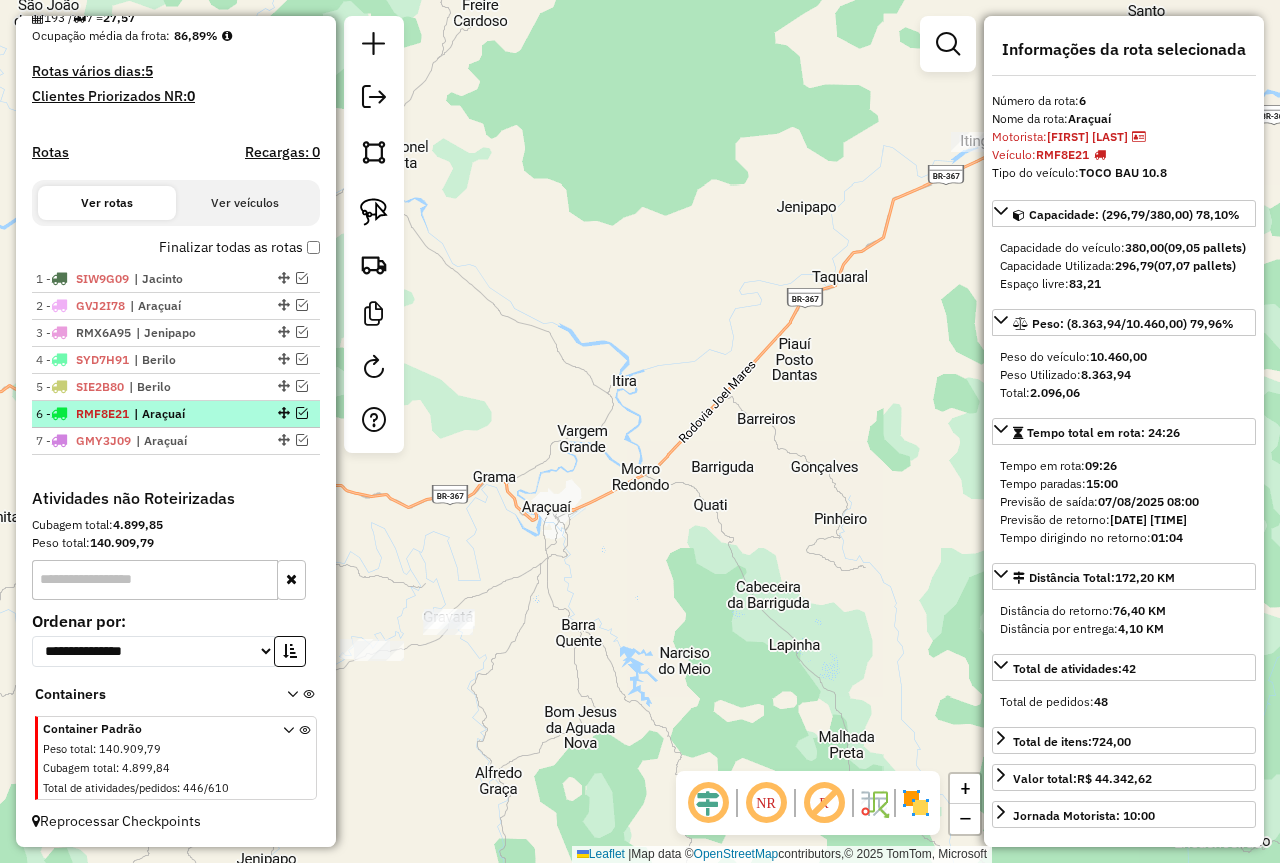 click on "| Araçuaí" at bounding box center (180, 414) 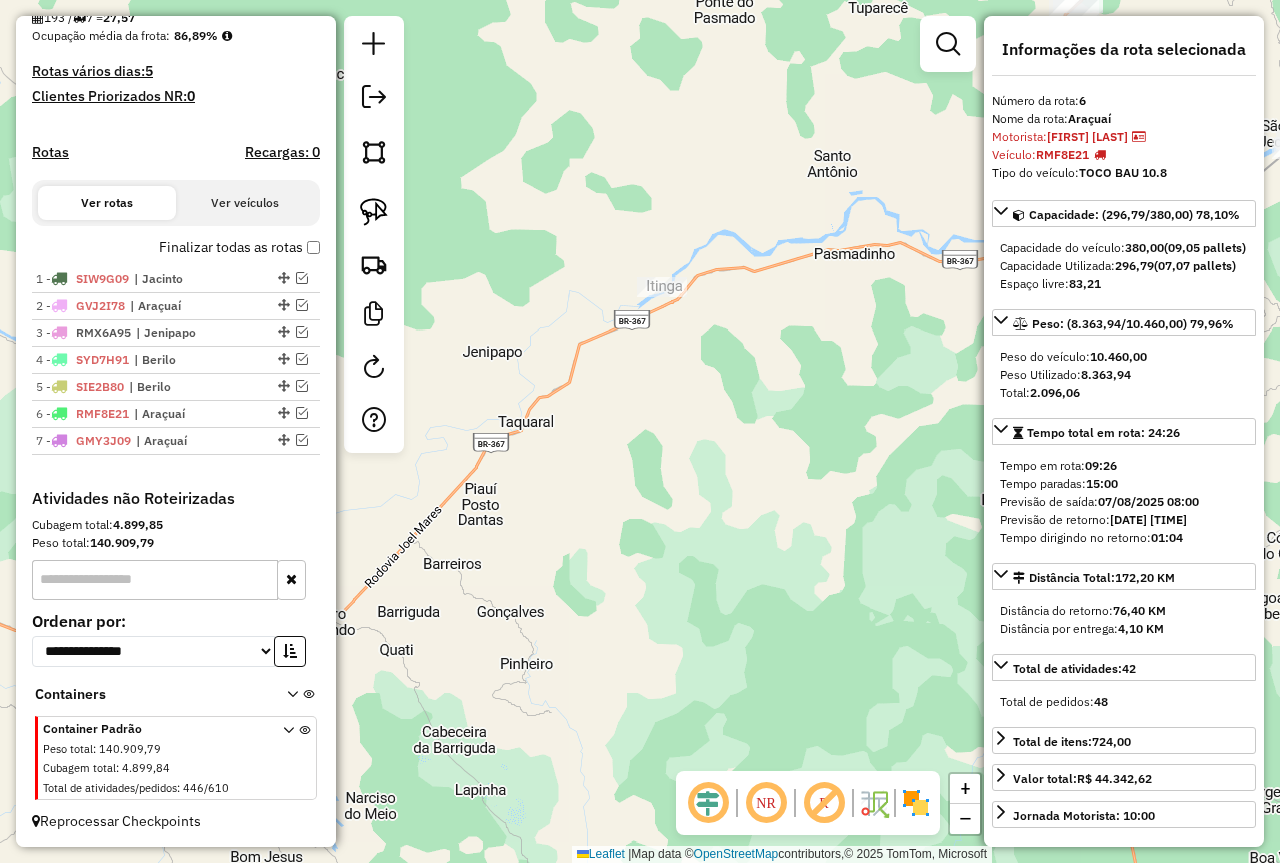 drag, startPoint x: 597, startPoint y: 544, endPoint x: 821, endPoint y: 485, distance: 231.6398 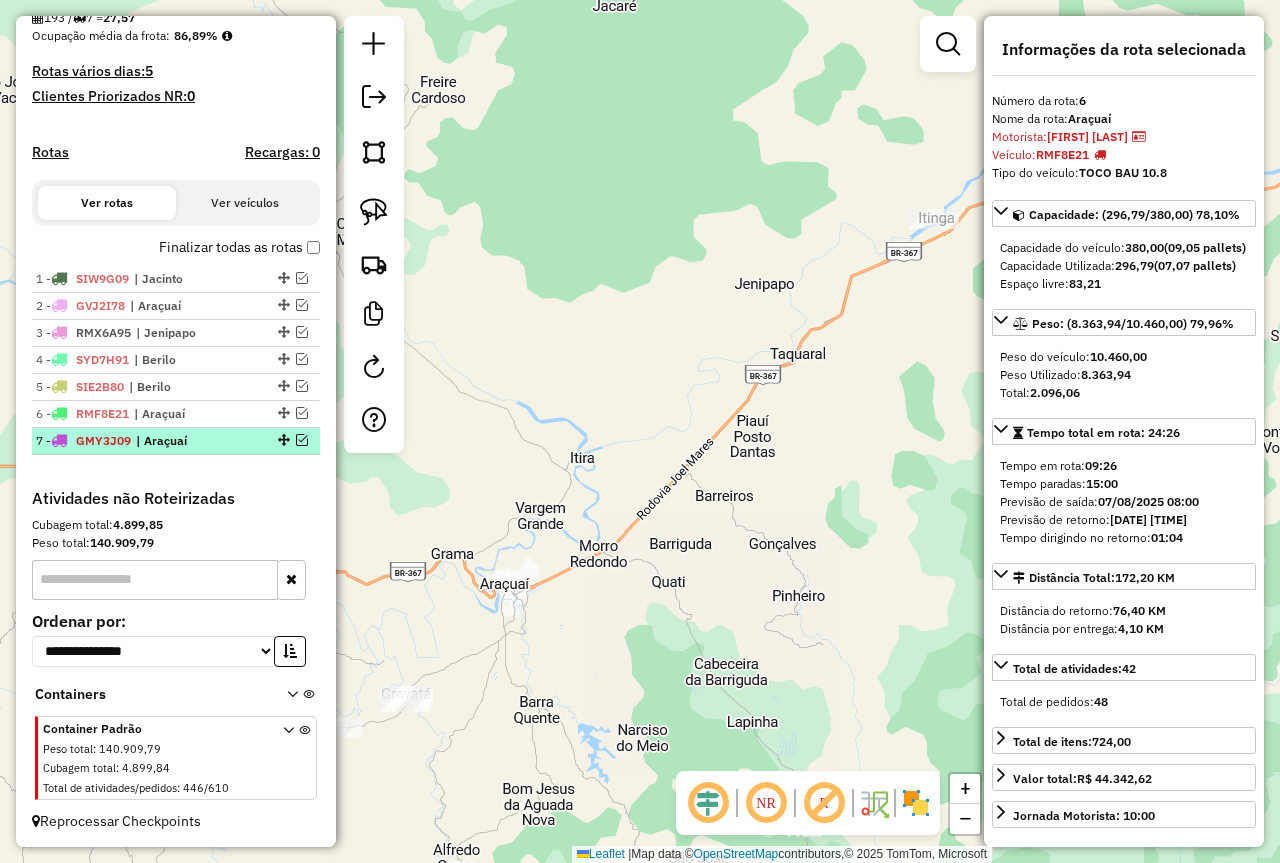 click on "[NUMBER] - [CODE] | [CITY]" at bounding box center [176, 441] 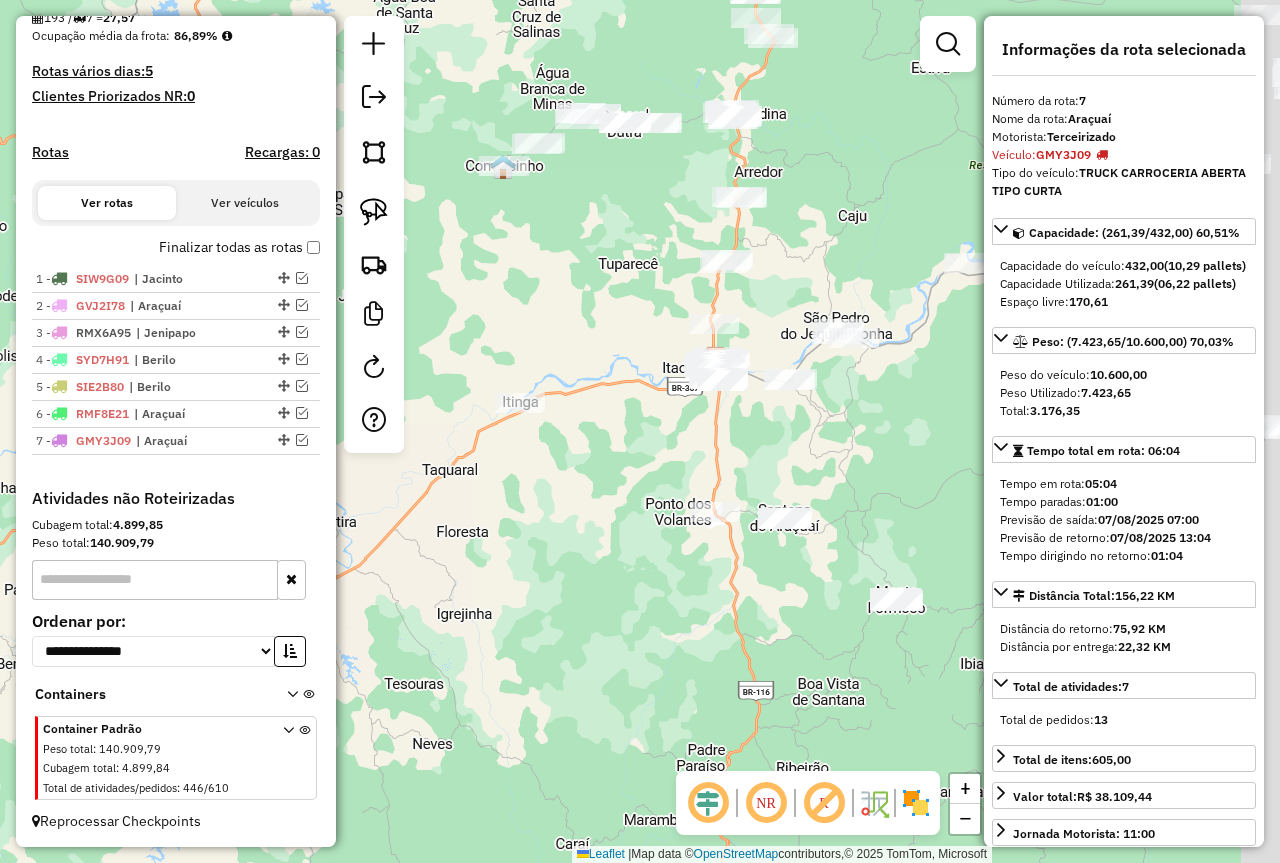 drag, startPoint x: 603, startPoint y: 451, endPoint x: 493, endPoint y: 479, distance: 113.507706 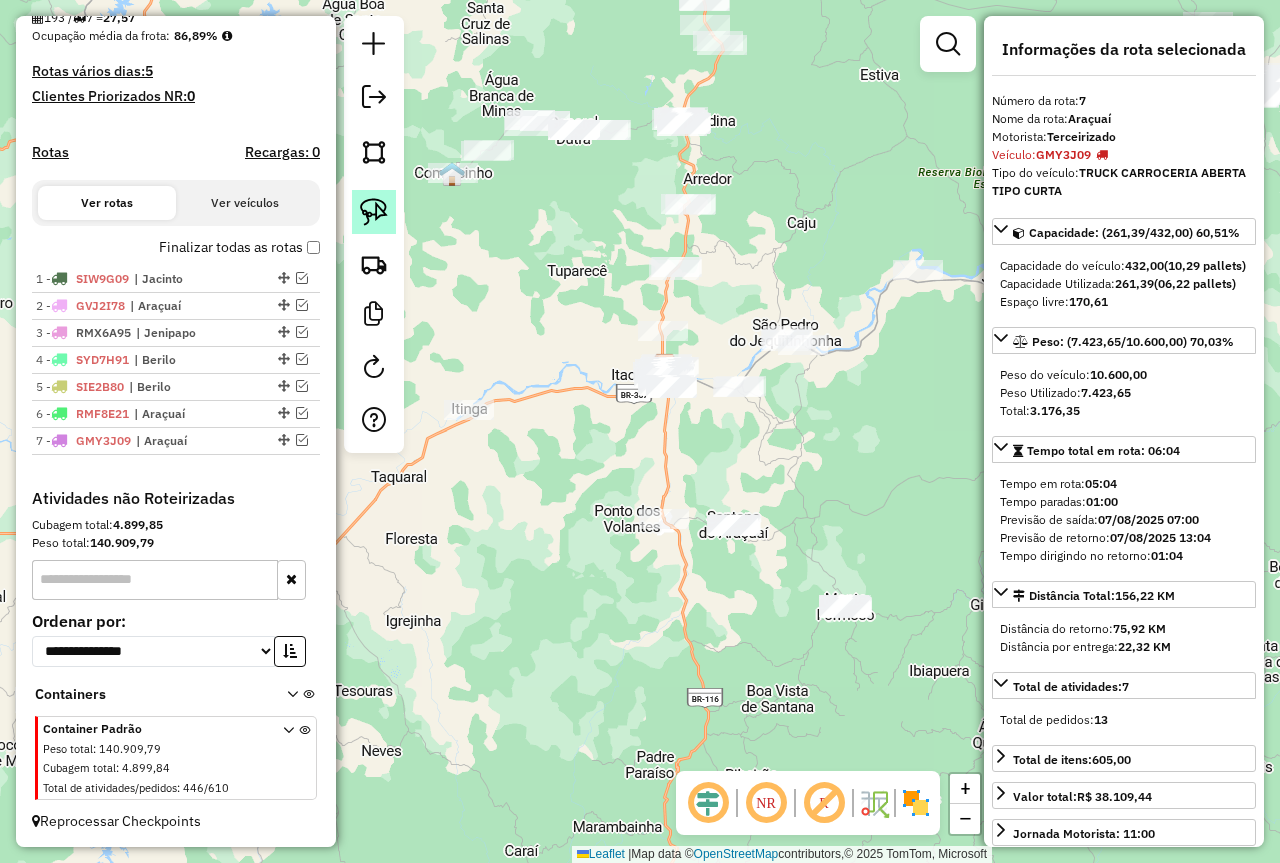 click 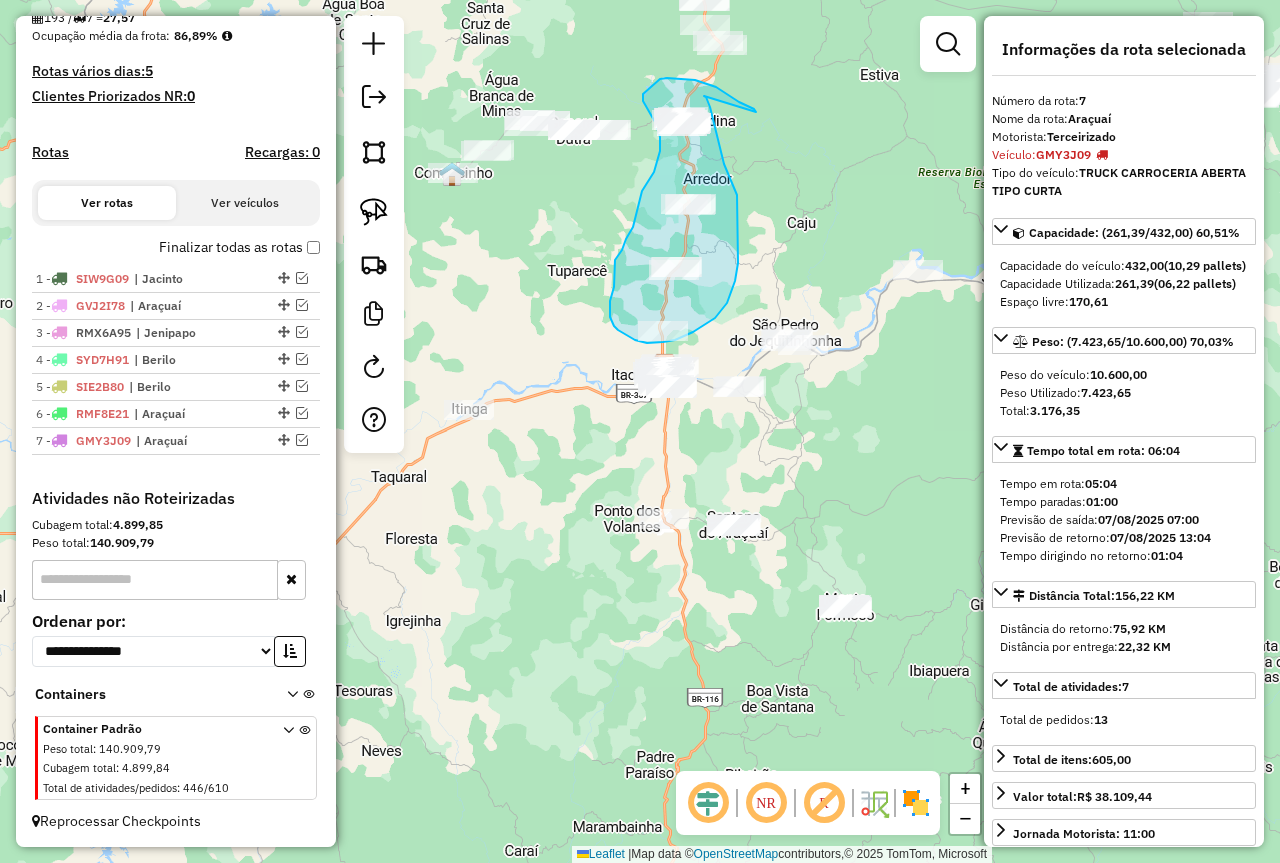 drag, startPoint x: 756, startPoint y: 112, endPoint x: 704, endPoint y: 96, distance: 54.405884 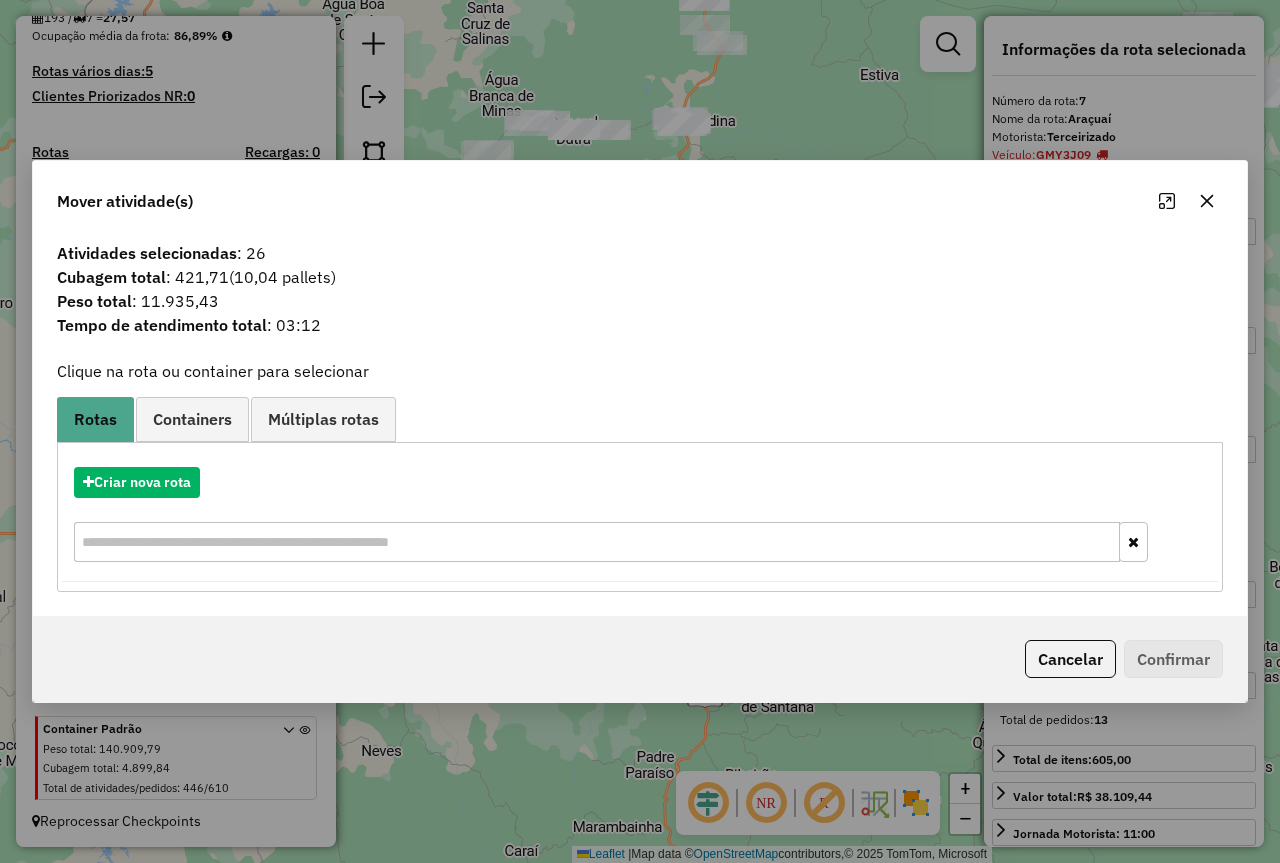 click 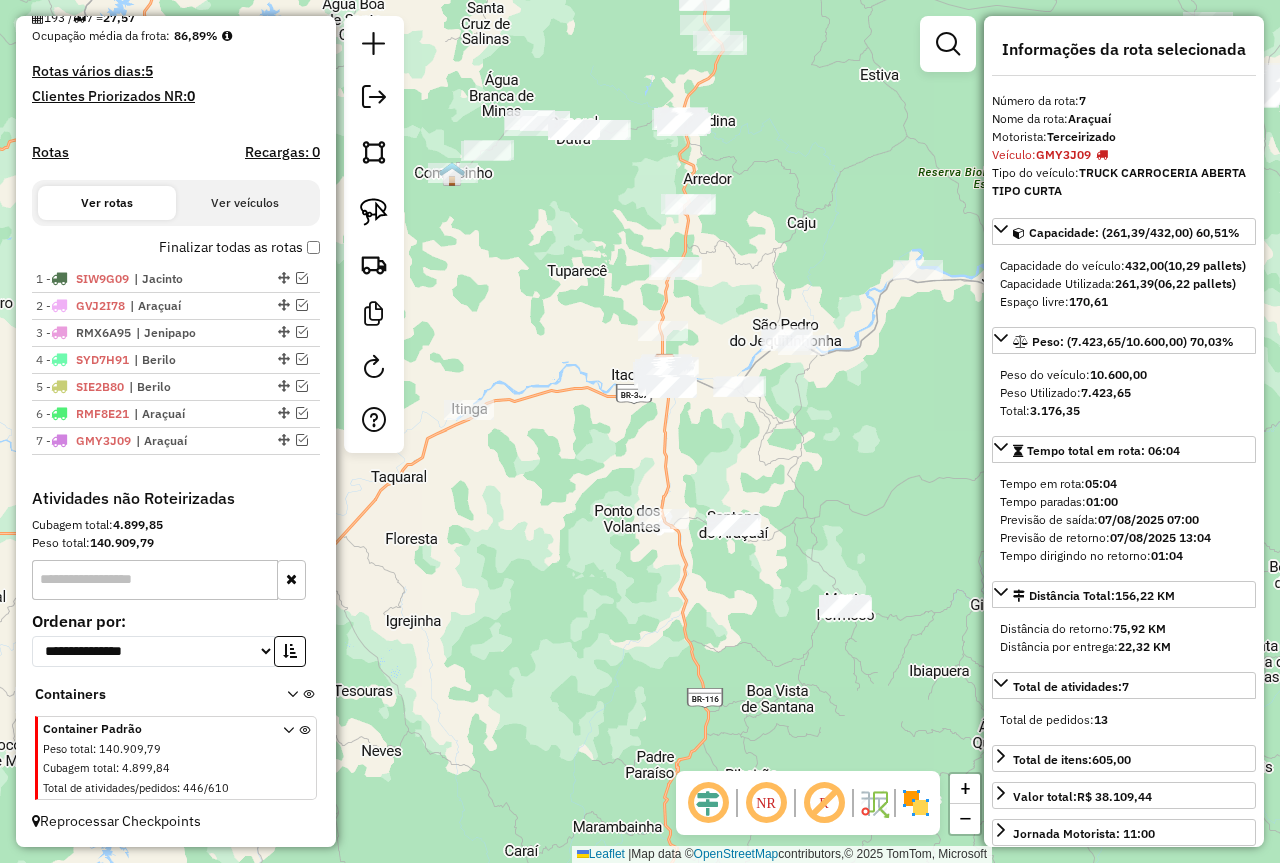 drag, startPoint x: 876, startPoint y: 419, endPoint x: 738, endPoint y: 468, distance: 146.44112 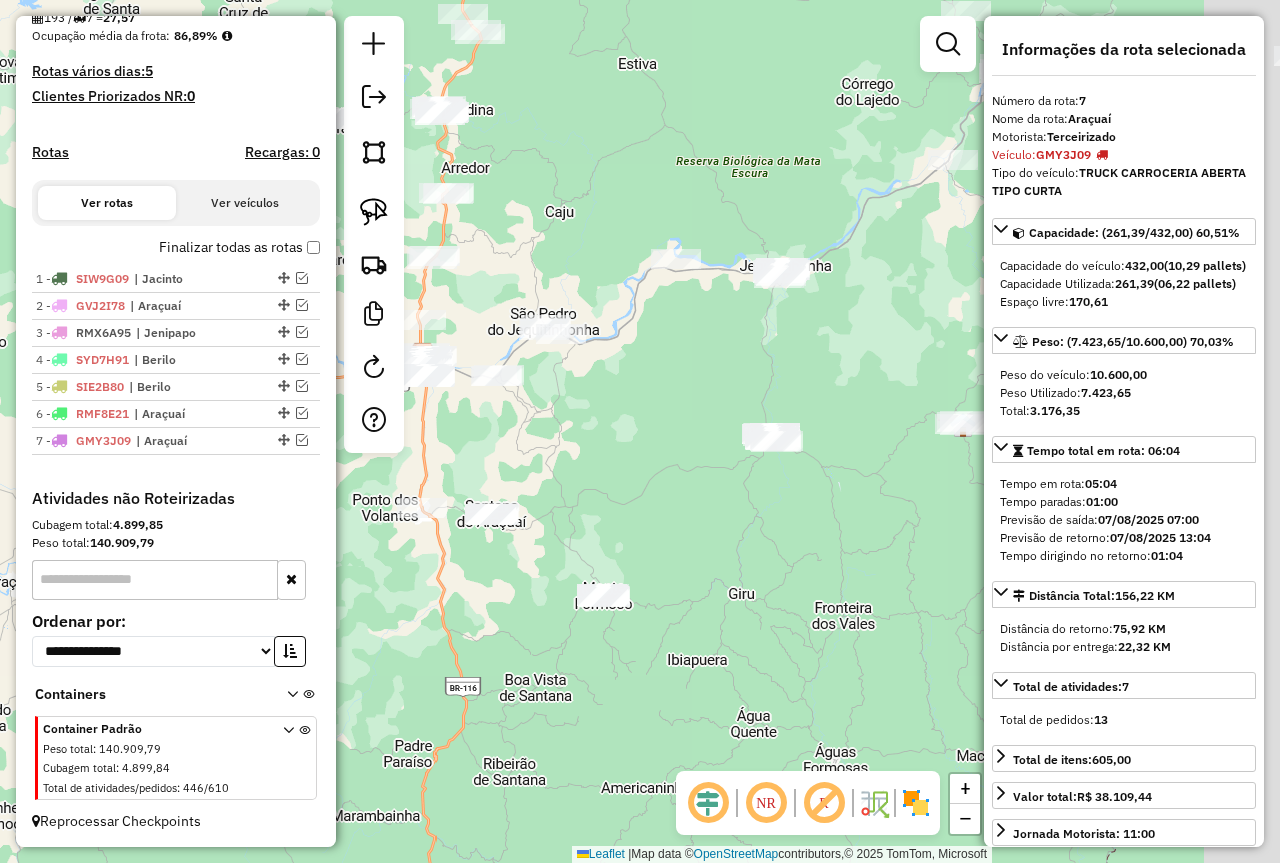drag, startPoint x: 845, startPoint y: 423, endPoint x: 733, endPoint y: 353, distance: 132.07573 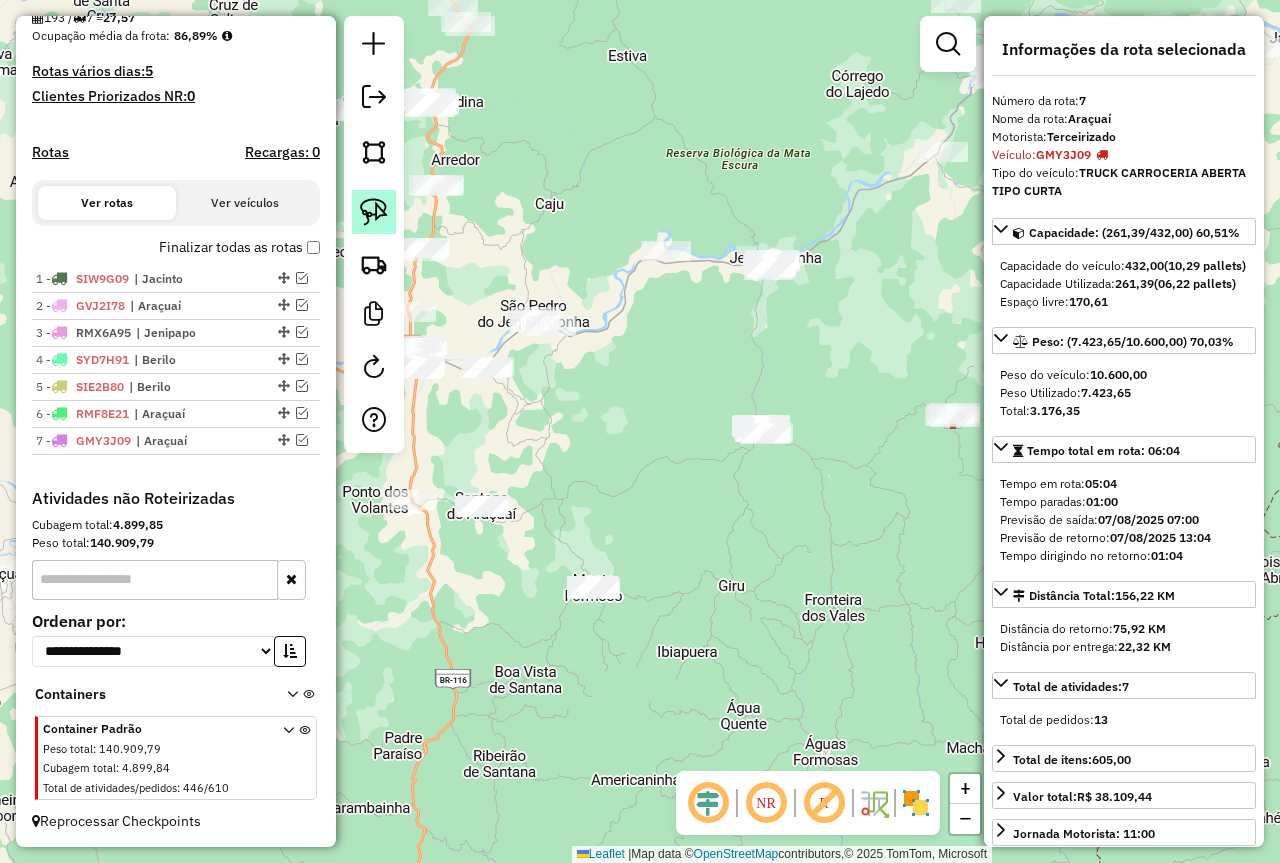 click 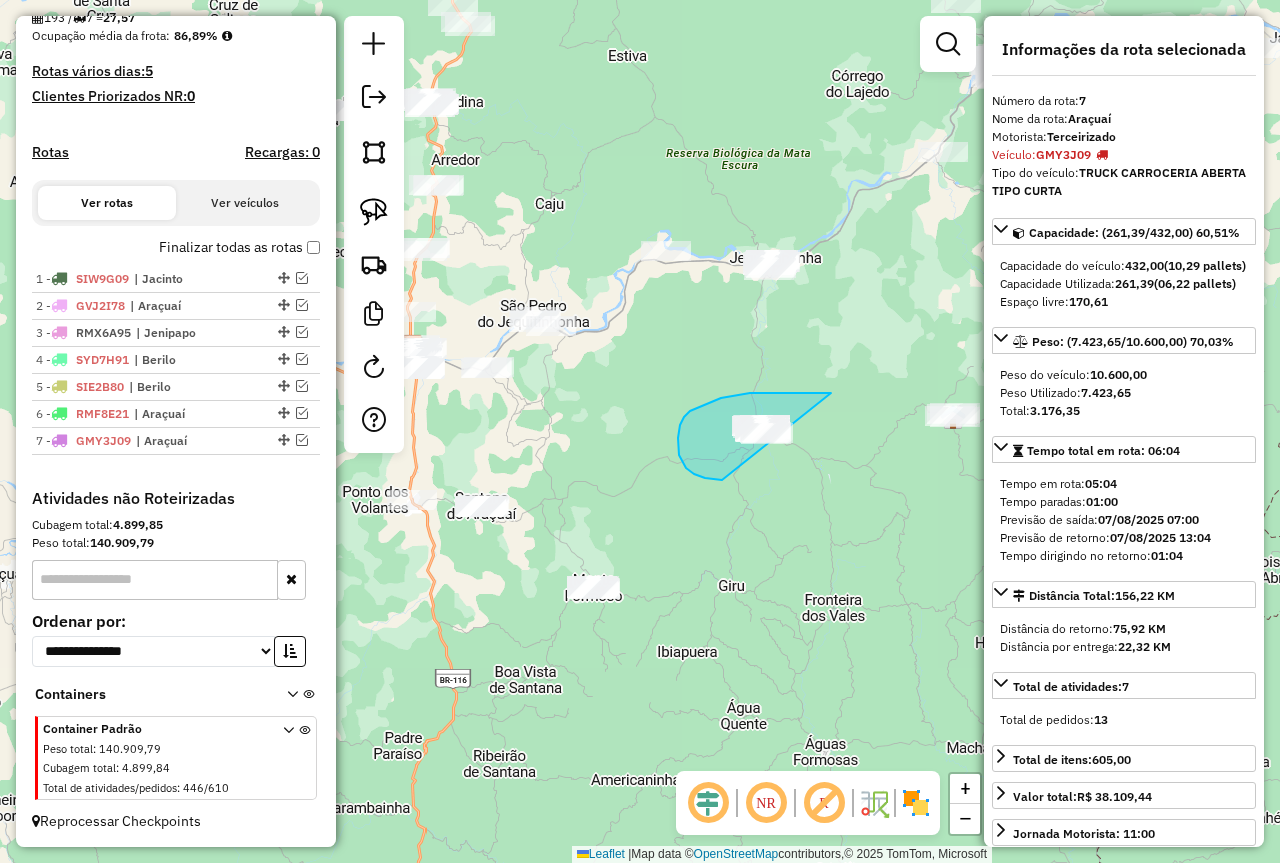 drag, startPoint x: 831, startPoint y: 393, endPoint x: 817, endPoint y: 465, distance: 73.34848 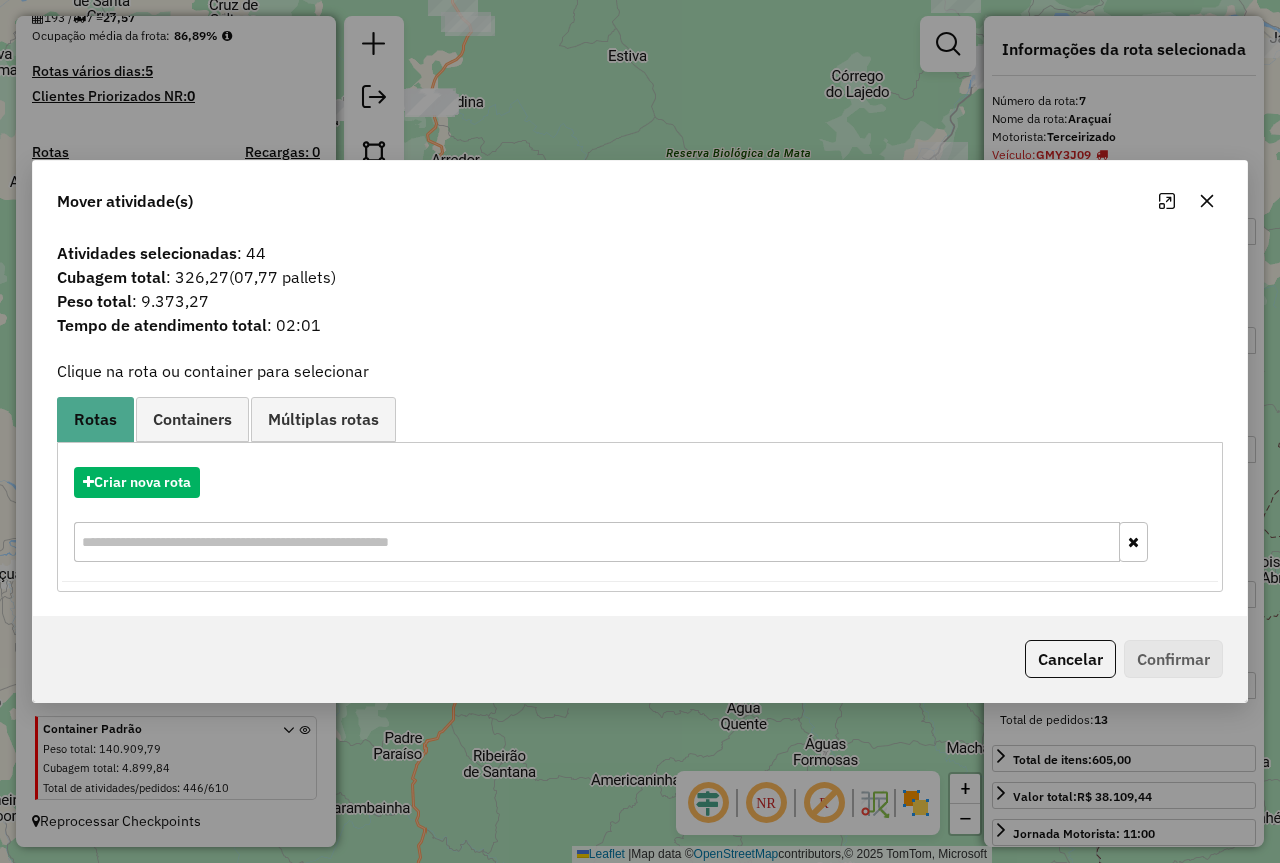 click 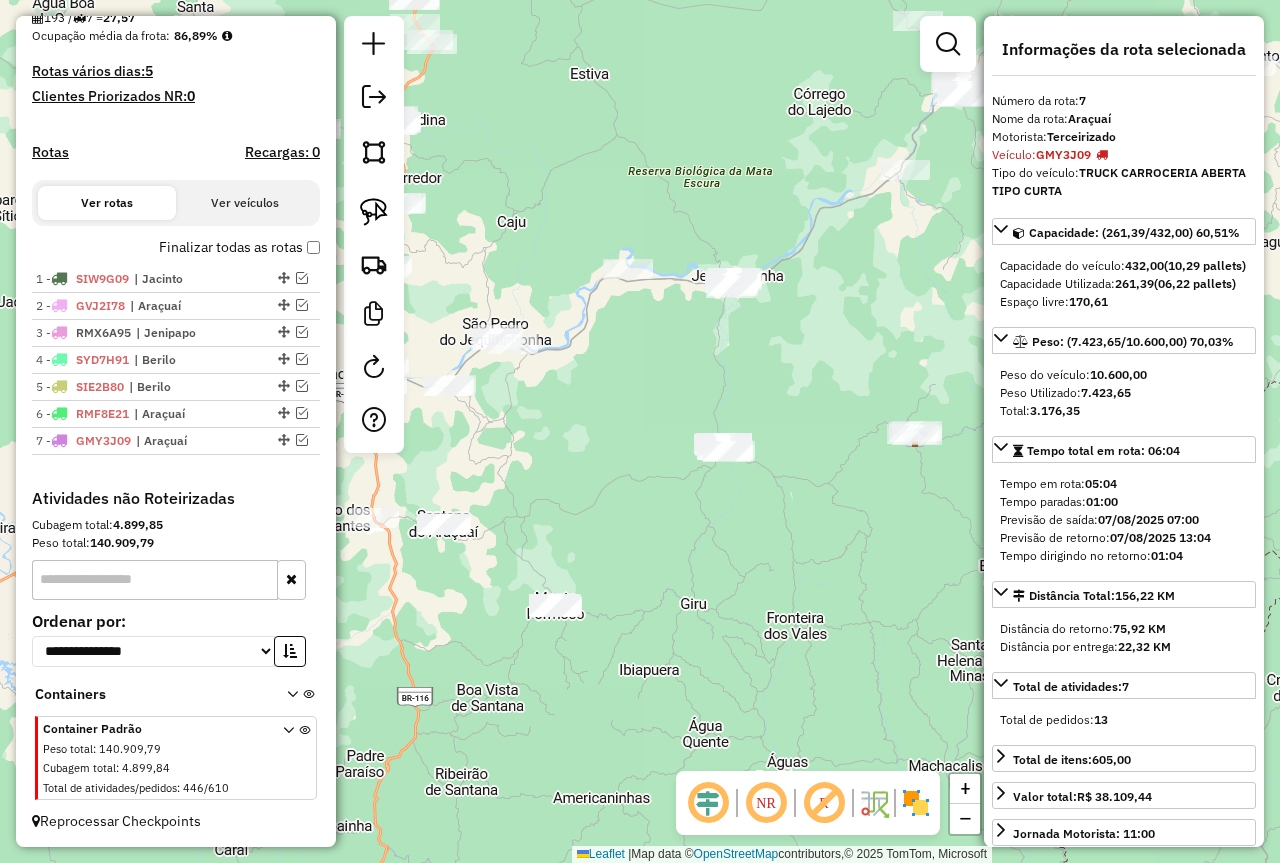 drag, startPoint x: 820, startPoint y: 477, endPoint x: 769, endPoint y: 500, distance: 55.946404 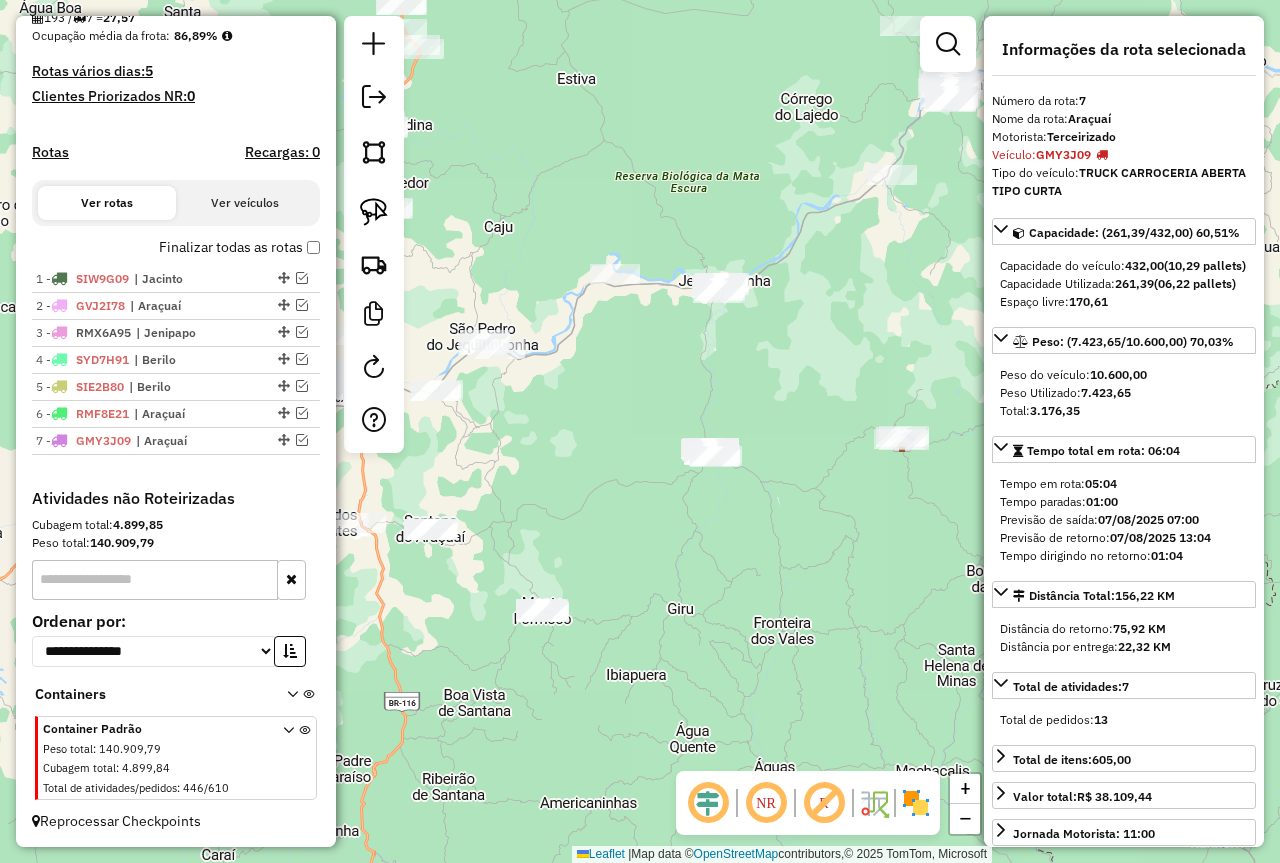 click on "Janela de atendimento Grade de atendimento Capacidade Transportadoras Veículos Cliente Pedidos  Rotas Selecione os dias de semana para filtrar as janelas de atendimento  Seg   Ter   Qua   Qui   Sex   Sáb   Dom  Informe o período da janela de atendimento: De: Até:  Filtrar exatamente a janela do cliente  Considerar janela de atendimento padrão  Selecione os dias de semana para filtrar as grades de atendimento  Seg   Ter   Qua   Qui   Sex   Sáb   Dom   Considerar clientes sem dia de atendimento cadastrado  Clientes fora do dia de atendimento selecionado Filtrar as atividades entre os valores definidos abaixo:  Peso mínimo:   Peso máximo:   Cubagem mínima:   Cubagem máxima:   De:   Até:  Filtrar as atividades entre o tempo de atendimento definido abaixo:  De:   Até:   Considerar capacidade total dos clientes não roteirizados Transportadora: Selecione um ou mais itens Tipo de veículo: Selecione um ou mais itens Veículo: Selecione um ou mais itens Motorista: Selecione um ou mais itens Nome: Rótulo:" 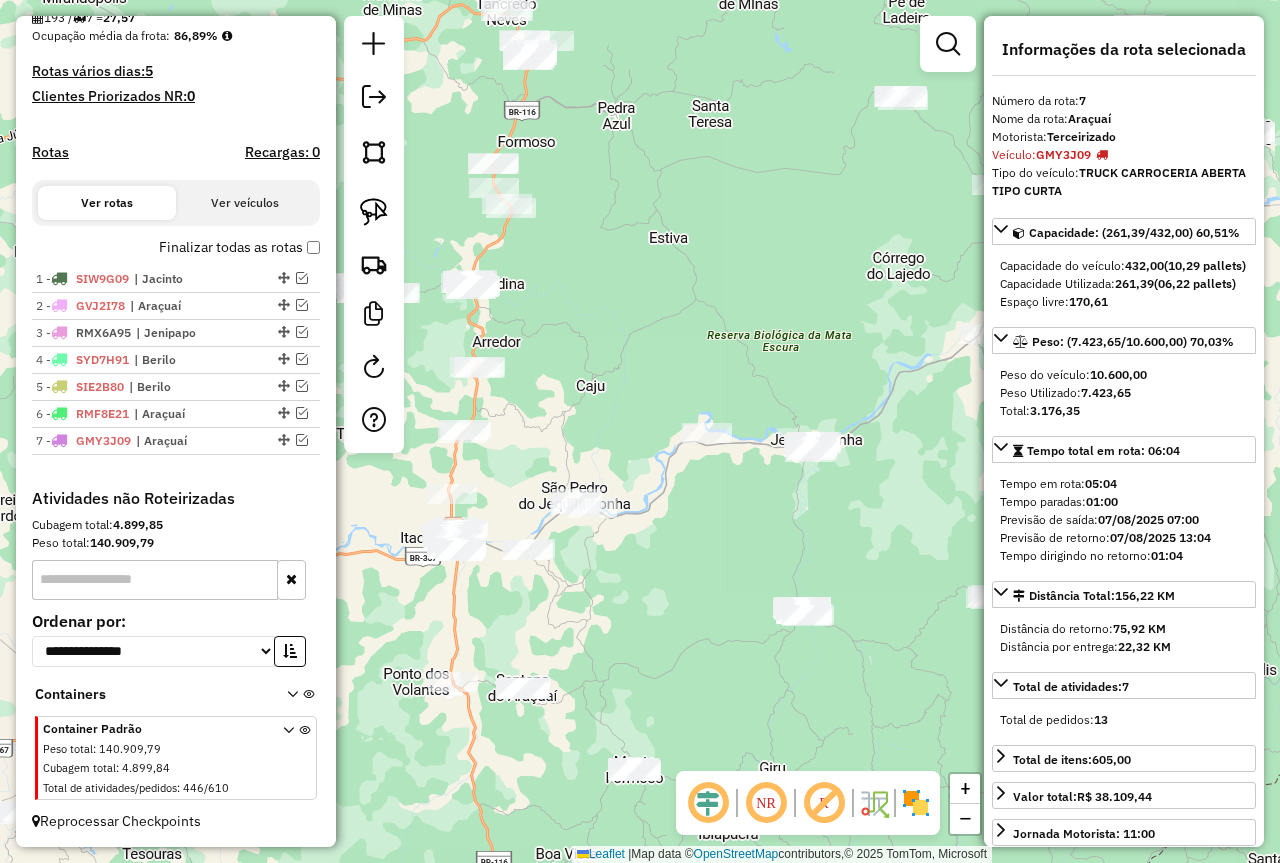 drag, startPoint x: 842, startPoint y: 391, endPoint x: 937, endPoint y: 544, distance: 180.09442 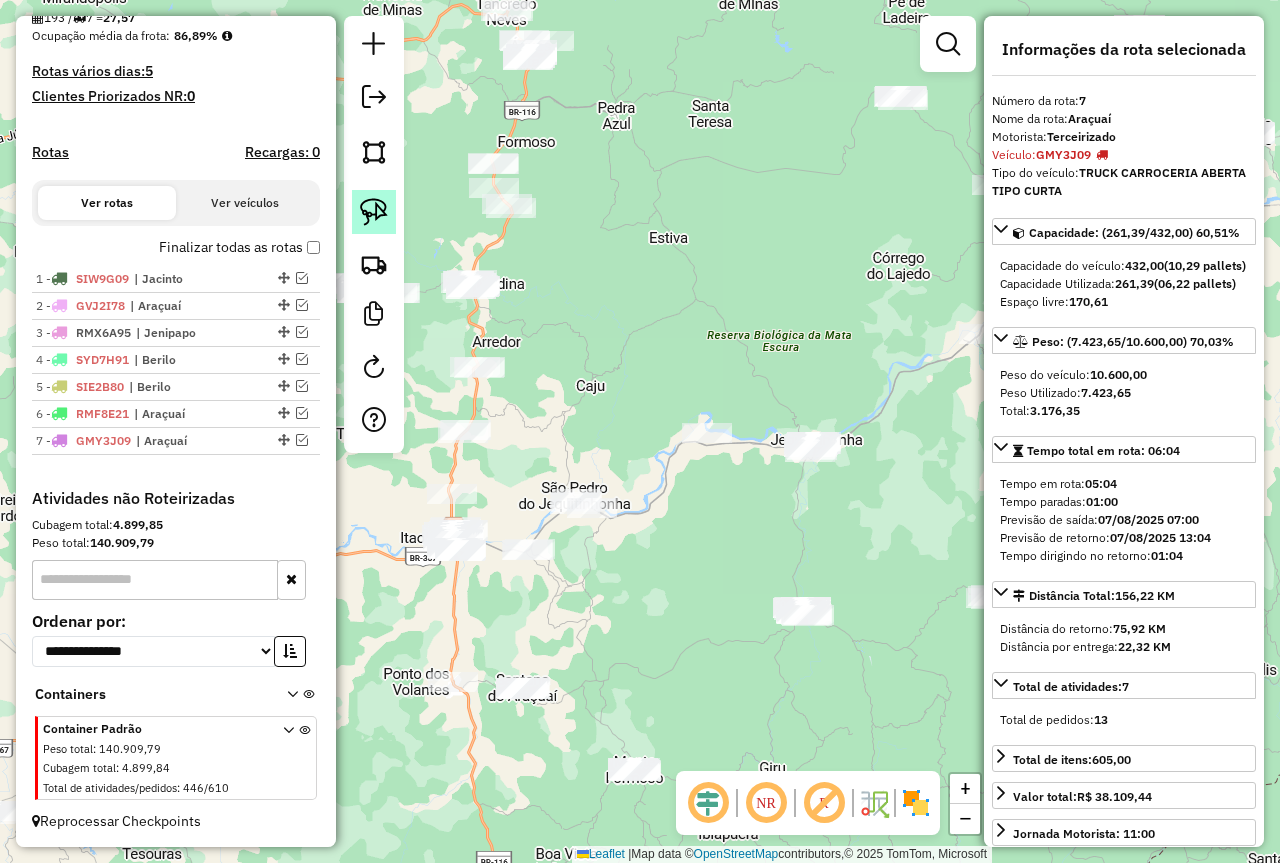 click 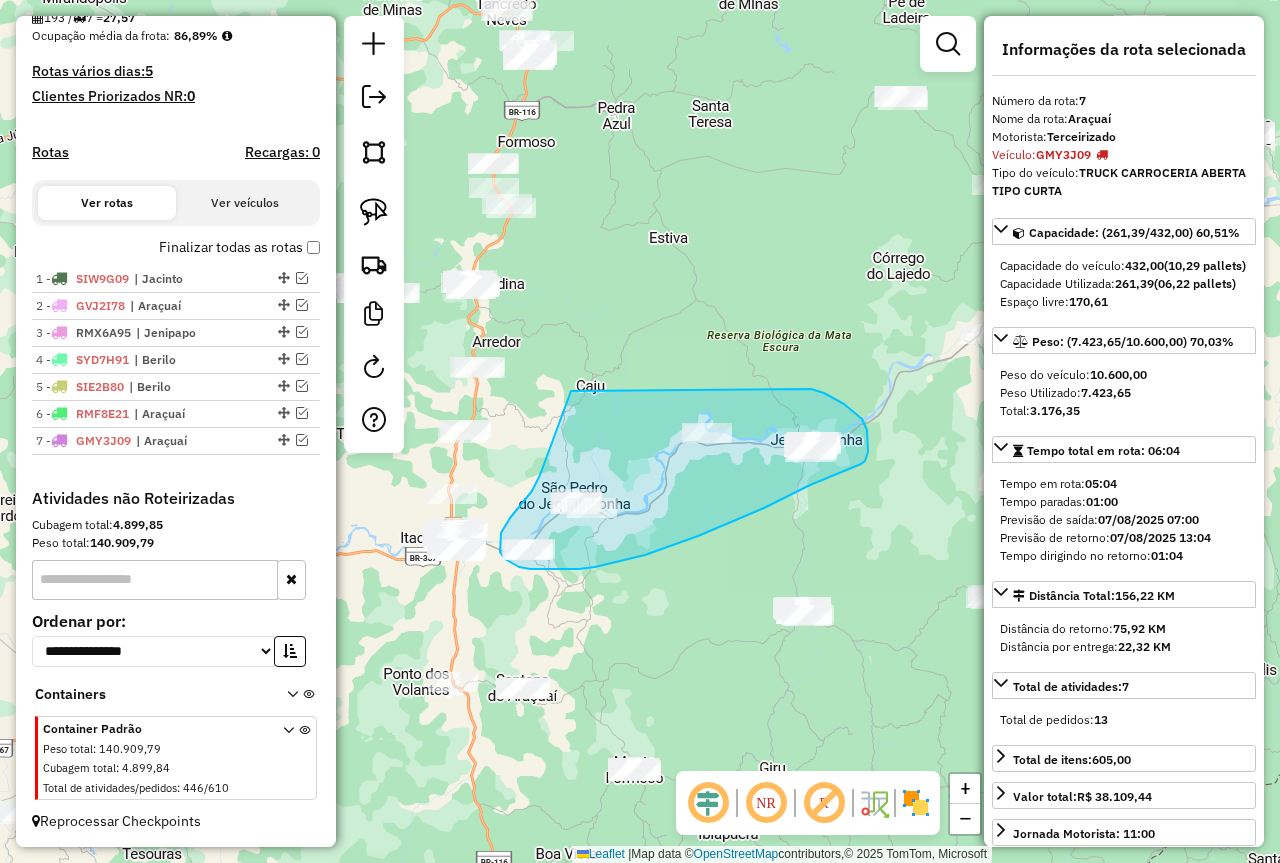drag, startPoint x: 571, startPoint y: 391, endPoint x: 810, endPoint y: 389, distance: 239.00836 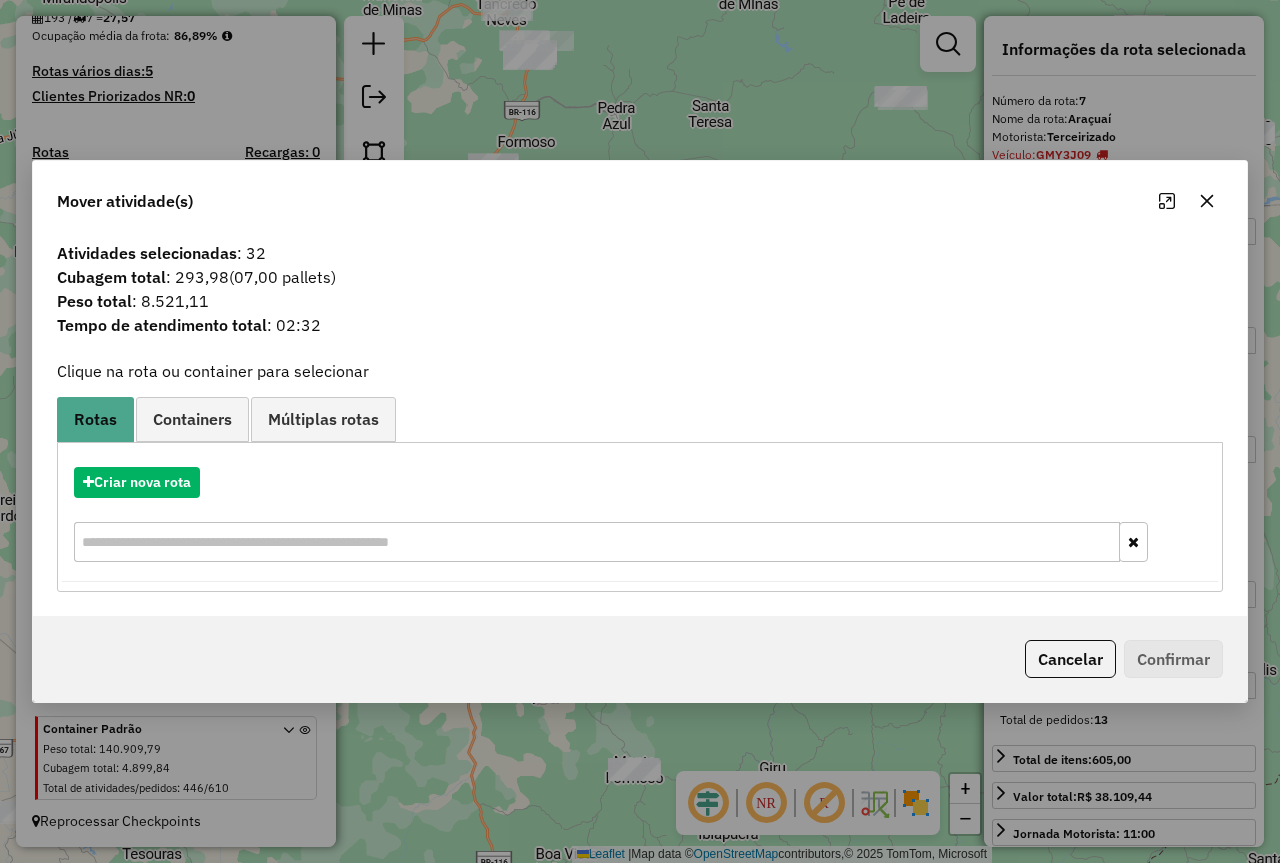 click 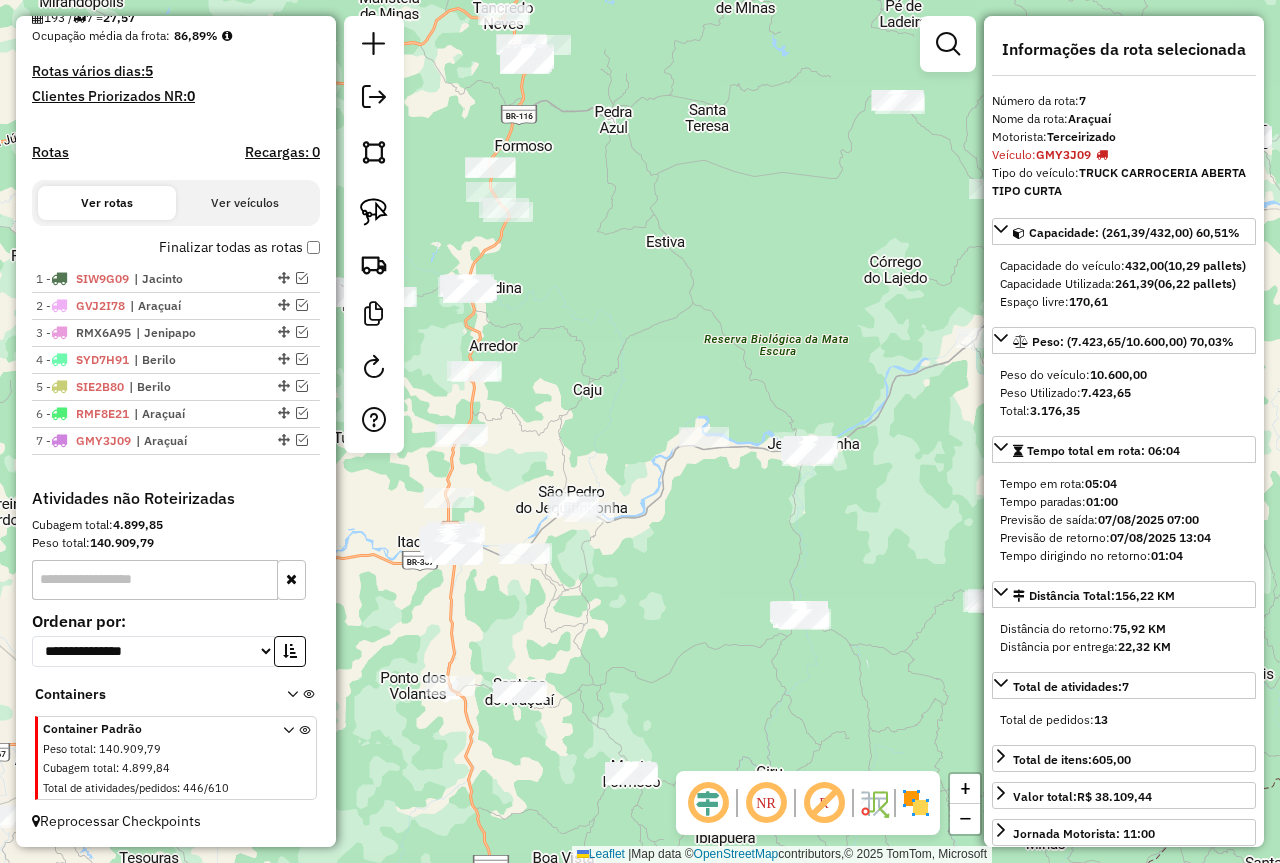 drag, startPoint x: 957, startPoint y: 214, endPoint x: 900, endPoint y: 391, distance: 185.9516 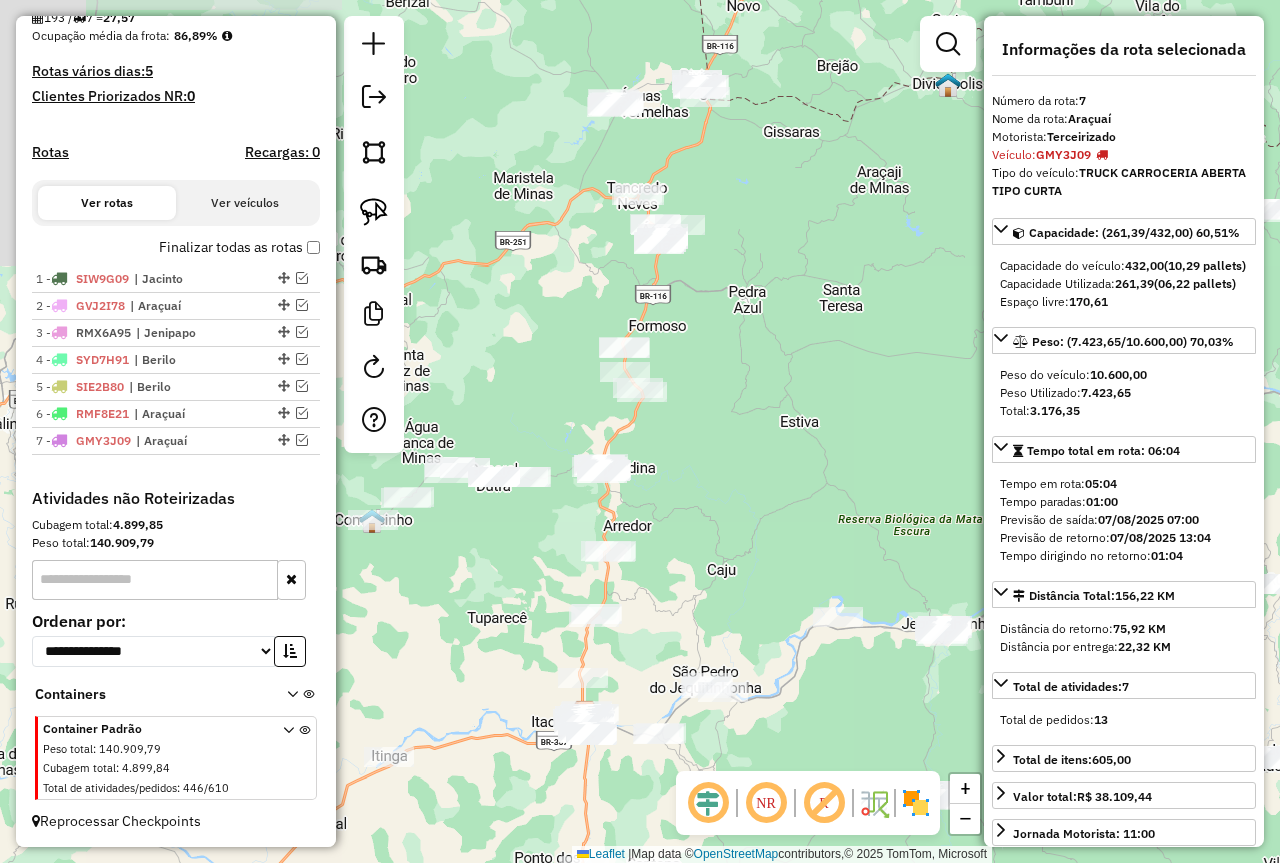 drag, startPoint x: 619, startPoint y: 429, endPoint x: 815, endPoint y: 426, distance: 196.02296 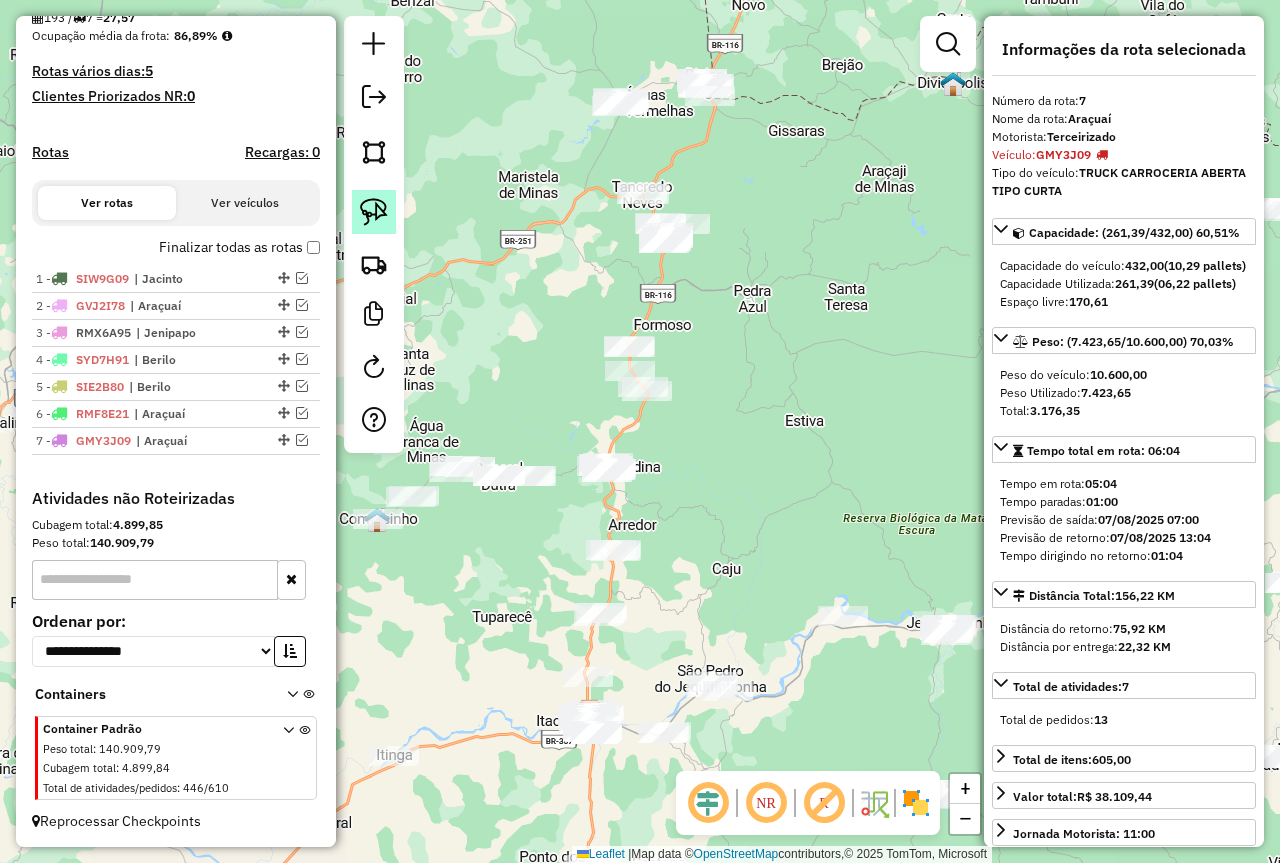 click 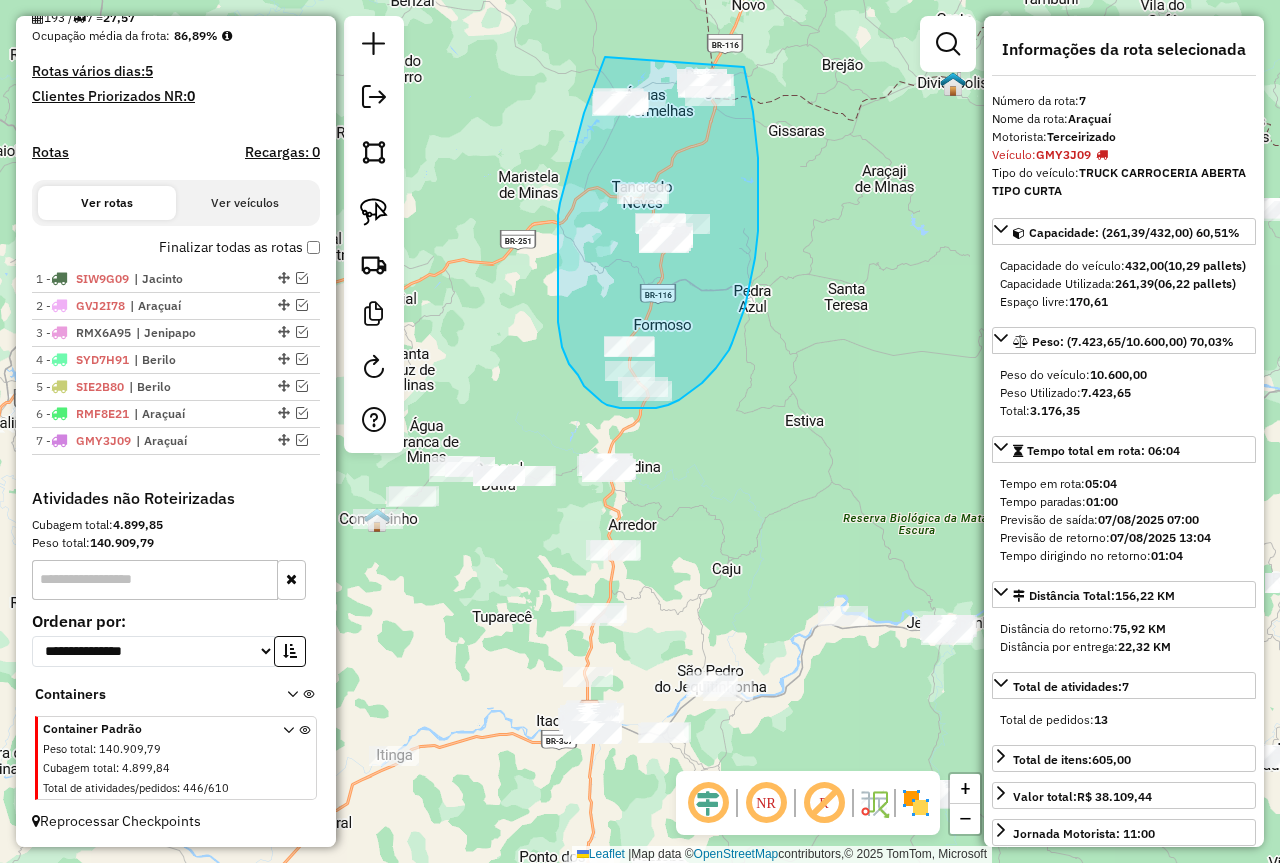 drag, startPoint x: 605, startPoint y: 57, endPoint x: 741, endPoint y: 46, distance: 136.44412 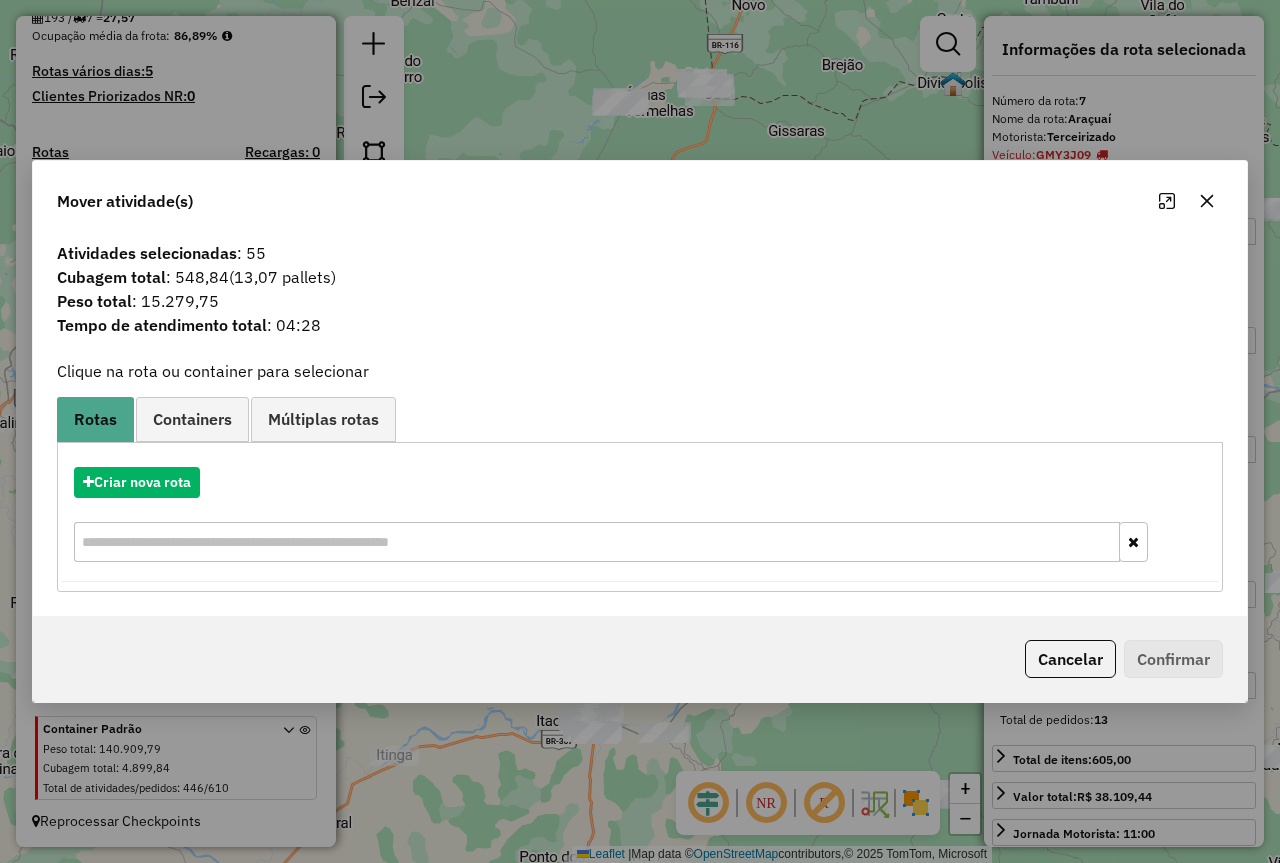 click 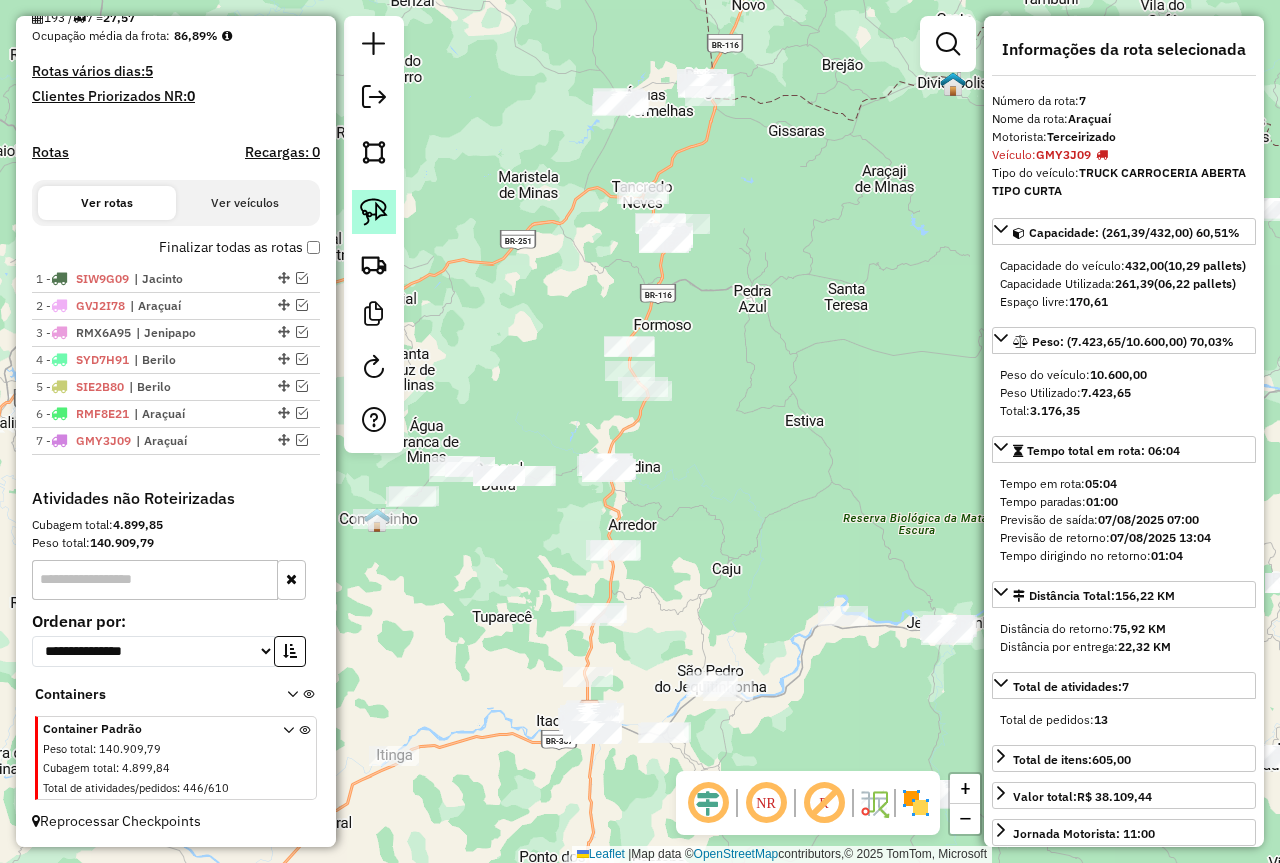click 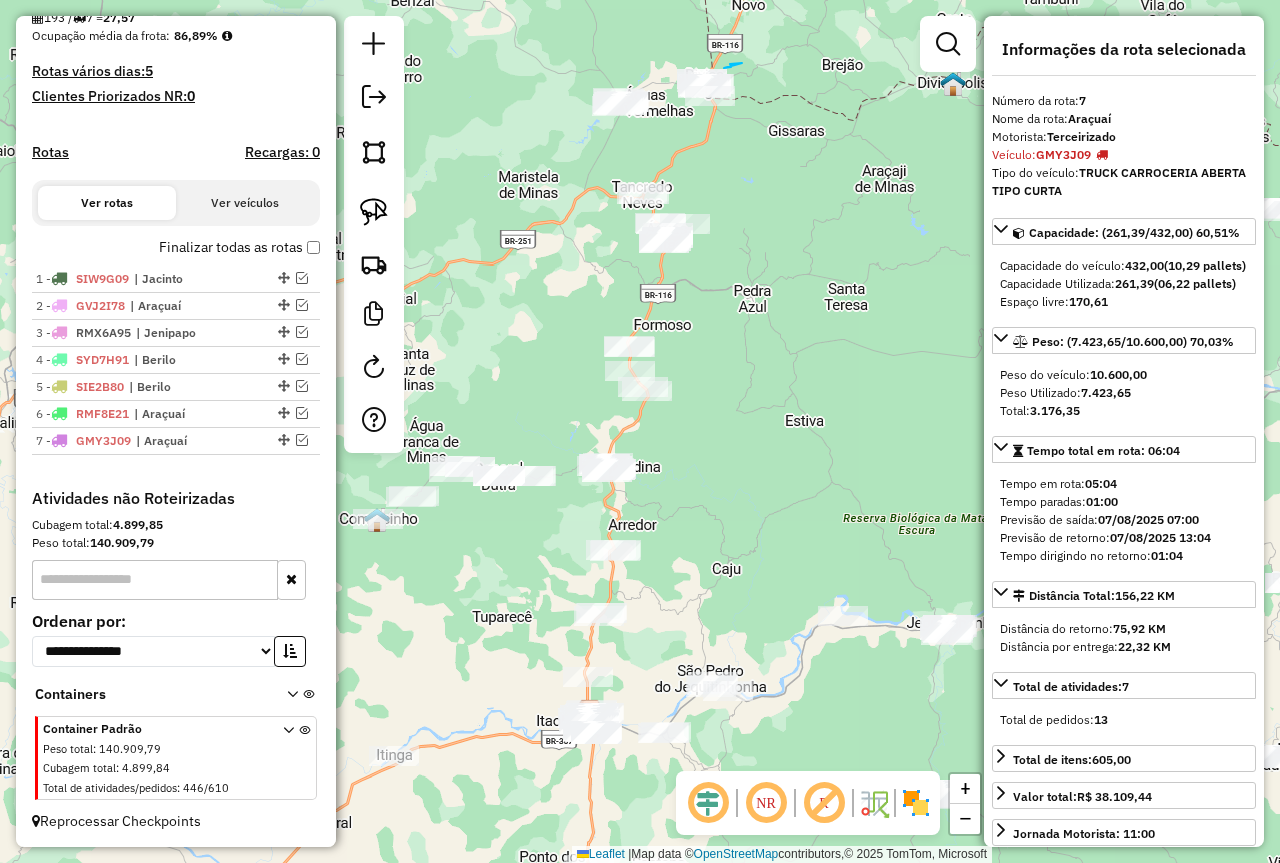 drag, startPoint x: 742, startPoint y: 63, endPoint x: 658, endPoint y: 79, distance: 85.51023 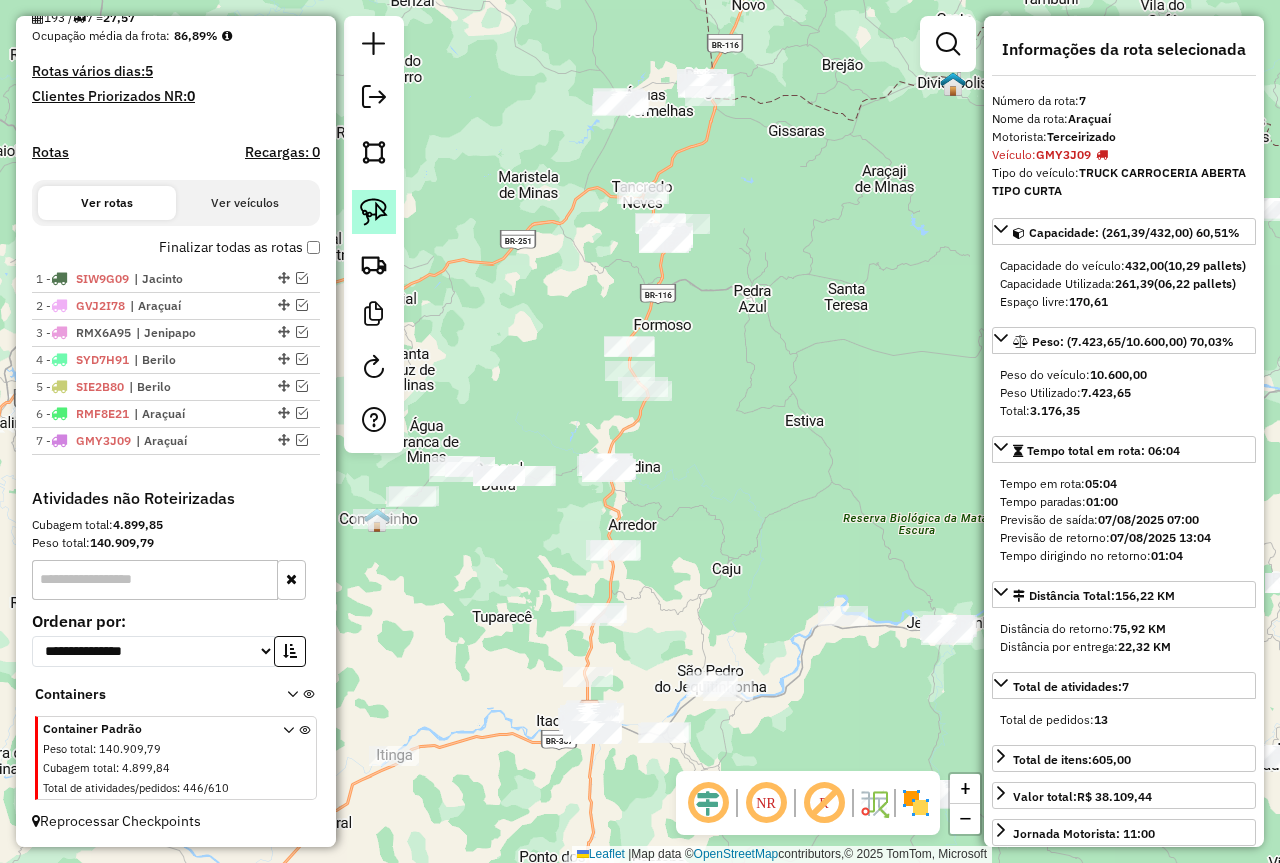 click 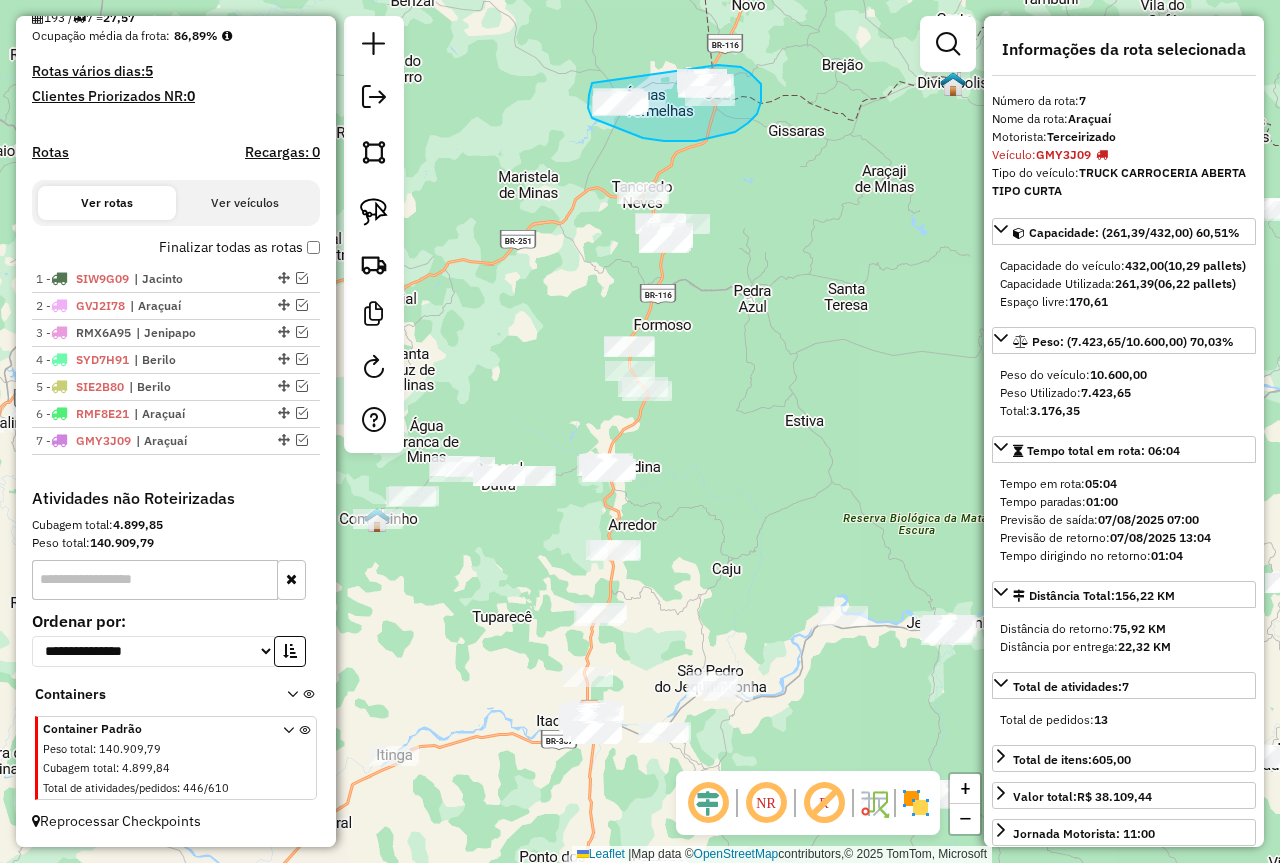 drag, startPoint x: 592, startPoint y: 83, endPoint x: 718, endPoint y: 65, distance: 127.27922 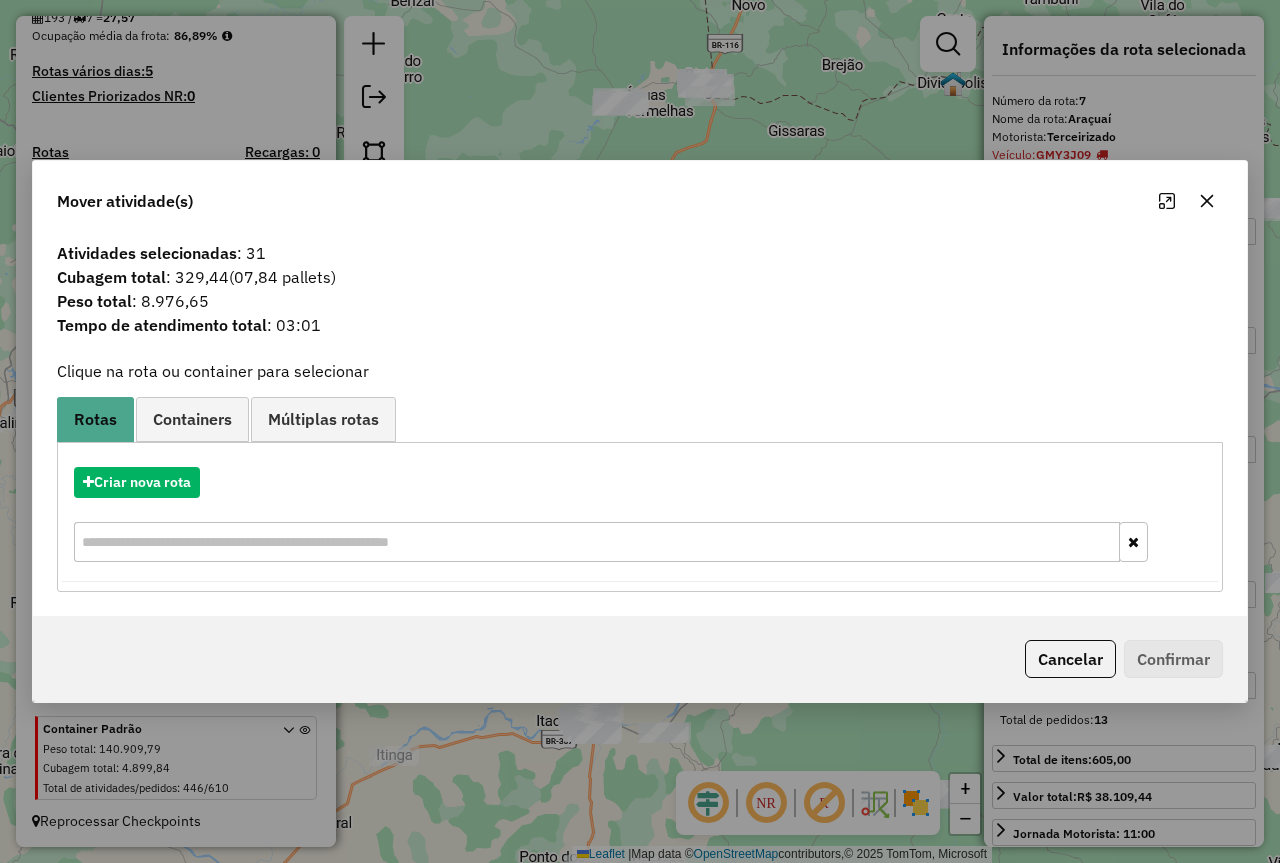 click 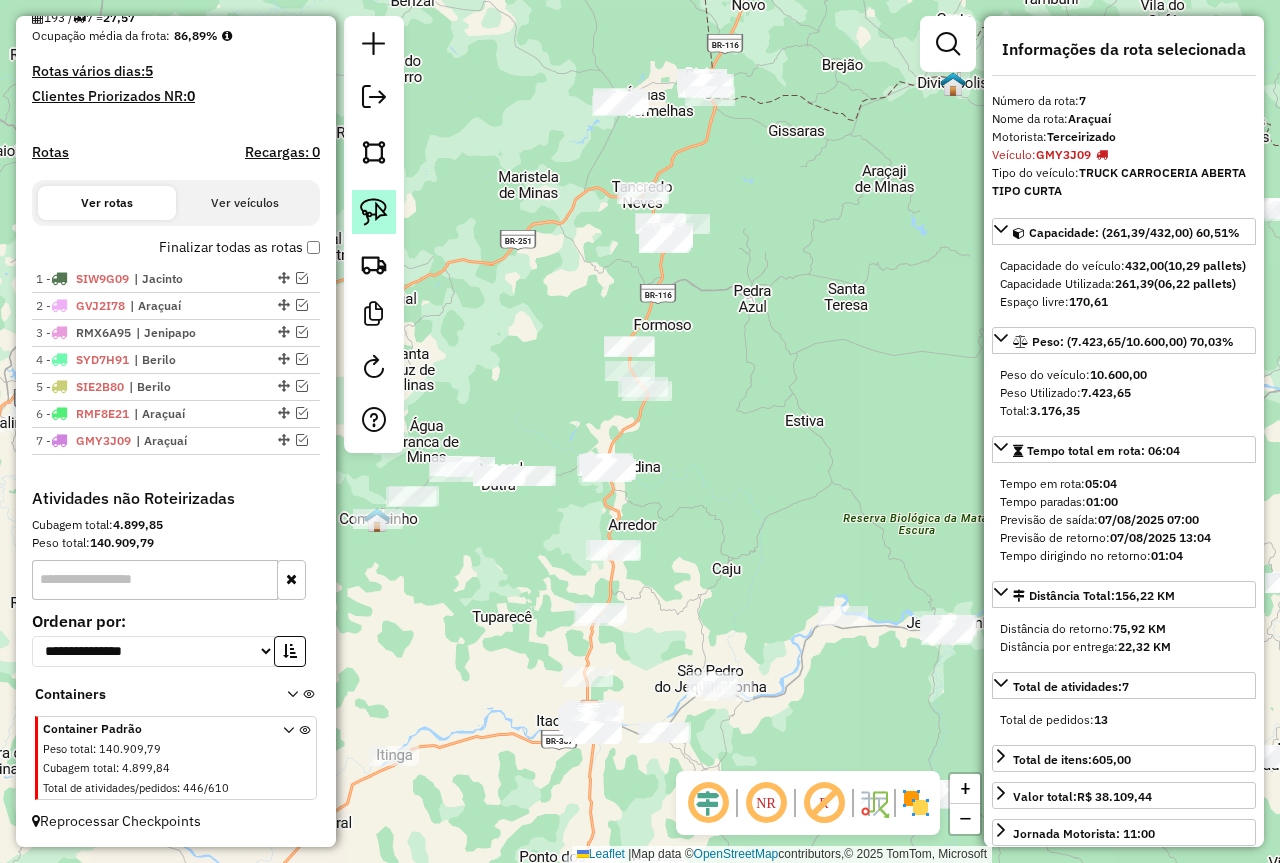 click 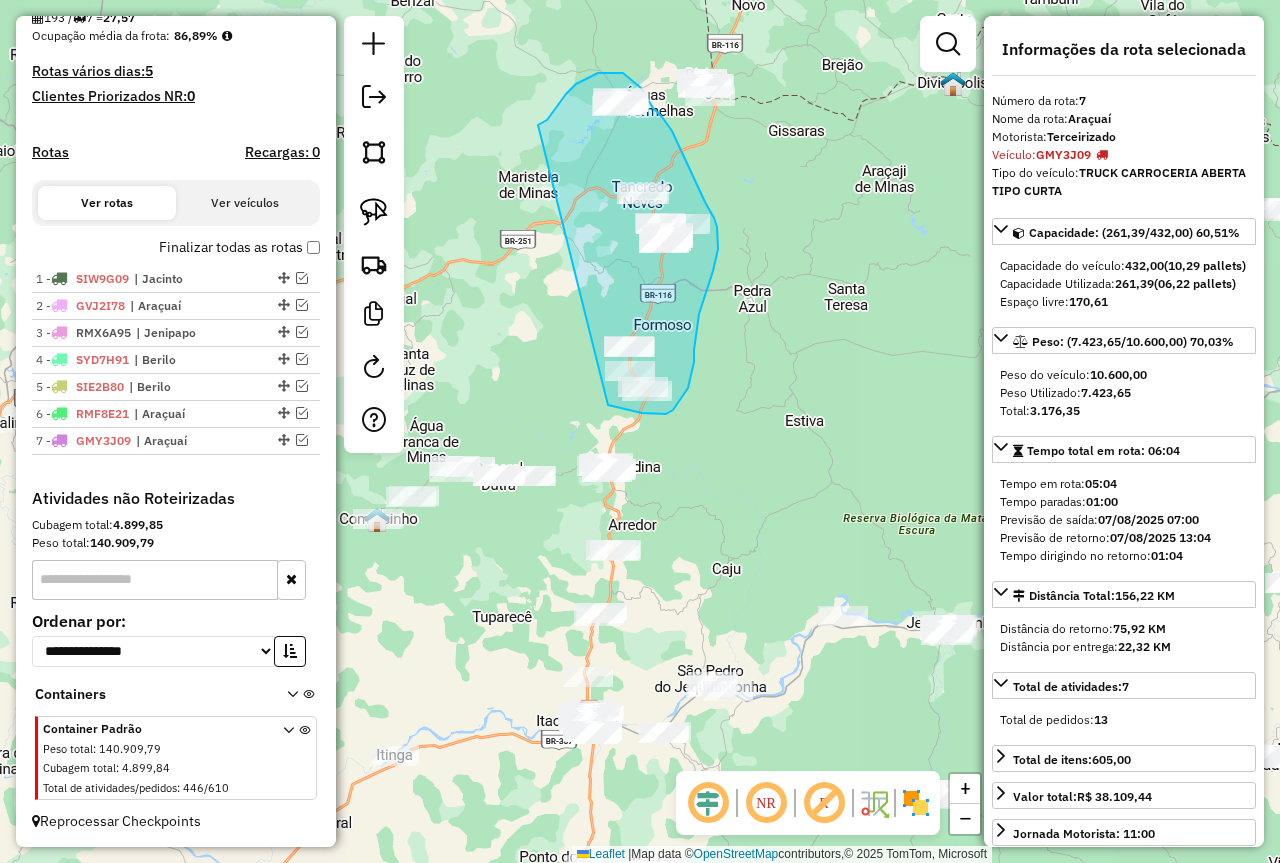 drag, startPoint x: 538, startPoint y: 125, endPoint x: 608, endPoint y: 405, distance: 288.6174 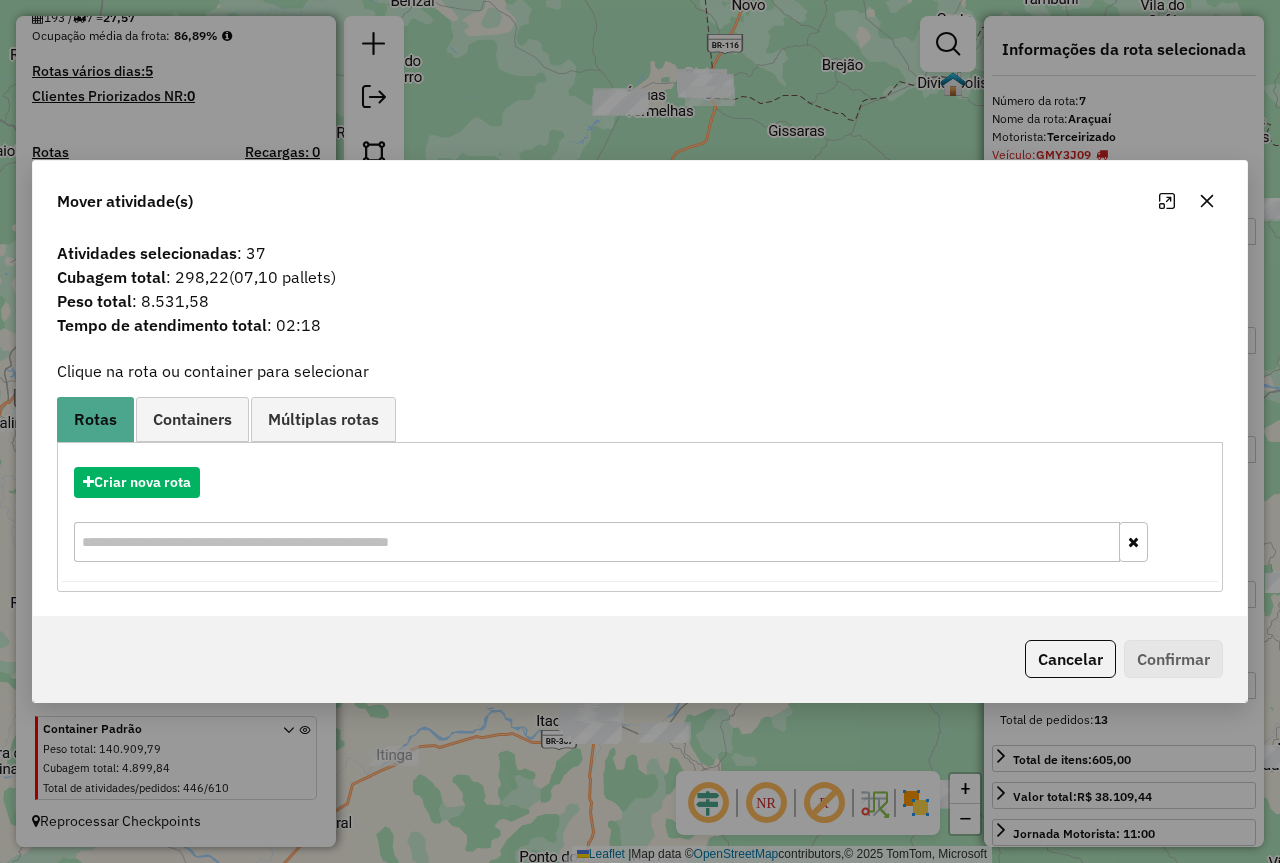 click 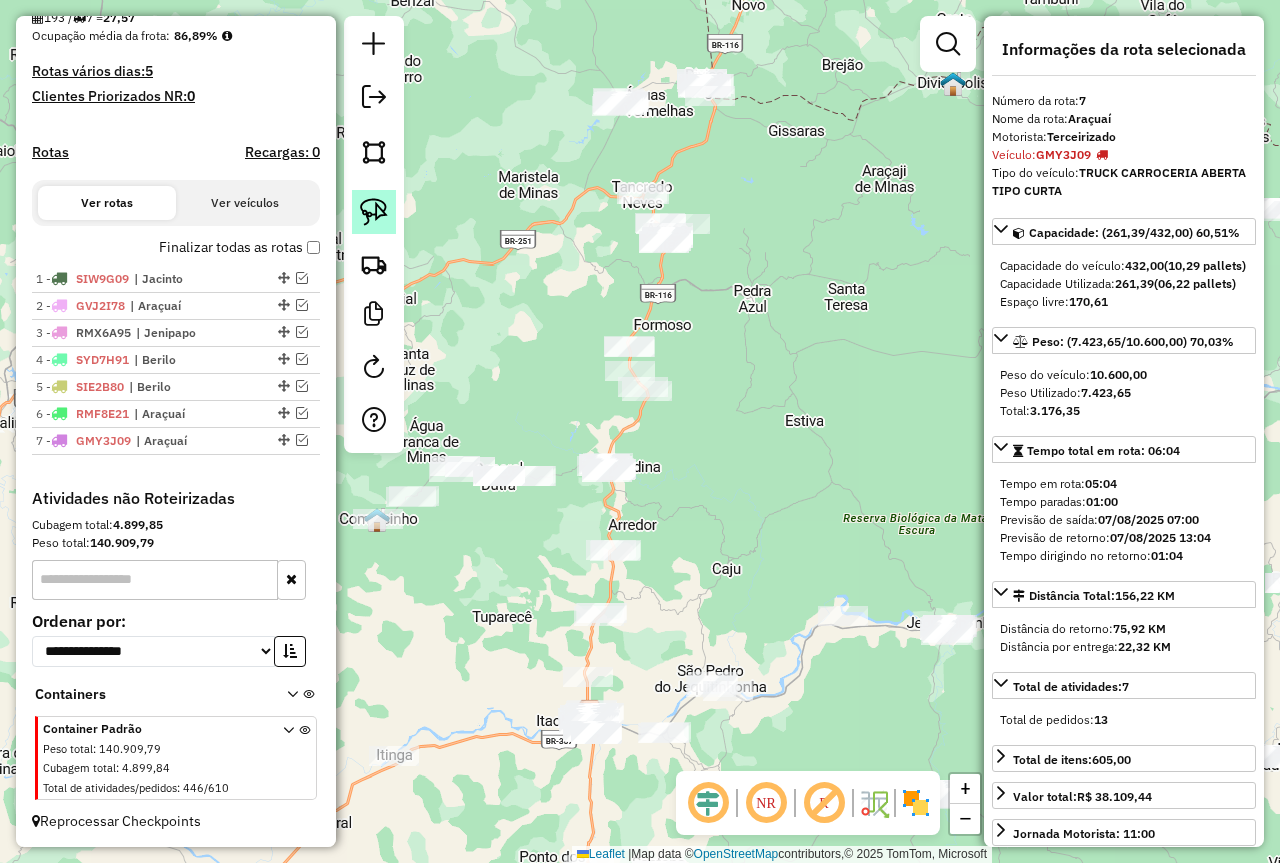 click 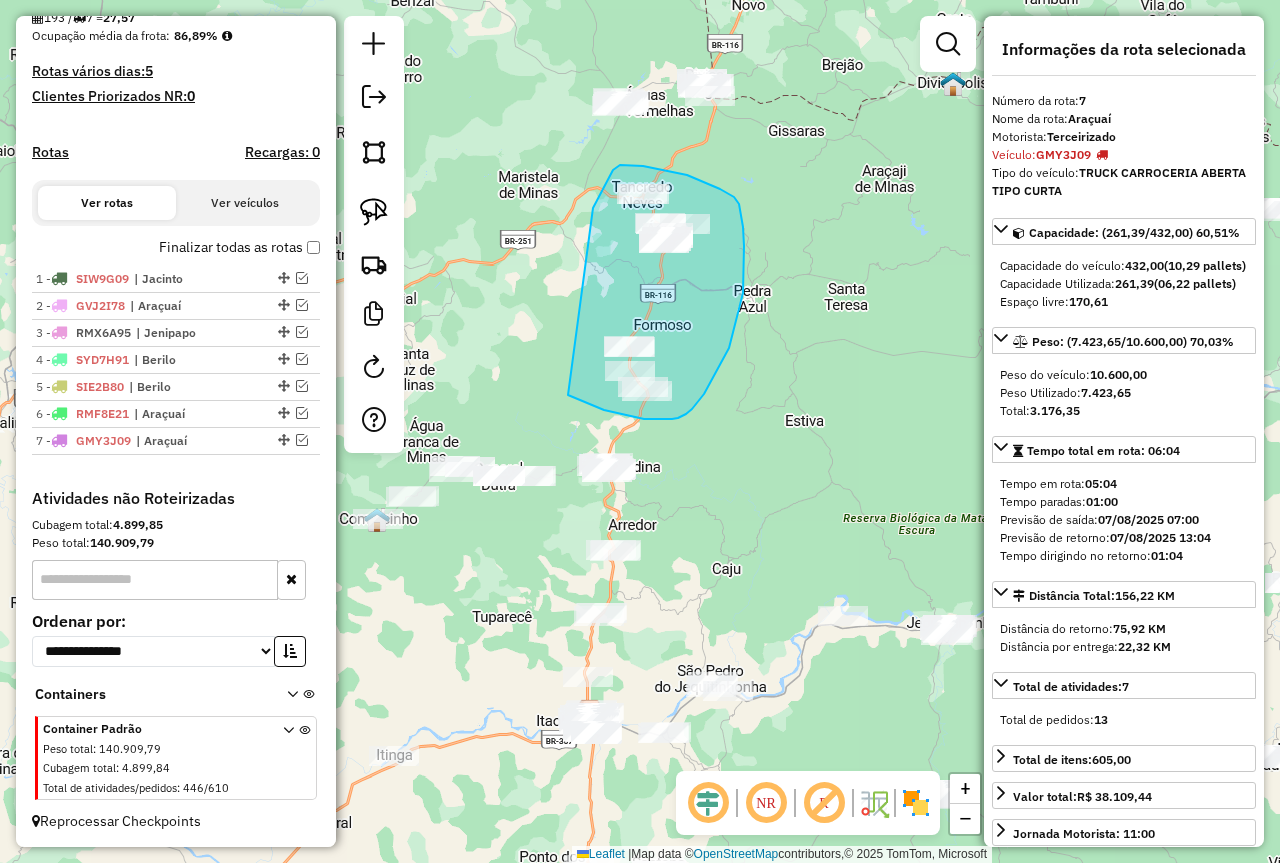 drag, startPoint x: 601, startPoint y: 193, endPoint x: 568, endPoint y: 395, distance: 204.6778 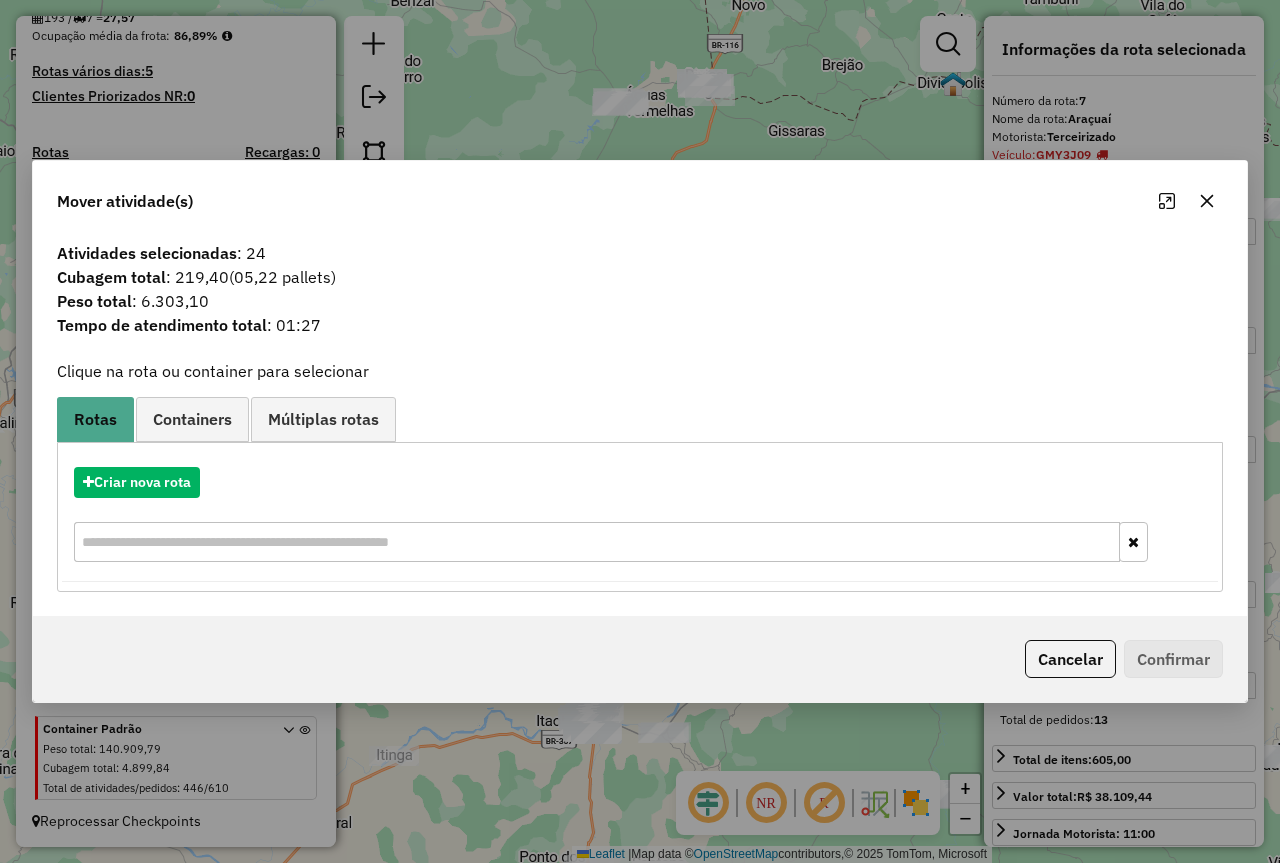 click 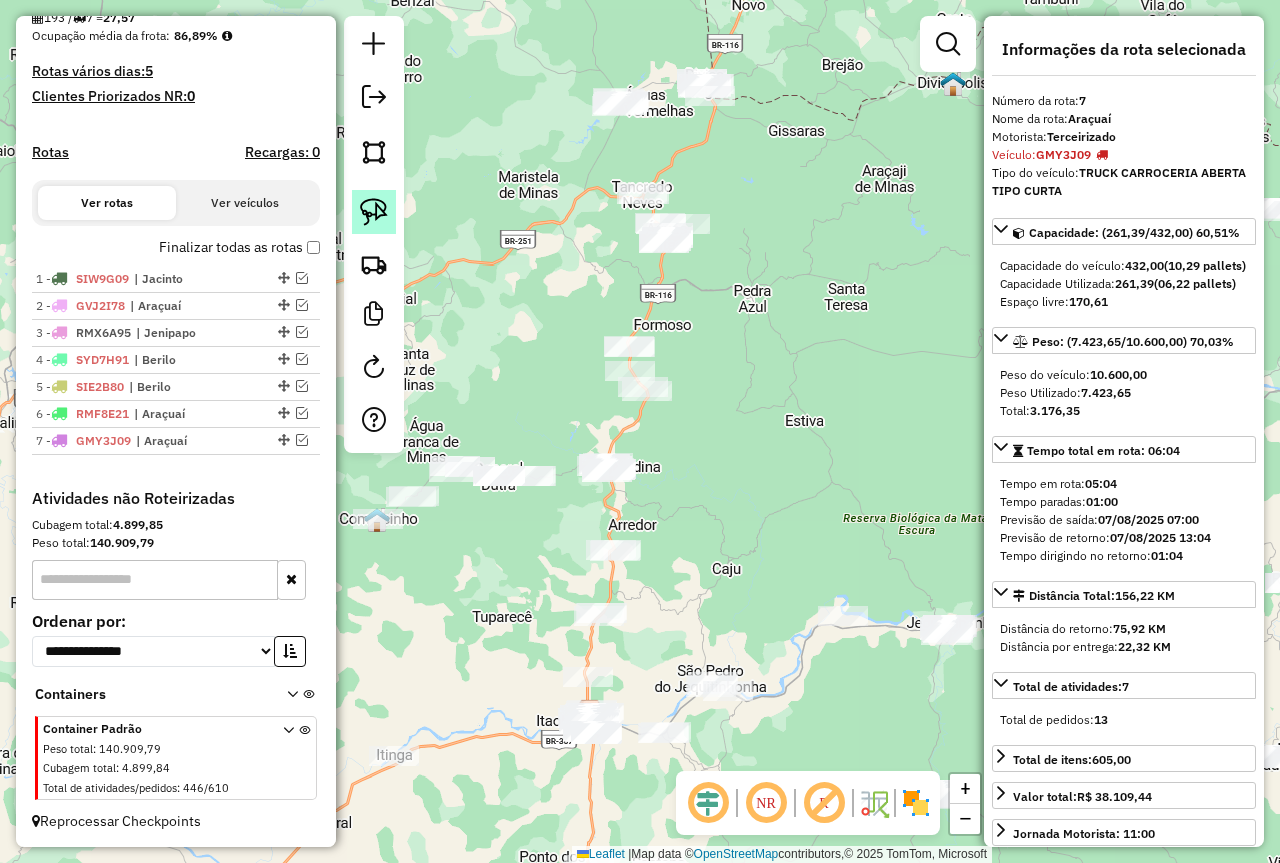 click 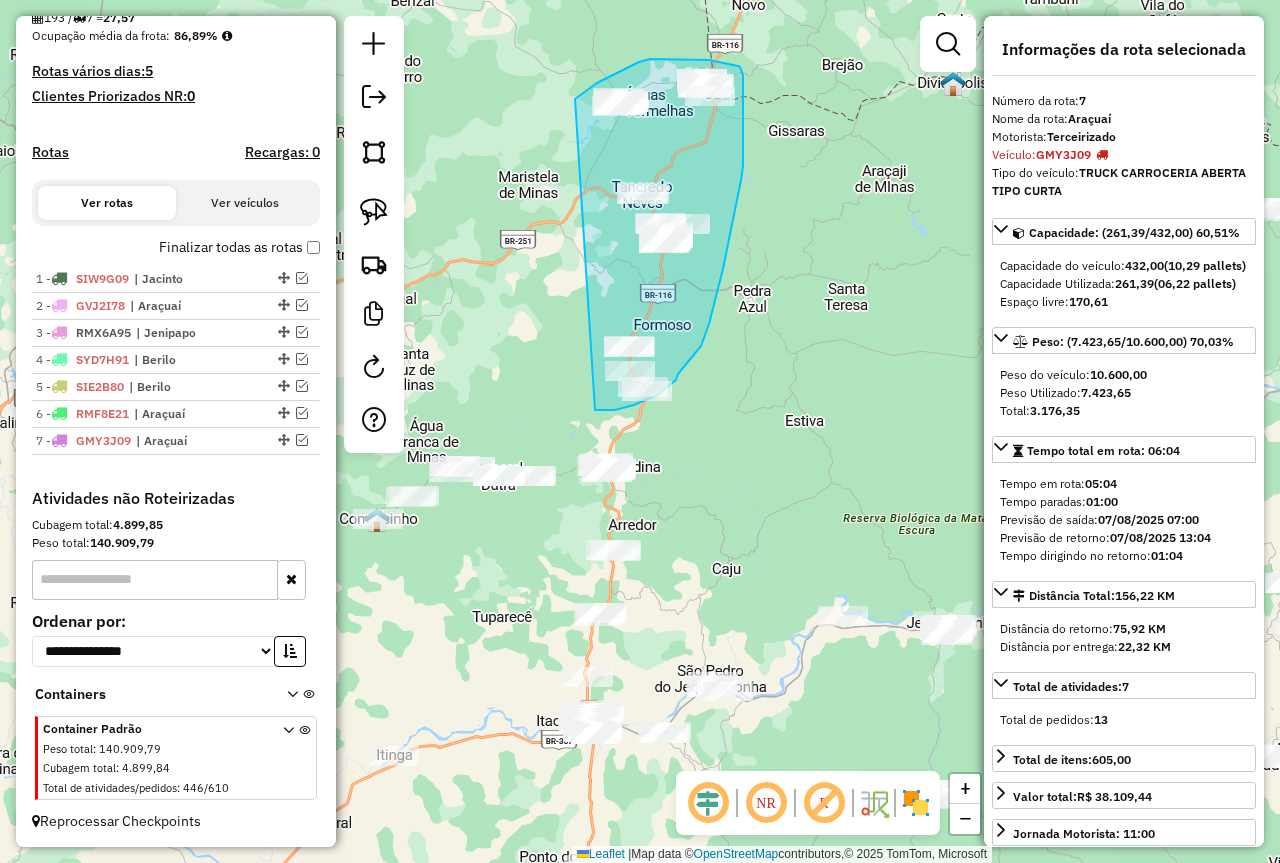 drag, startPoint x: 575, startPoint y: 99, endPoint x: 594, endPoint y: 409, distance: 310.58173 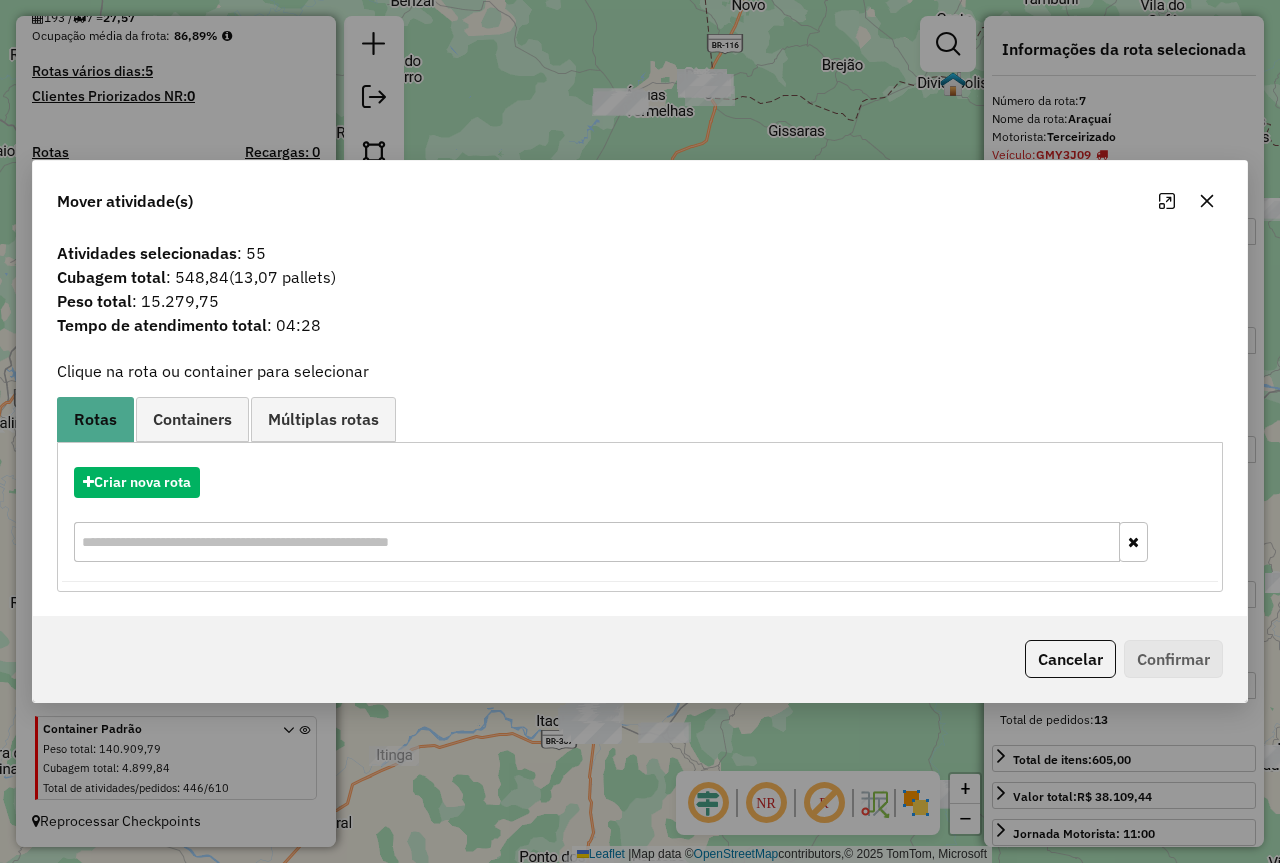 click 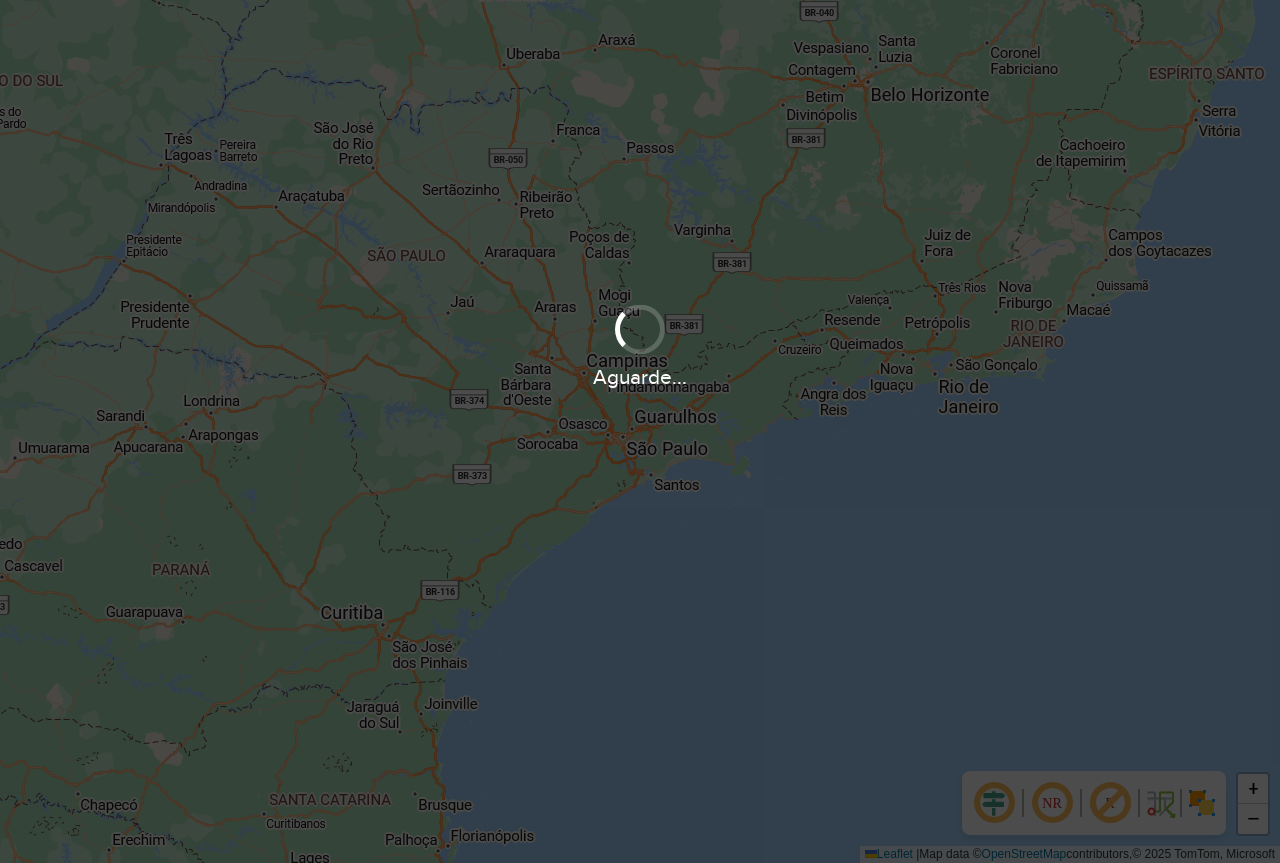 scroll, scrollTop: 0, scrollLeft: 0, axis: both 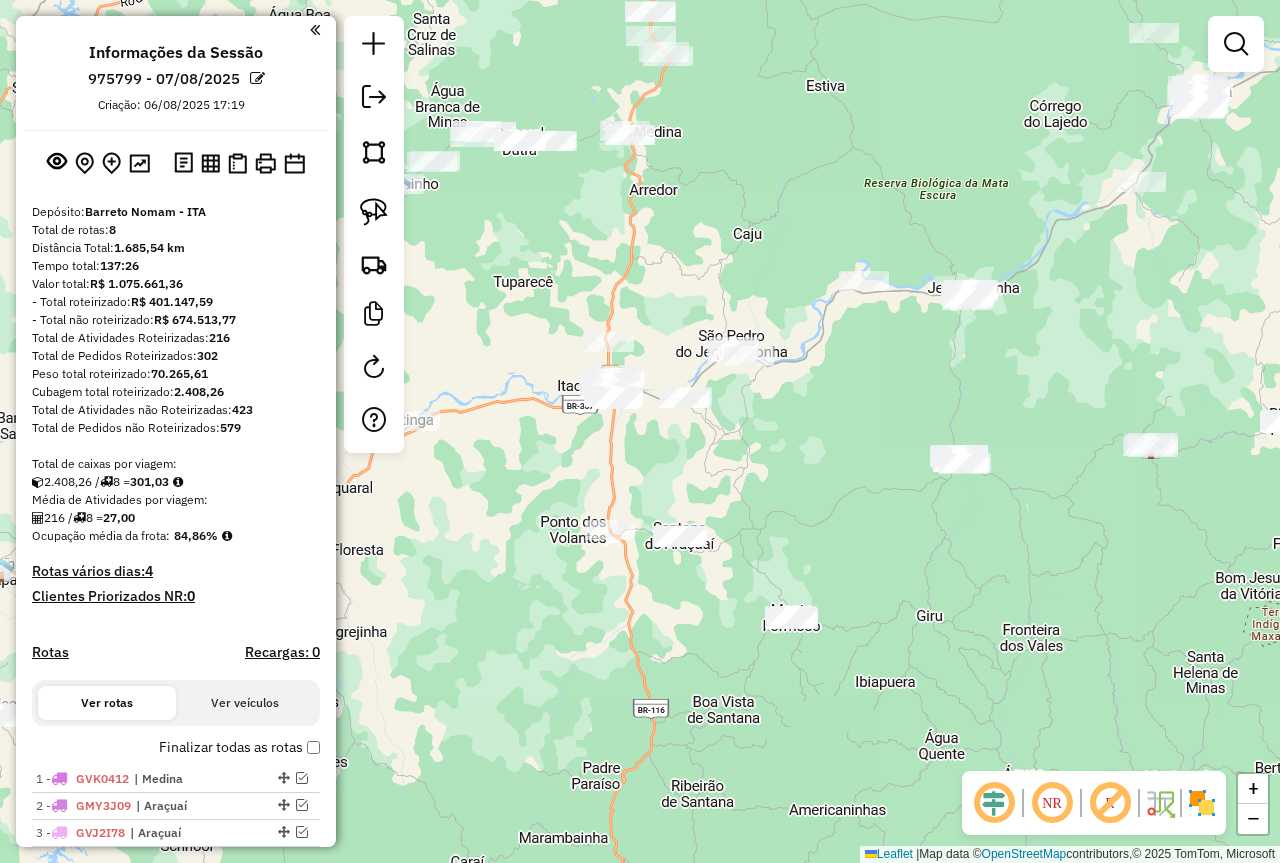 drag, startPoint x: 842, startPoint y: 567, endPoint x: 807, endPoint y: 486, distance: 88.23831 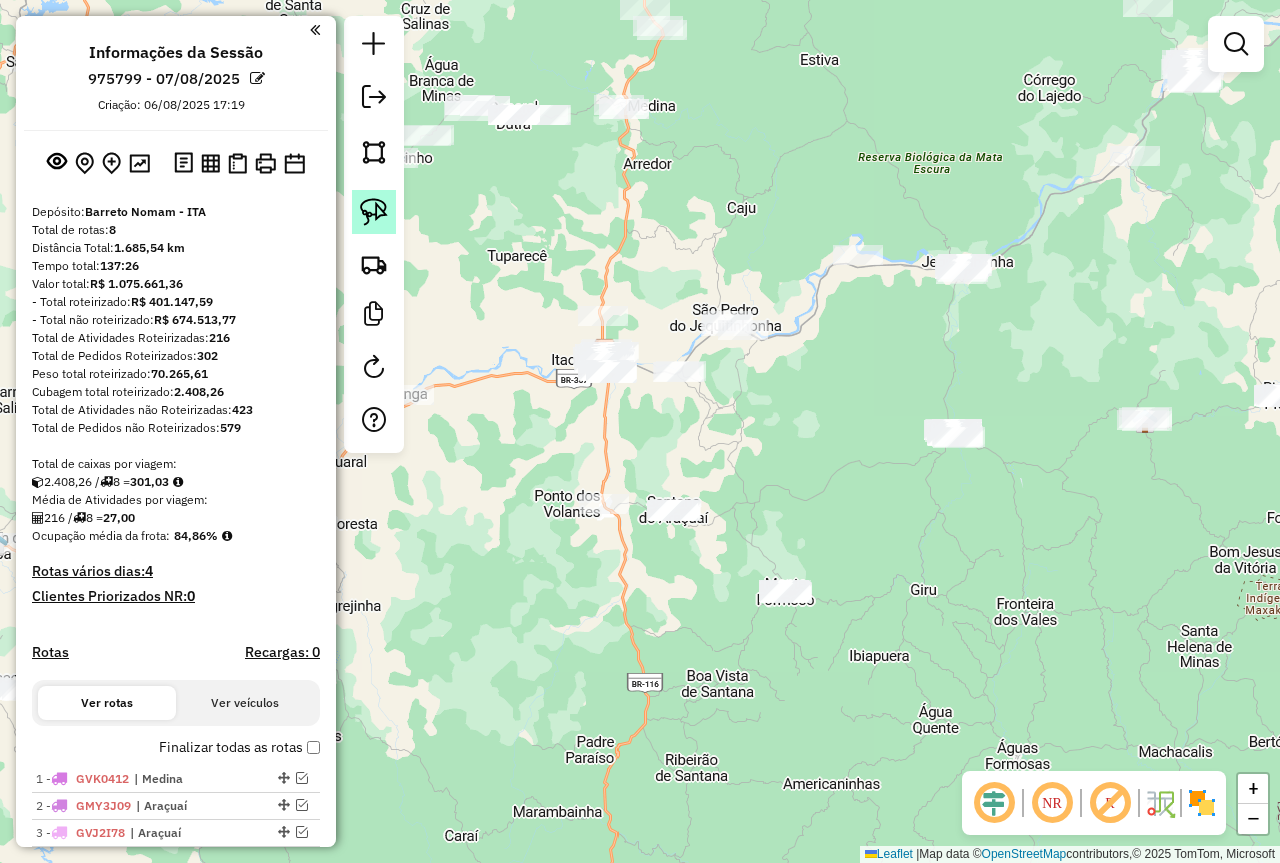 click 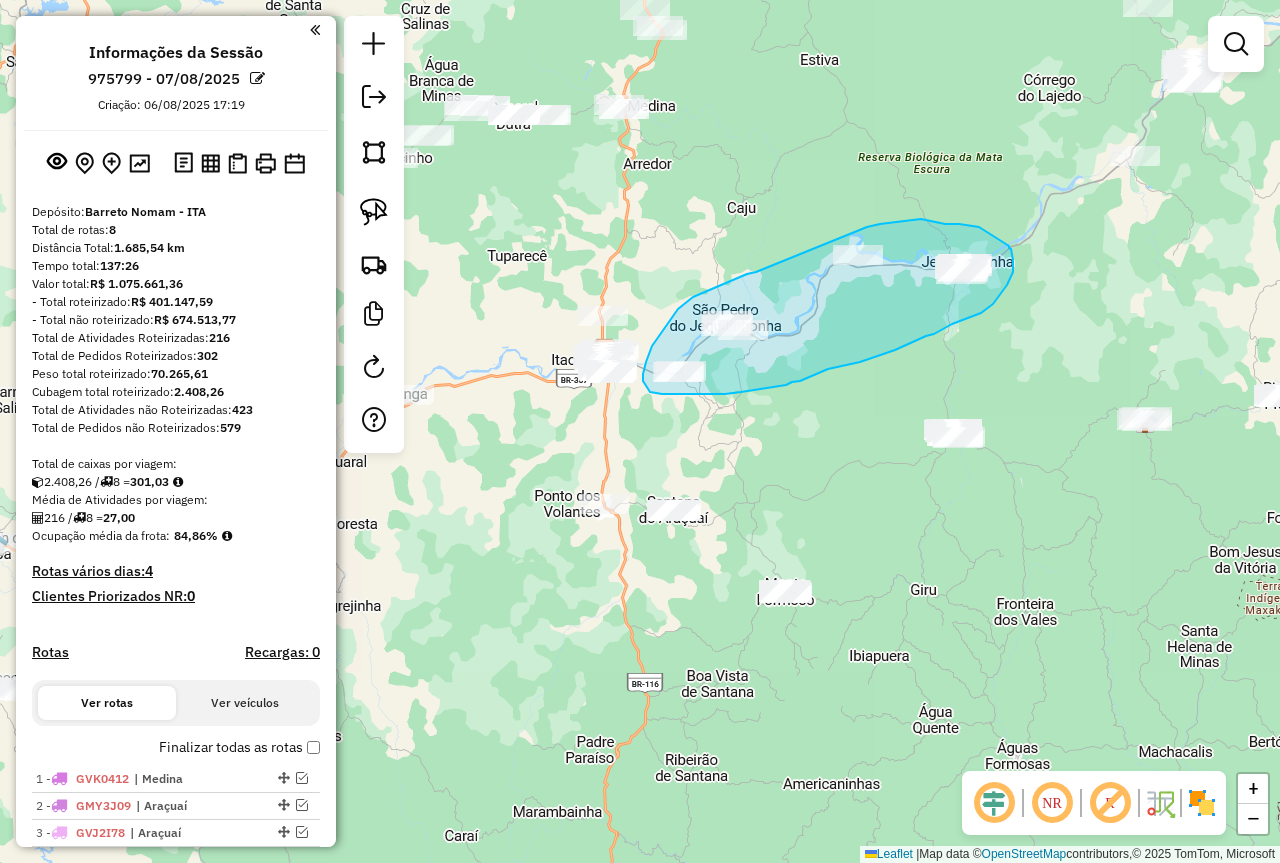 drag, startPoint x: 756, startPoint y: 272, endPoint x: 867, endPoint y: 227, distance: 119.77479 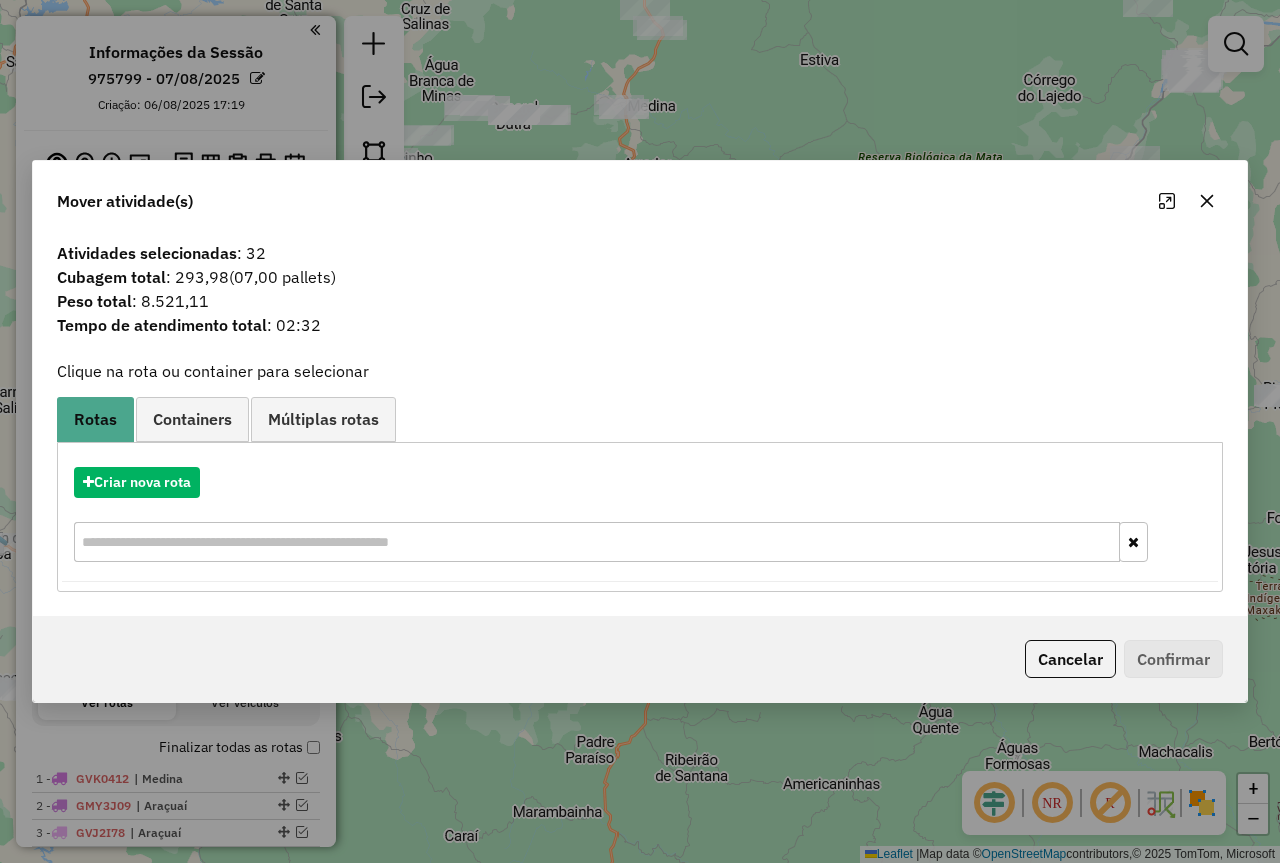 click 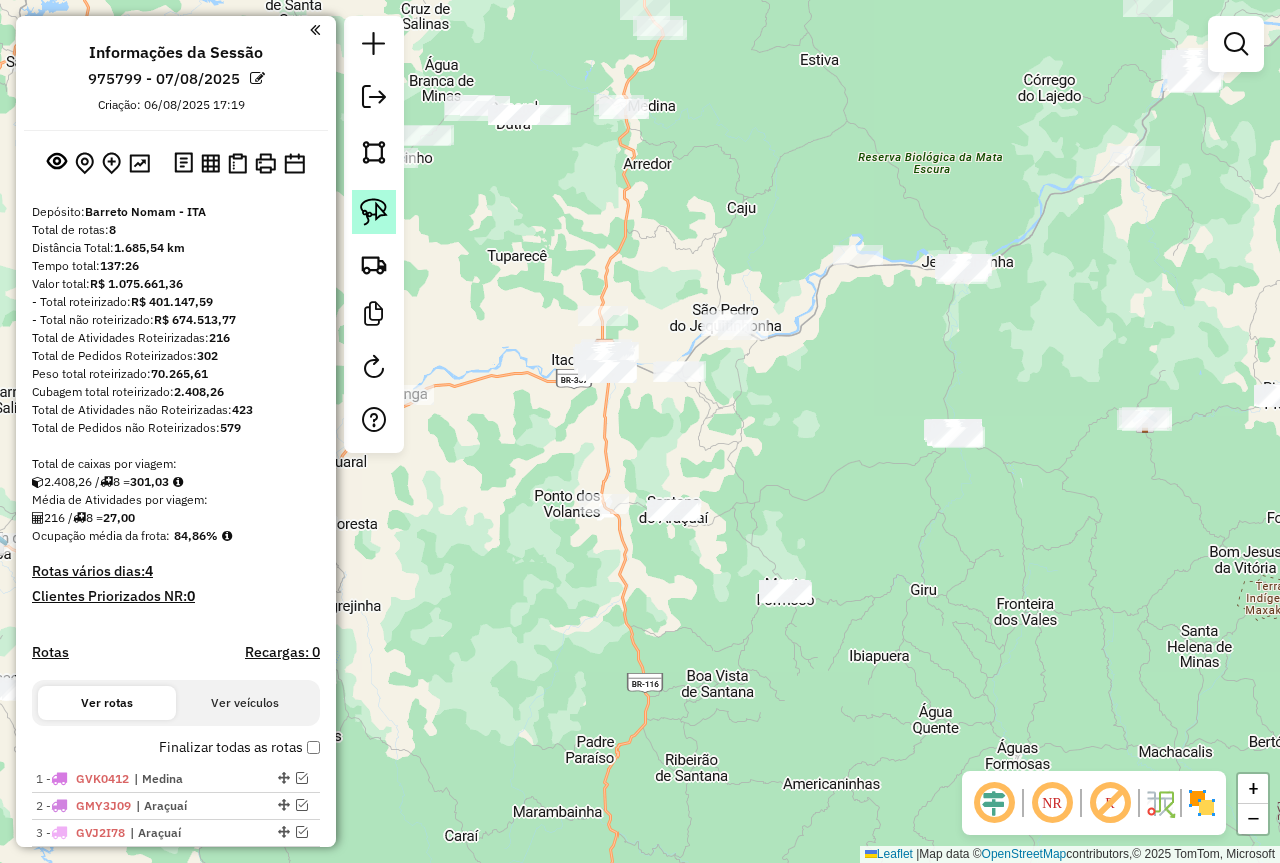 click 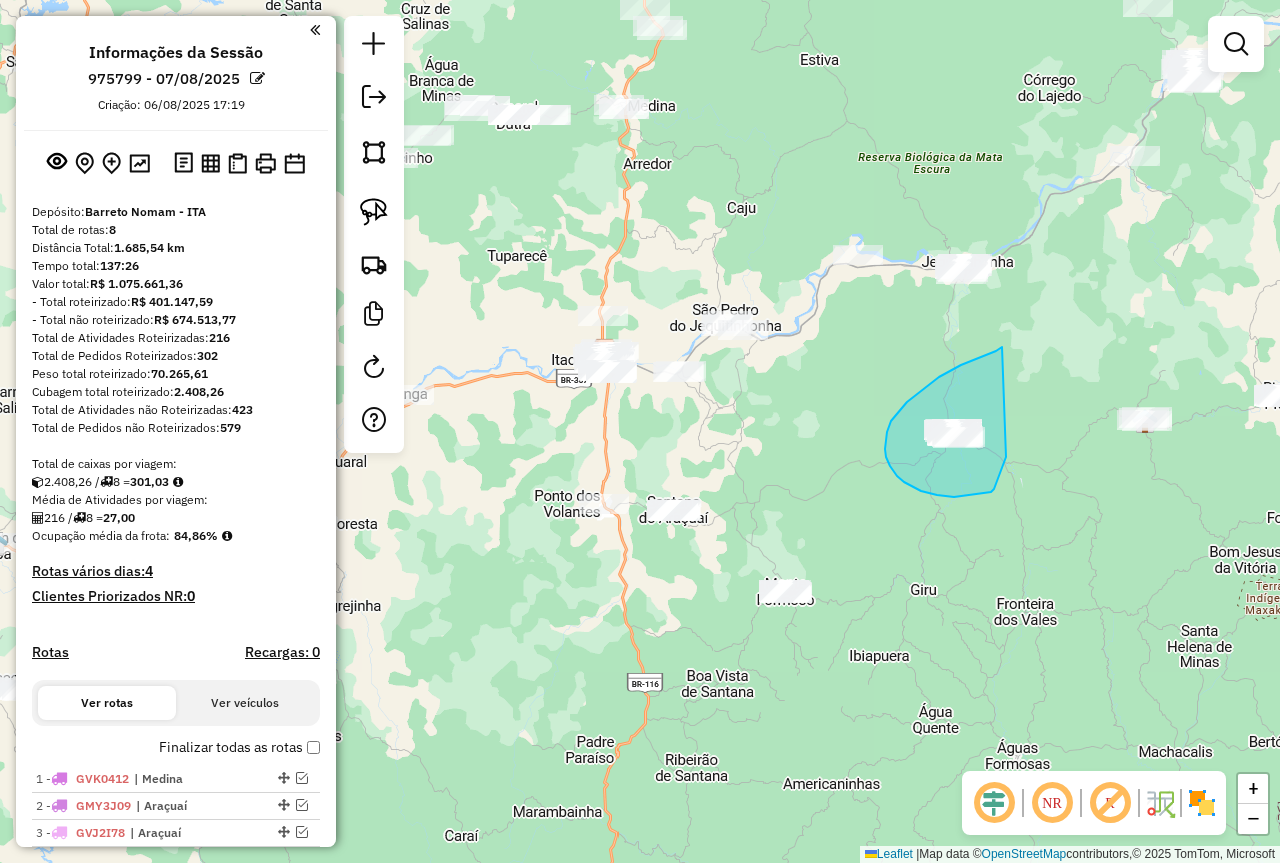 drag, startPoint x: 1002, startPoint y: 347, endPoint x: 1012, endPoint y: 452, distance: 105.47511 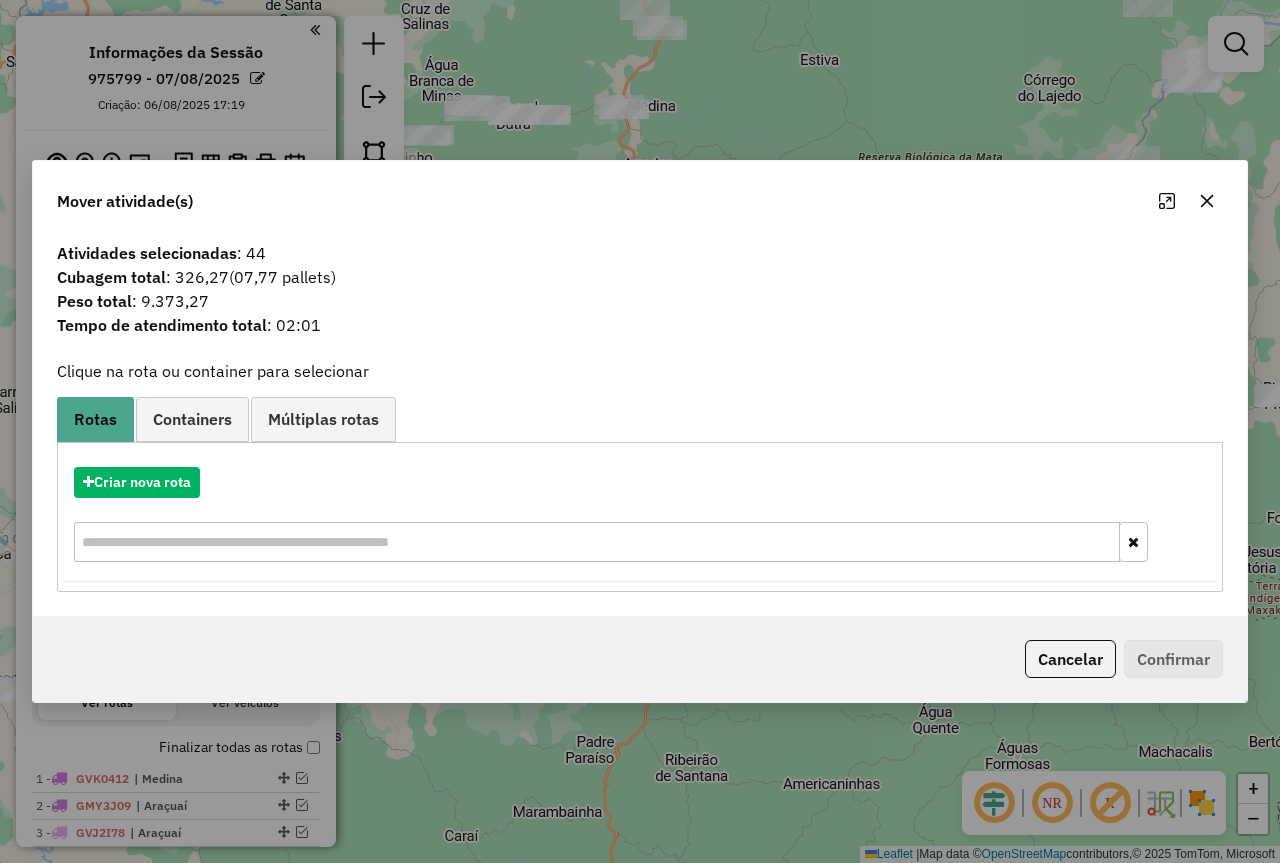 click 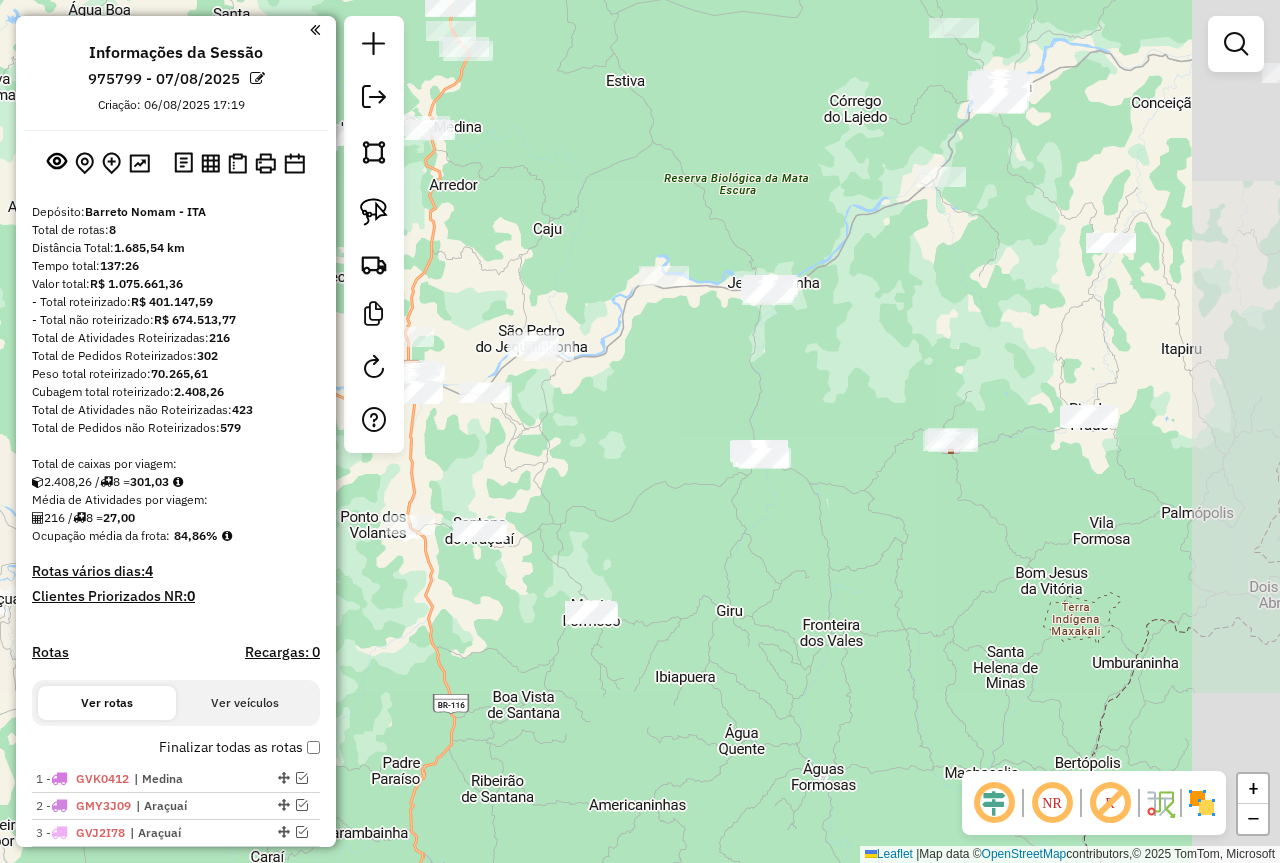 drag, startPoint x: 1099, startPoint y: 495, endPoint x: 896, endPoint y: 515, distance: 203.98285 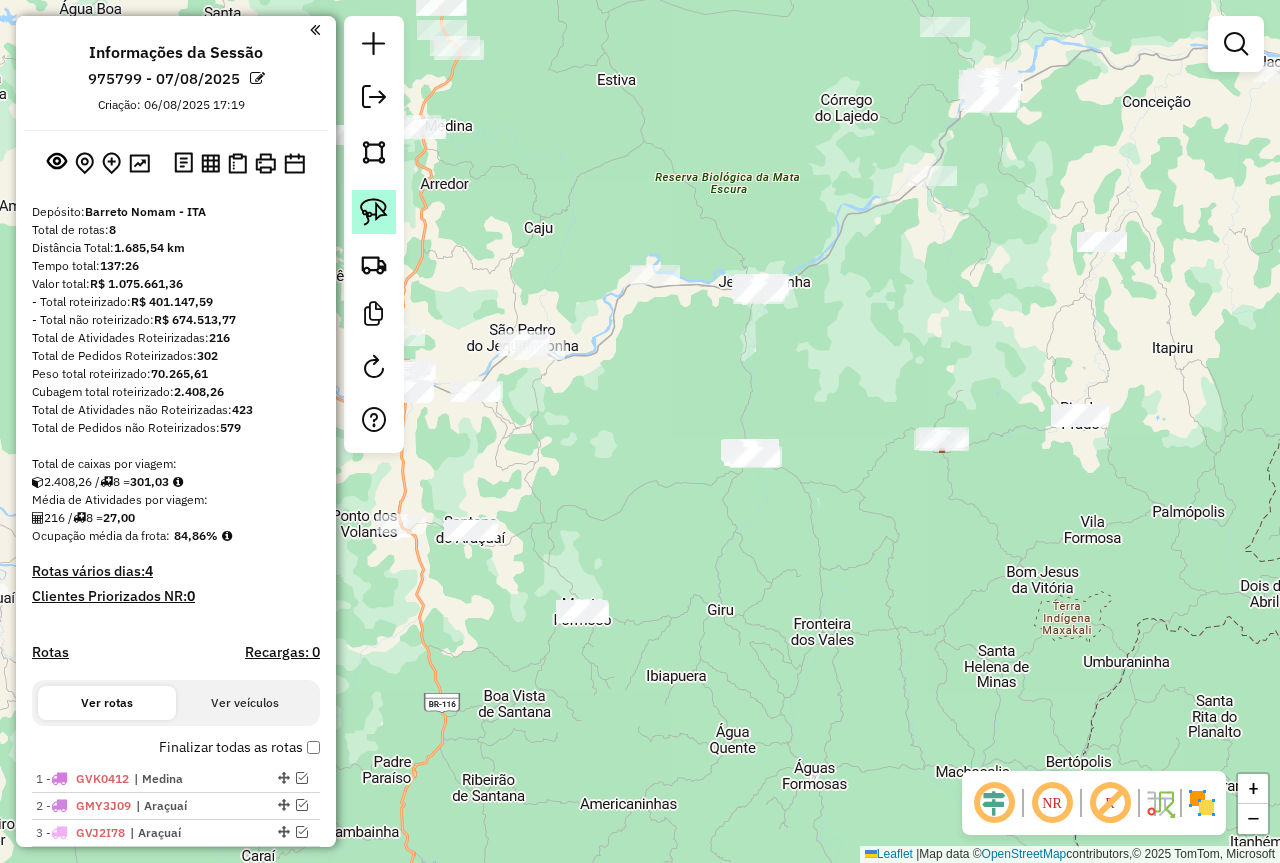 click 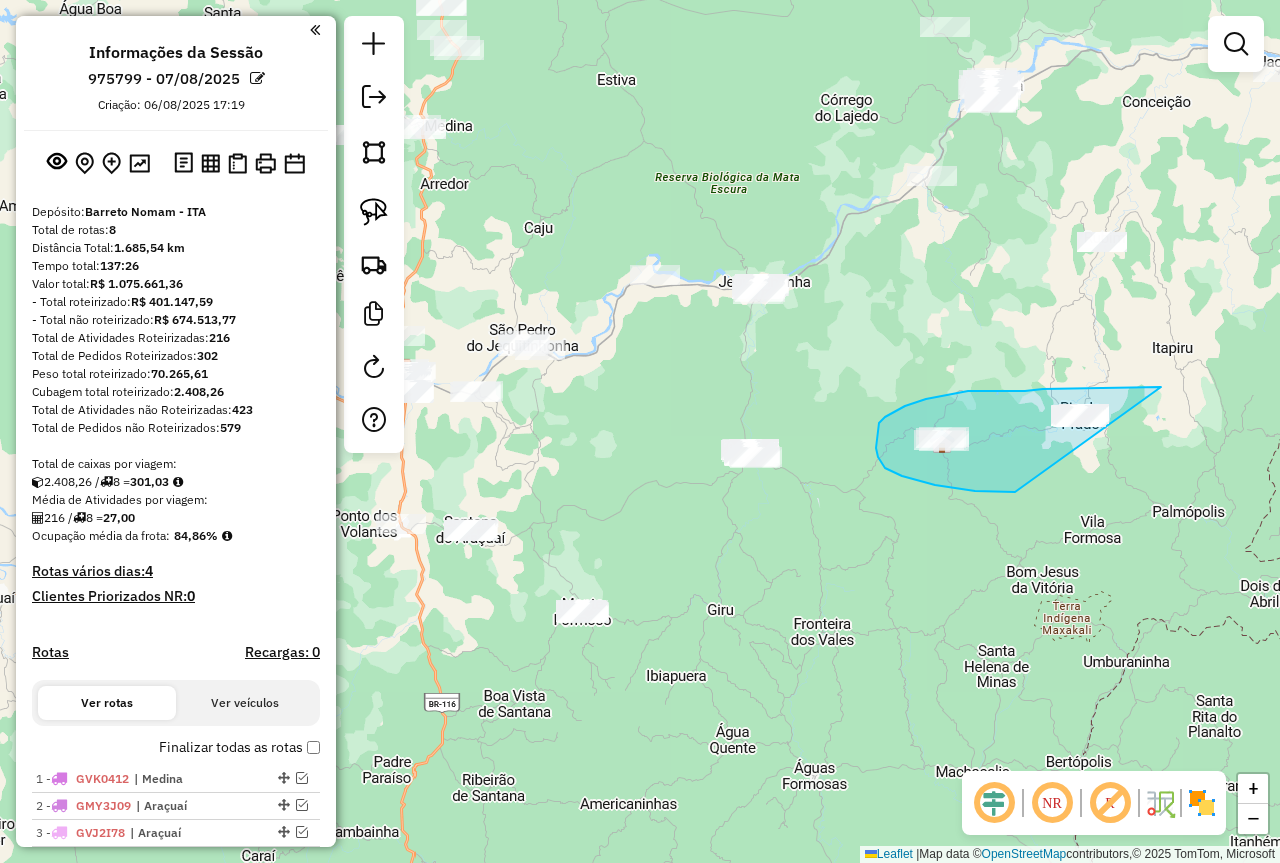 drag, startPoint x: 1161, startPoint y: 387, endPoint x: 1167, endPoint y: 450, distance: 63.28507 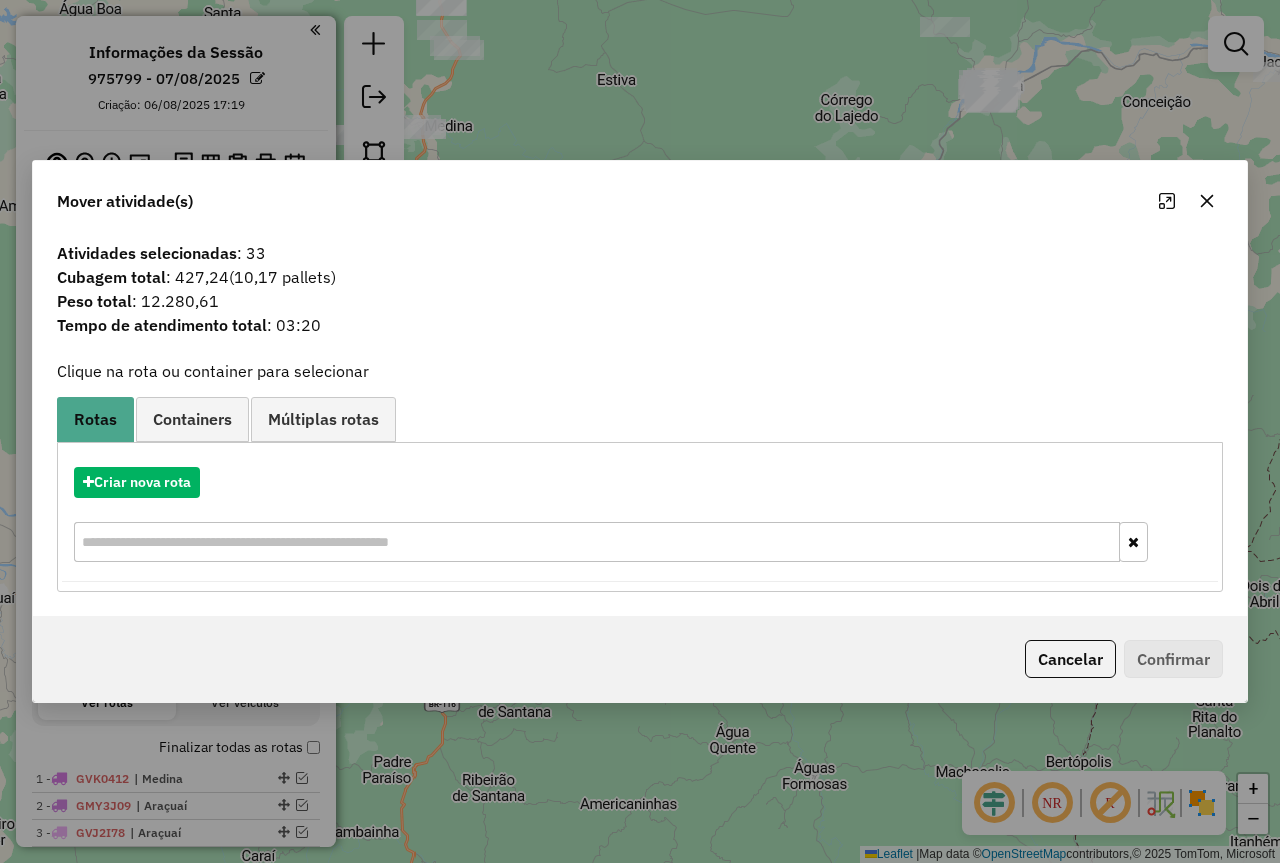 click 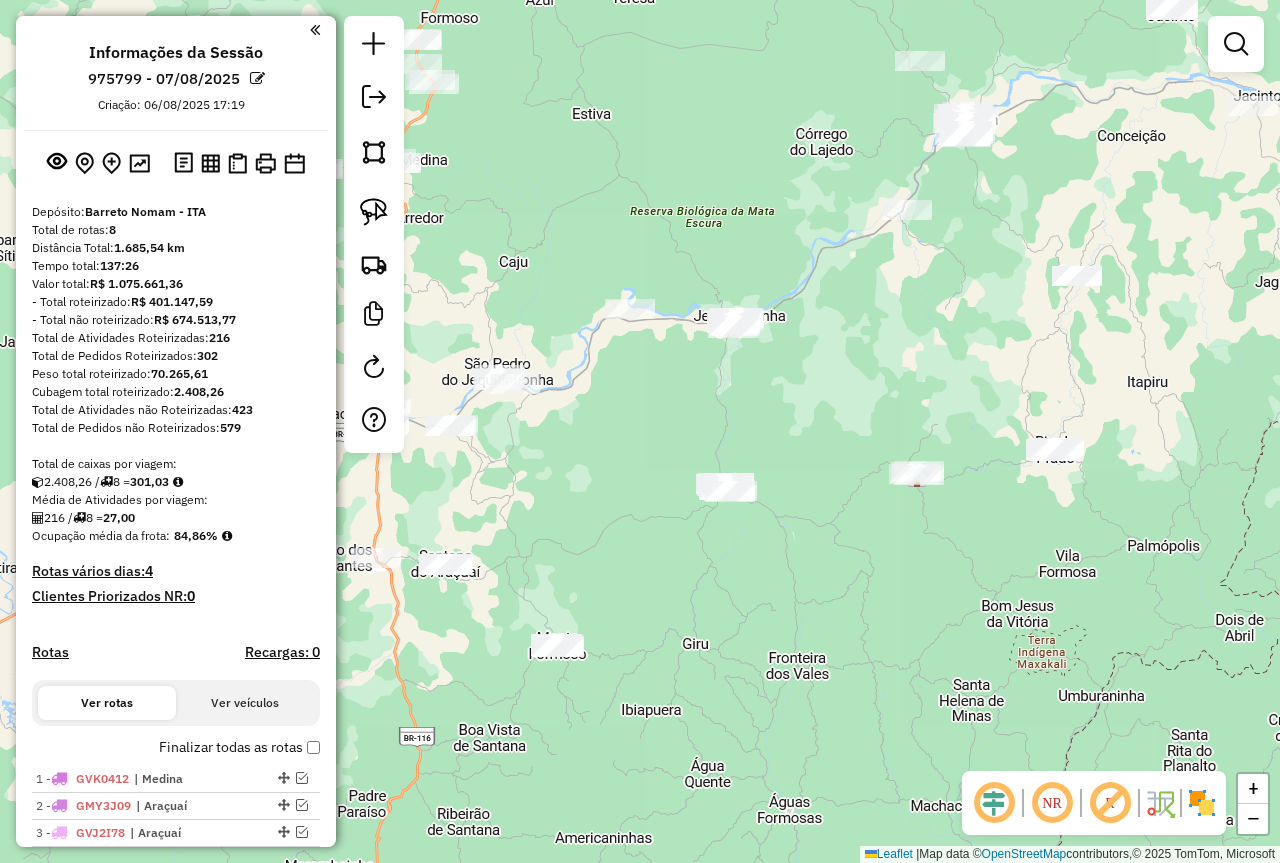 drag, startPoint x: 1180, startPoint y: 314, endPoint x: 1148, endPoint y: 375, distance: 68.88396 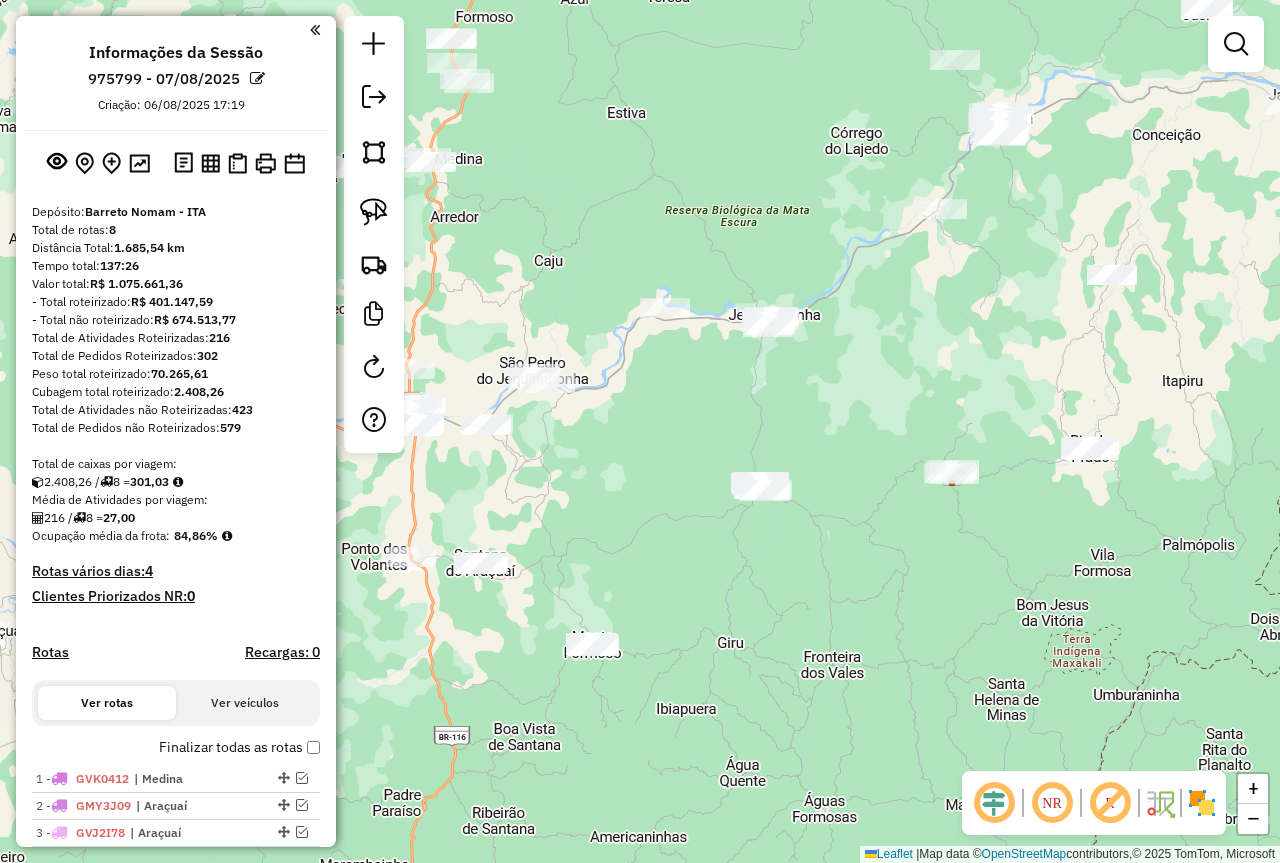 drag, startPoint x: 988, startPoint y: 555, endPoint x: 1102, endPoint y: 521, distance: 118.96218 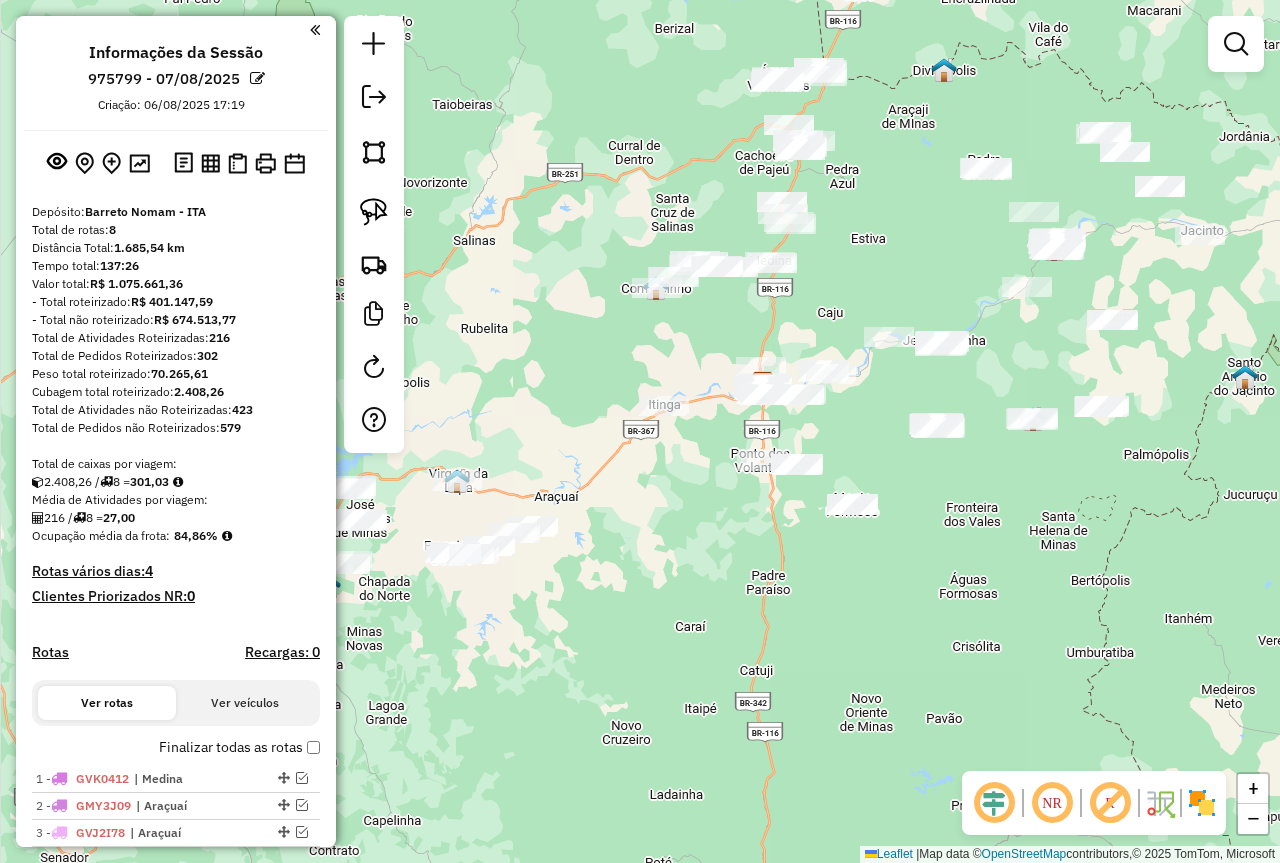 drag, startPoint x: 1027, startPoint y: 526, endPoint x: 1121, endPoint y: 505, distance: 96.317184 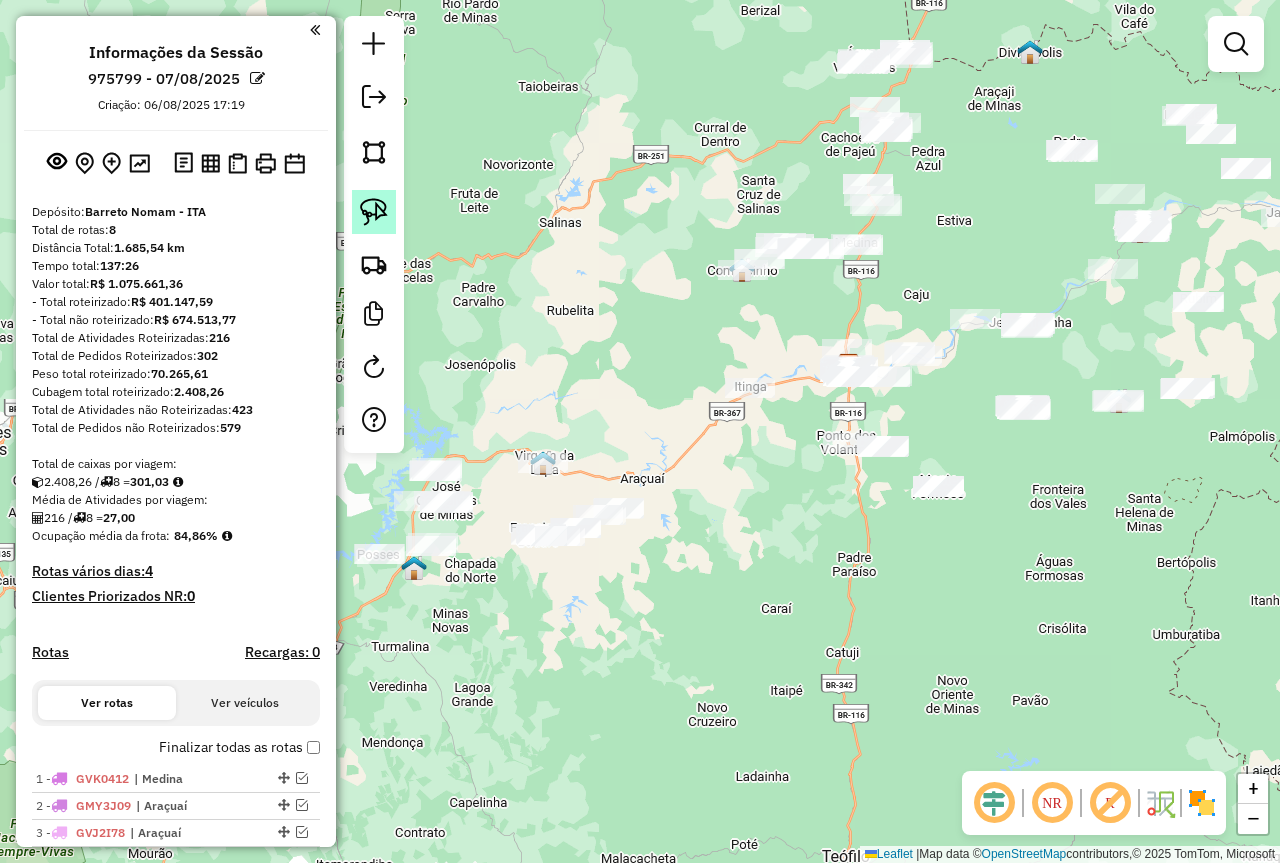 click 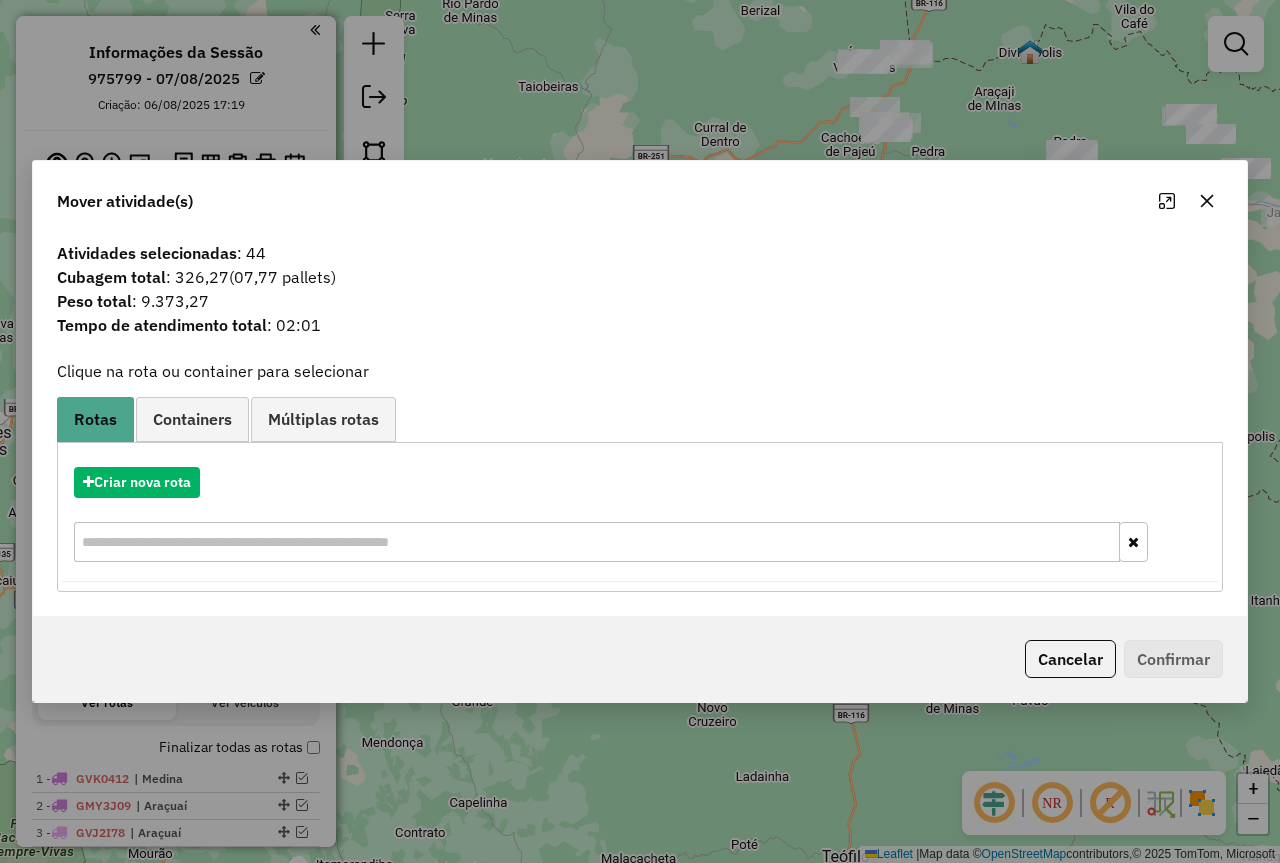 click 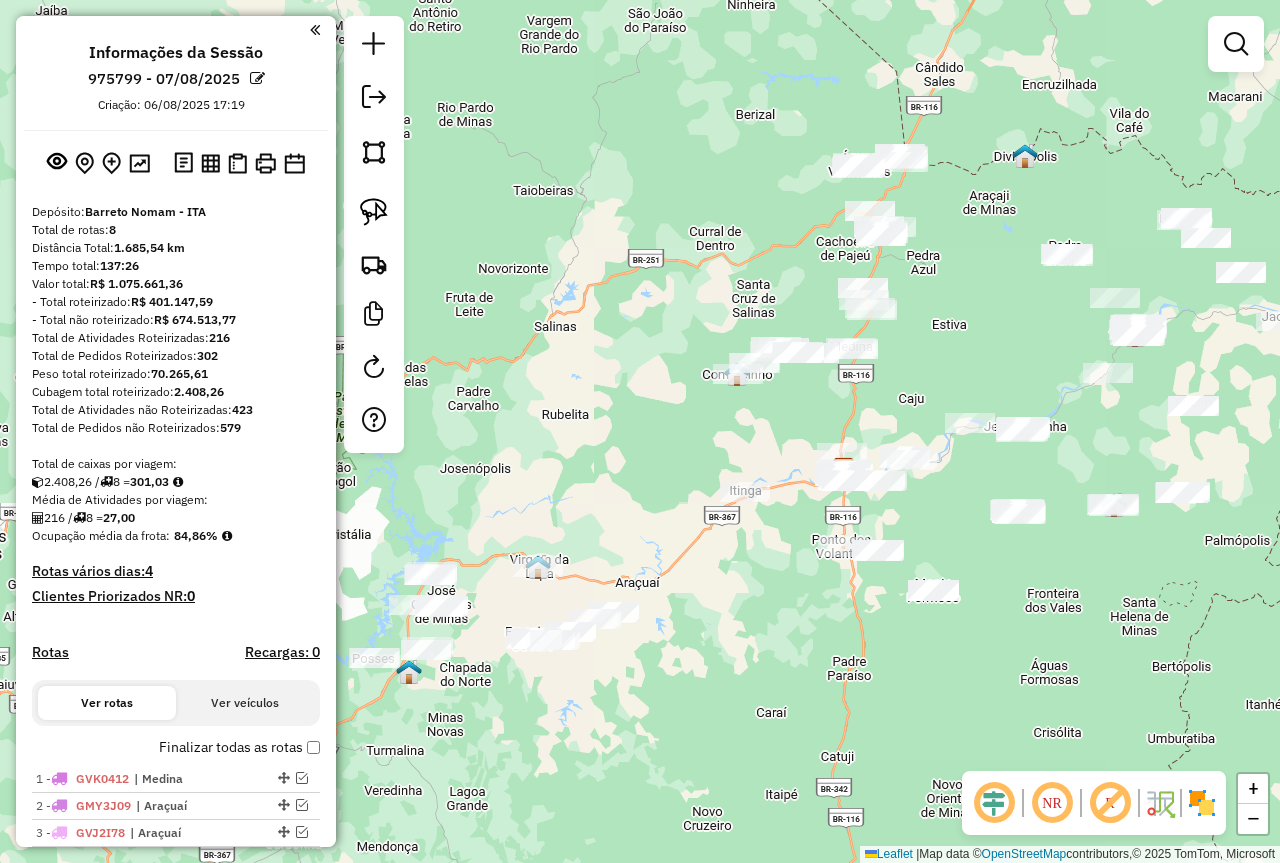 drag, startPoint x: 1011, startPoint y: 217, endPoint x: 996, endPoint y: 425, distance: 208.54016 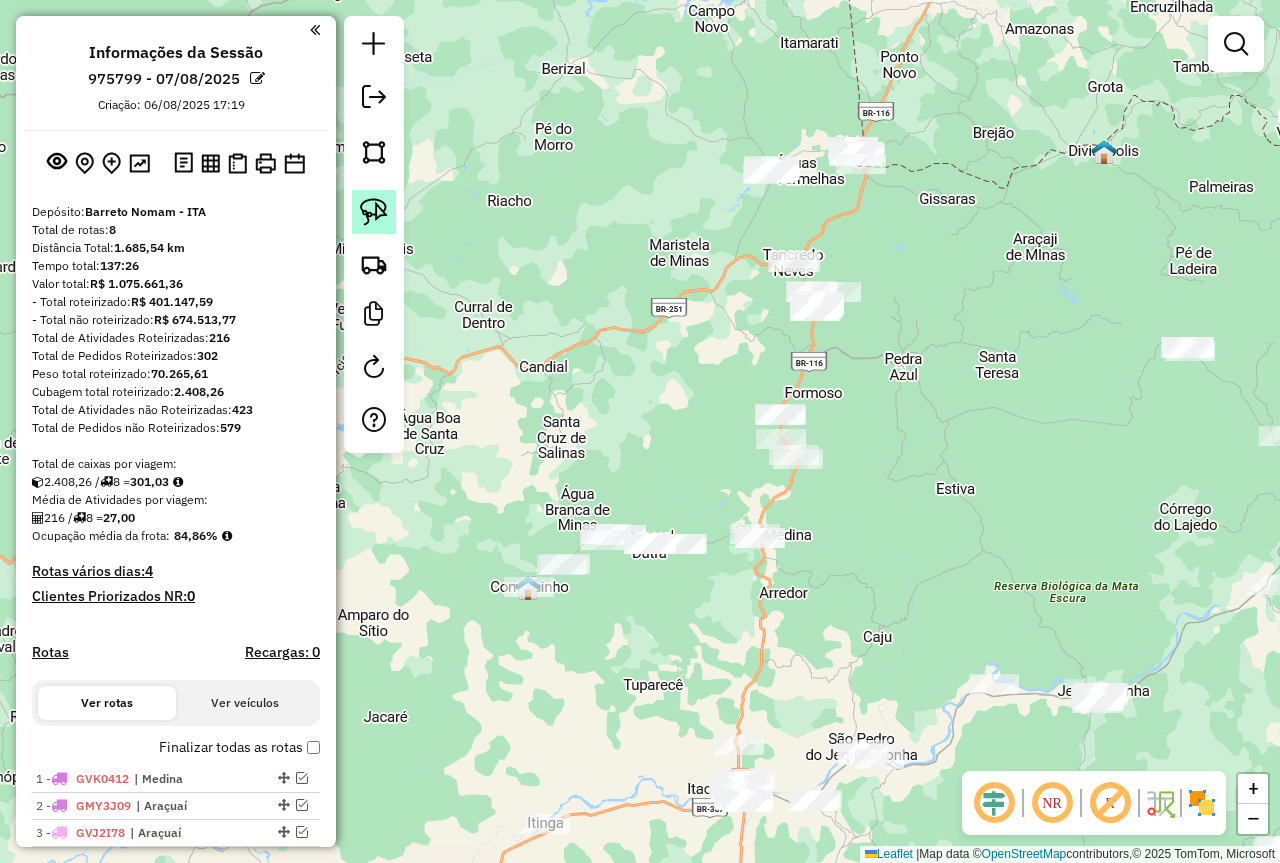drag, startPoint x: 381, startPoint y: 212, endPoint x: 643, endPoint y: 208, distance: 262.03052 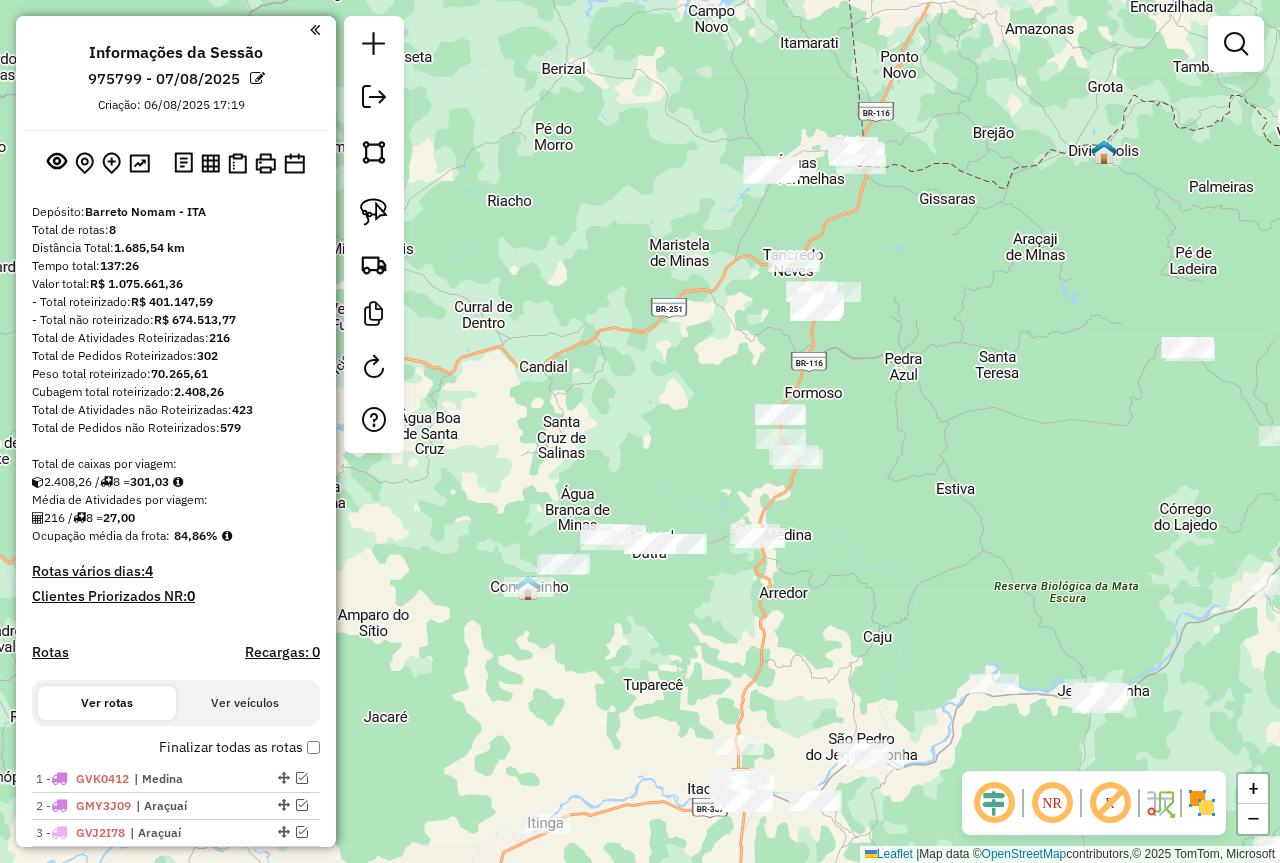click 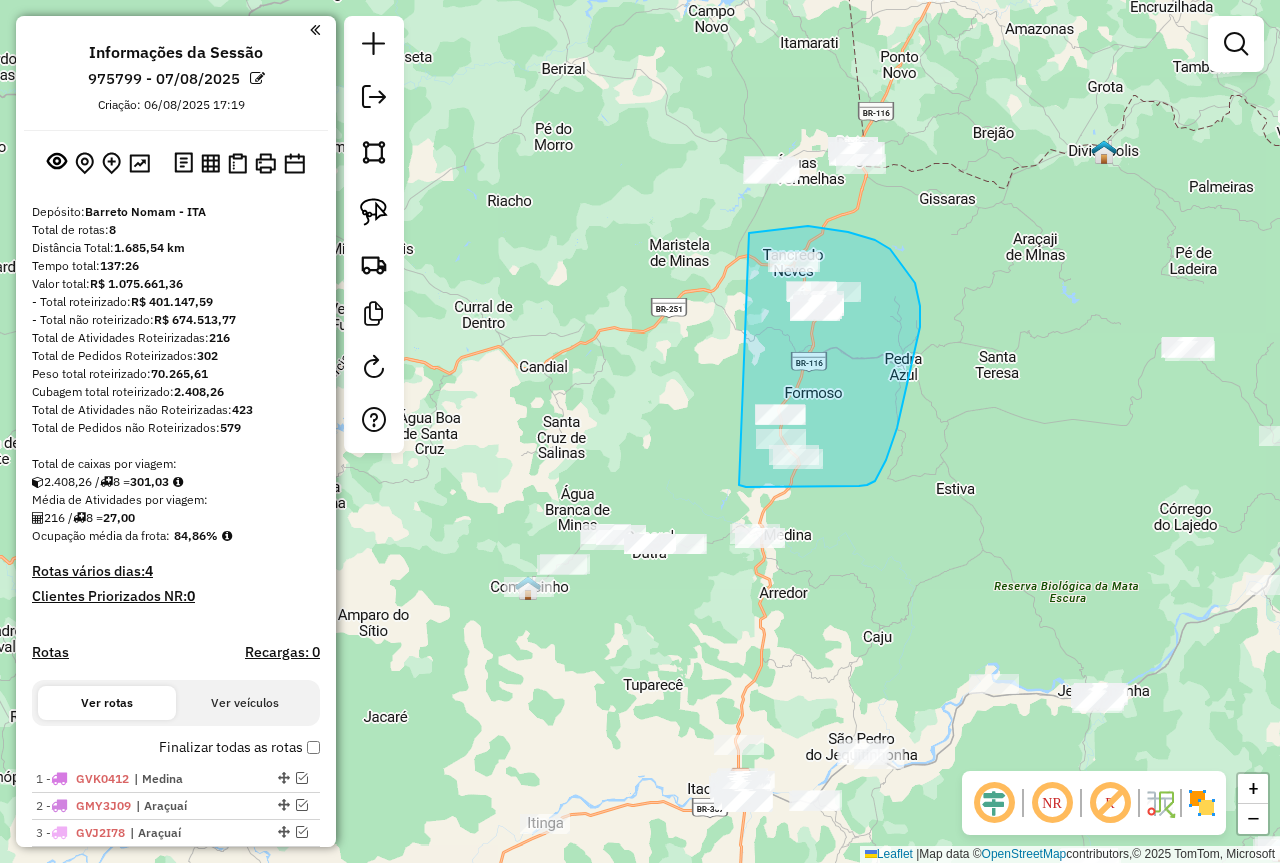 drag, startPoint x: 749, startPoint y: 233, endPoint x: 737, endPoint y: 483, distance: 250.28784 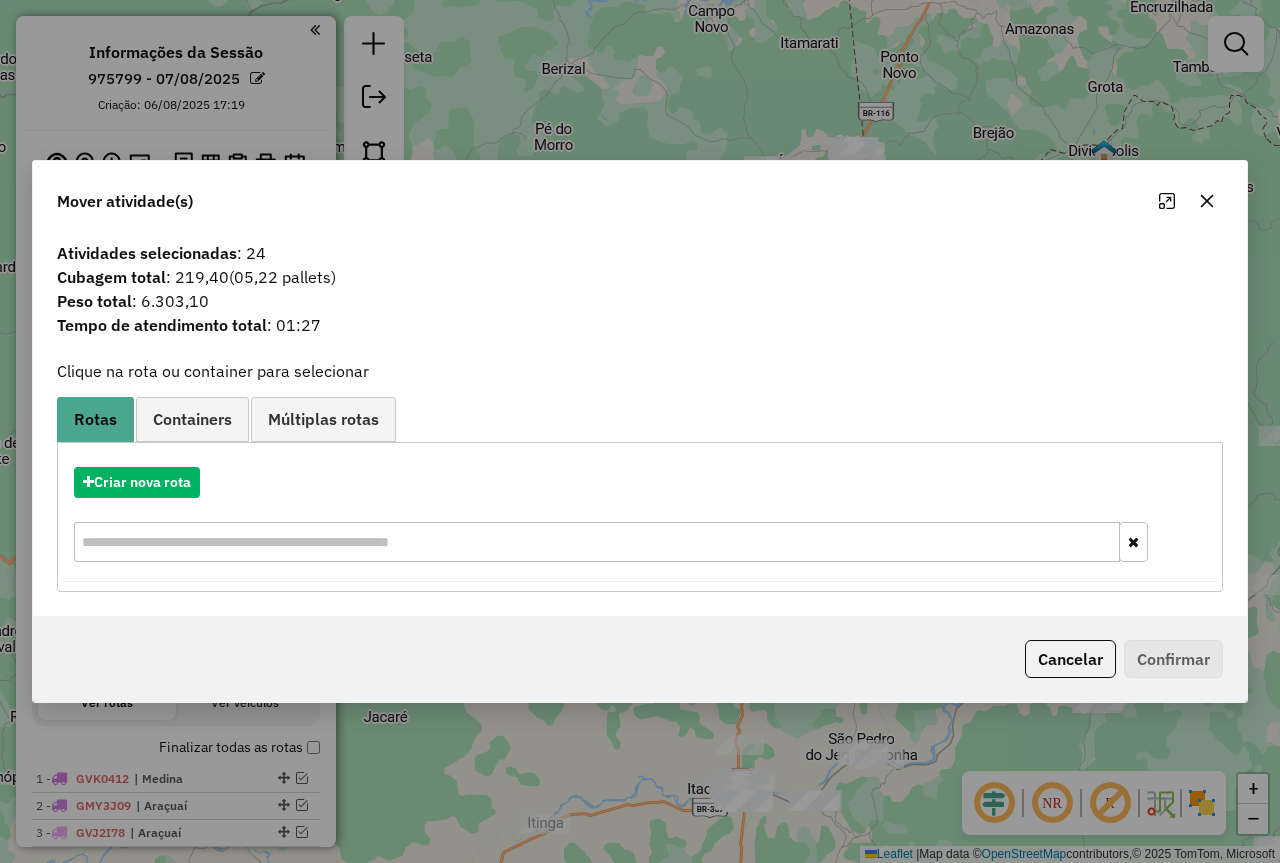 click 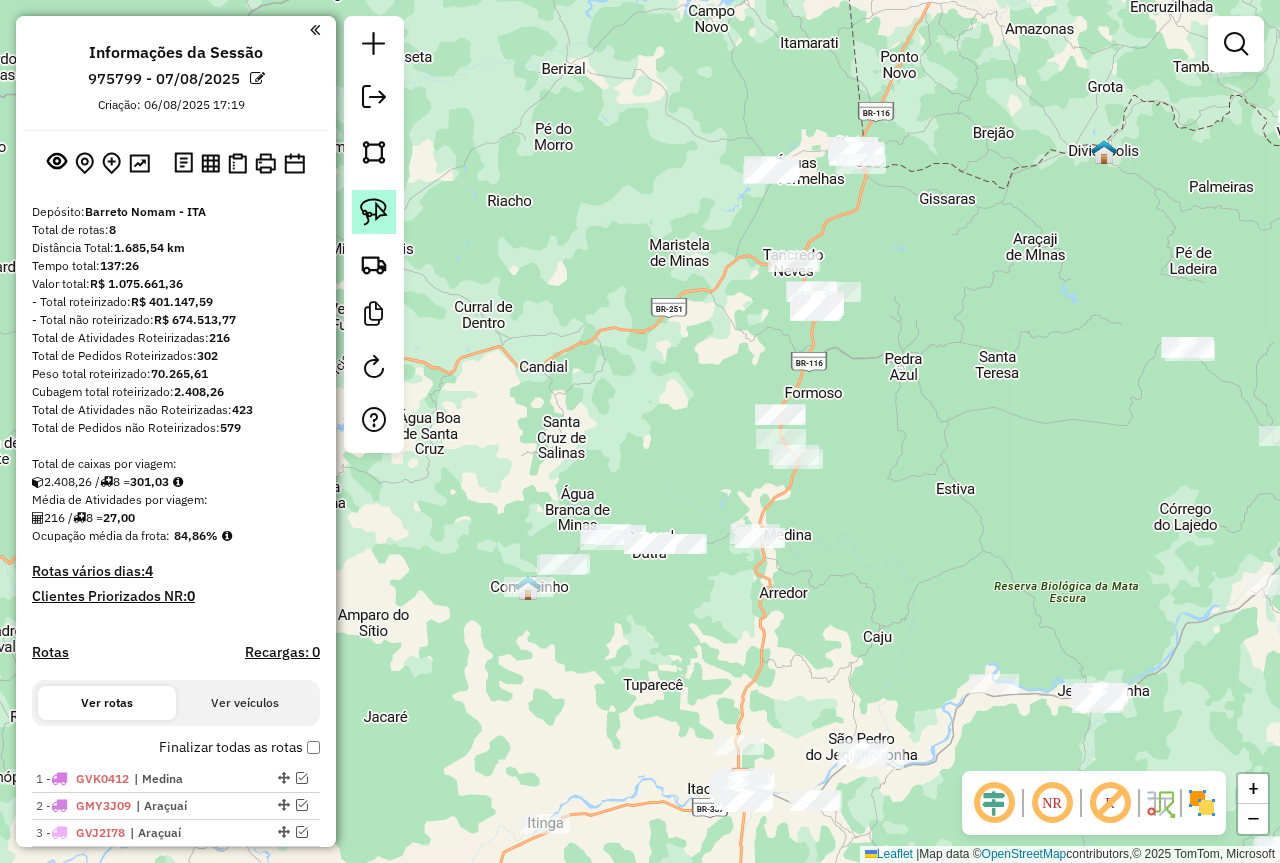 click 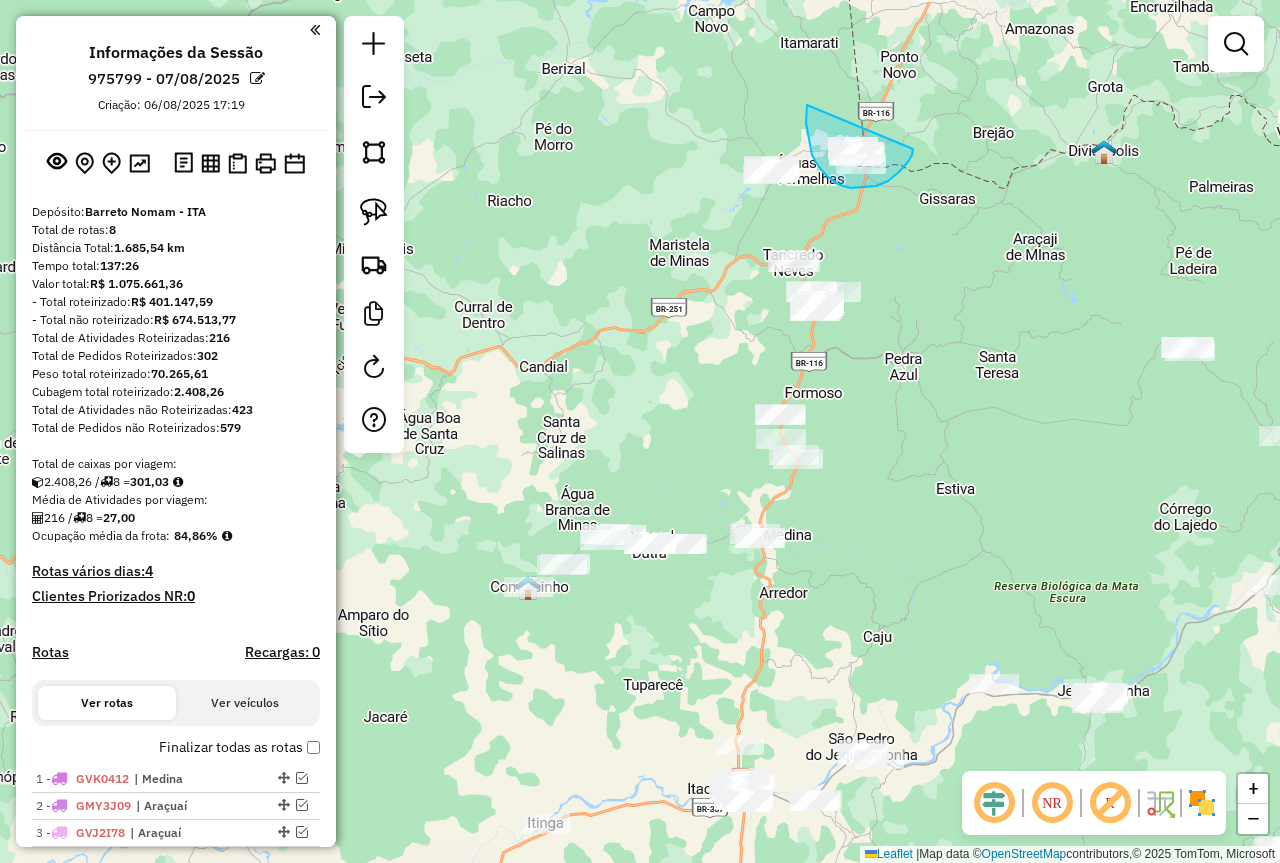 drag, startPoint x: 807, startPoint y: 107, endPoint x: 913, endPoint y: 149, distance: 114.01754 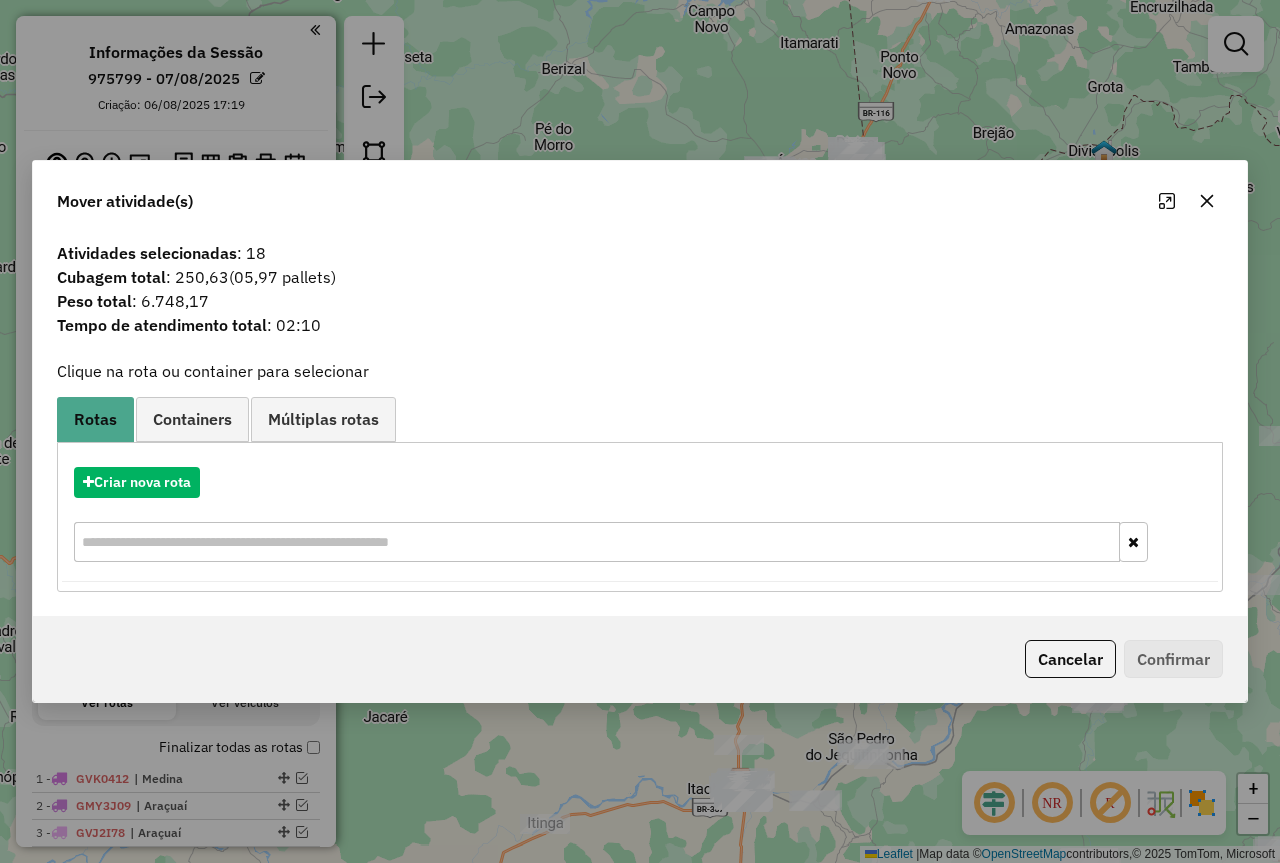 click 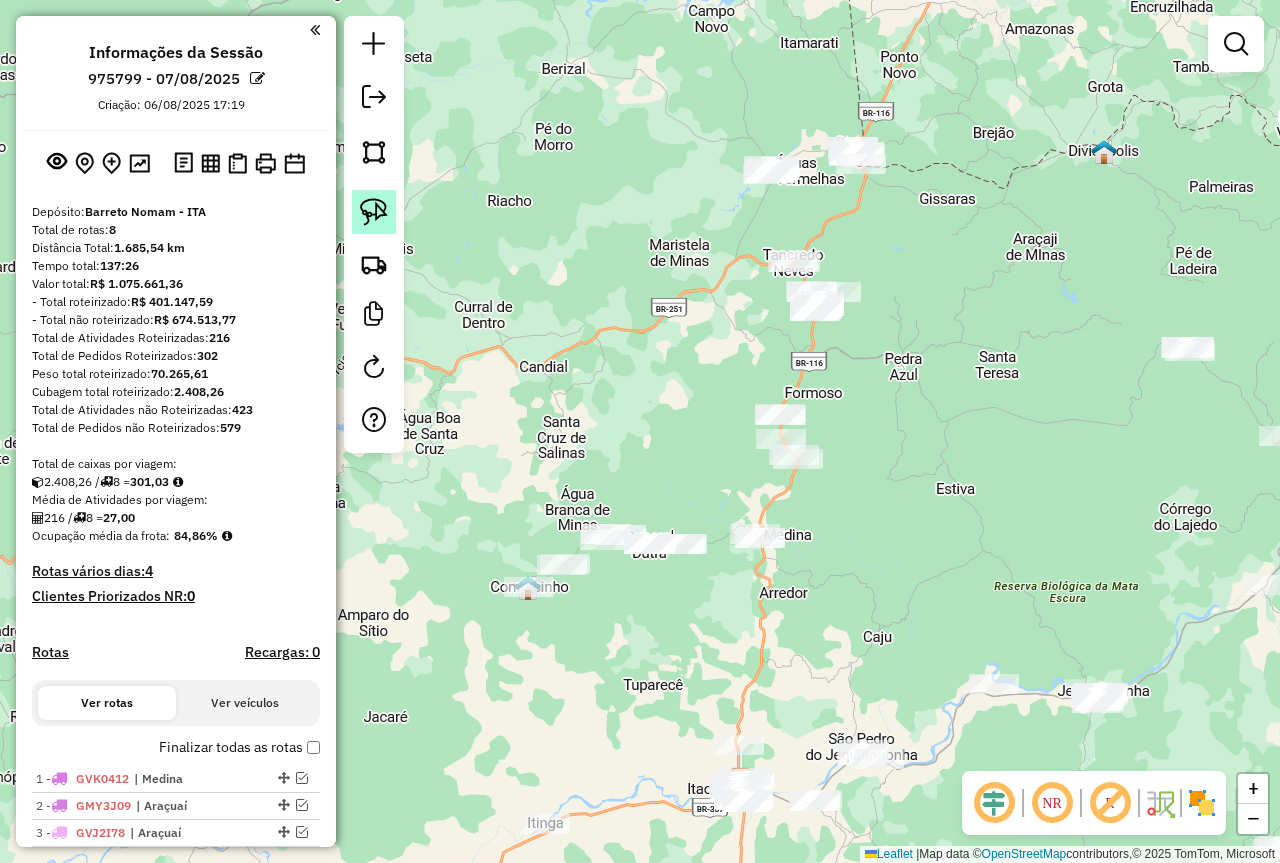 click 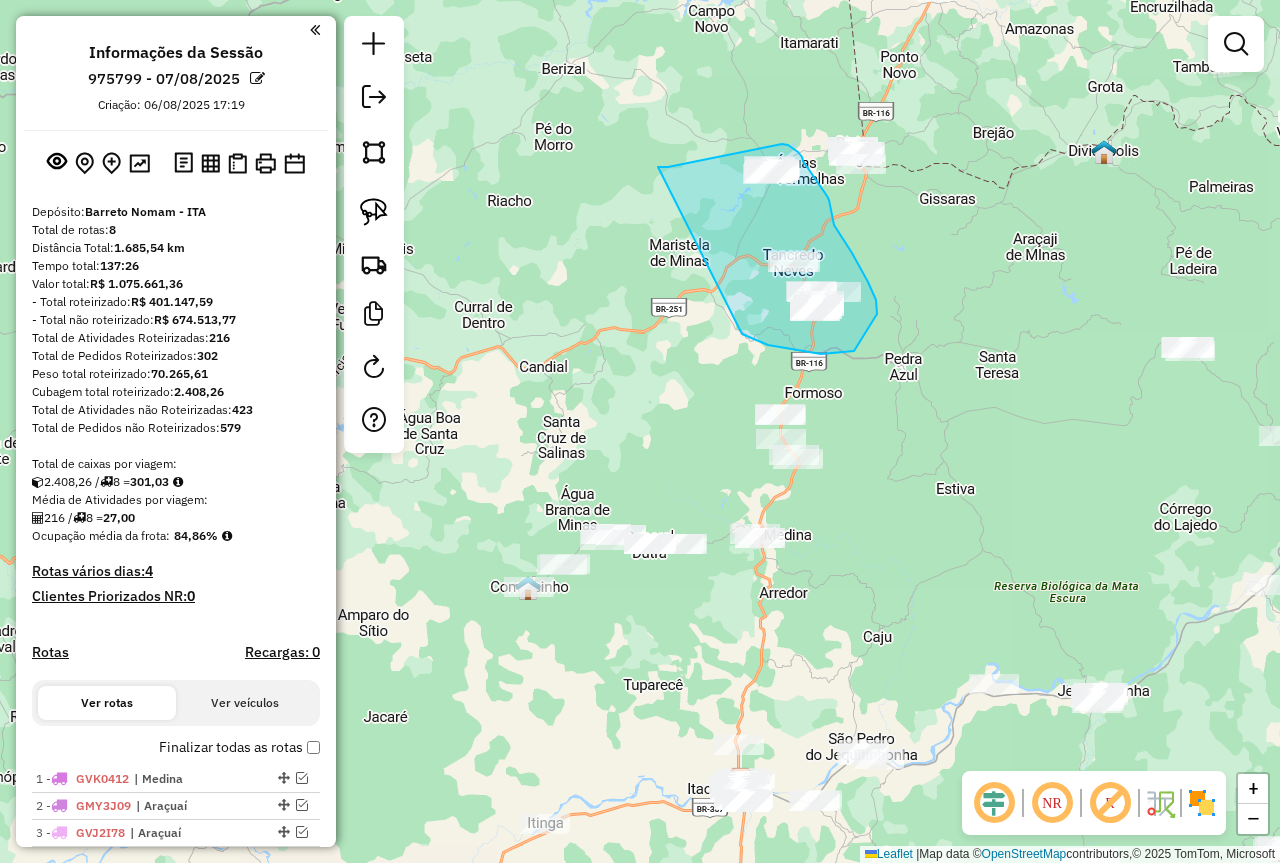 drag, startPoint x: 658, startPoint y: 167, endPoint x: 742, endPoint y: 334, distance: 186.93582 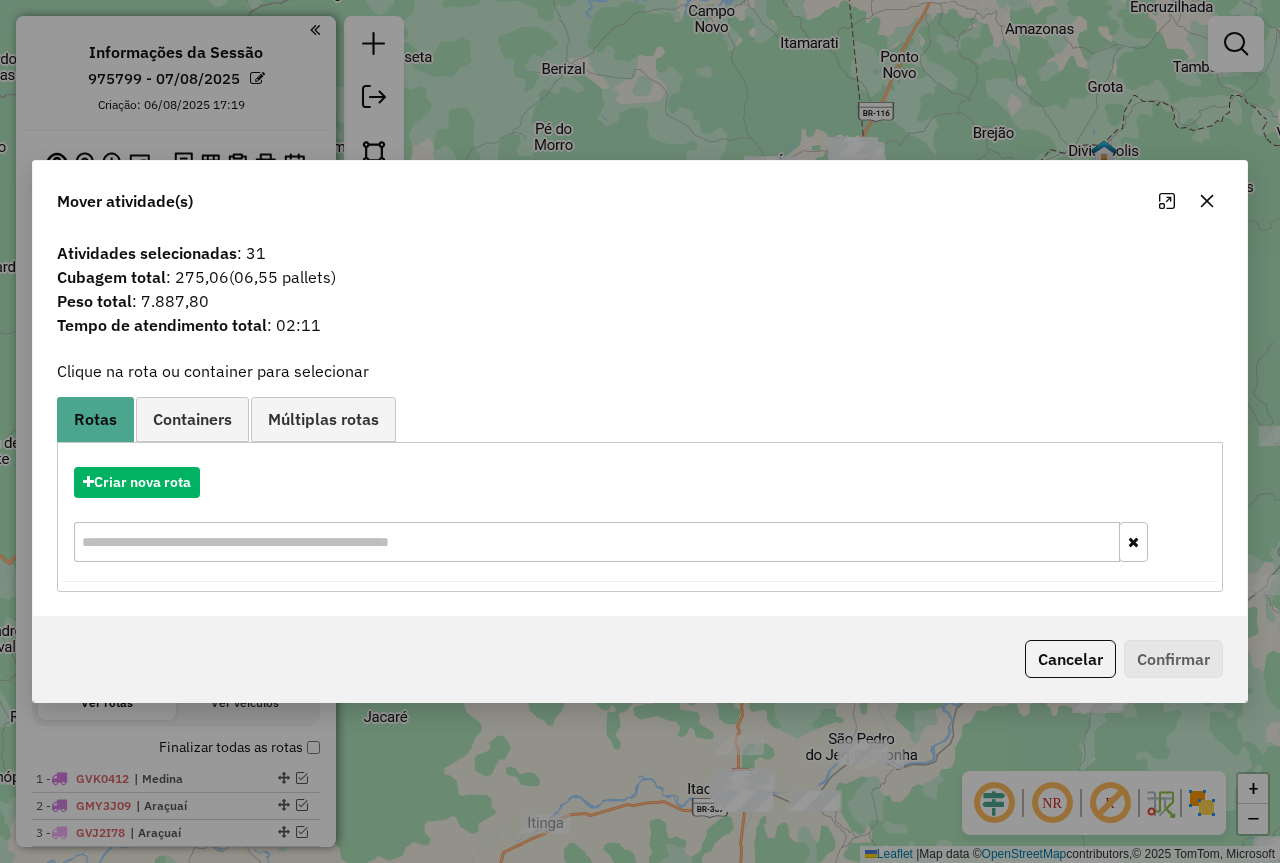 click 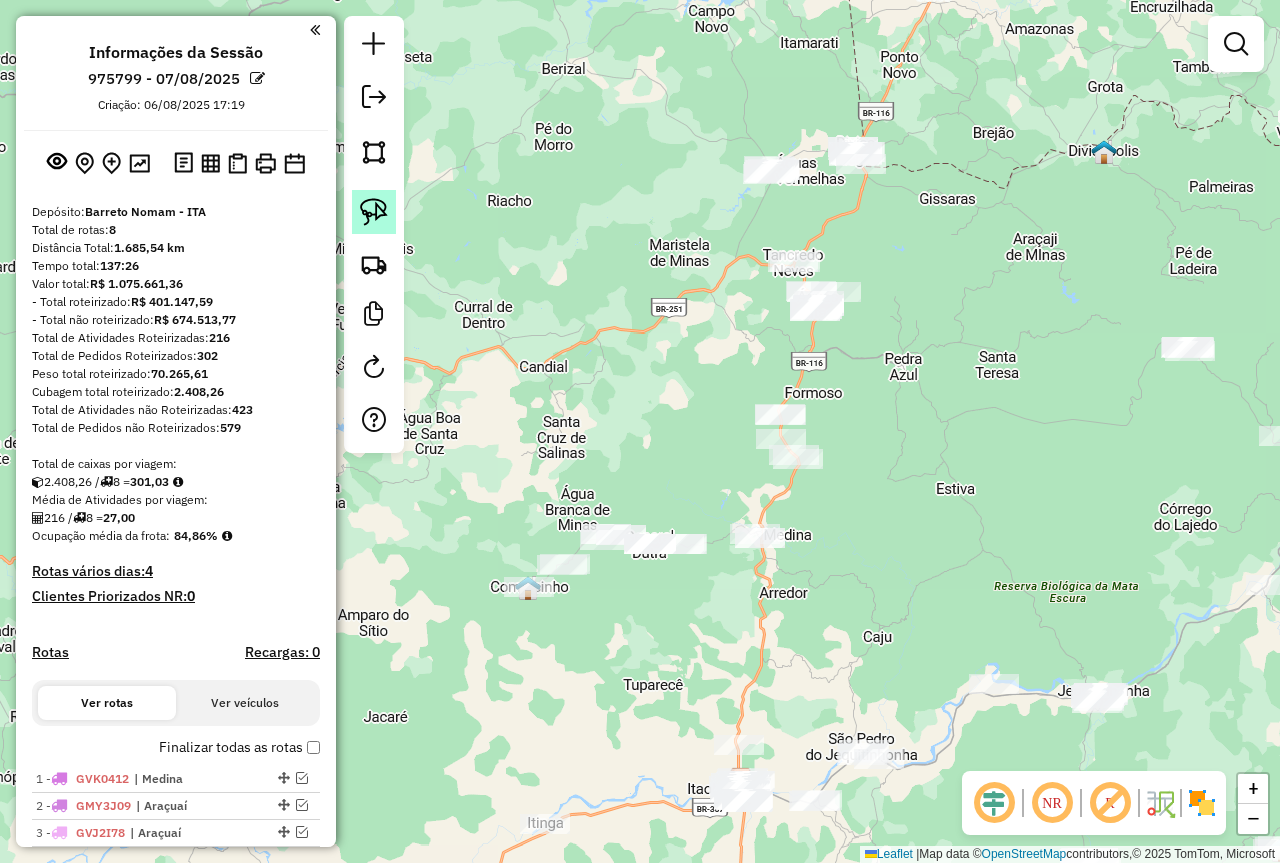 drag, startPoint x: 367, startPoint y: 205, endPoint x: 487, endPoint y: 186, distance: 121.49486 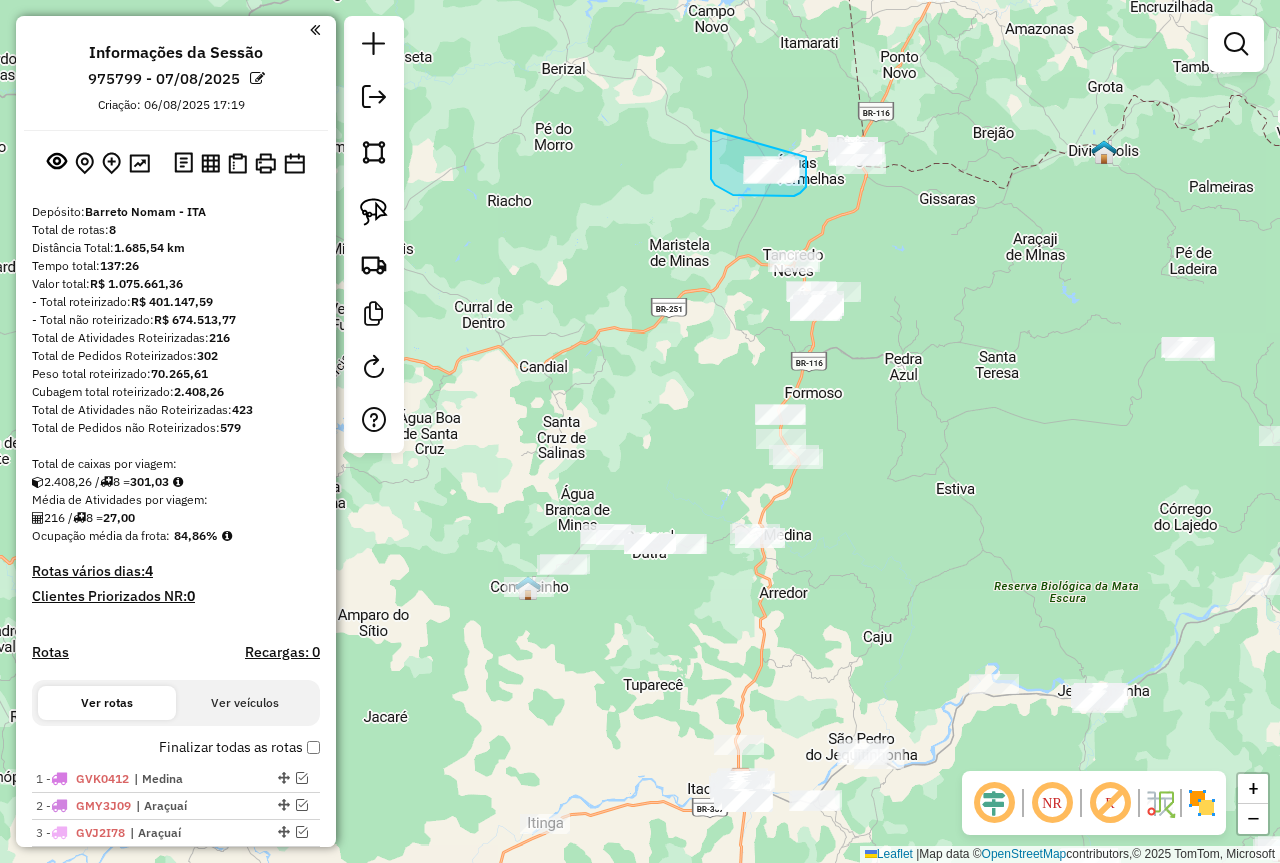 drag, startPoint x: 711, startPoint y: 130, endPoint x: 806, endPoint y: 156, distance: 98.49365 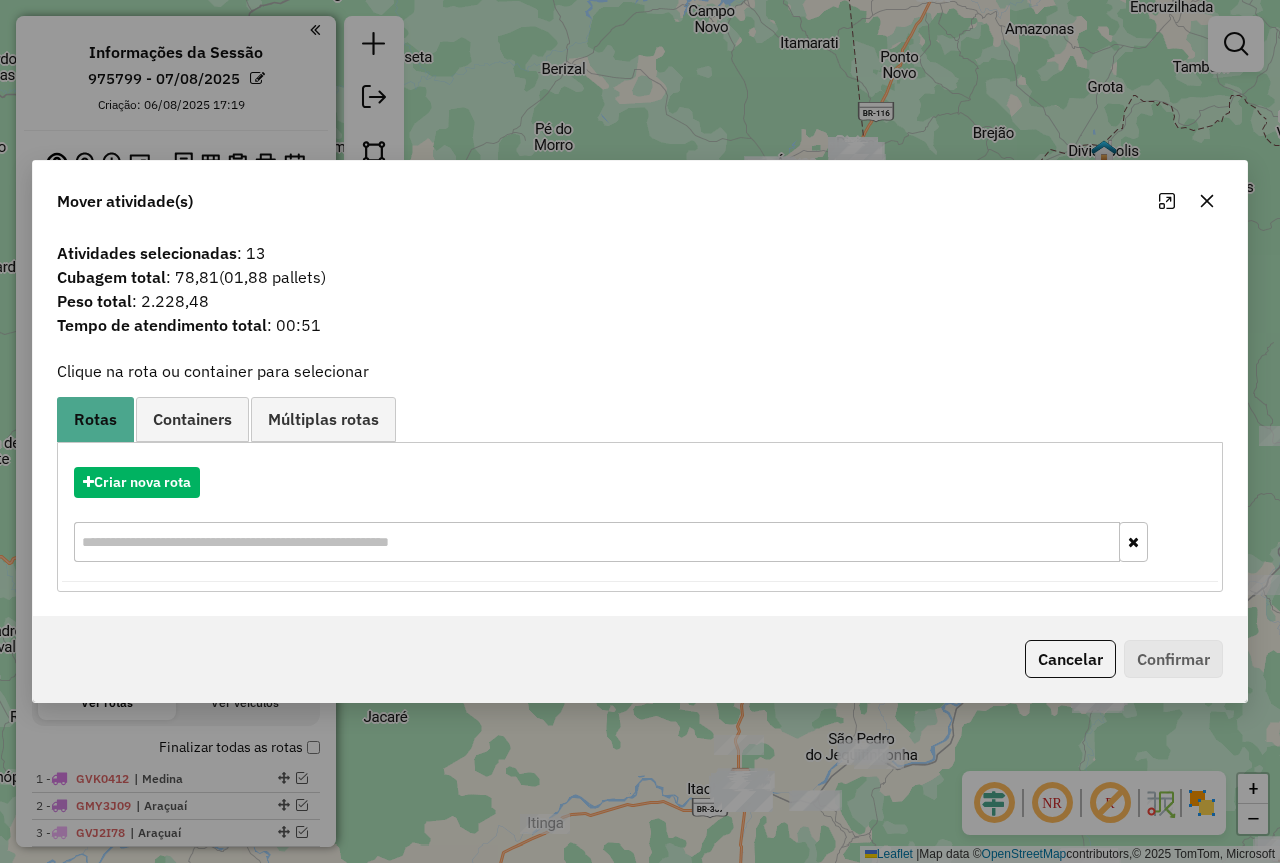 click 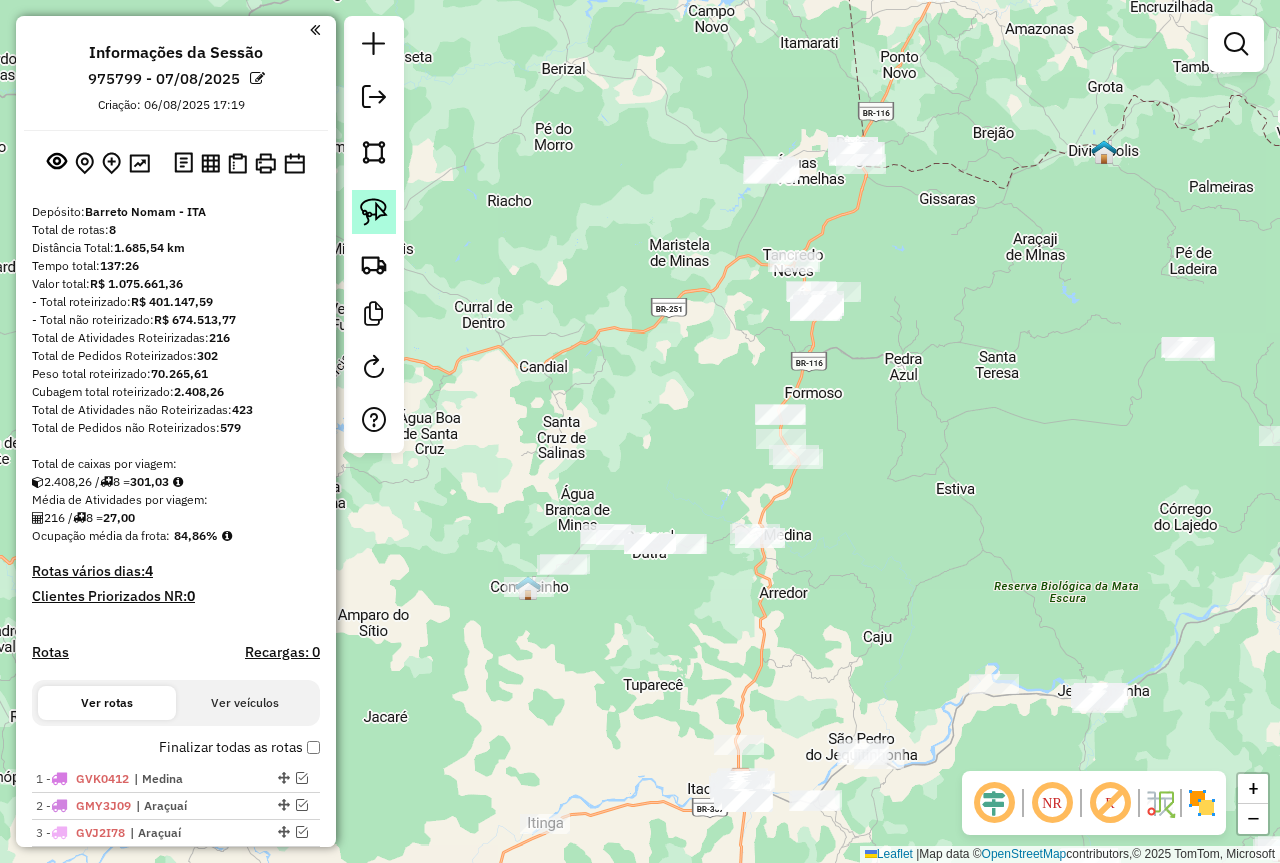 click 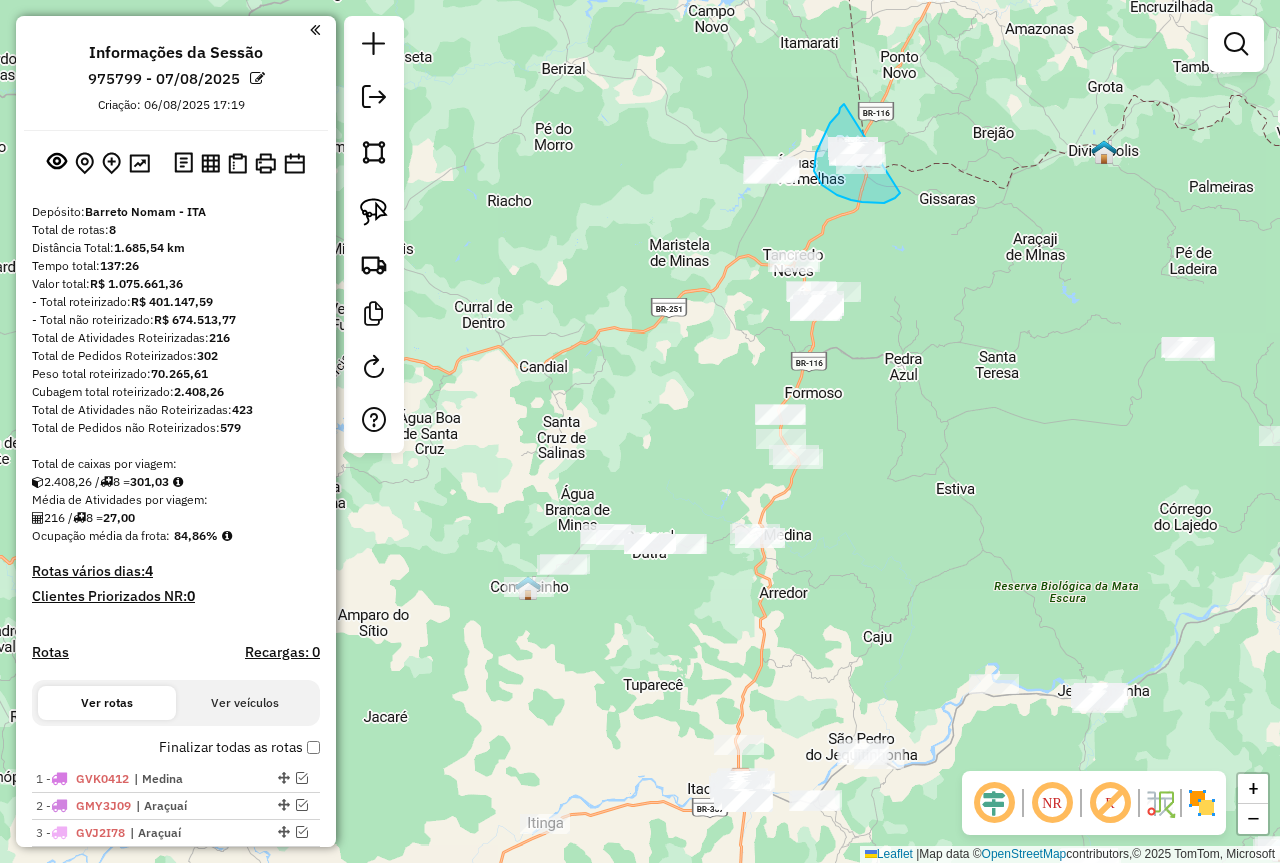 drag, startPoint x: 844, startPoint y: 104, endPoint x: 920, endPoint y: 146, distance: 86.833176 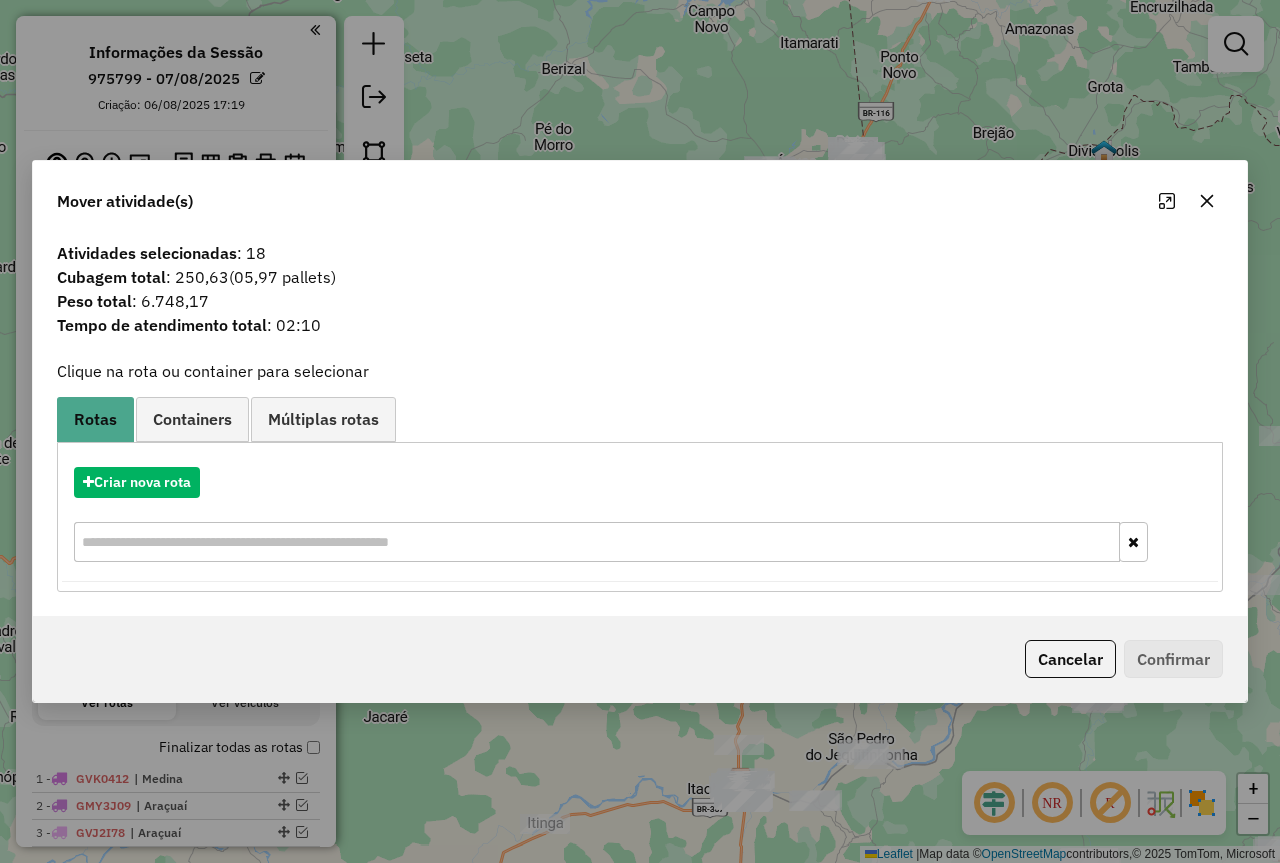click 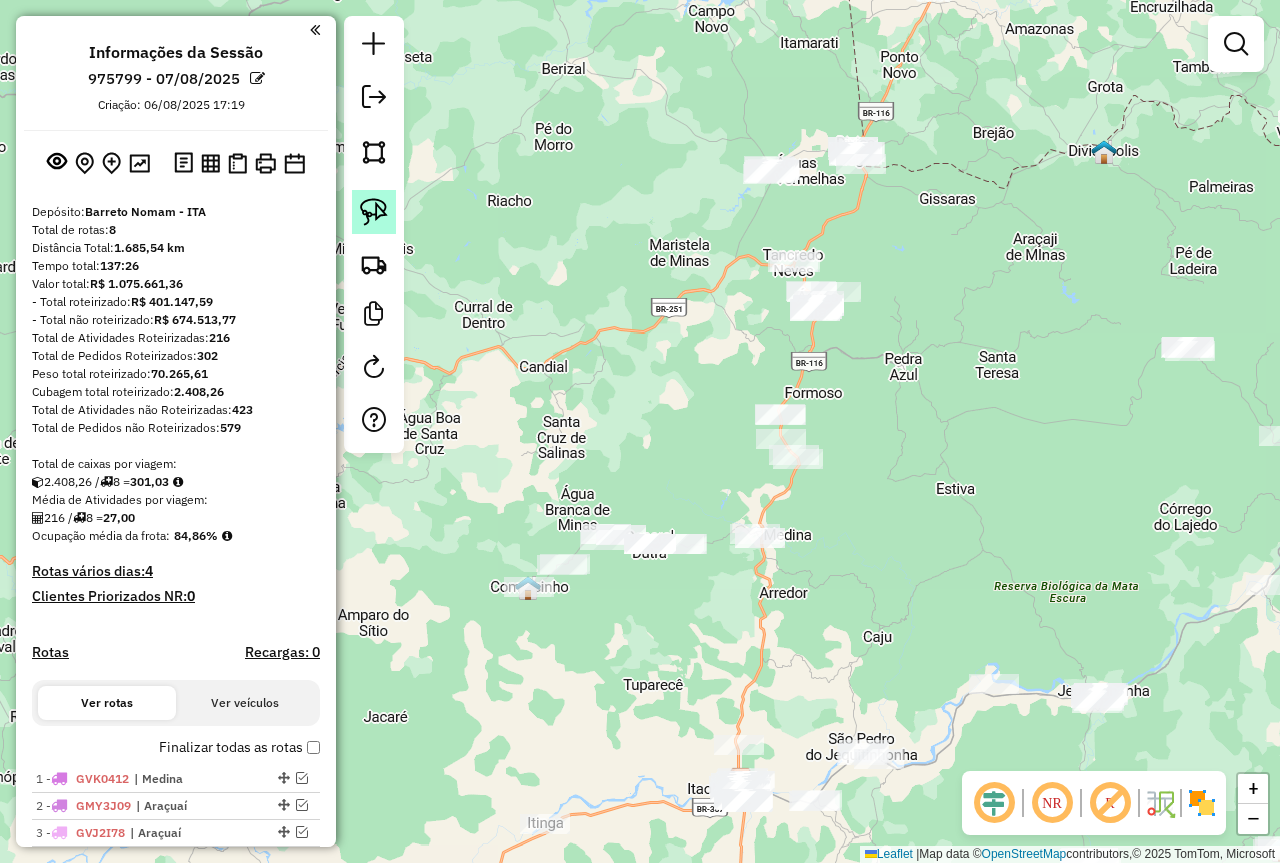 drag, startPoint x: 377, startPoint y: 213, endPoint x: 392, endPoint y: 202, distance: 18.601076 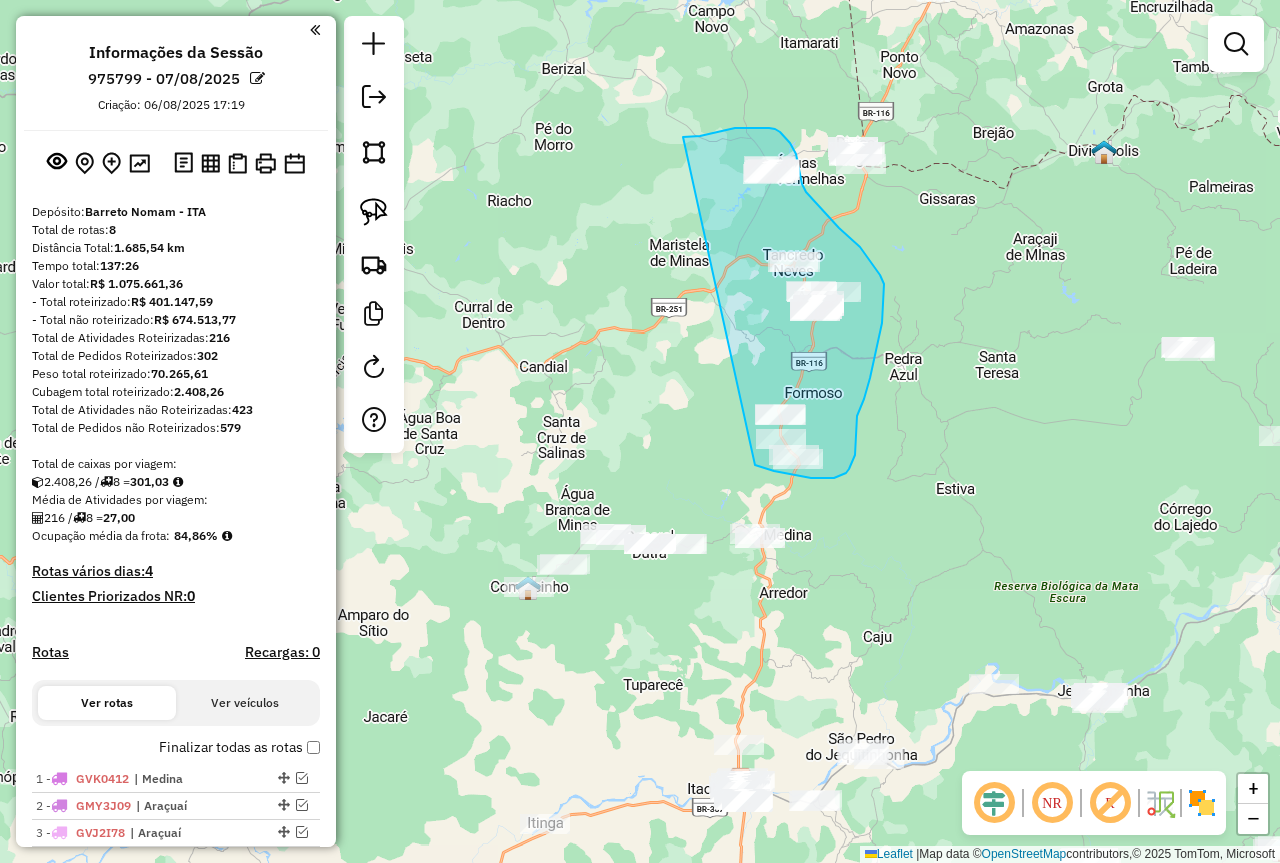 drag, startPoint x: 683, startPoint y: 137, endPoint x: 755, endPoint y: 465, distance: 335.80948 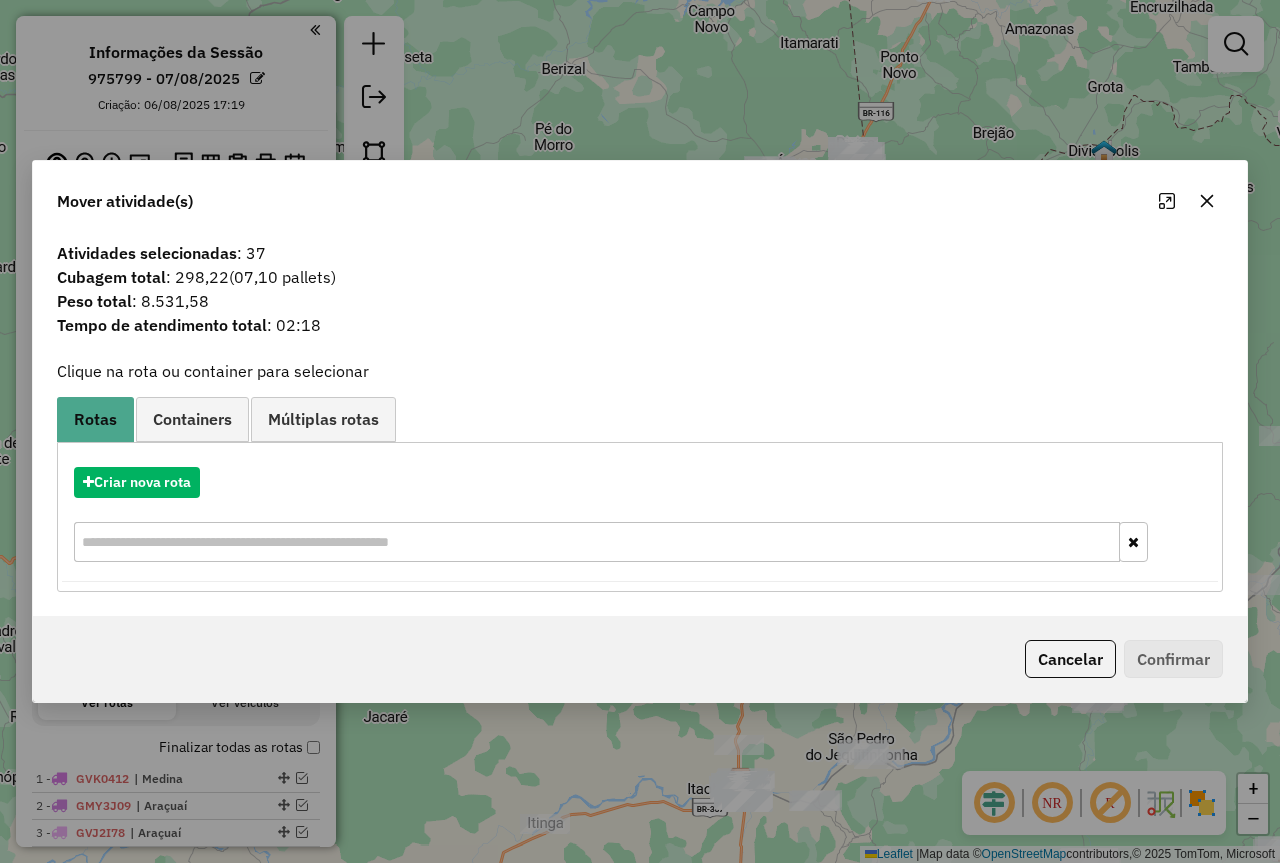 click 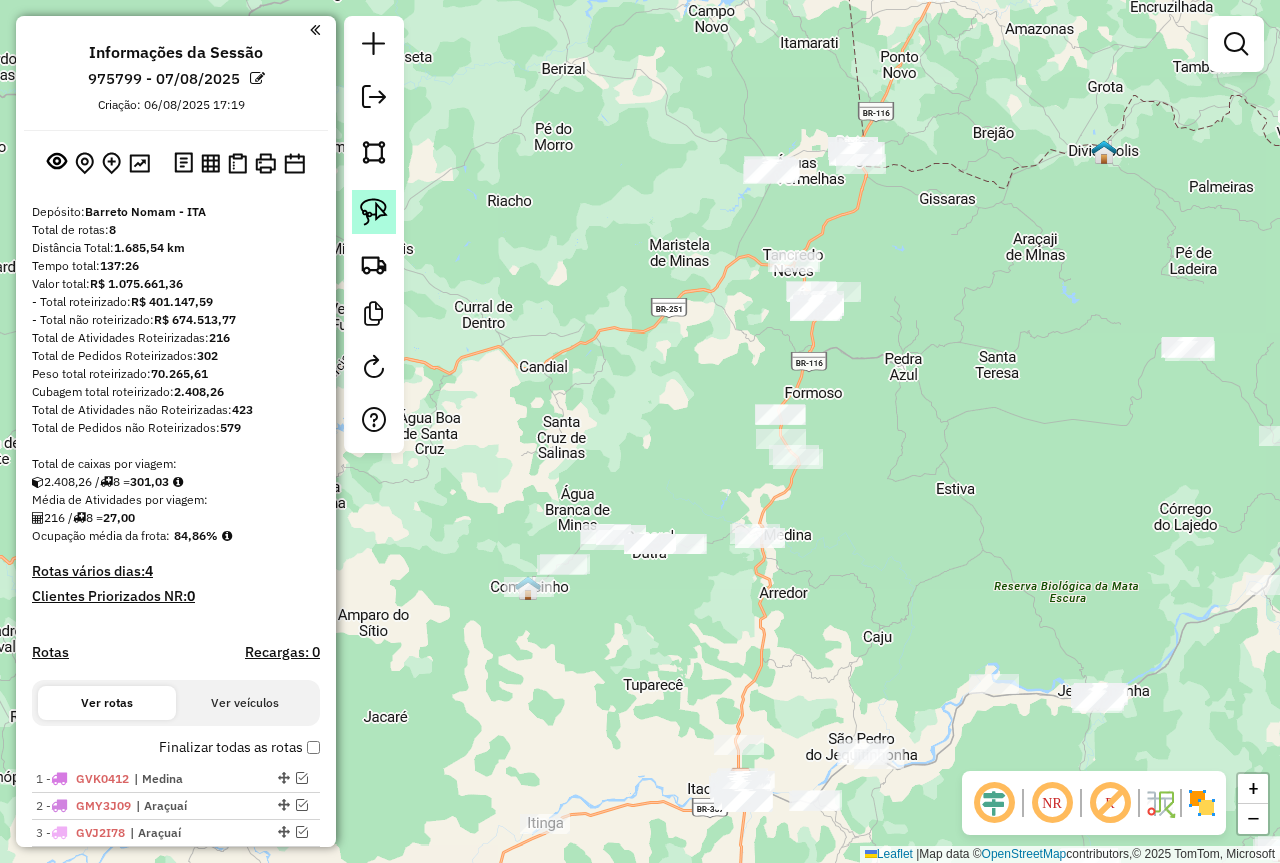 click 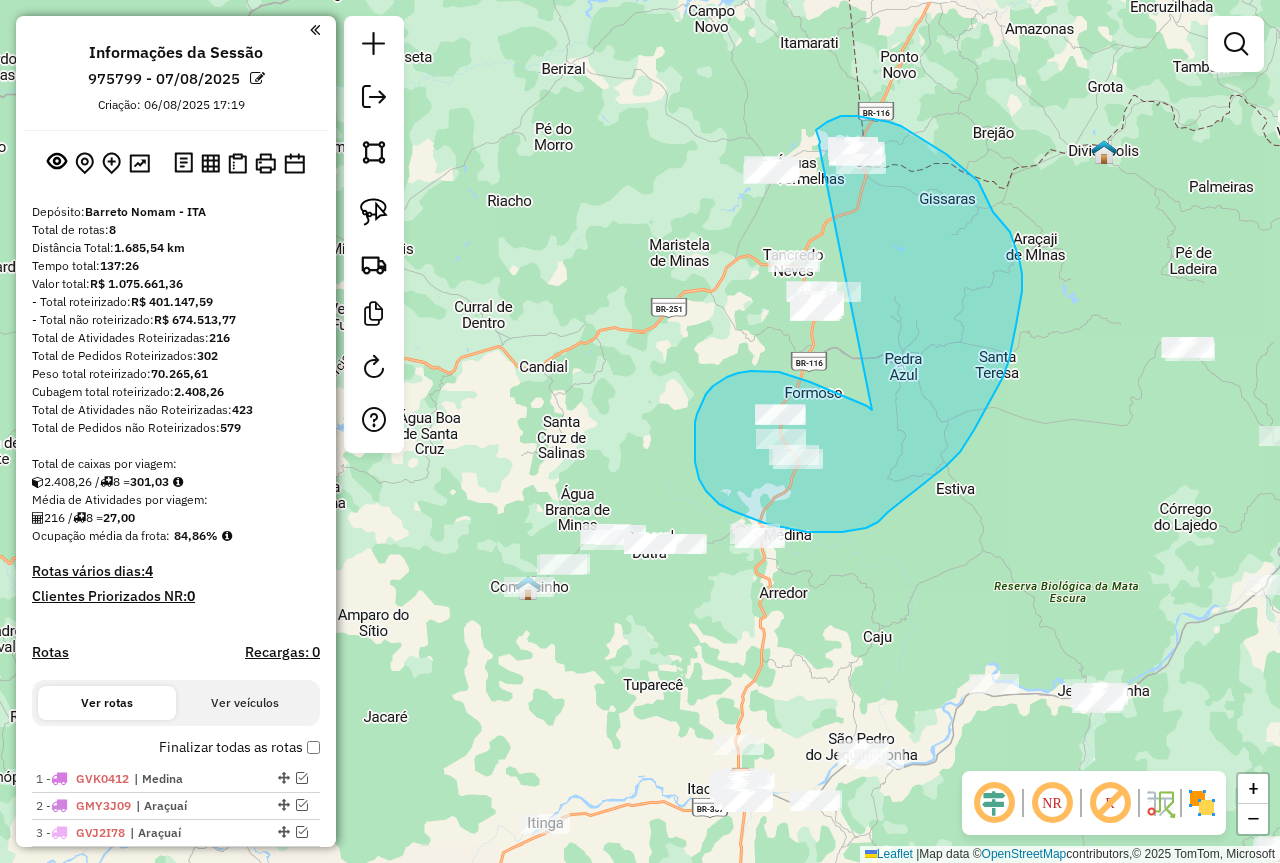 drag, startPoint x: 872, startPoint y: 410, endPoint x: 819, endPoint y: 145, distance: 270.24805 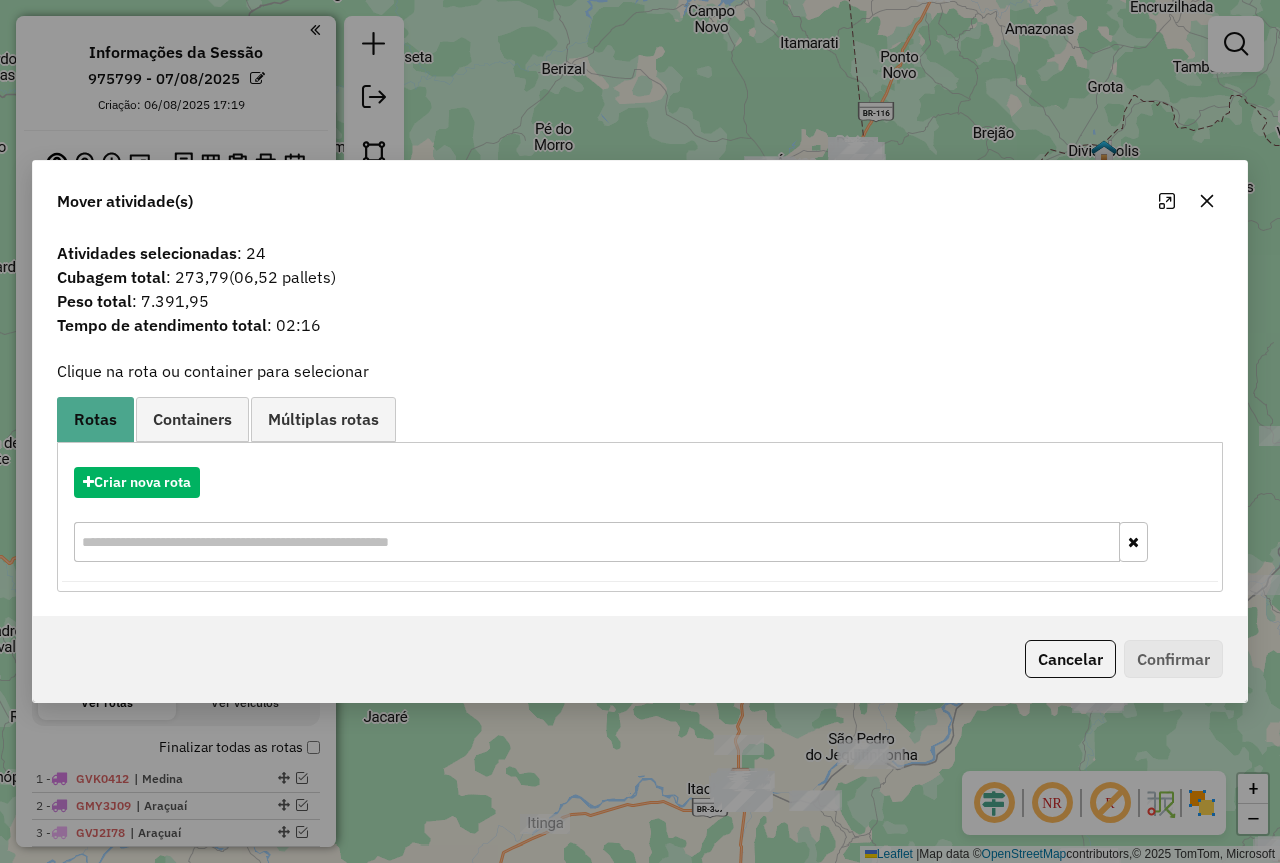 click 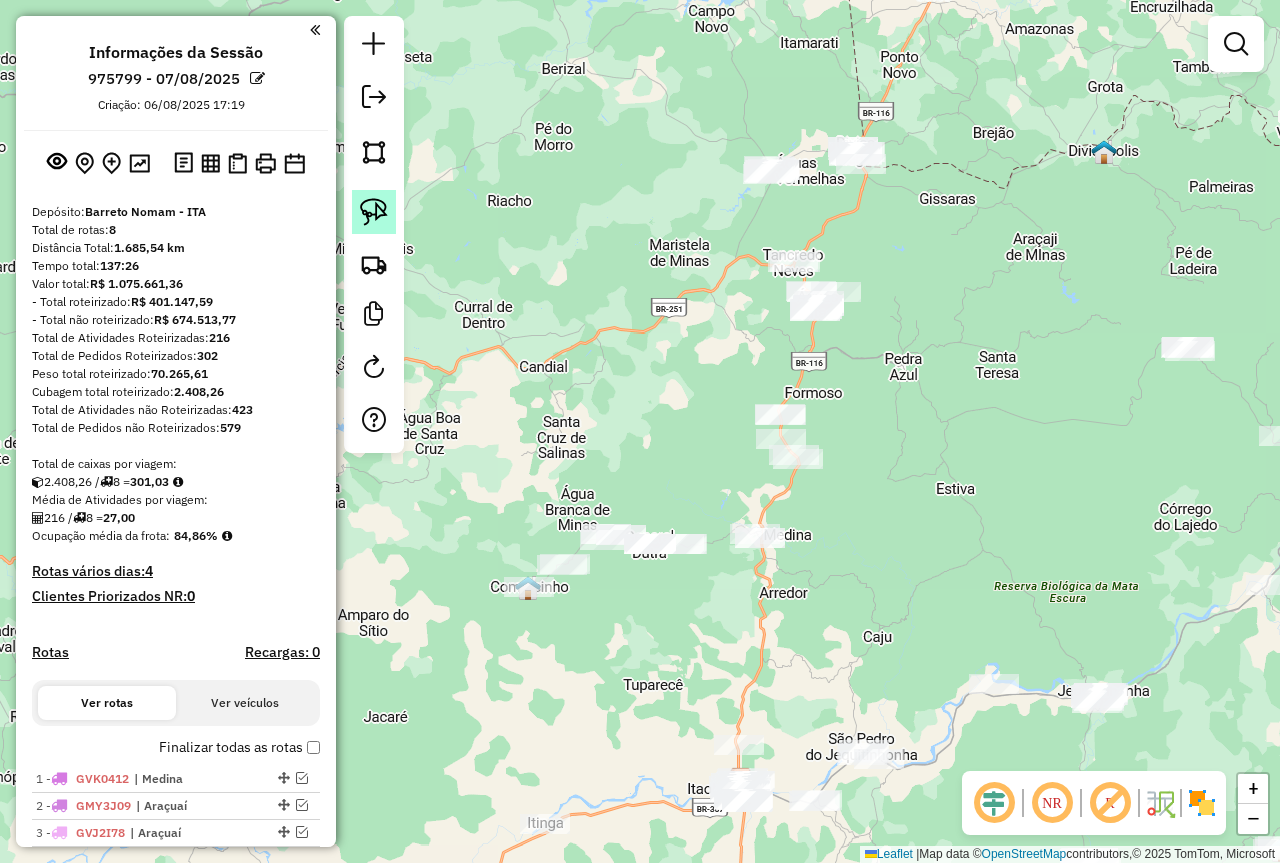 click 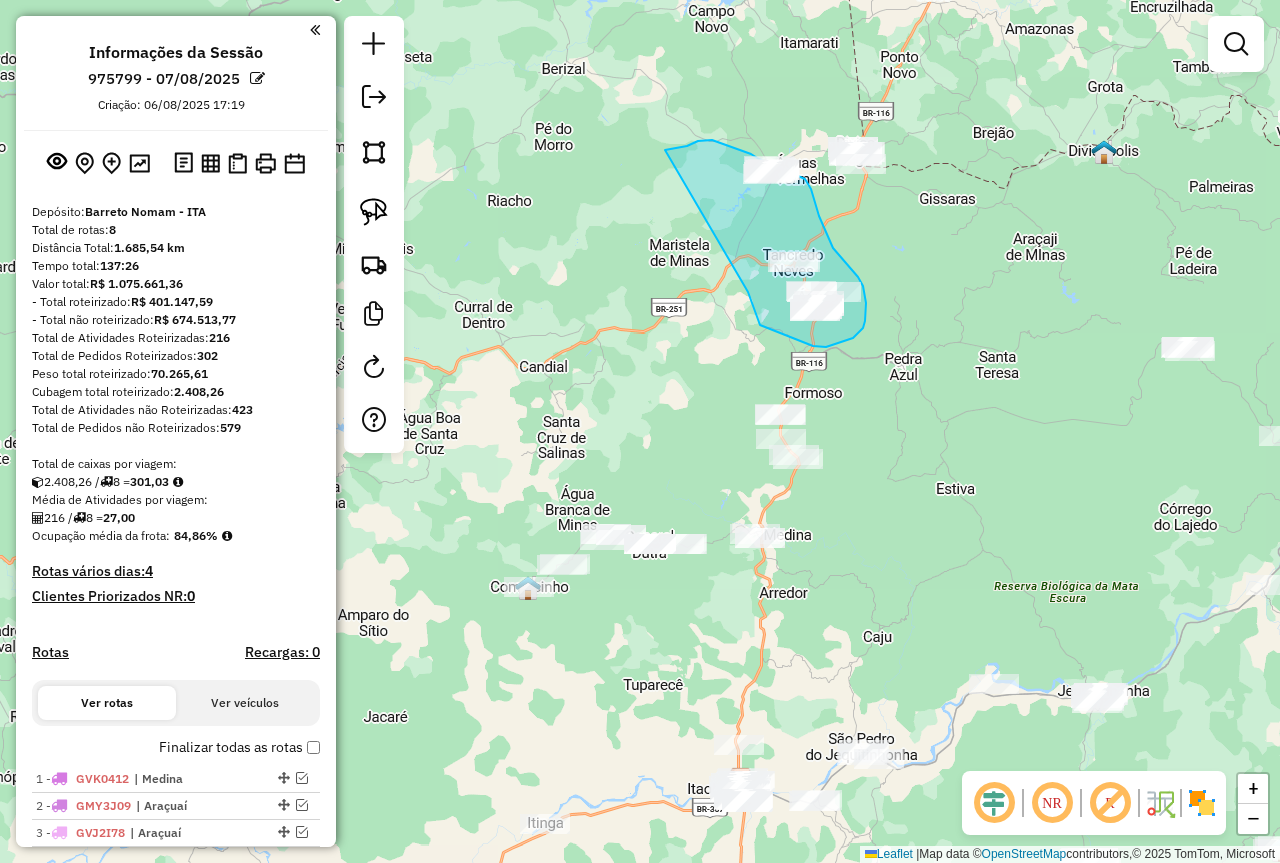 drag, startPoint x: 665, startPoint y: 150, endPoint x: 748, endPoint y: 292, distance: 164.47797 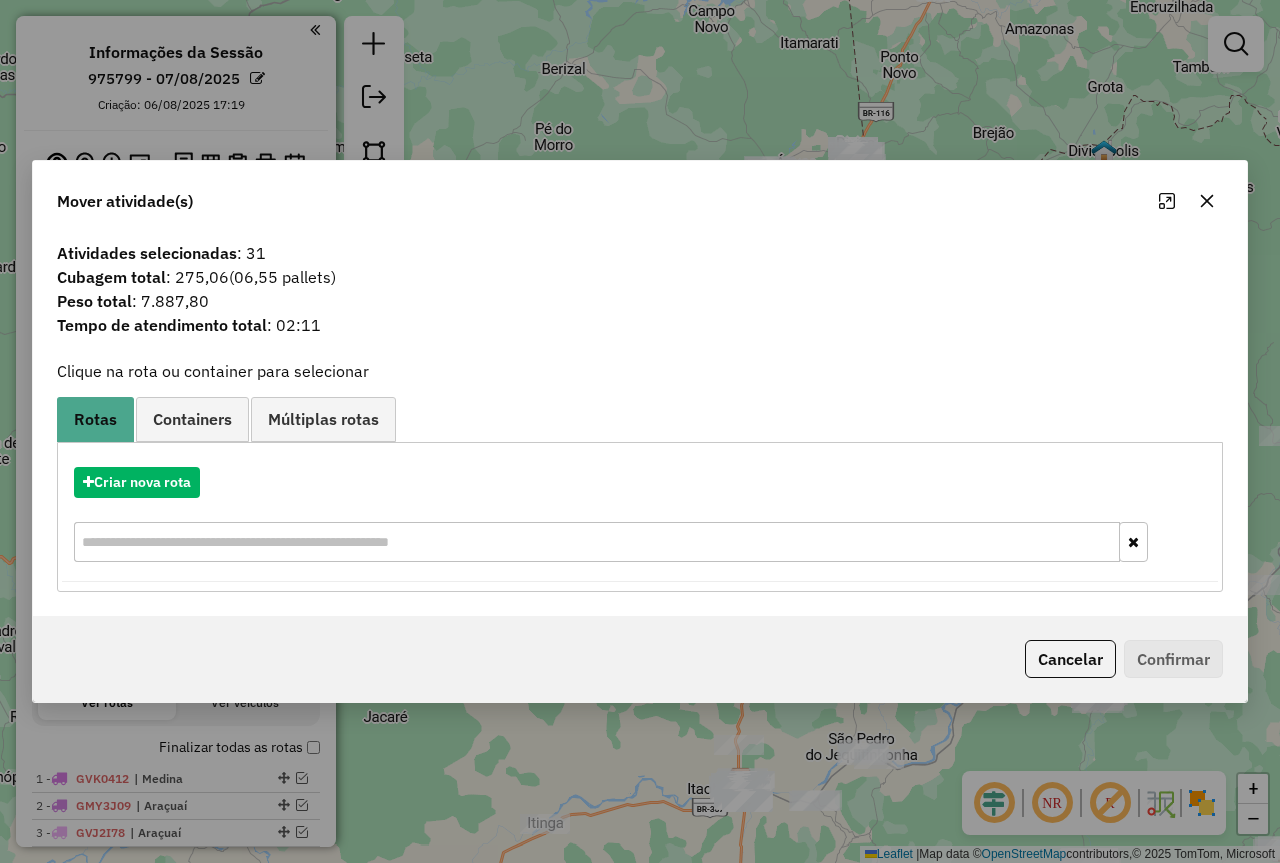 click 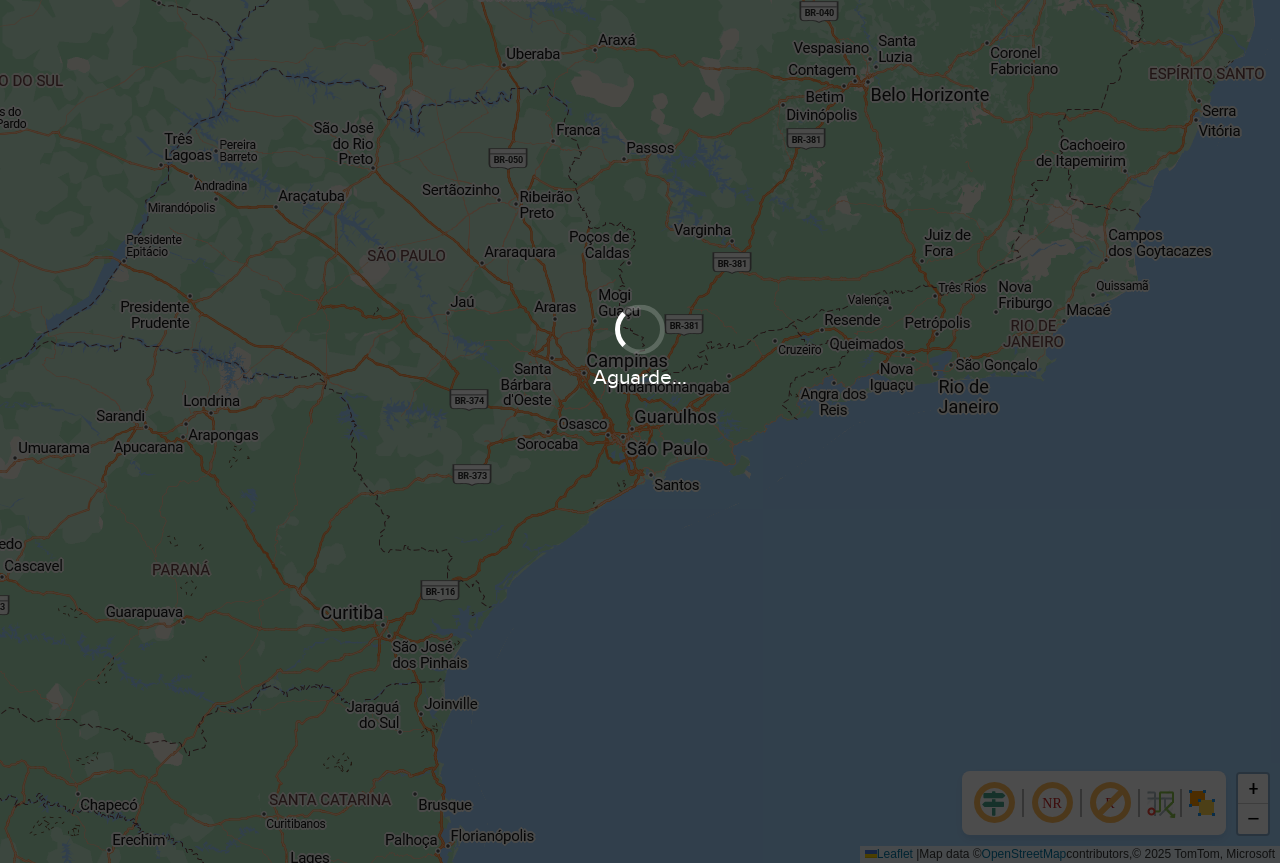 scroll, scrollTop: 0, scrollLeft: 0, axis: both 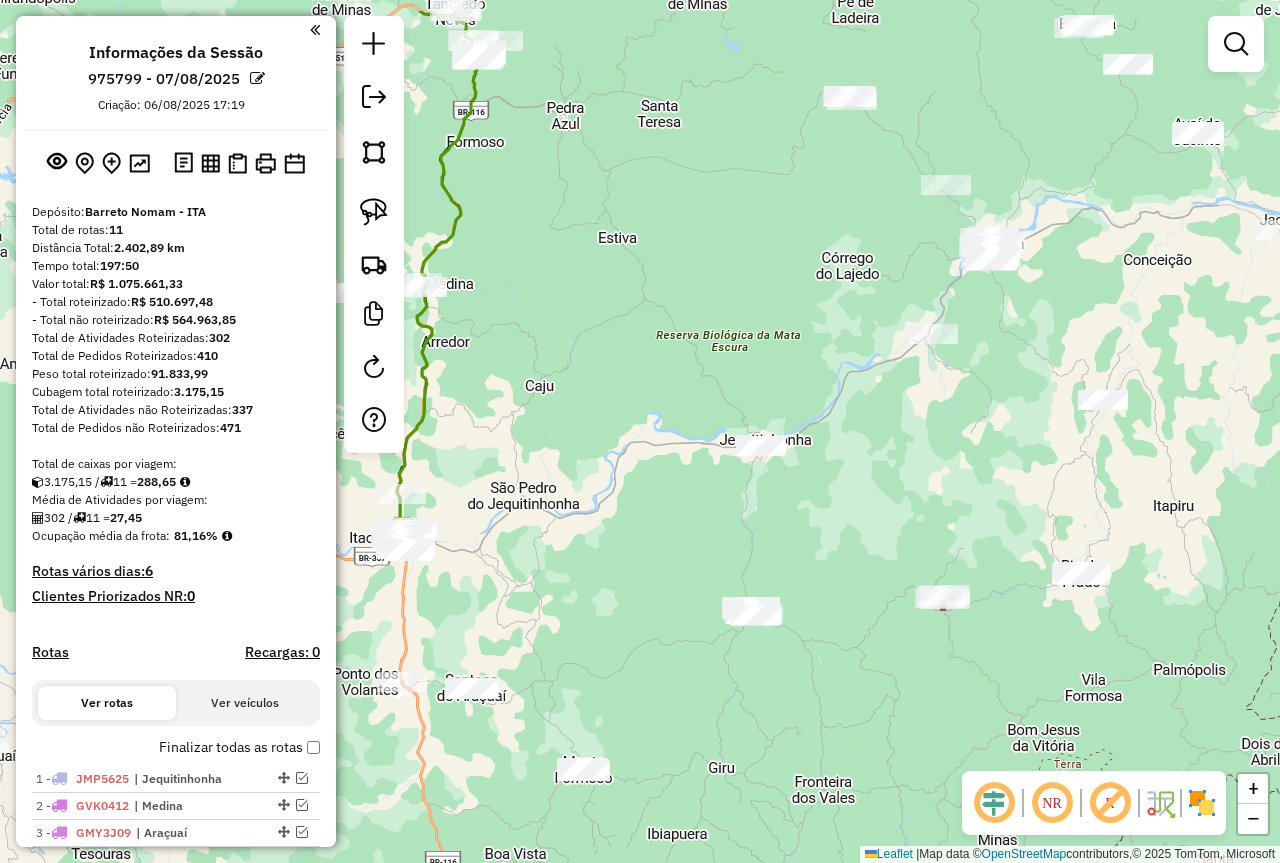 drag, startPoint x: 888, startPoint y: 493, endPoint x: 651, endPoint y: 590, distance: 256.08203 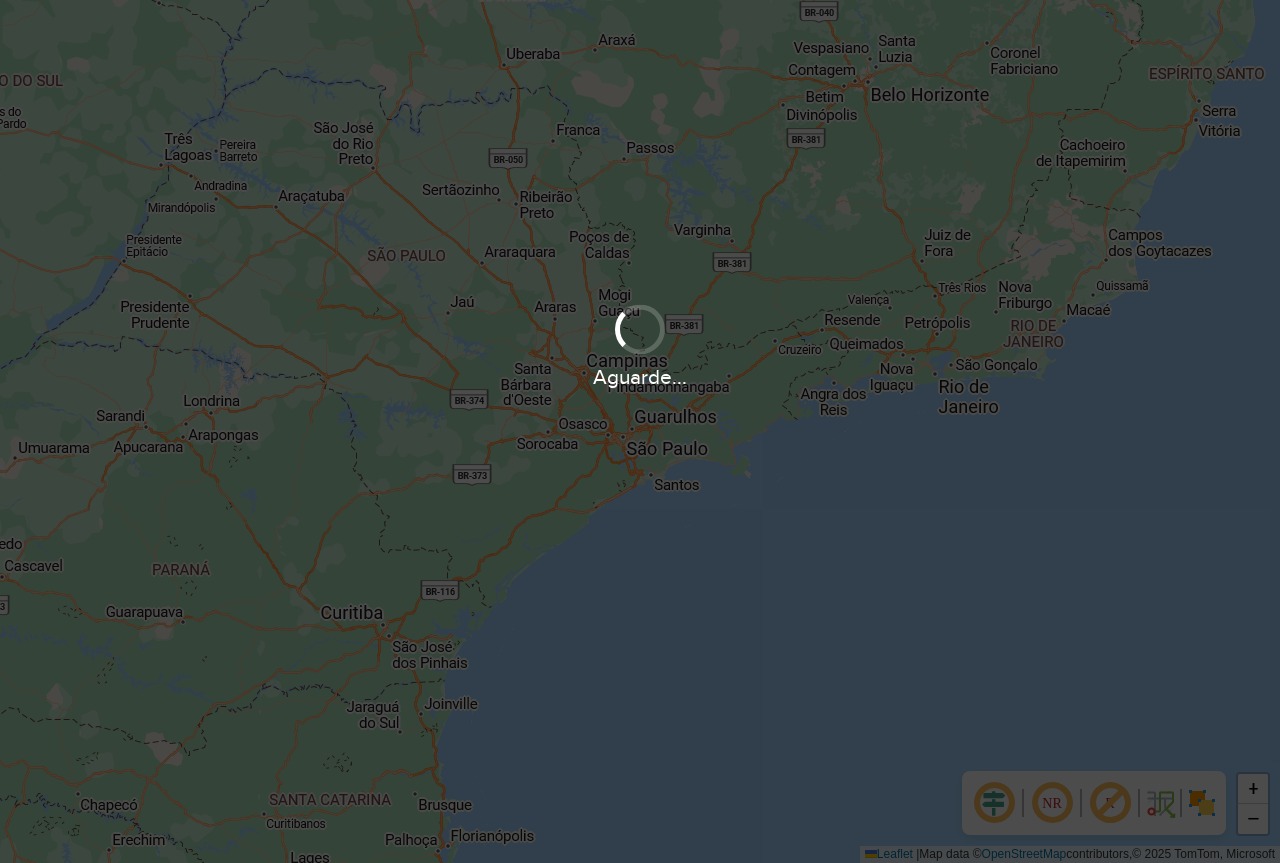 scroll, scrollTop: 0, scrollLeft: 0, axis: both 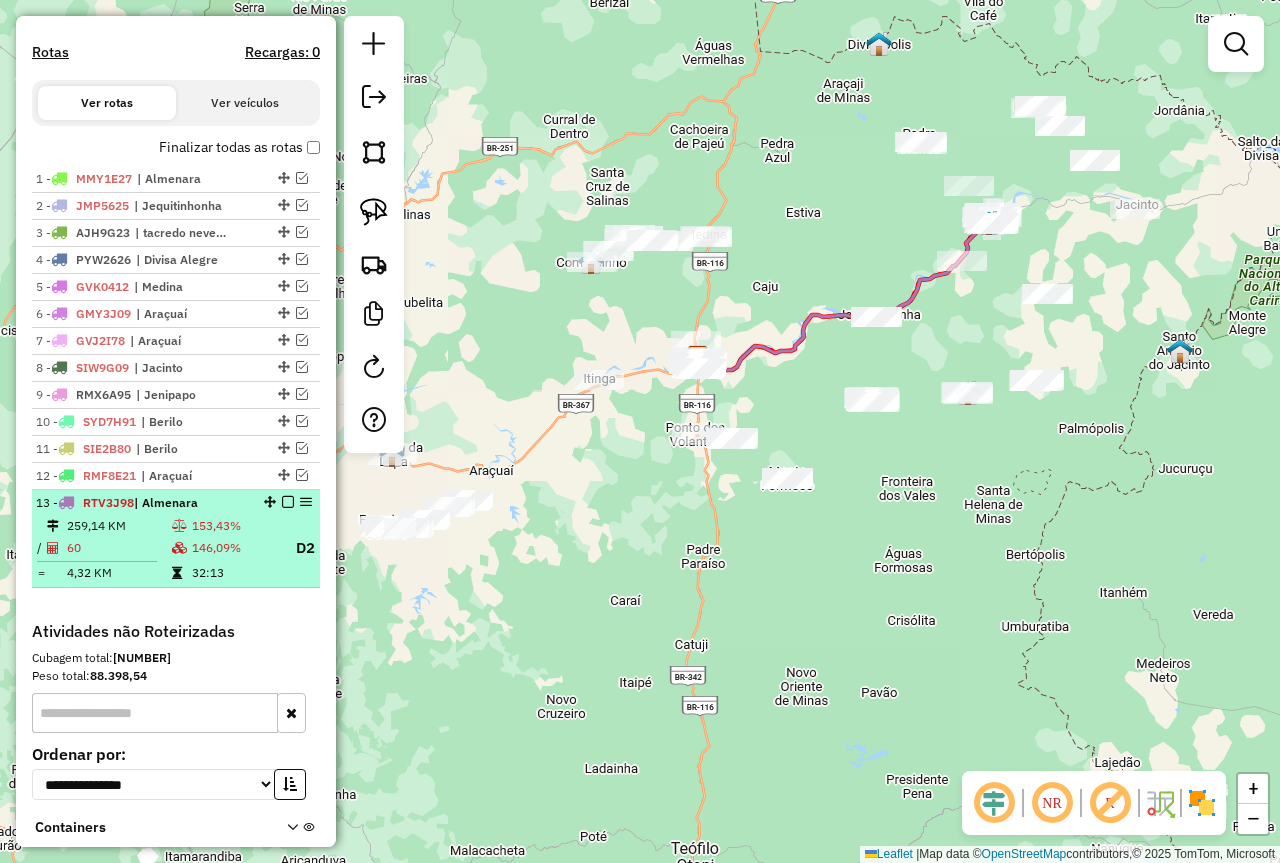 click on "146,09%" at bounding box center [235, 548] 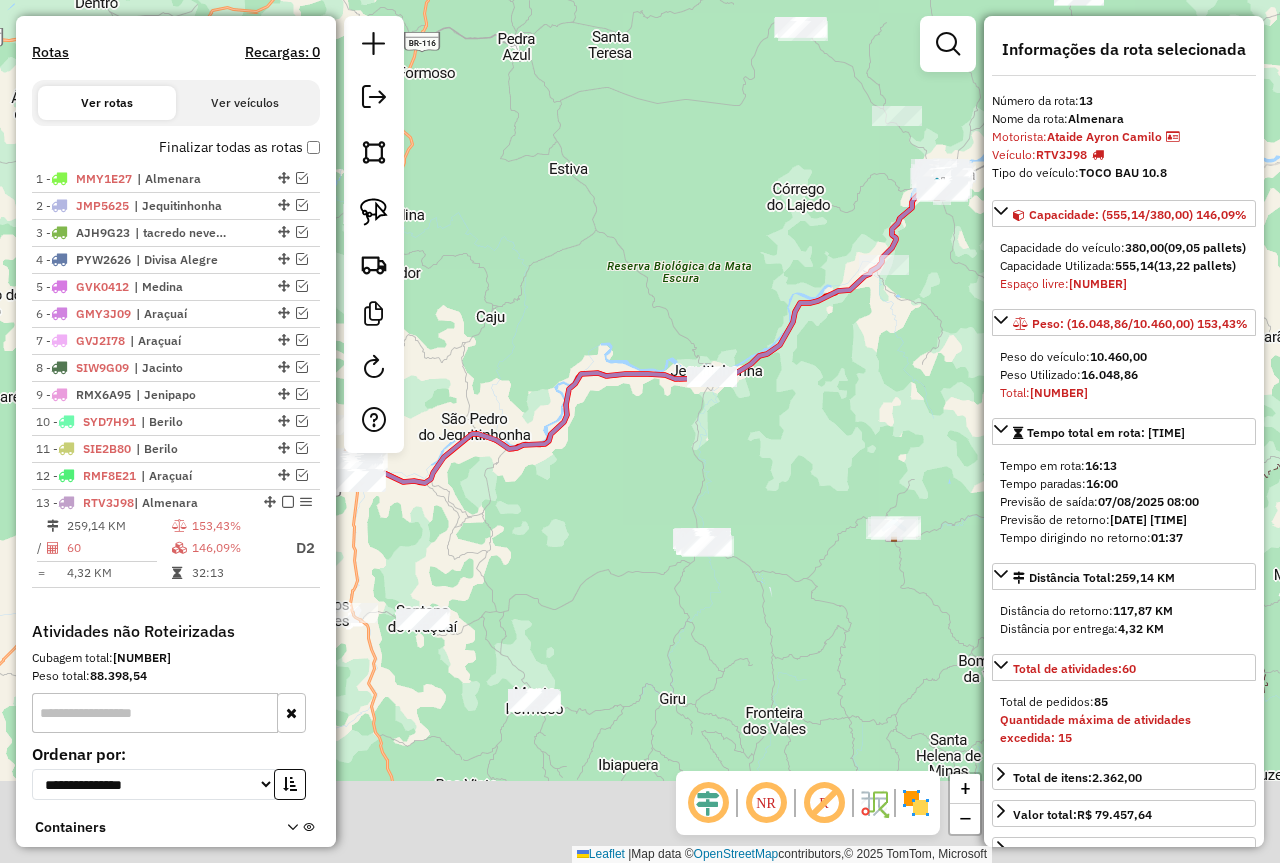 drag, startPoint x: 748, startPoint y: 625, endPoint x: 793, endPoint y: 491, distance: 141.35417 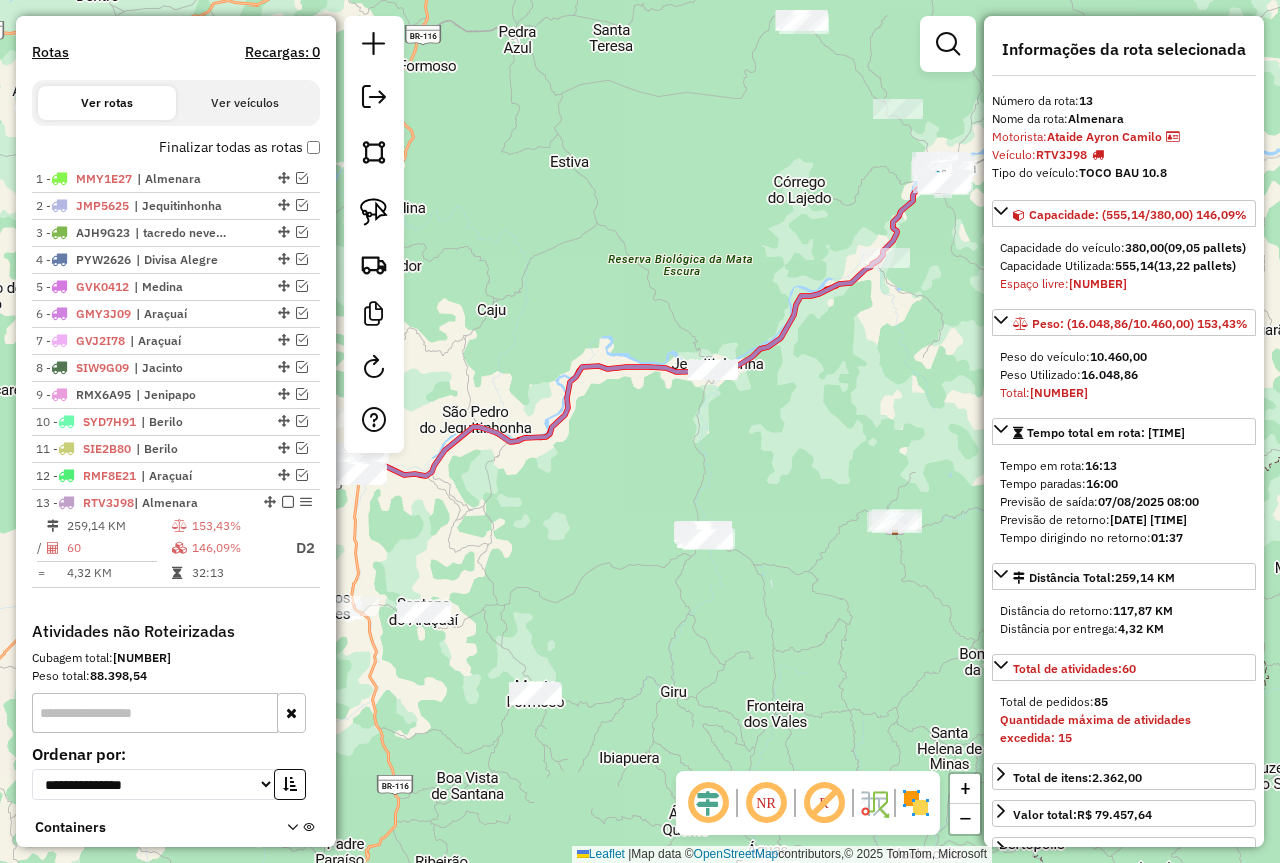 click on "Janela de atendimento Grade de atendimento Capacidade Transportadoras Veículos Cliente Pedidos  Rotas Selecione os dias de semana para filtrar as janelas de atendimento  Seg   Ter   Qua   Qui   Sex   Sáb   Dom  Informe o período da janela de atendimento: De: Até:  Filtrar exatamente a janela do cliente  Considerar janela de atendimento padrão  Selecione os dias de semana para filtrar as grades de atendimento  Seg   Ter   Qua   Qui   Sex   Sáb   Dom   Considerar clientes sem dia de atendimento cadastrado  Clientes fora do dia de atendimento selecionado Filtrar as atividades entre os valores definidos abaixo:  Peso mínimo:   Peso máximo:   Cubagem mínima:   Cubagem máxima:   De:   Até:  Filtrar as atividades entre o tempo de atendimento definido abaixo:  De:   Até:   Considerar capacidade total dos clientes não roteirizados Transportadora: Selecione um ou mais itens Tipo de veículo: Selecione um ou mais itens Veículo: Selecione um ou mais itens Motorista: Selecione um ou mais itens Nome: Rótulo:" 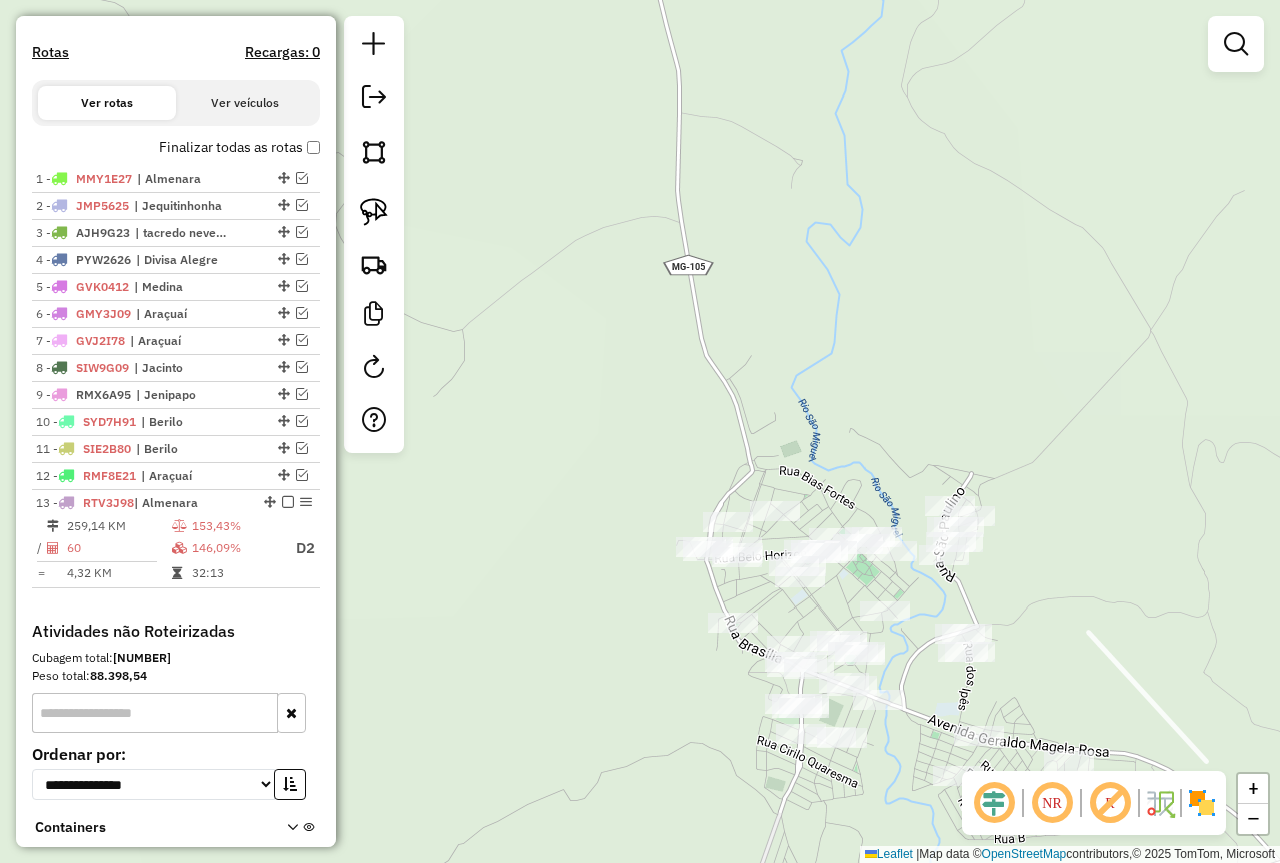 drag, startPoint x: 1054, startPoint y: 602, endPoint x: 1107, endPoint y: 510, distance: 106.174385 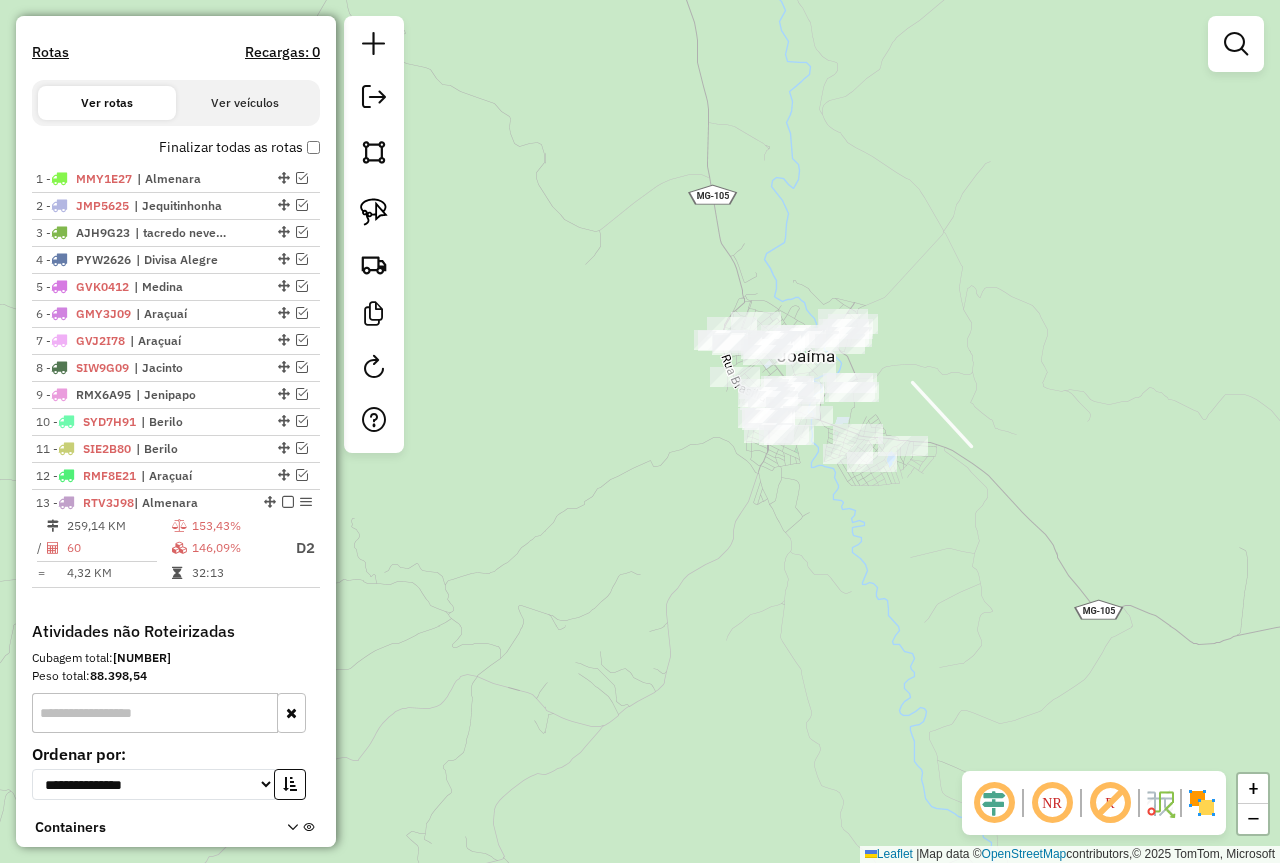 drag, startPoint x: 1198, startPoint y: 531, endPoint x: 987, endPoint y: 392, distance: 252.66974 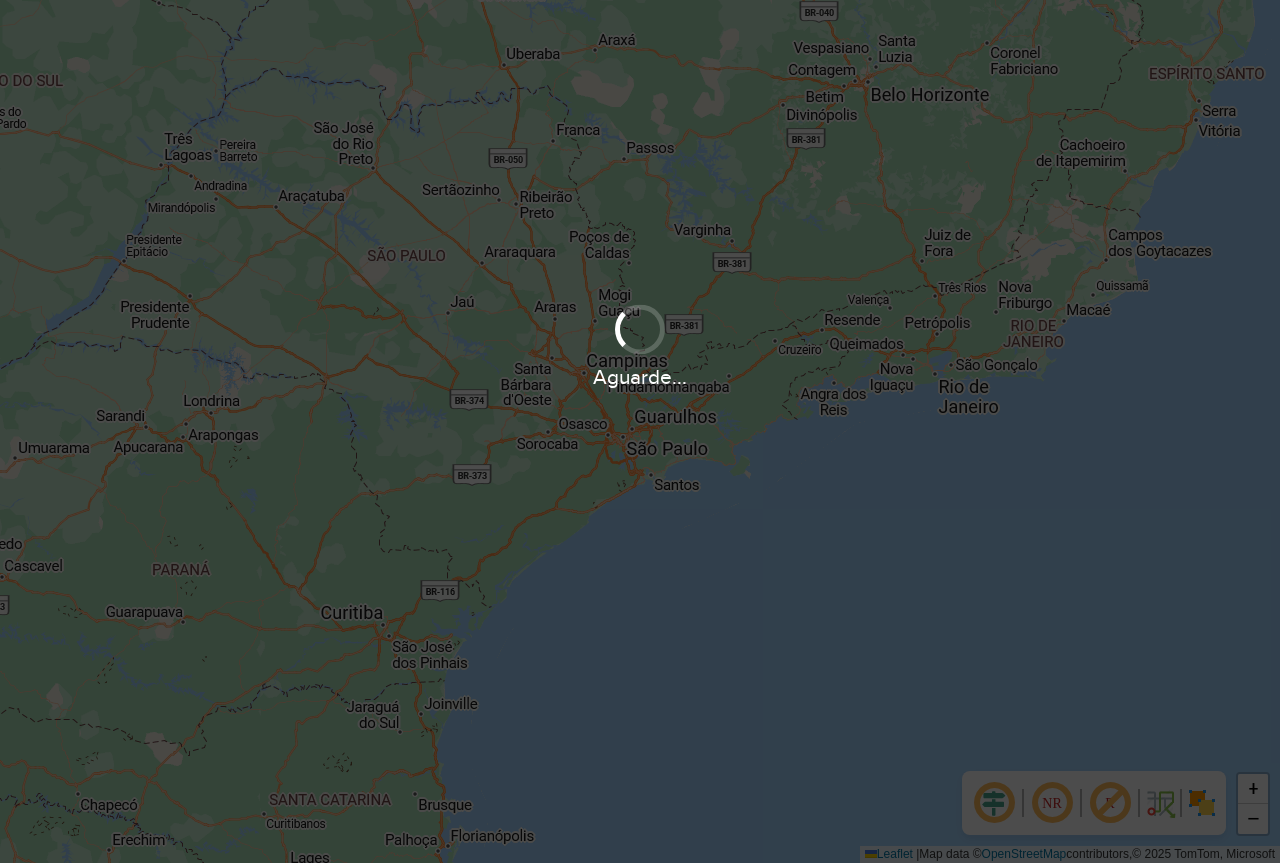 scroll, scrollTop: 0, scrollLeft: 0, axis: both 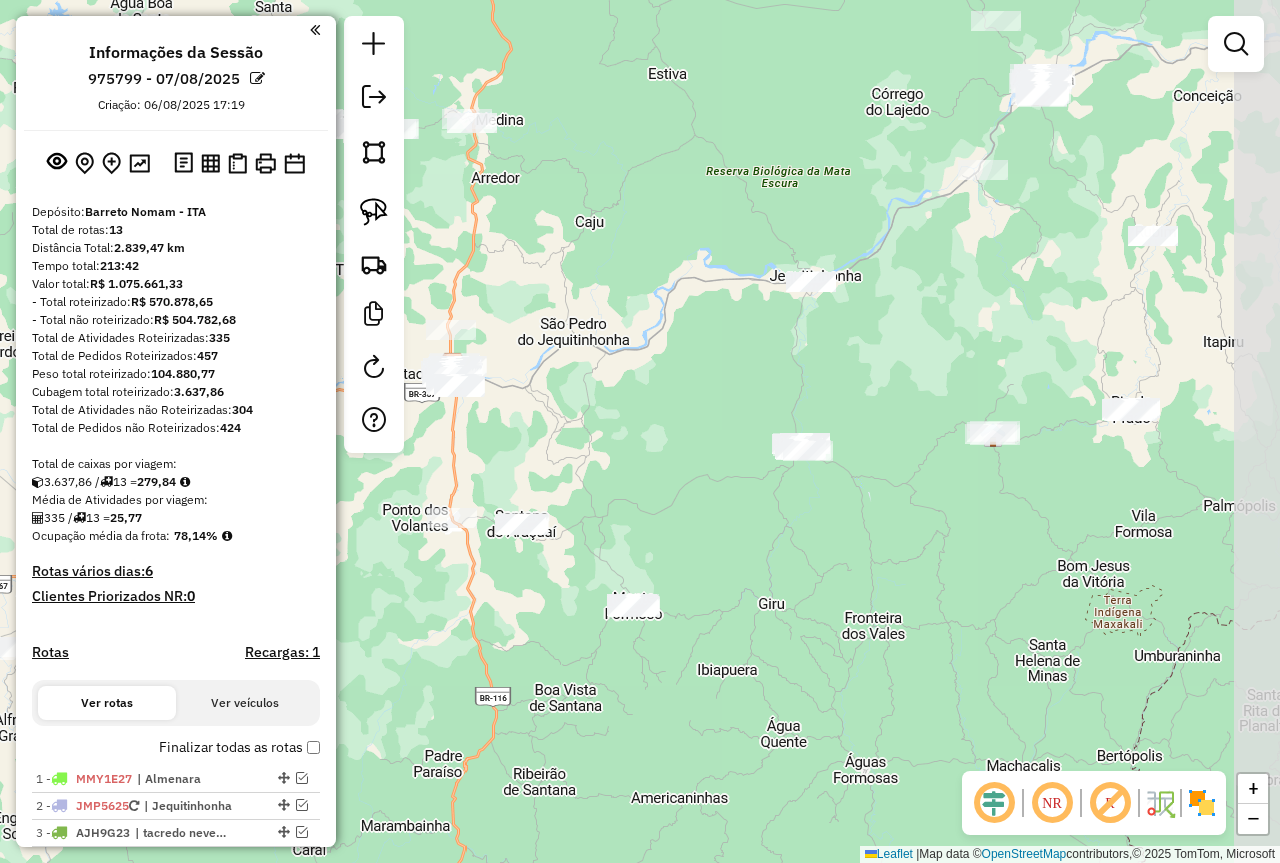 drag, startPoint x: 885, startPoint y: 413, endPoint x: 689, endPoint y: 318, distance: 217.80956 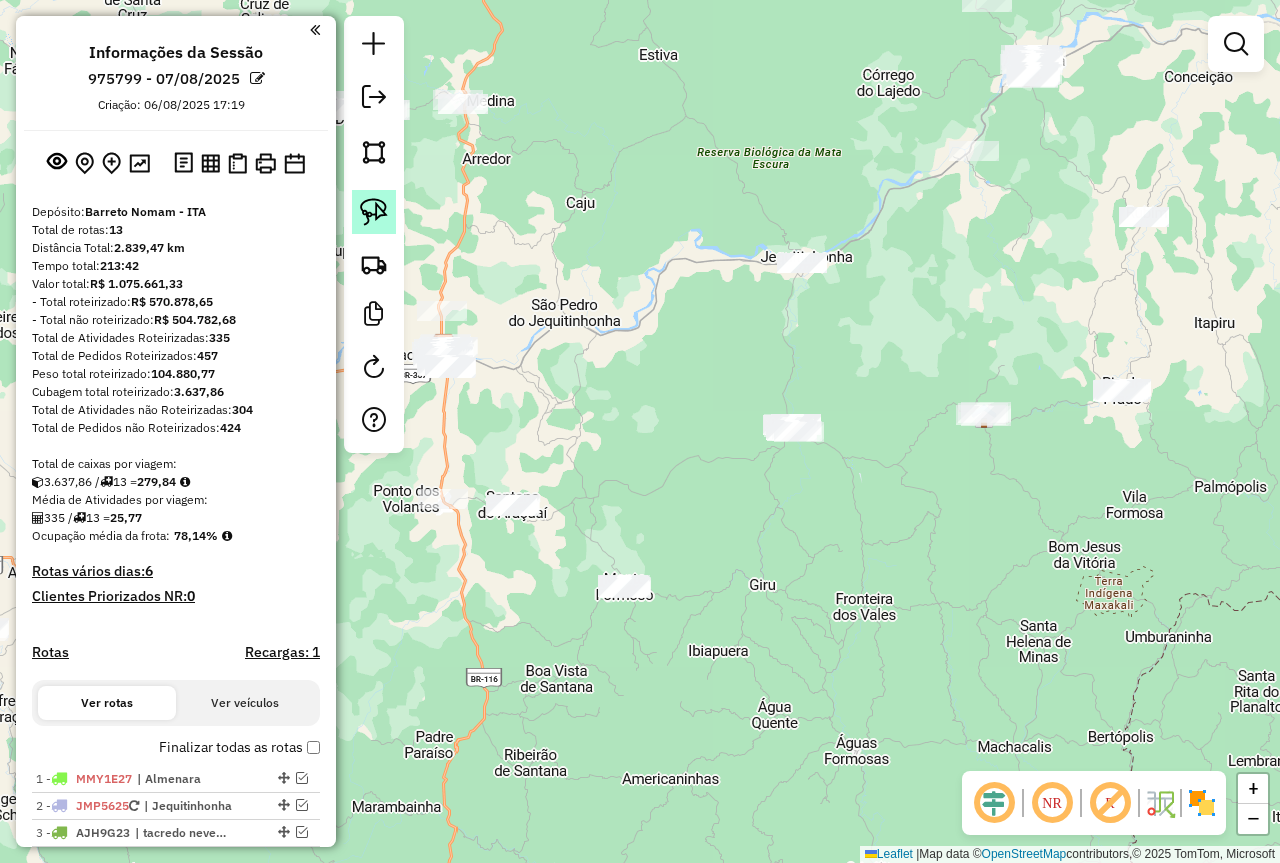 click 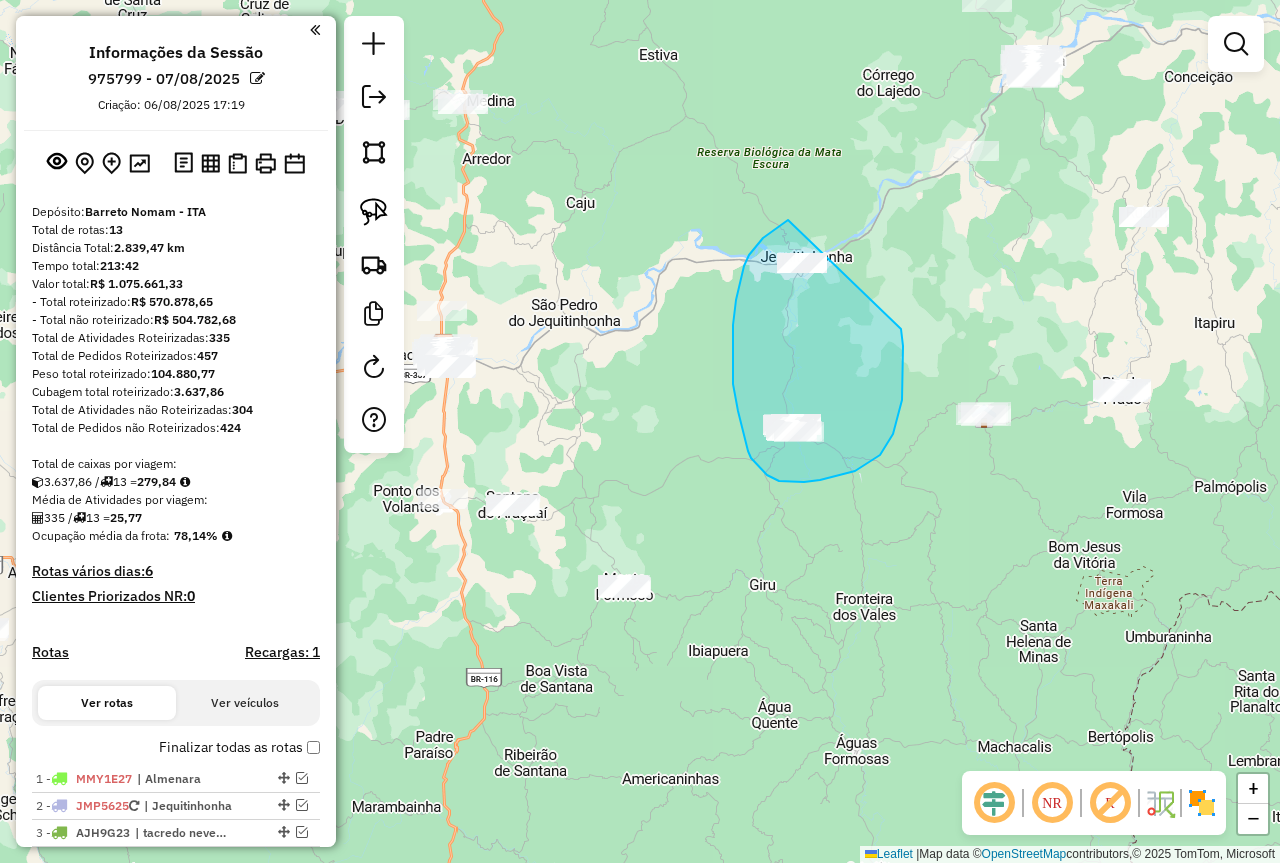 drag, startPoint x: 788, startPoint y: 220, endPoint x: 890, endPoint y: 261, distance: 109.9318 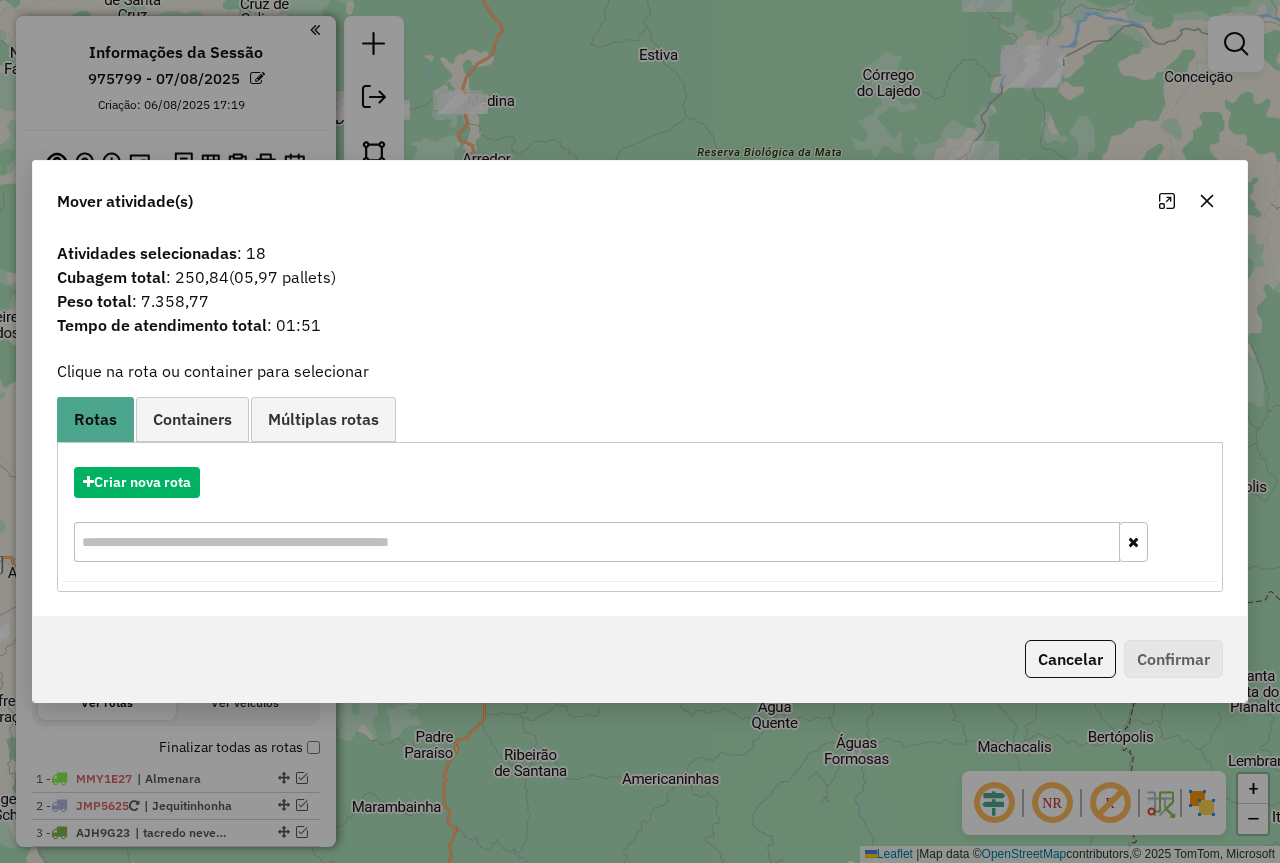 click 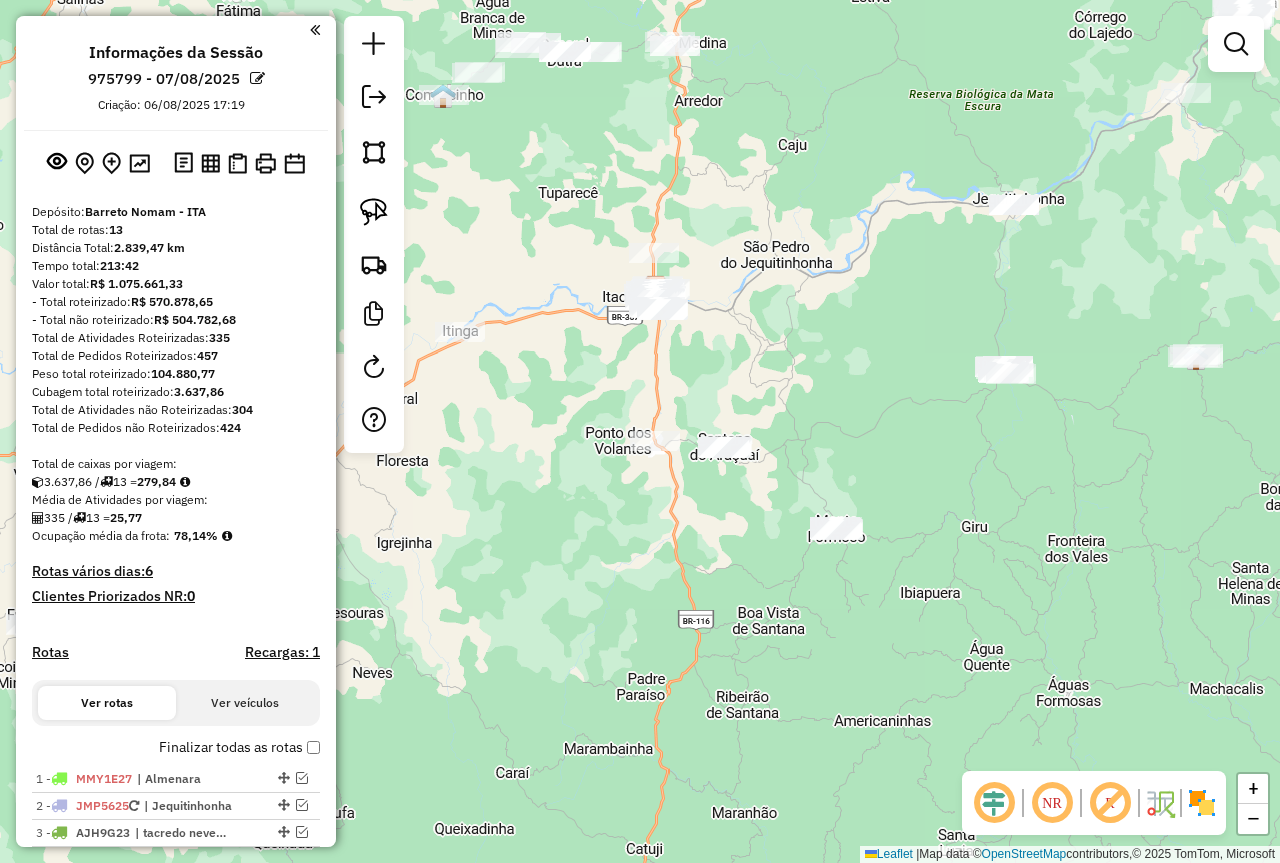 drag, startPoint x: 644, startPoint y: 459, endPoint x: 884, endPoint y: 401, distance: 246.90889 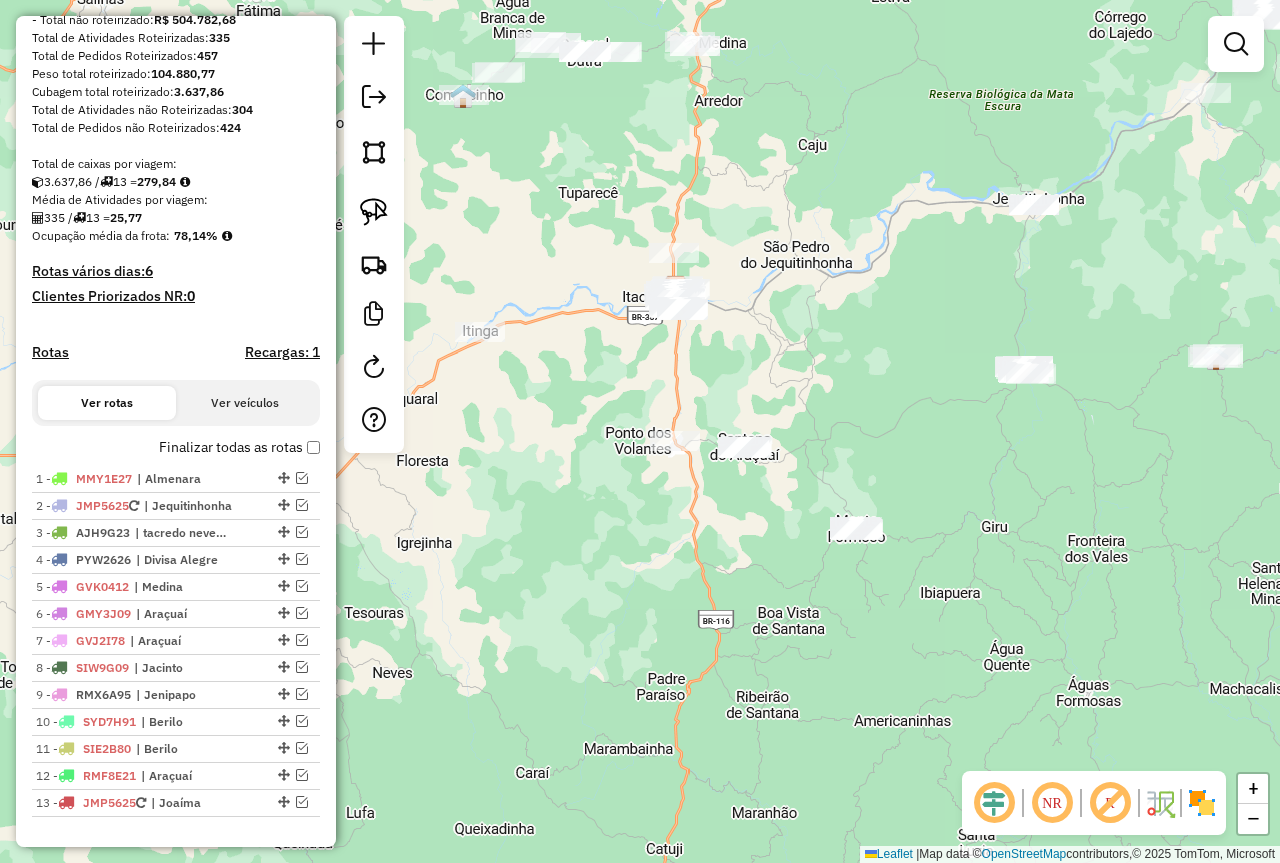scroll, scrollTop: 400, scrollLeft: 0, axis: vertical 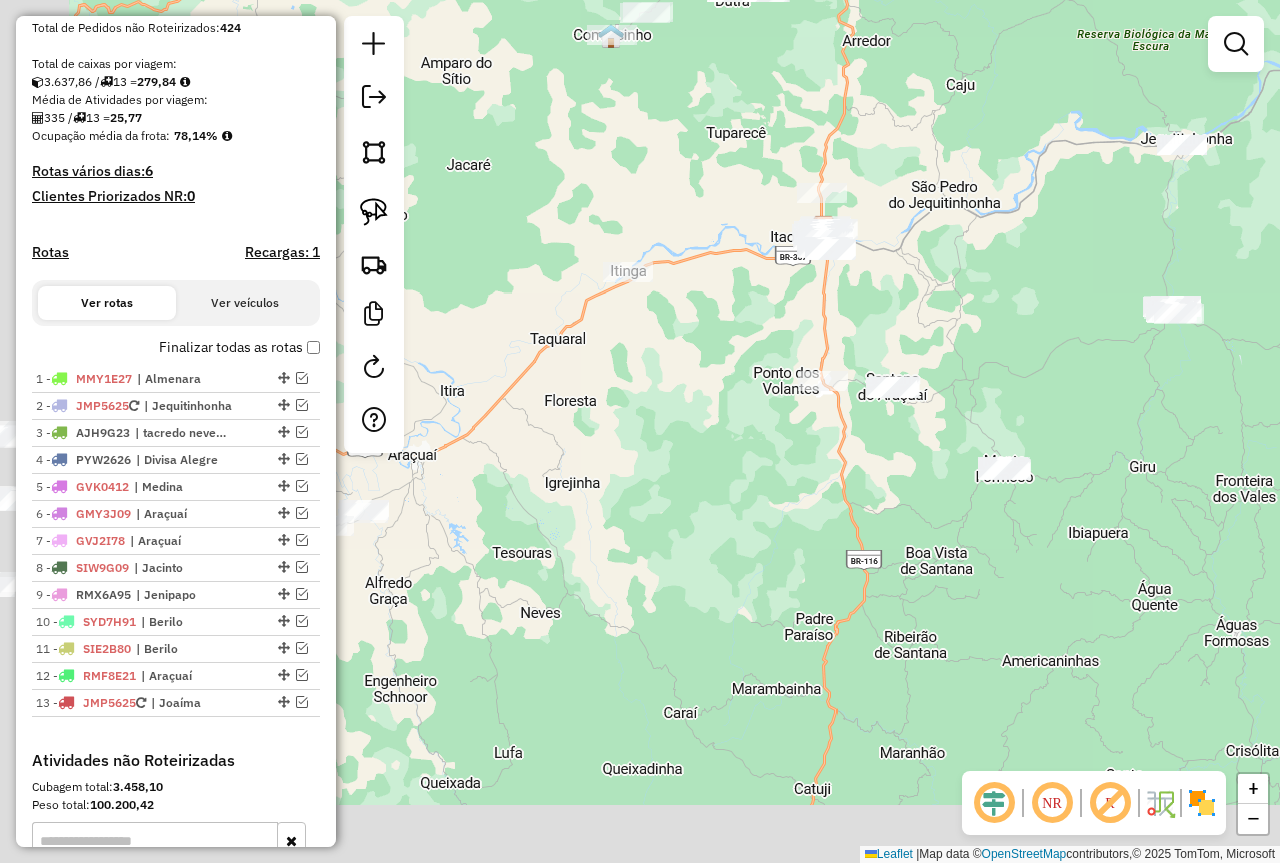 drag, startPoint x: 599, startPoint y: 633, endPoint x: 810, endPoint y: 549, distance: 227.1057 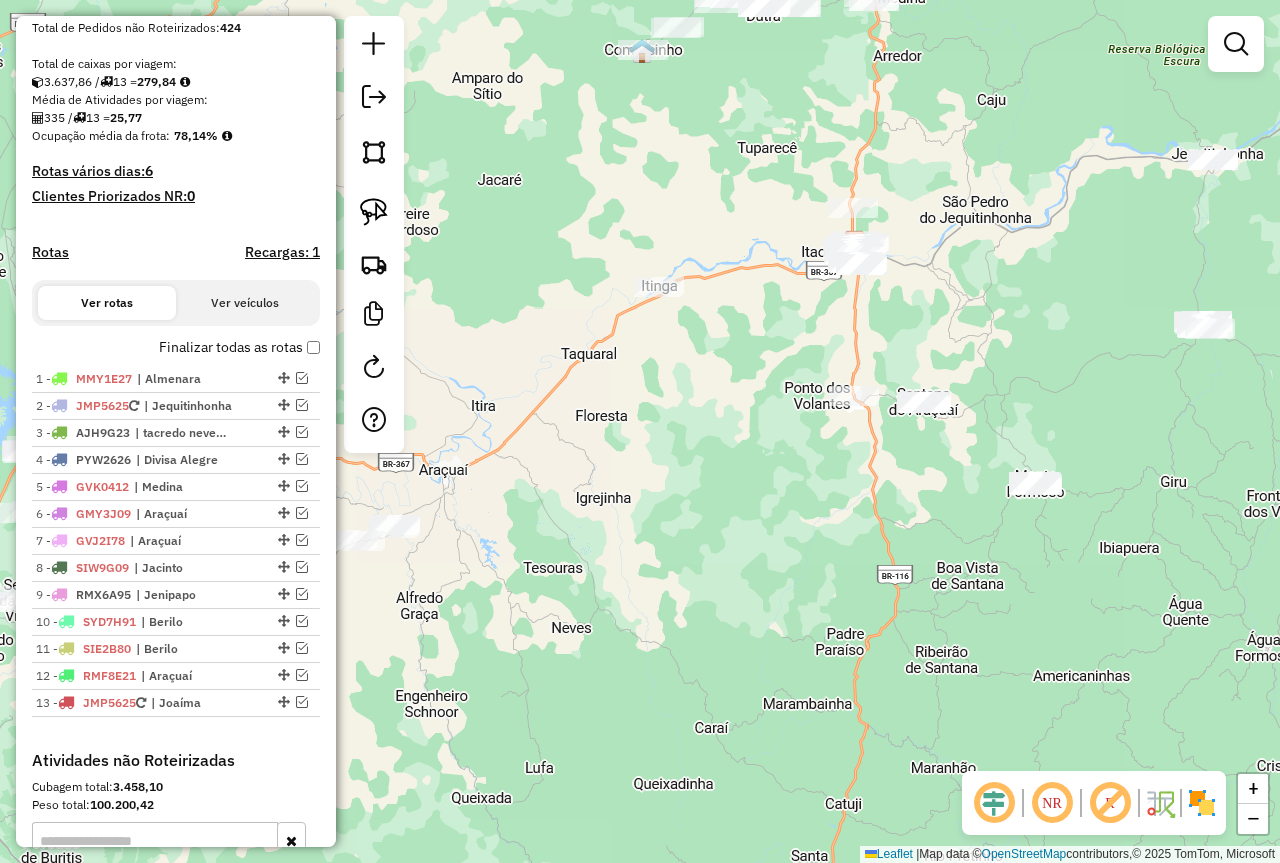 drag, startPoint x: 658, startPoint y: 497, endPoint x: 679, endPoint y: 593, distance: 98.270035 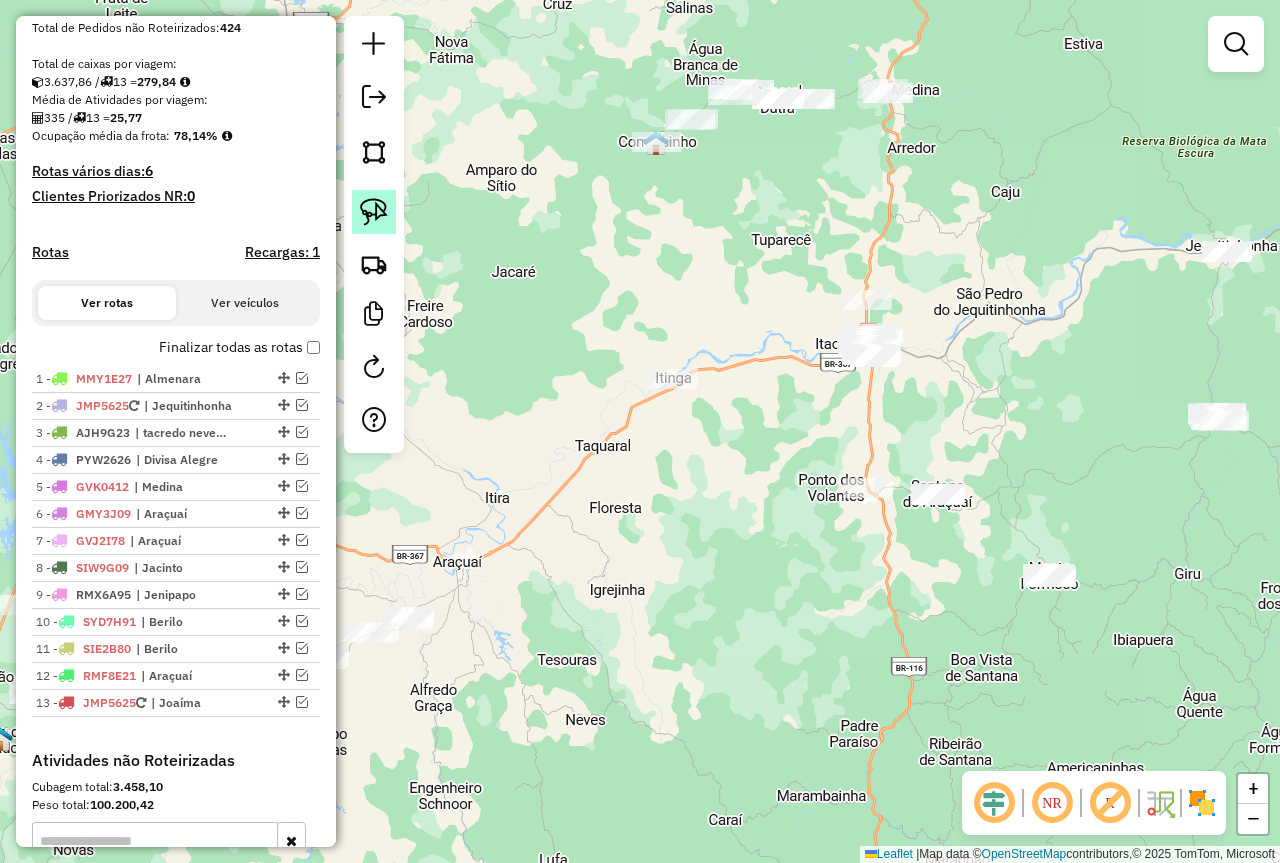 click 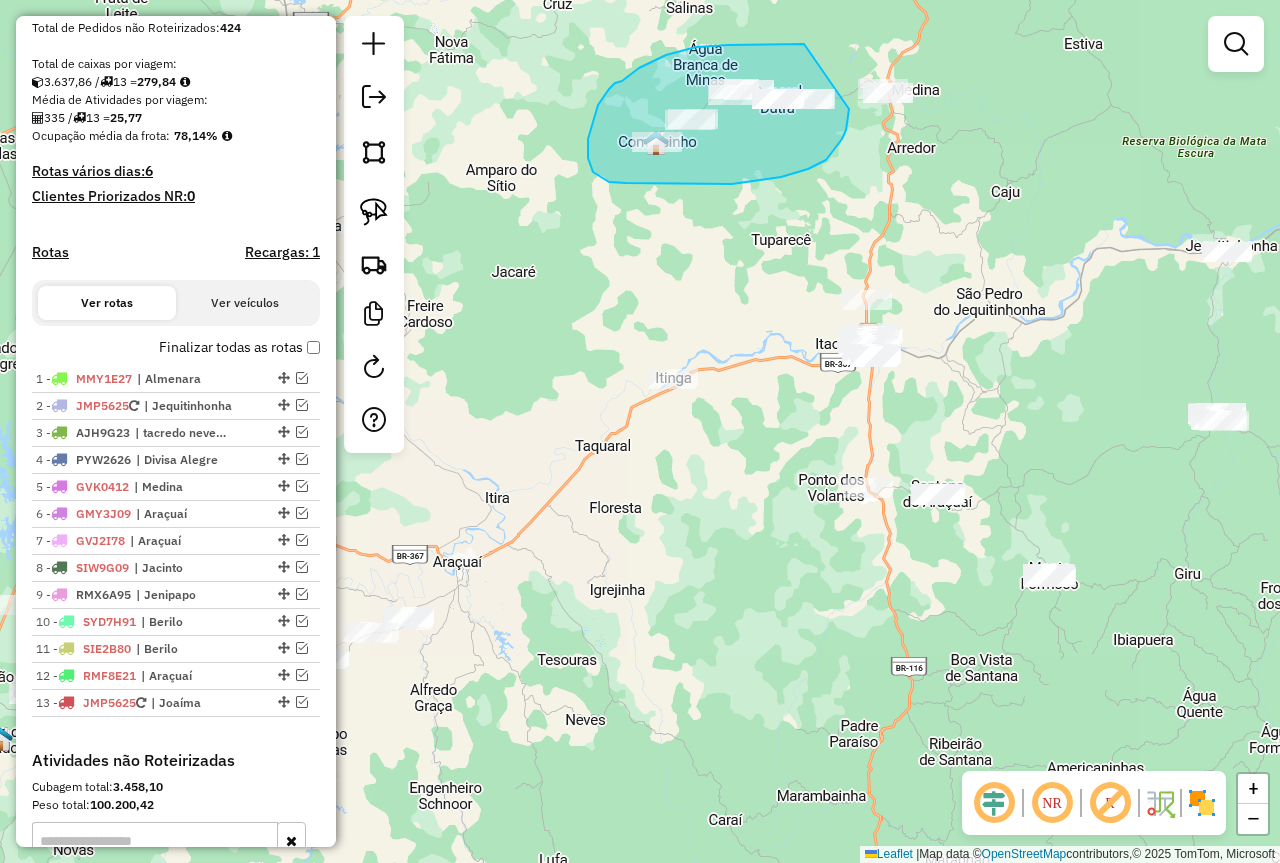 drag, startPoint x: 804, startPoint y: 44, endPoint x: 845, endPoint y: 88, distance: 60.1415 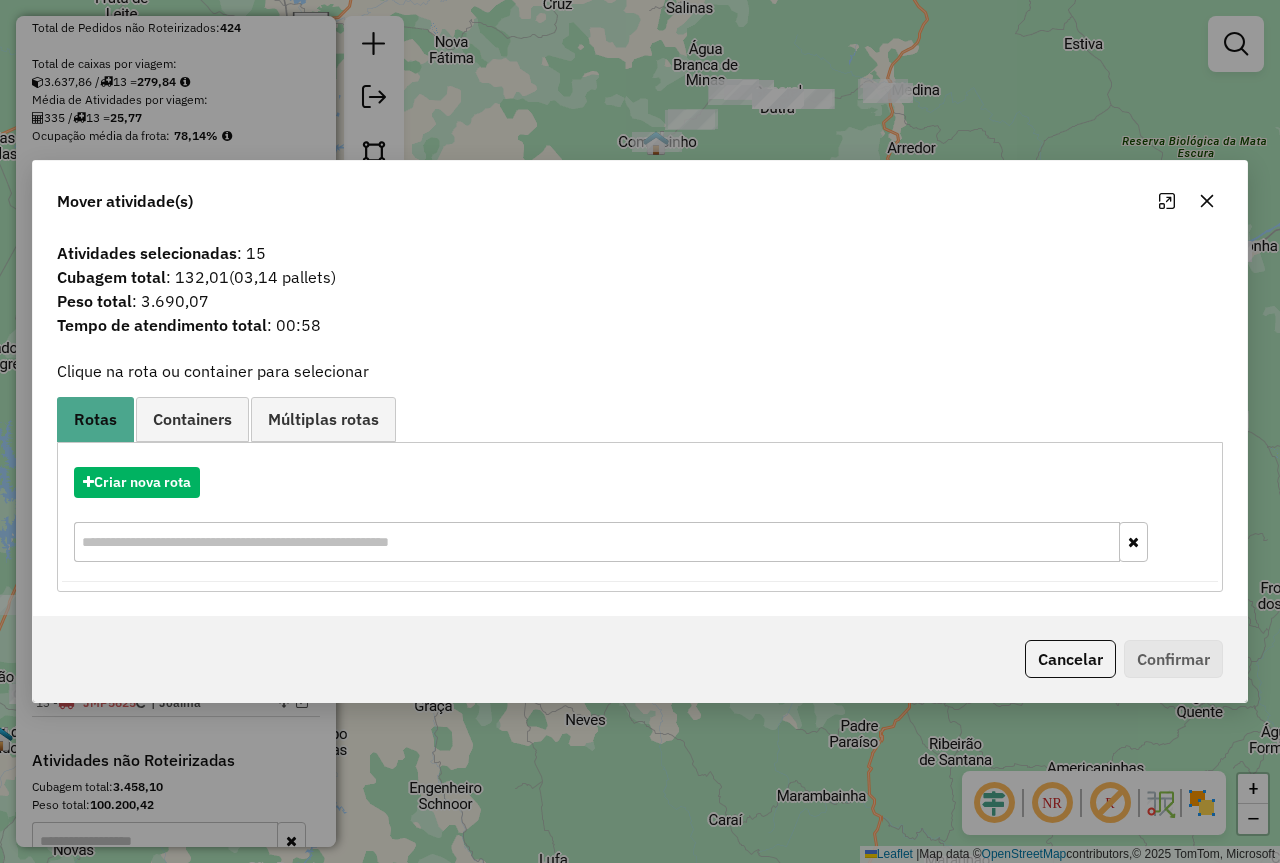 click 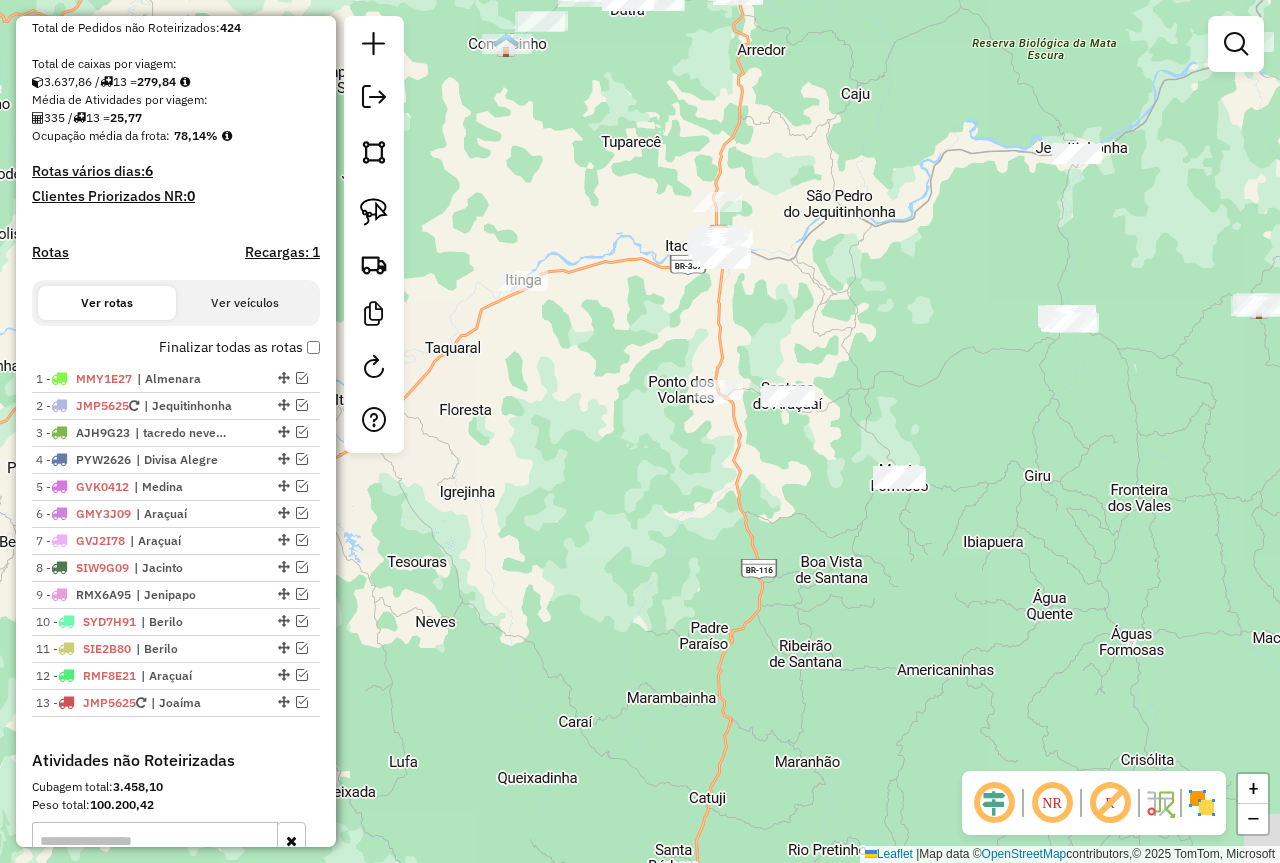 drag, startPoint x: 1053, startPoint y: 298, endPoint x: 849, endPoint y: 145, distance: 255 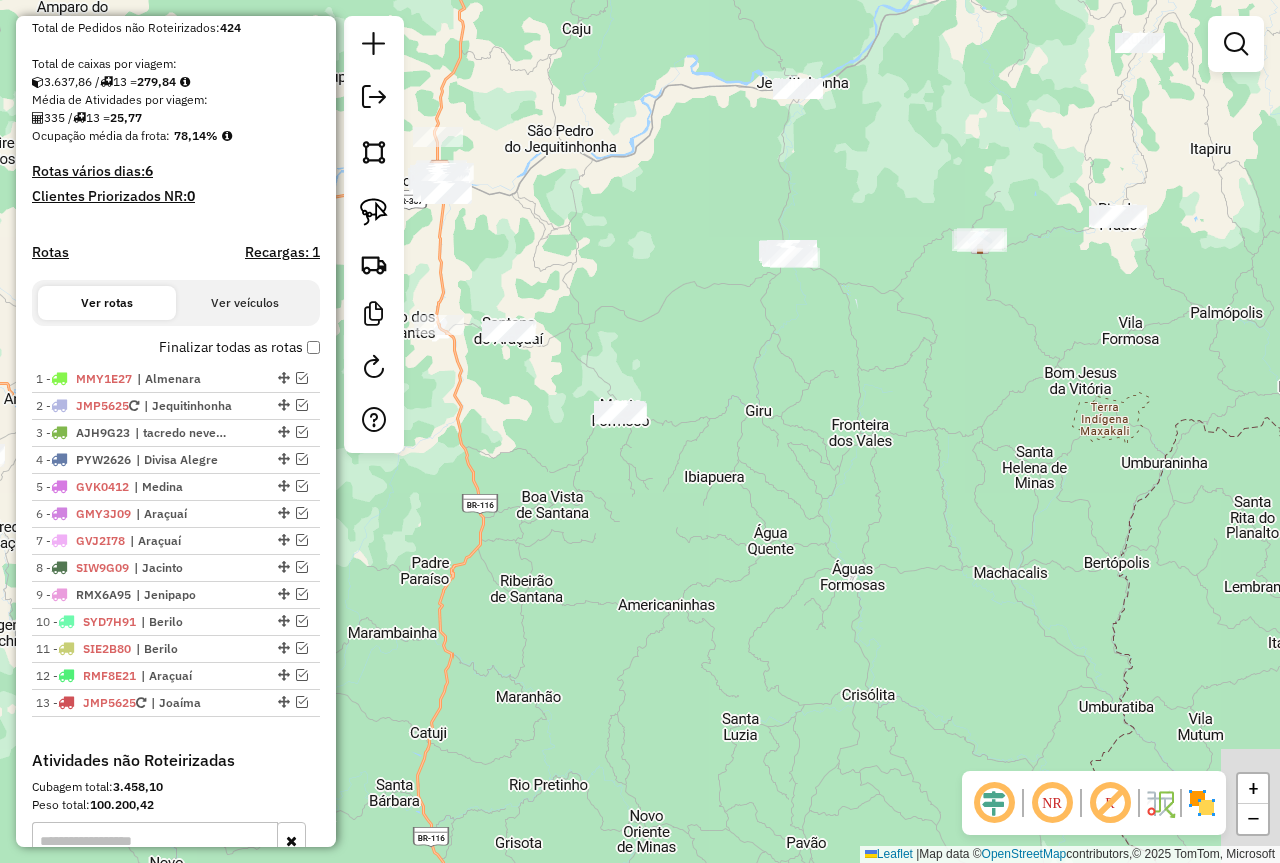 drag, startPoint x: 940, startPoint y: 396, endPoint x: 849, endPoint y: 394, distance: 91.02197 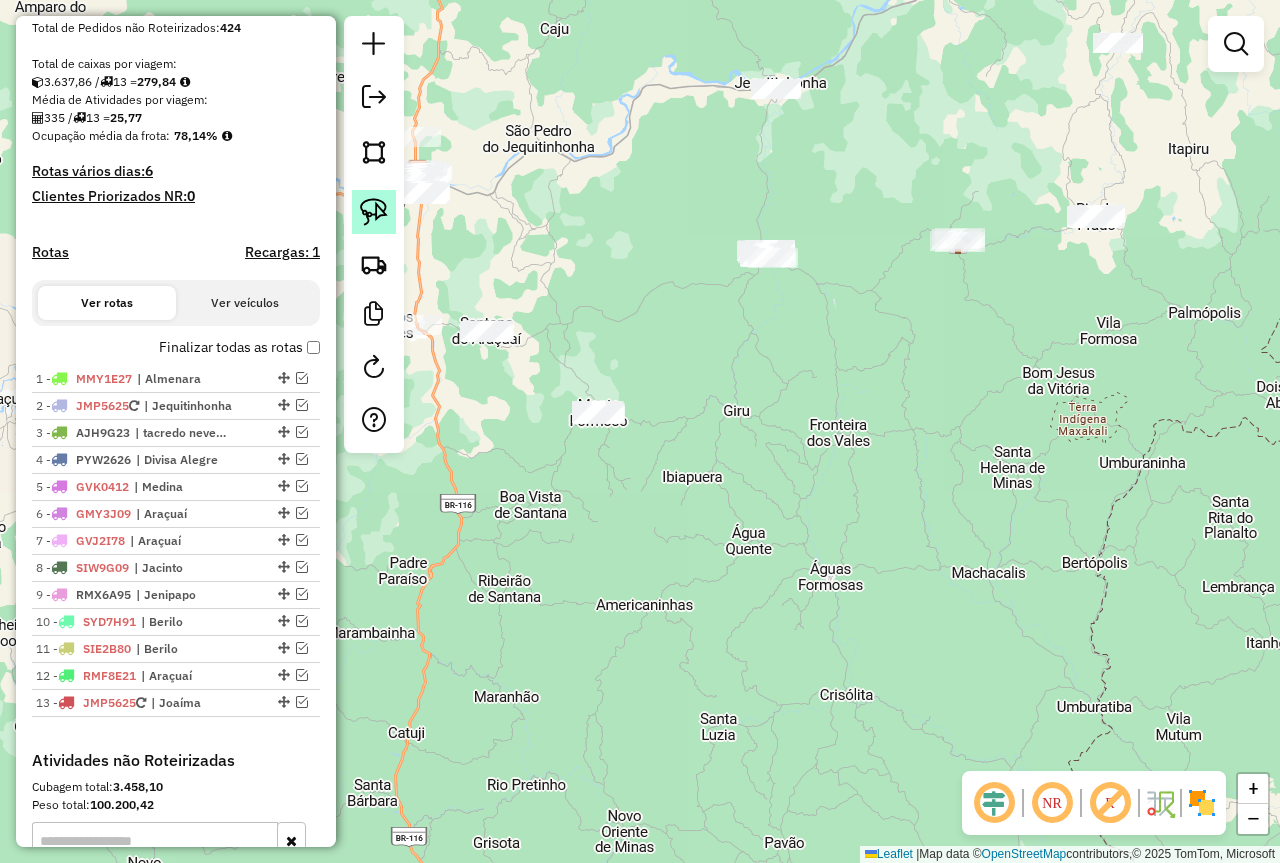 click 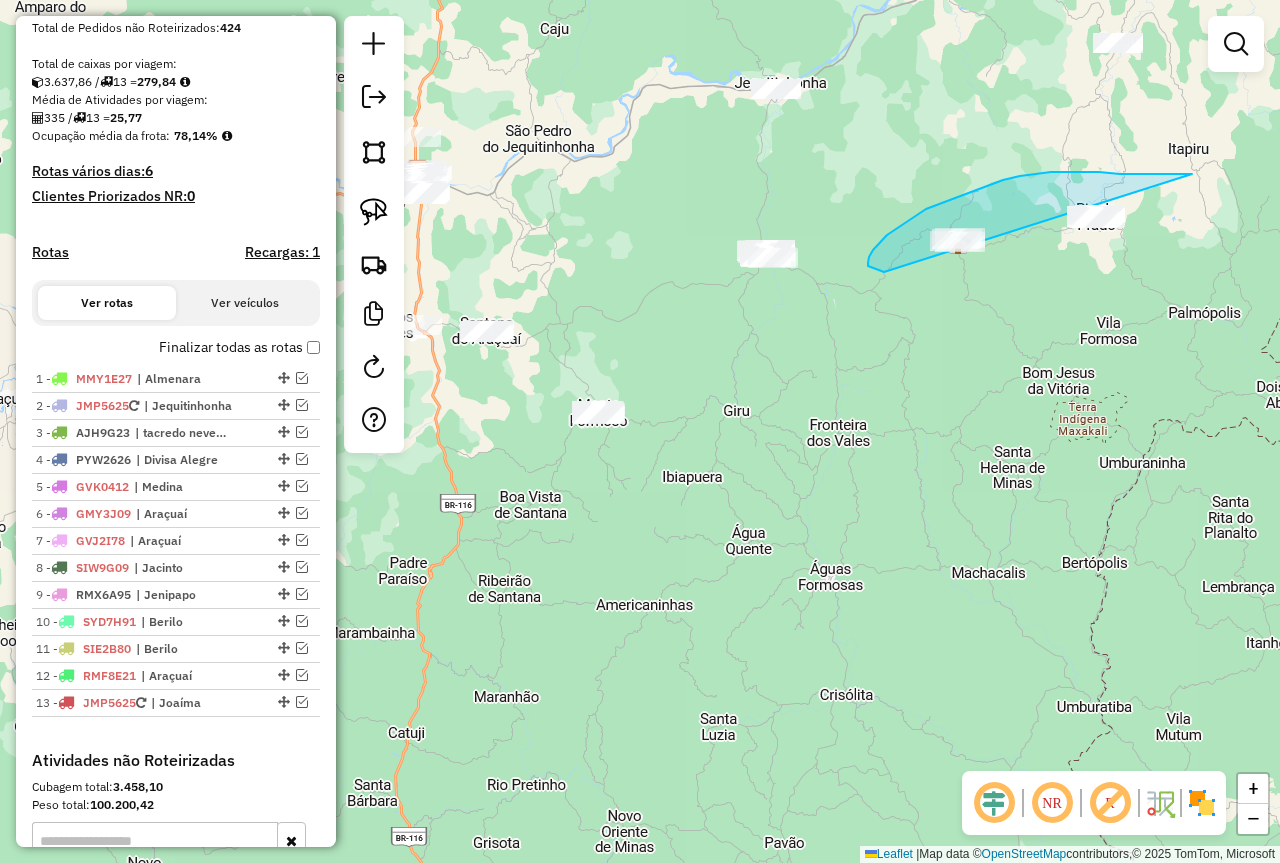 drag, startPoint x: 1081, startPoint y: 172, endPoint x: 1101, endPoint y: 262, distance: 92.19544 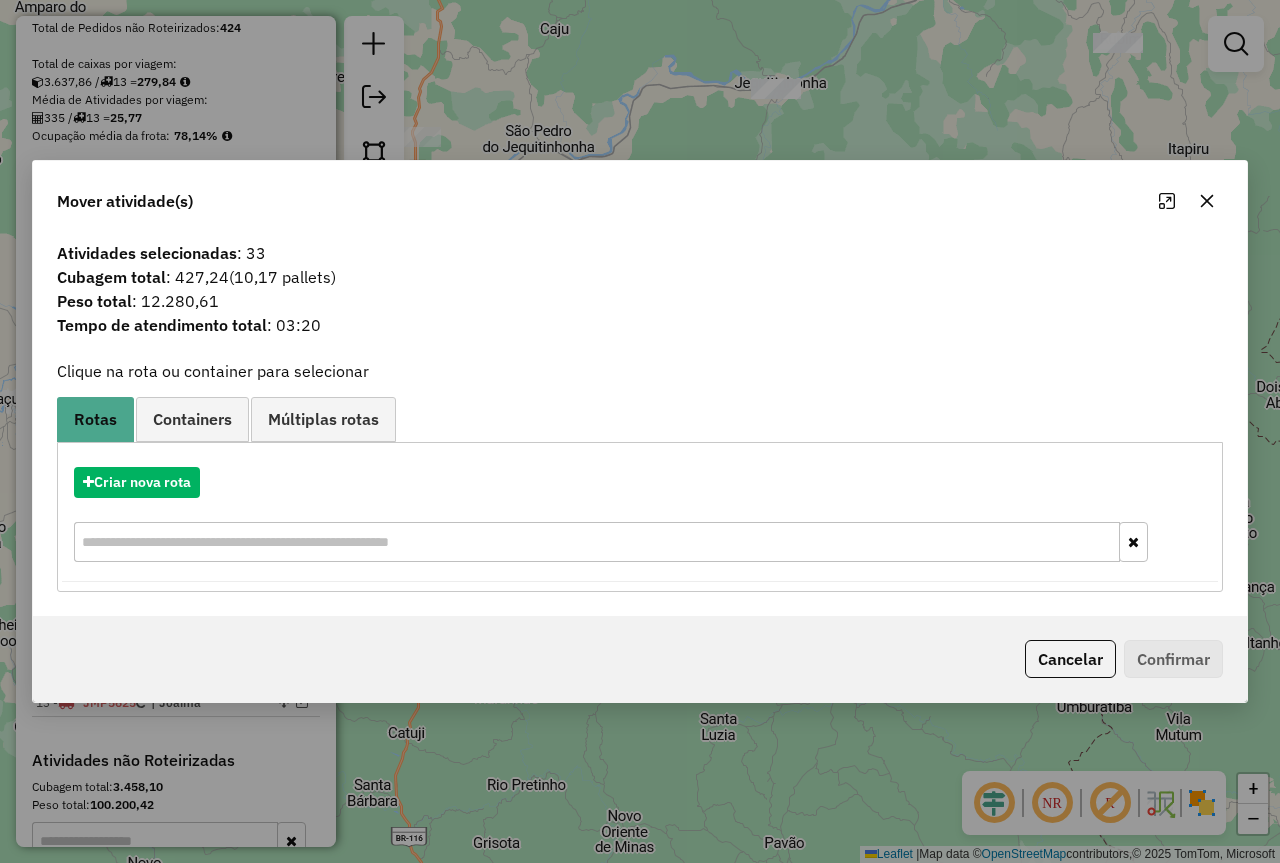 click 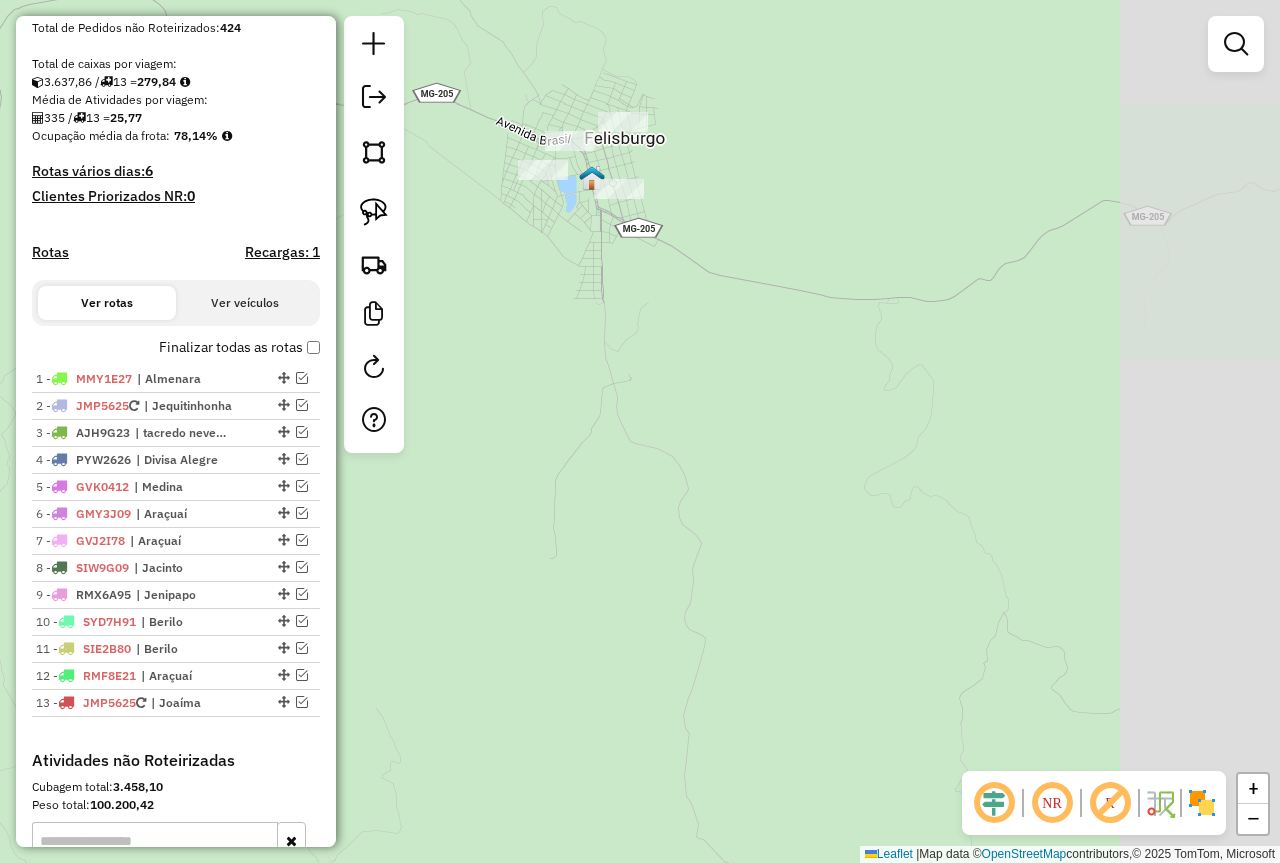 drag, startPoint x: 1036, startPoint y: 381, endPoint x: 670, endPoint y: 312, distance: 372.44733 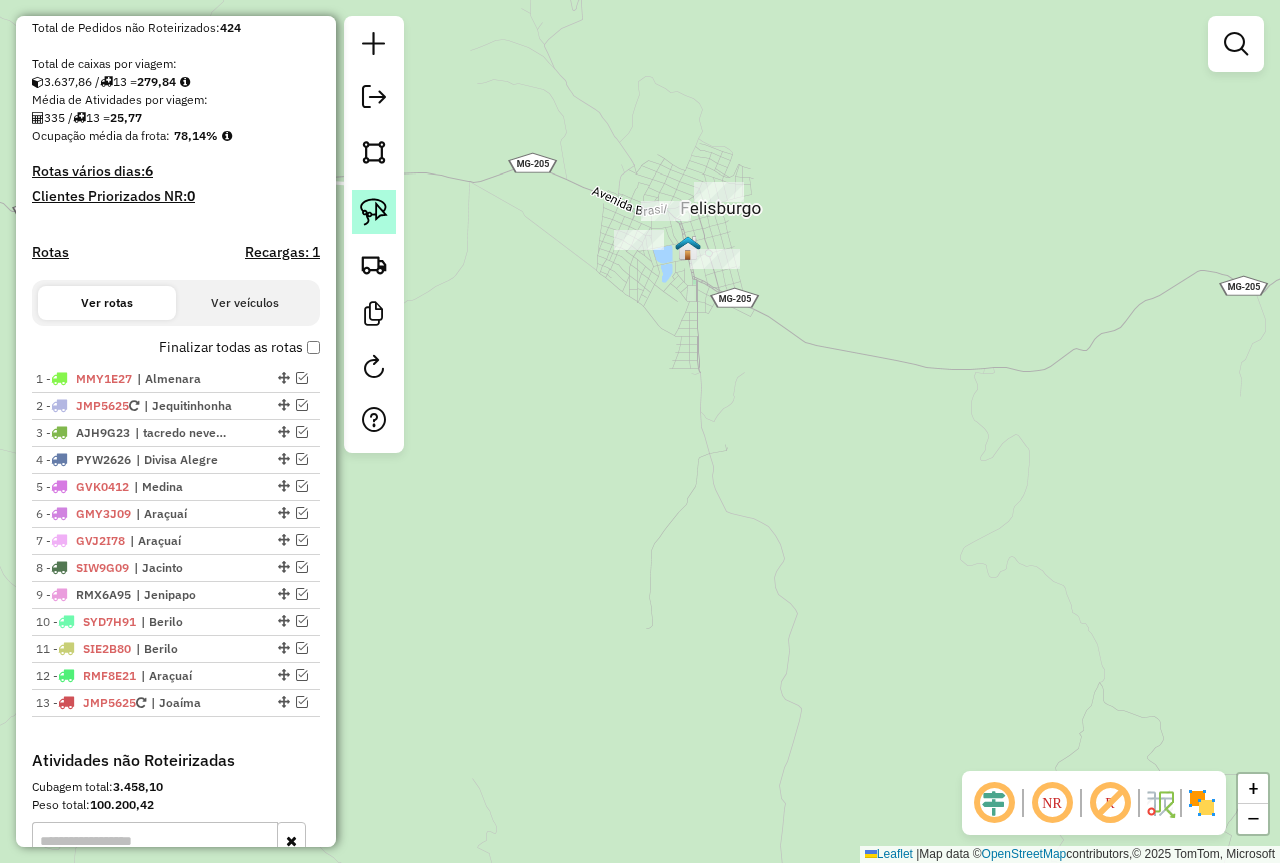 click 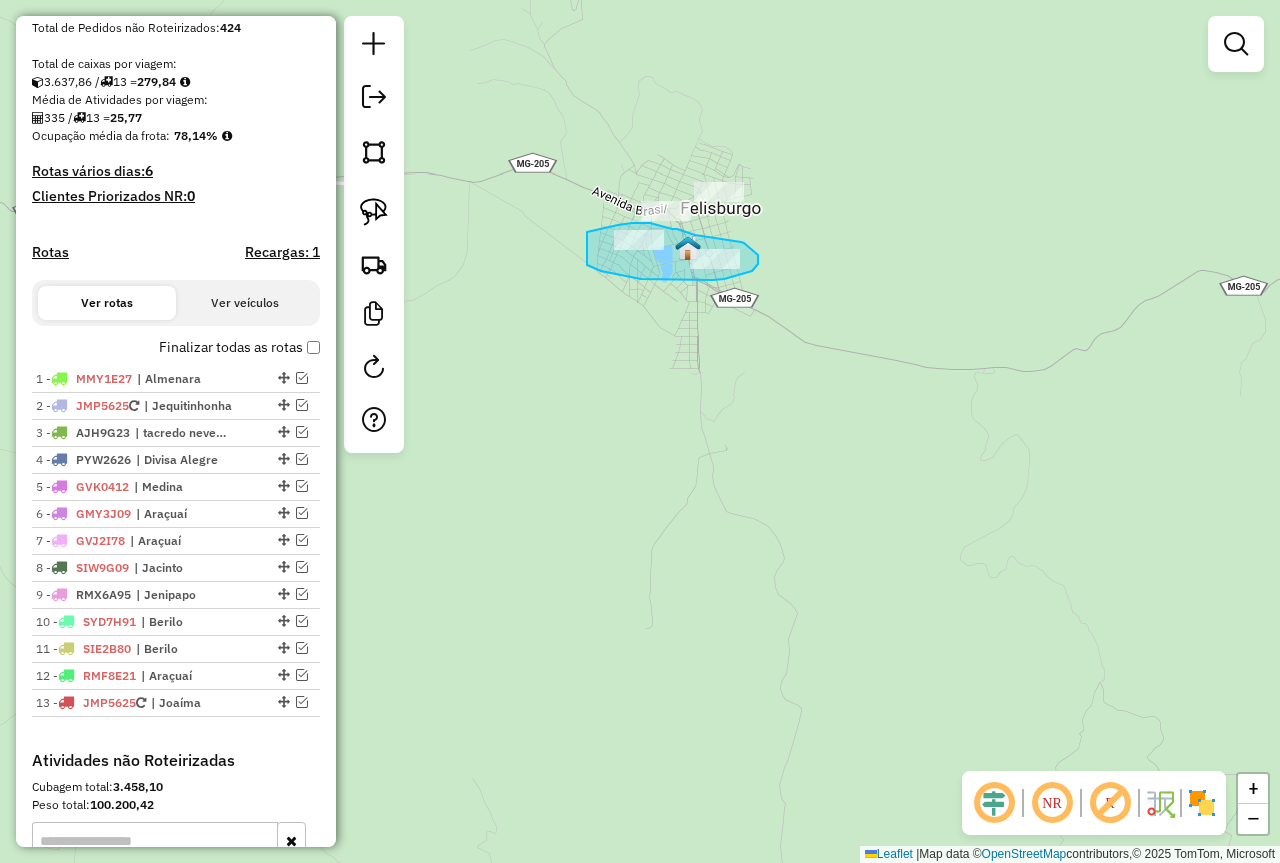 drag, startPoint x: 587, startPoint y: 232, endPoint x: 587, endPoint y: 265, distance: 33 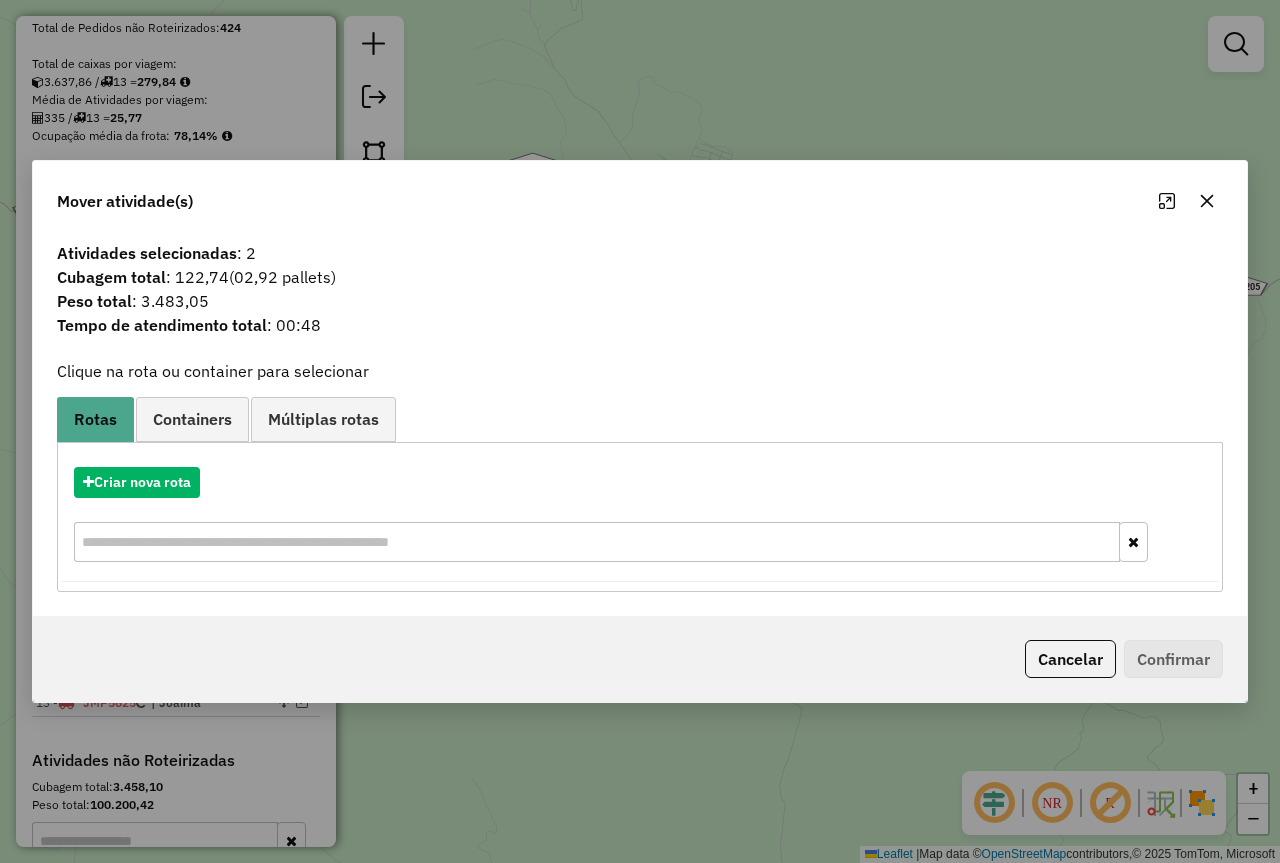 click 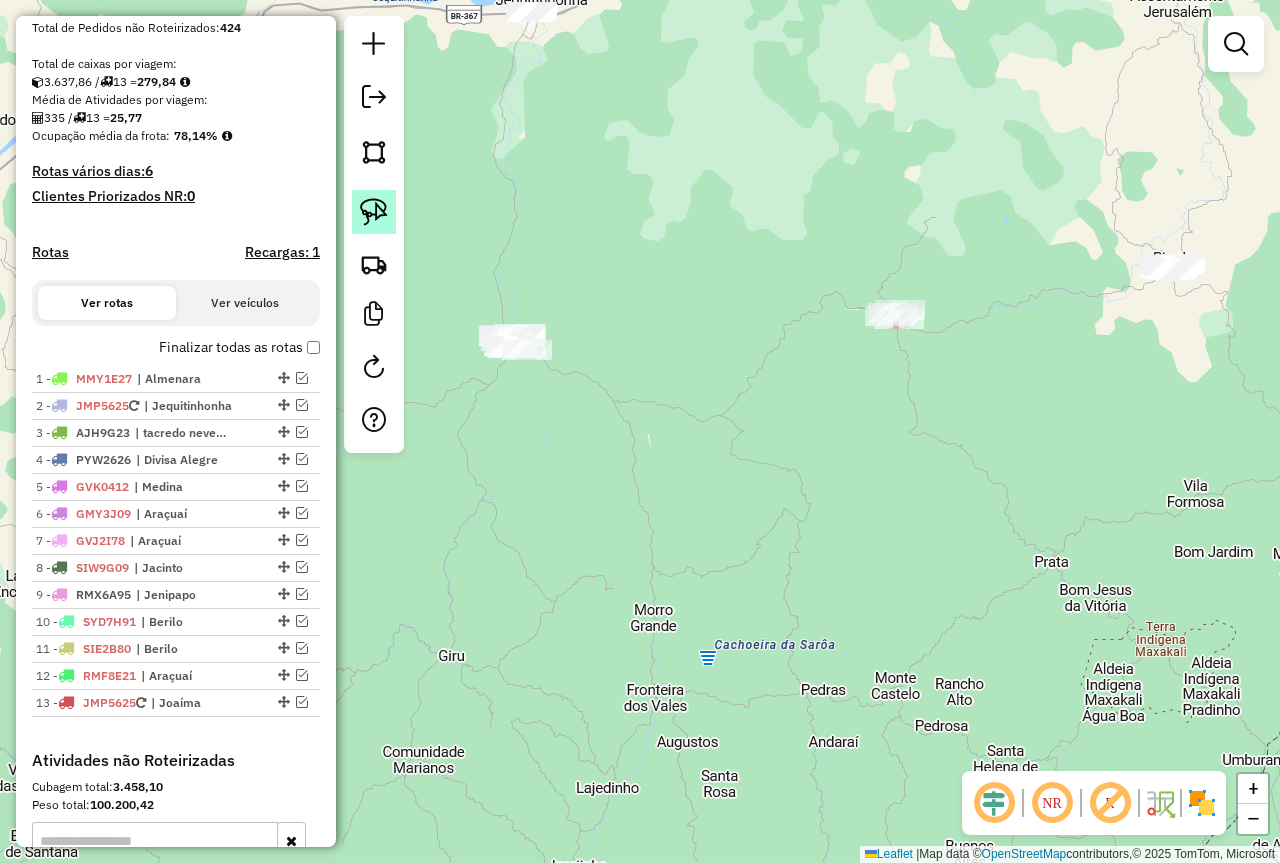 click 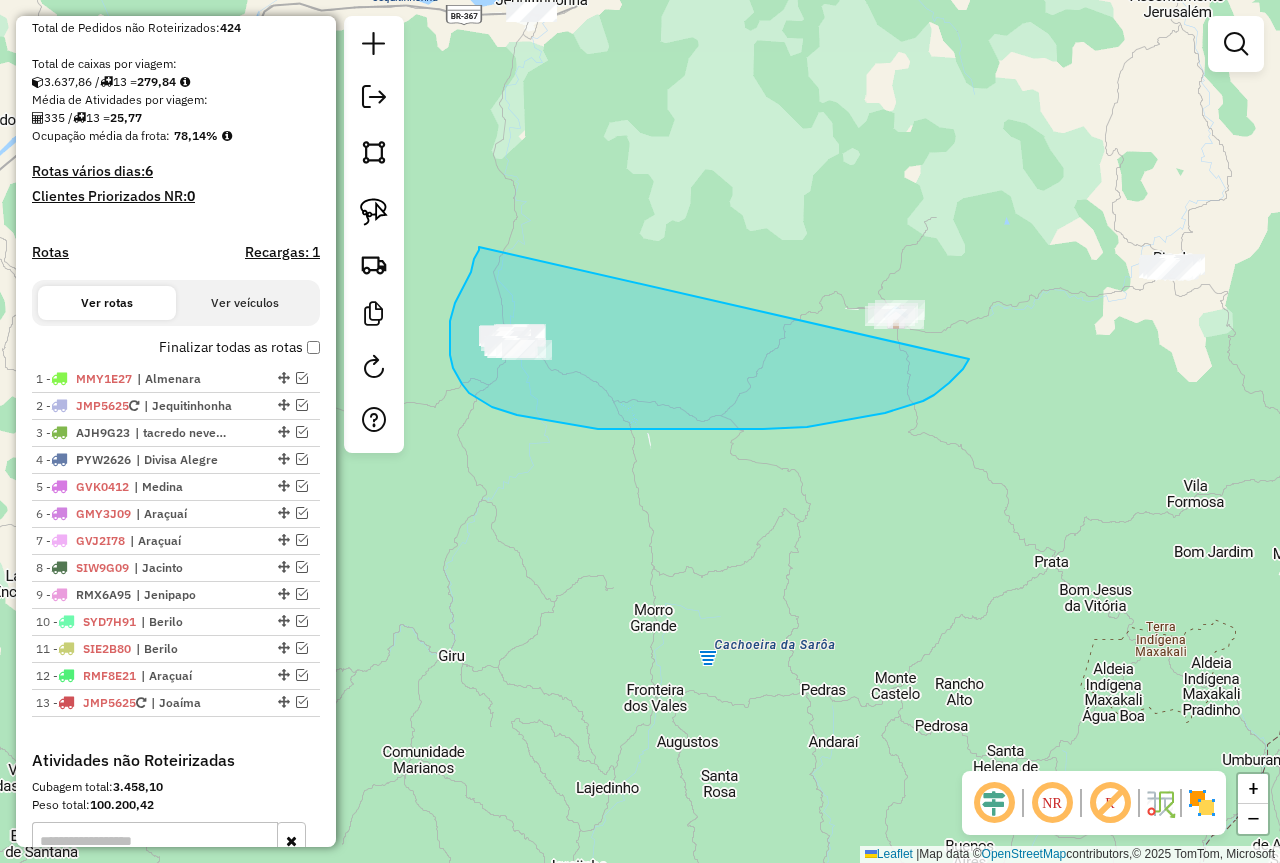 drag, startPoint x: 476, startPoint y: 255, endPoint x: 958, endPoint y: 250, distance: 482.02594 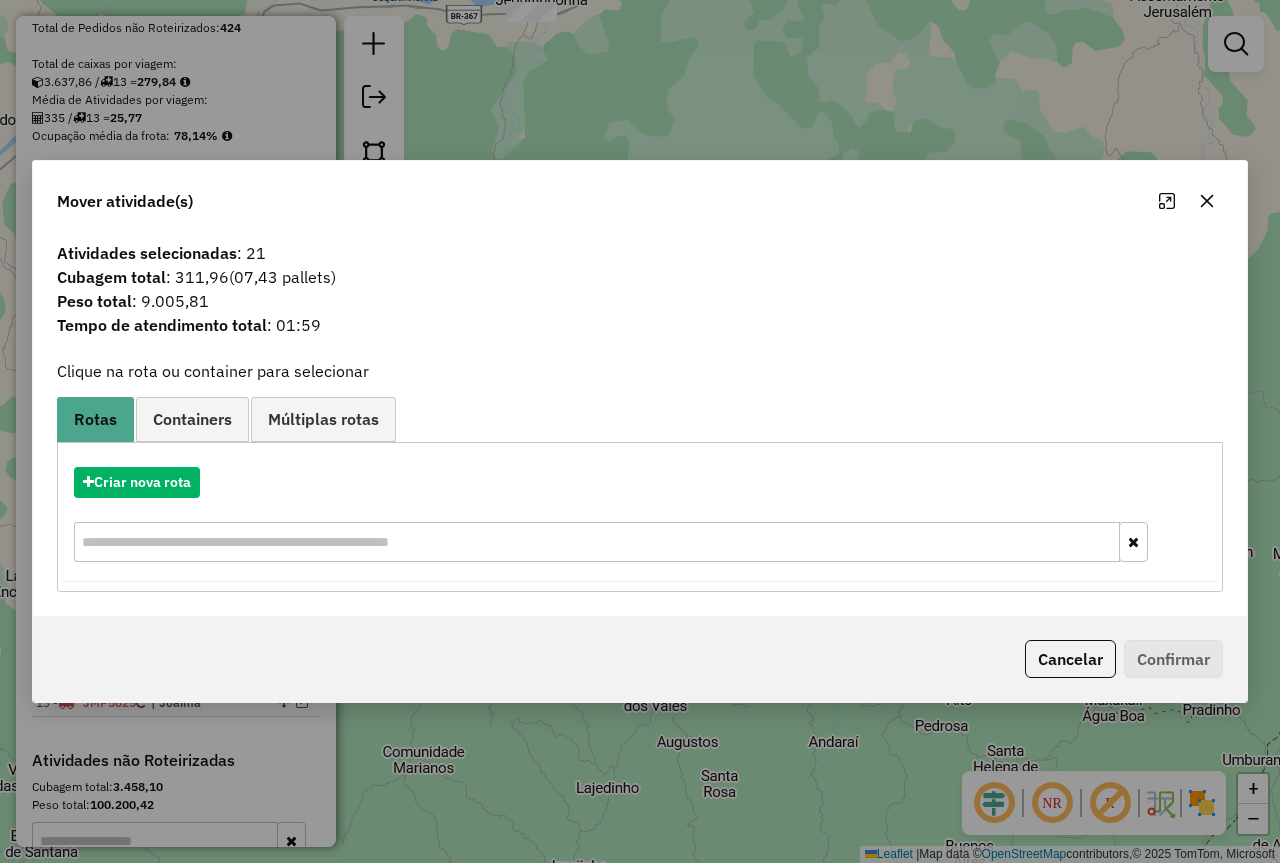 click 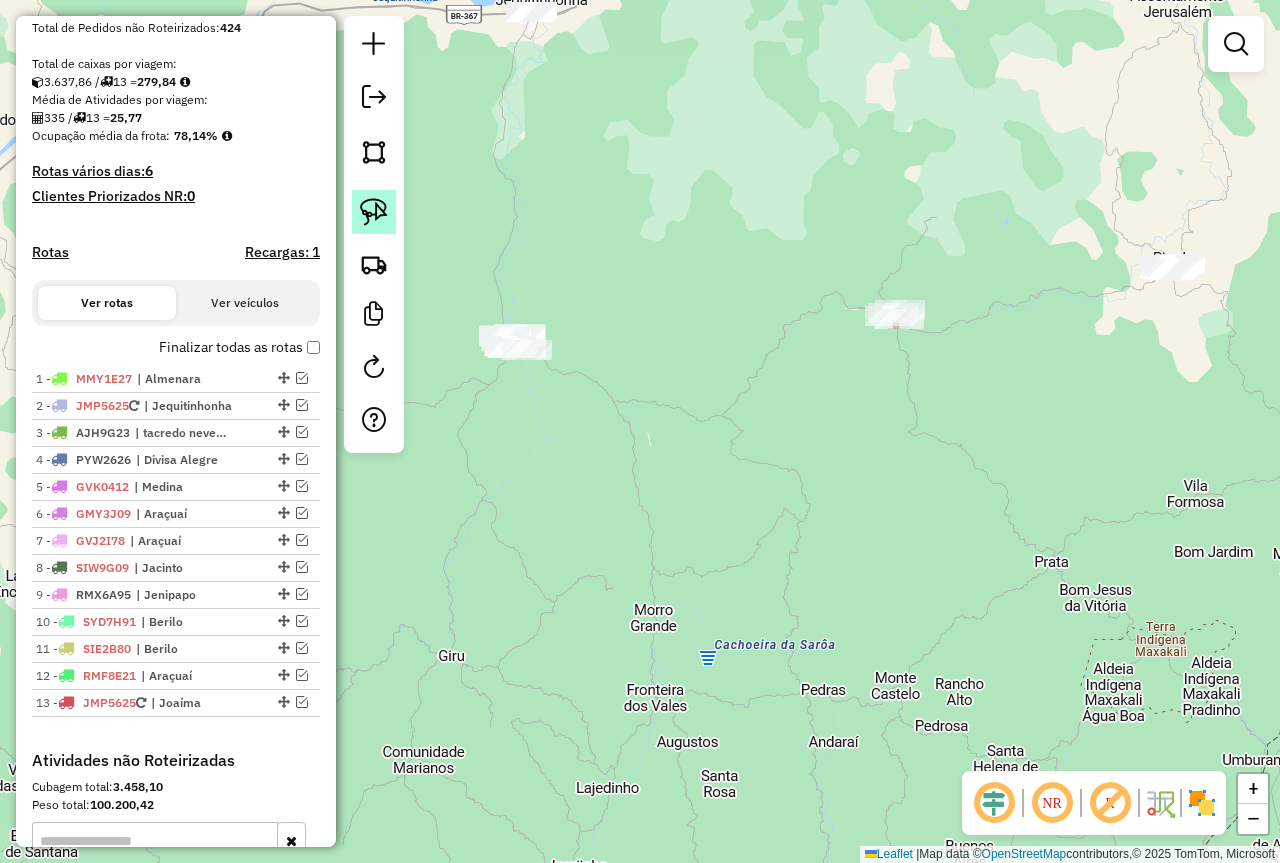click 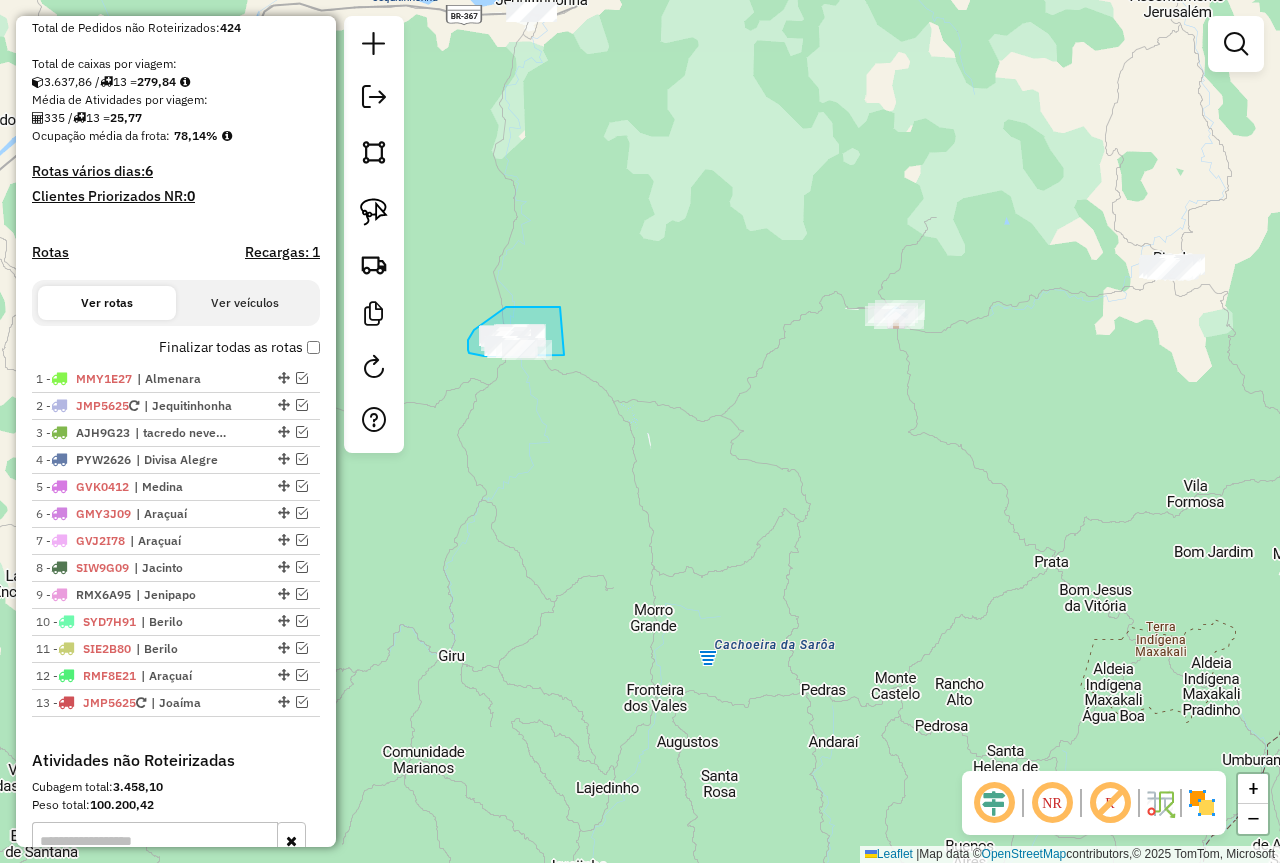 drag, startPoint x: 560, startPoint y: 307, endPoint x: 597, endPoint y: 344, distance: 52.3259 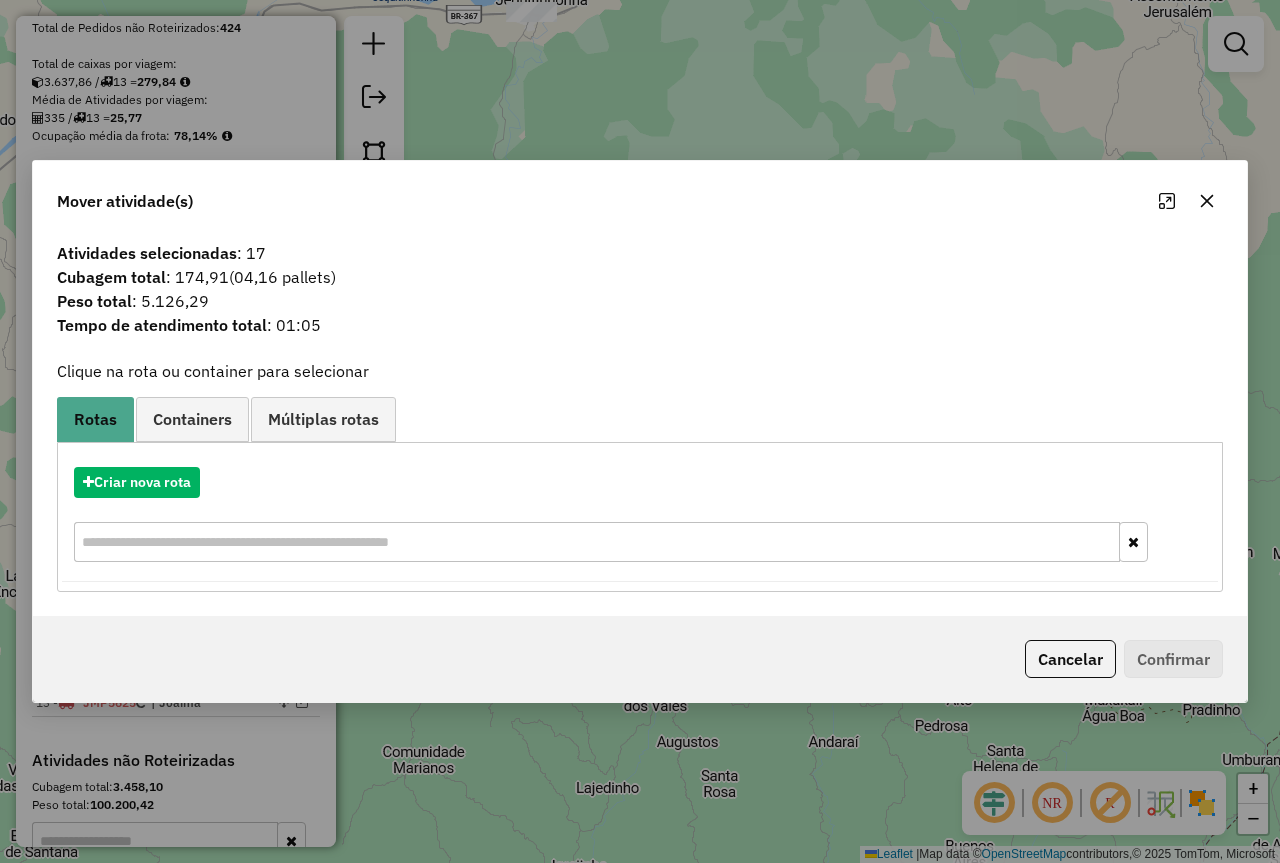 click 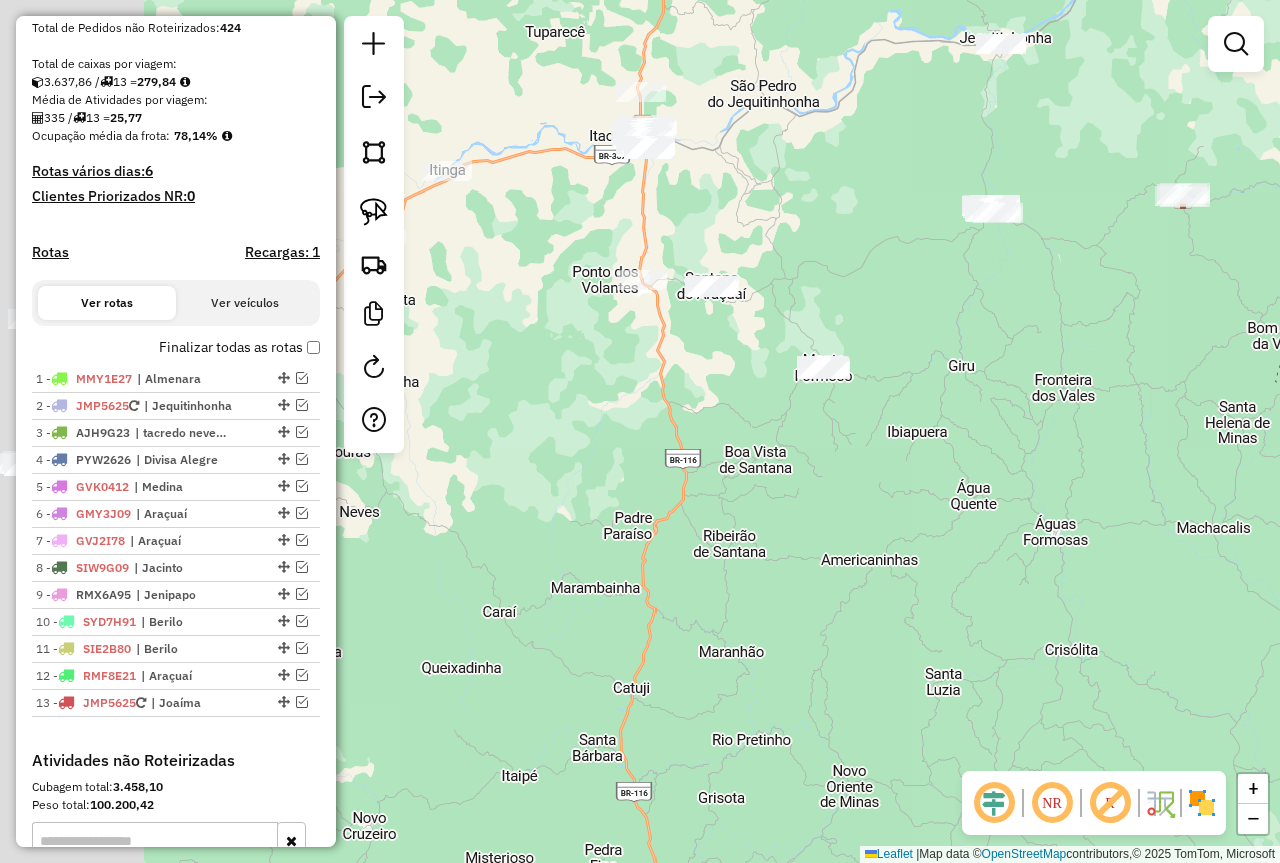 drag, startPoint x: 779, startPoint y: 389, endPoint x: 1091, endPoint y: 341, distance: 315.67072 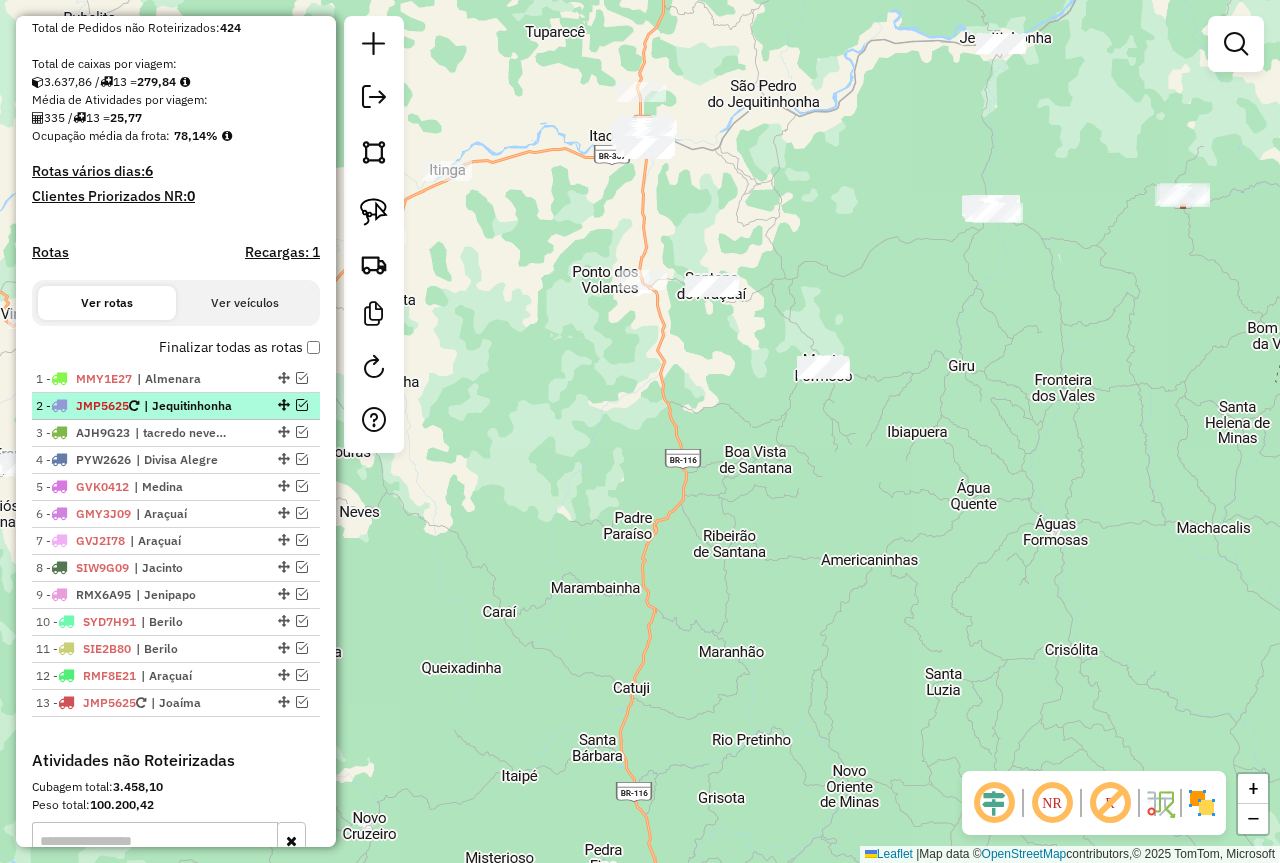 click at bounding box center [302, 405] 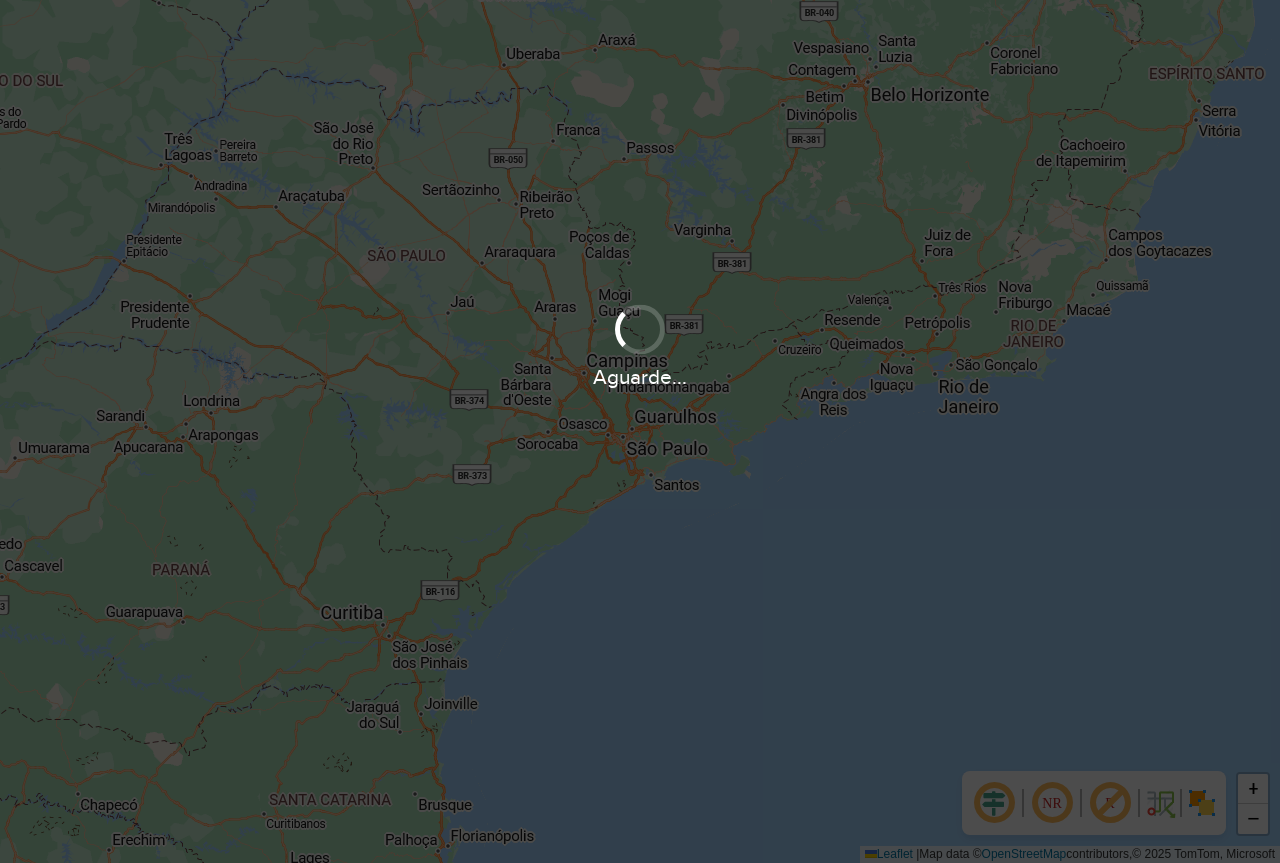 scroll, scrollTop: 0, scrollLeft: 0, axis: both 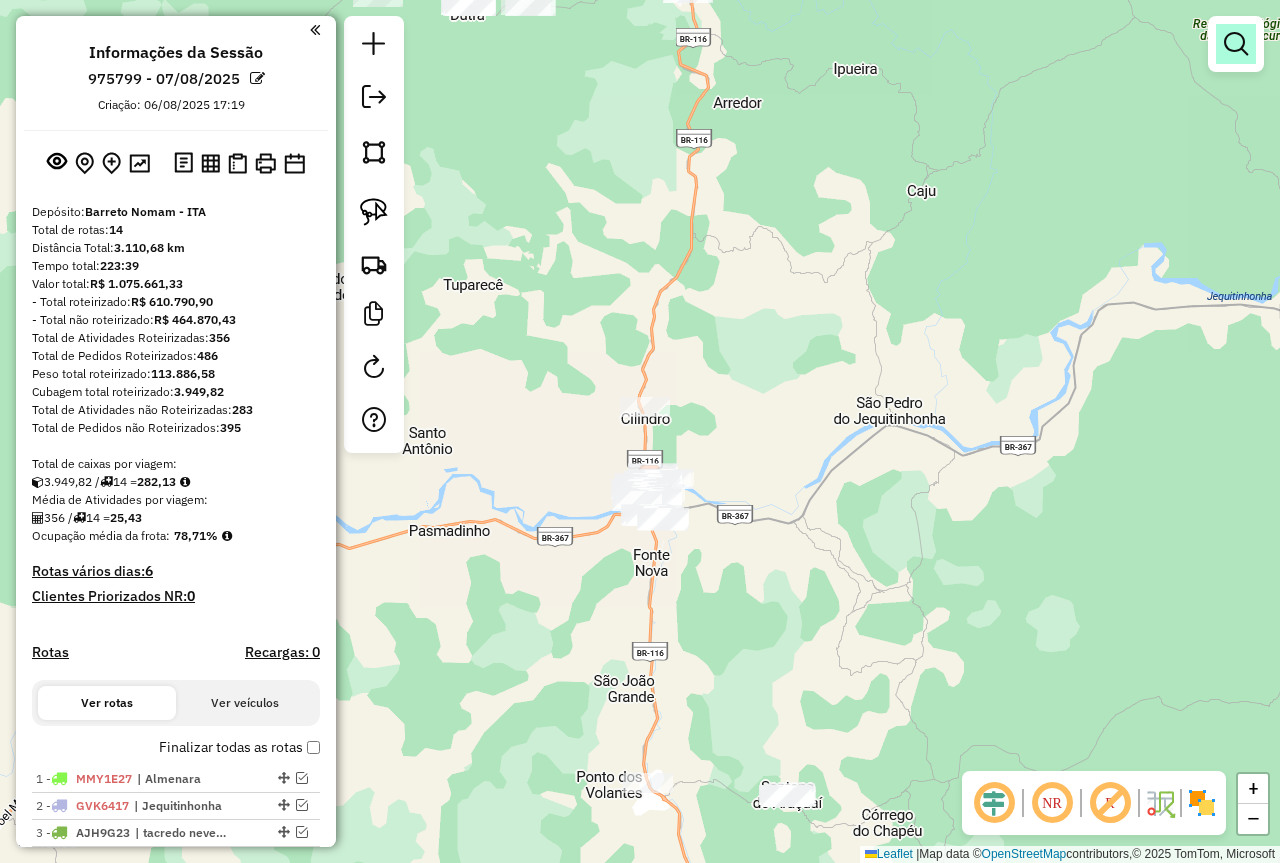 click at bounding box center (1236, 44) 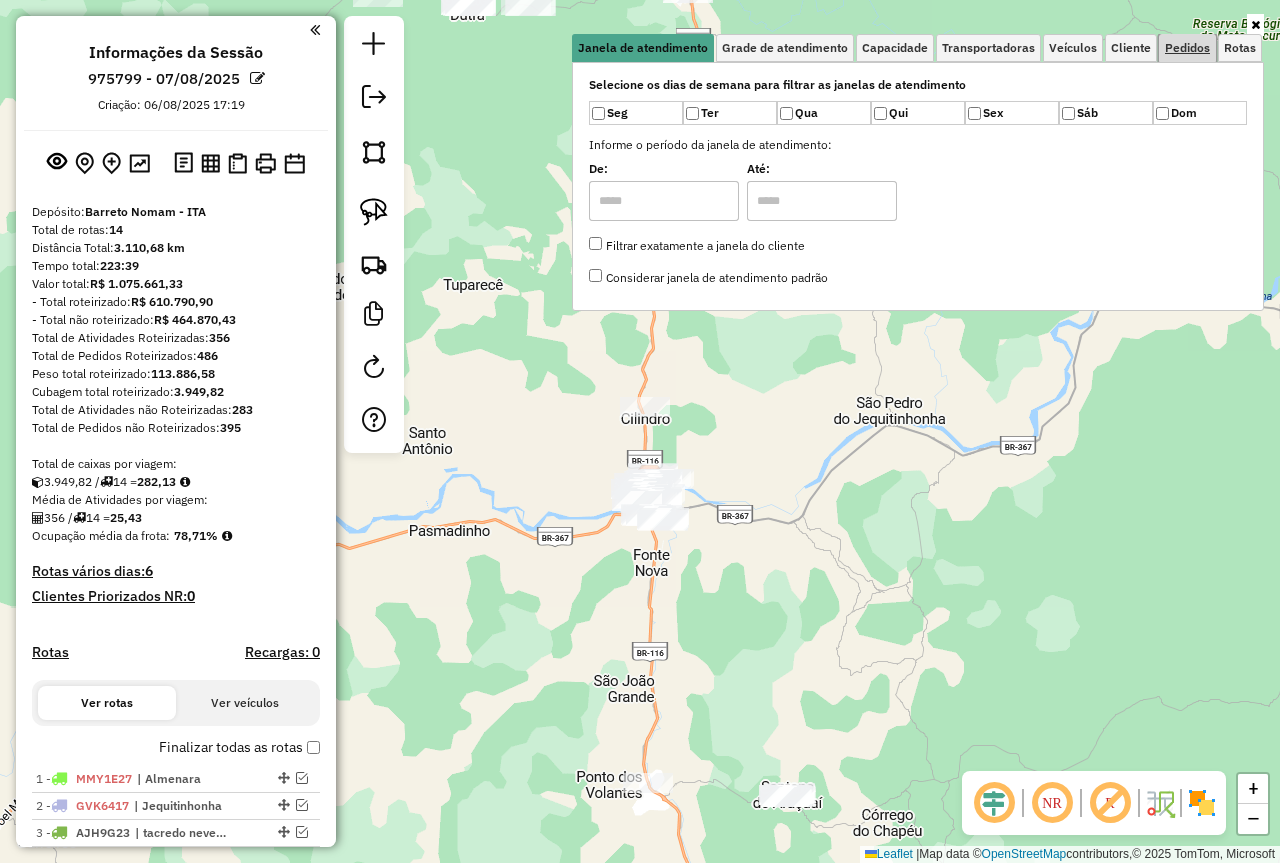 click on "Pedidos" at bounding box center [1187, 48] 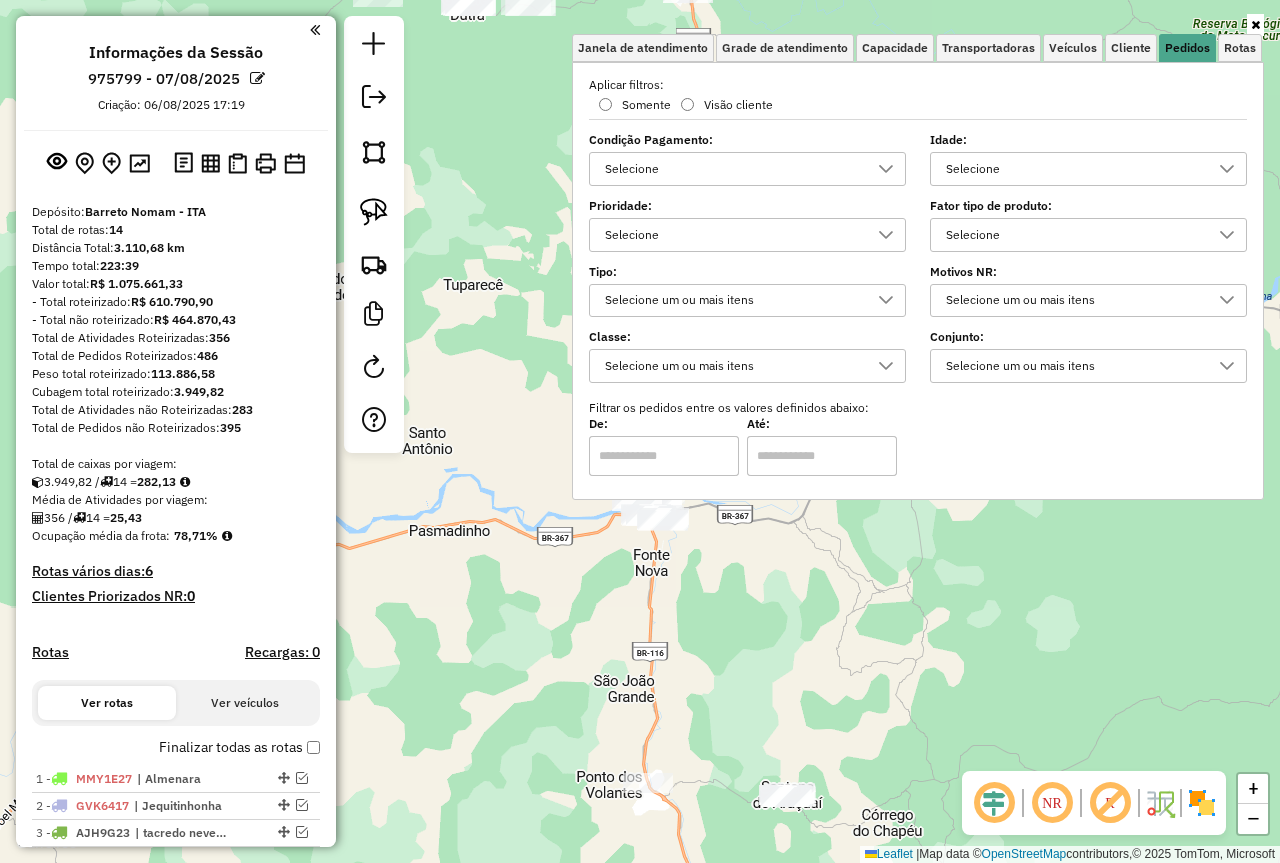 click on "Selecione" at bounding box center [732, 169] 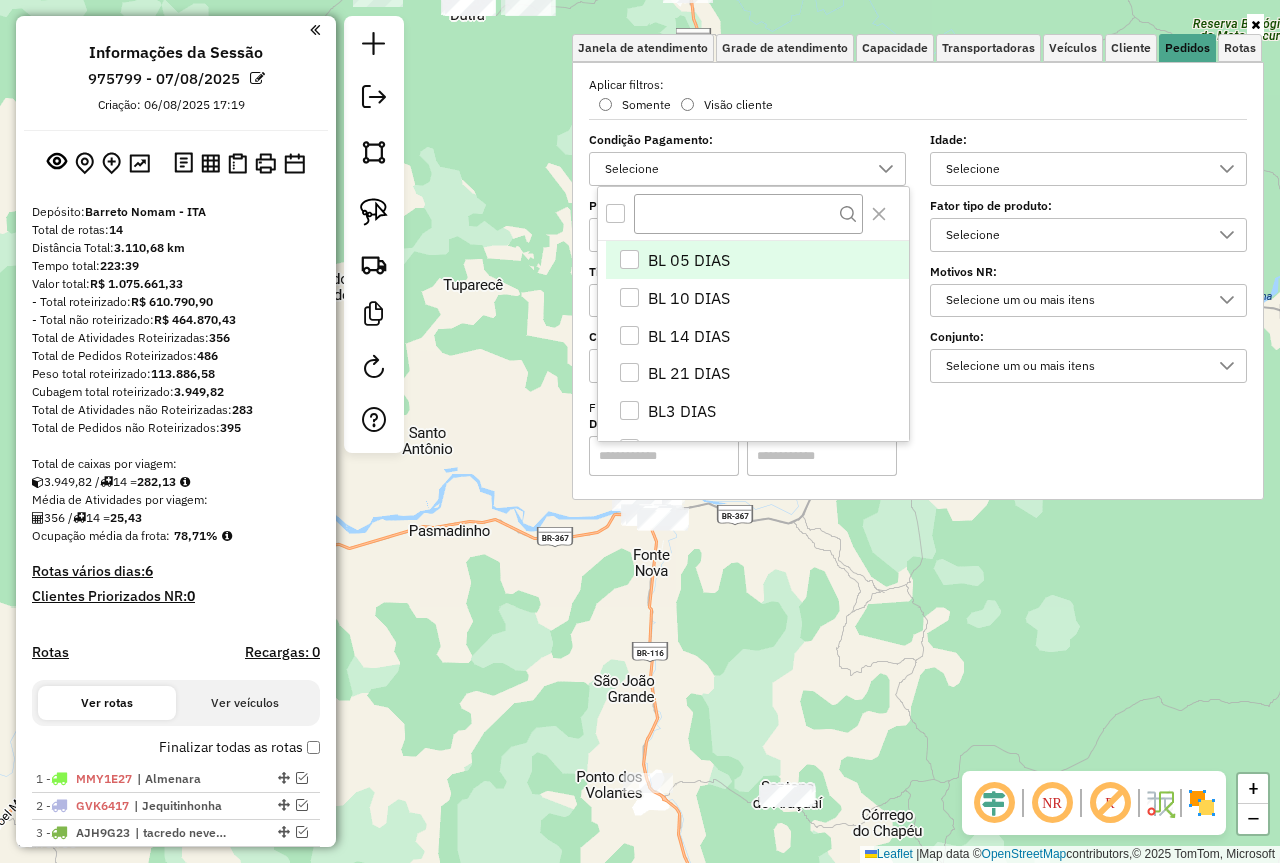 scroll, scrollTop: 12, scrollLeft: 69, axis: both 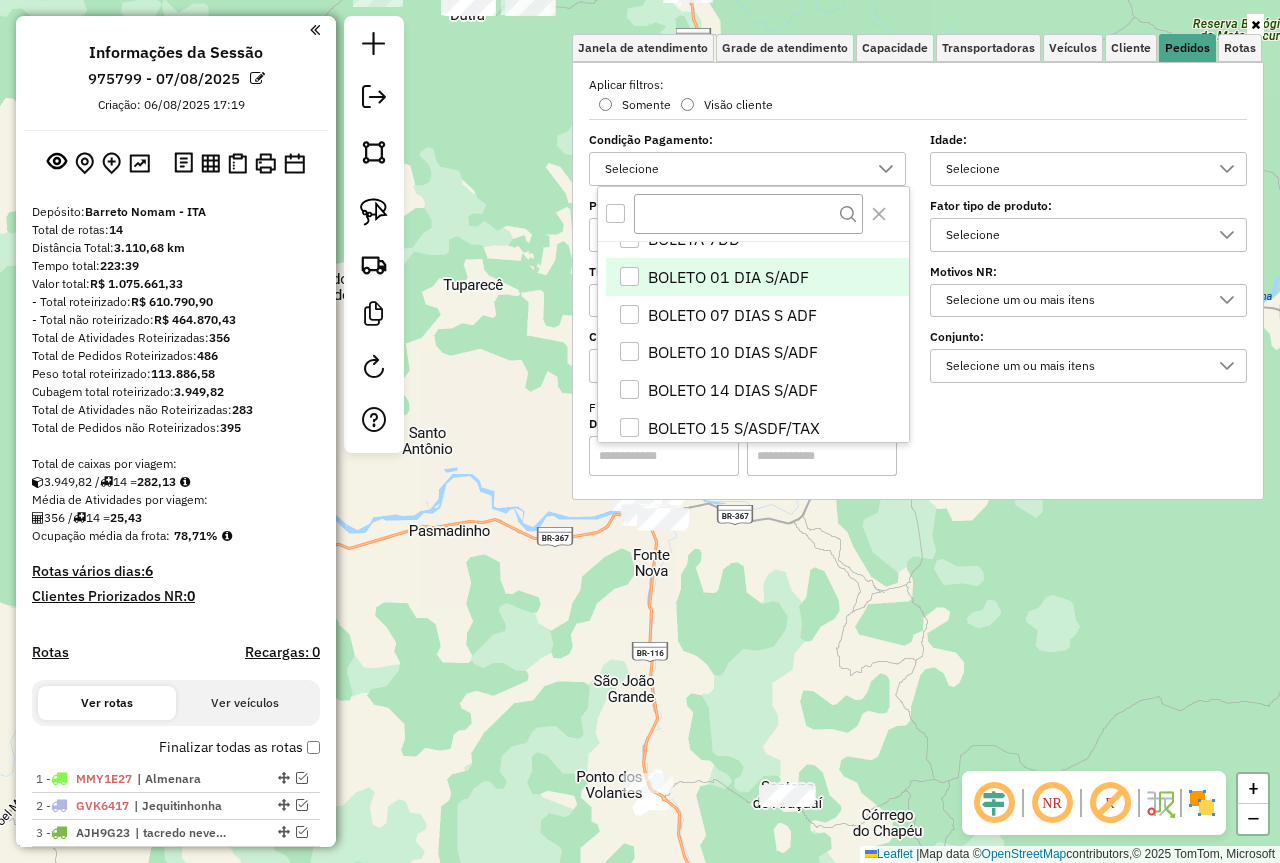 click on "BOLETO 01 DIA S/ADF" at bounding box center [728, 277] 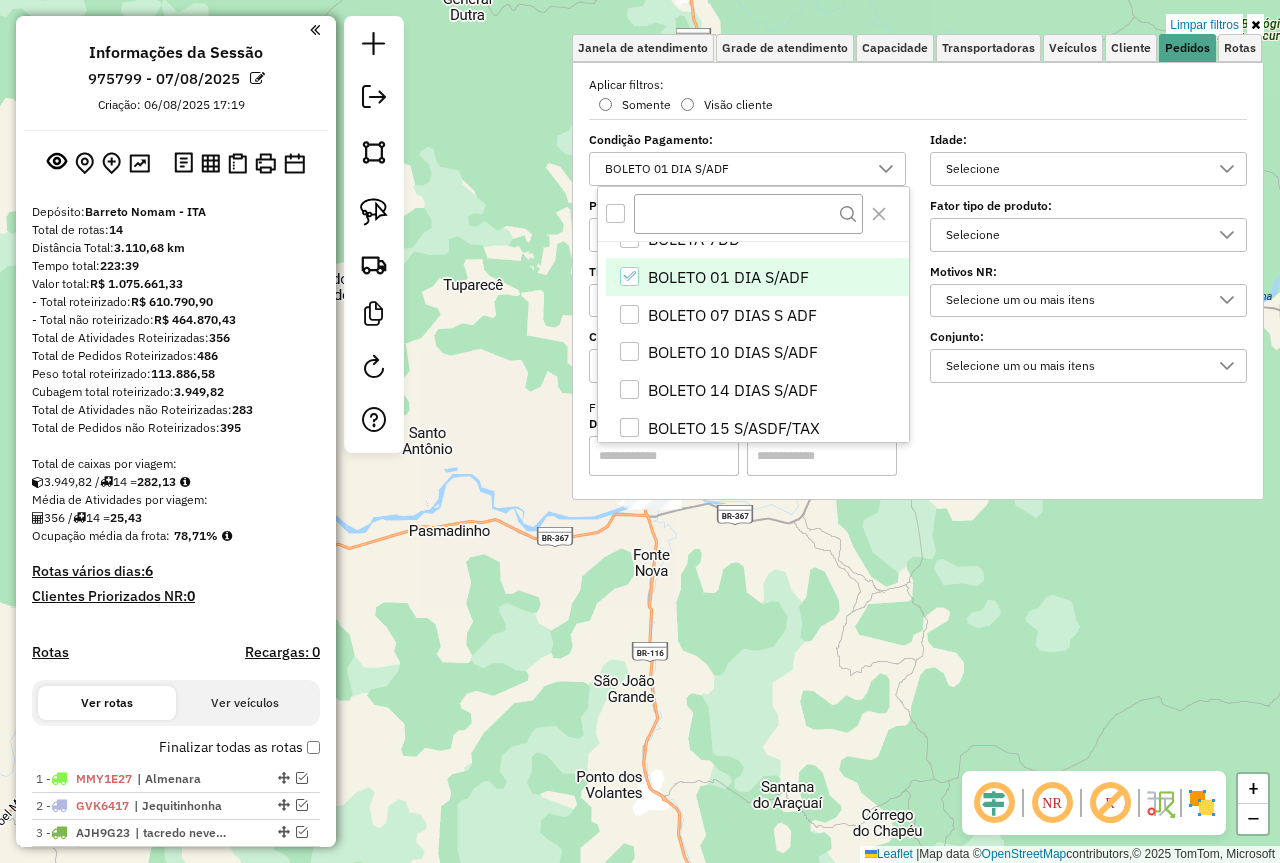 click on "Limpar filtros Janela de atendimento Grade de atendimento Capacidade Transportadoras Veículos Cliente Pedidos  Rotas Selecione os dias de semana para filtrar as janelas de atendimento  Seg   Ter   Qua   Qui   Sex   Sáb   Dom  Informe o período da janela de atendimento: De: Até:  Filtrar exatamente a janela do cliente  Considerar janela de atendimento padrão  Selecione os dias de semana para filtrar as grades de atendimento  Seg   Ter   Qua   Qui   Sex   Sáb   Dom   Considerar clientes sem dia de atendimento cadastrado  Clientes fora do dia de atendimento selecionado Filtrar as atividades entre os valores definidos abaixo:  Peso mínimo:   Peso máximo:   Cubagem mínima:   Cubagem máxima:   De:   Até:  Filtrar as atividades entre o tempo de atendimento definido abaixo:  De:   Até:   Considerar capacidade total dos clientes não roteirizados Transportadora: Selecione um ou mais itens Tipo de veículo: Selecione um ou mais itens Veículo: Selecione um ou mais itens Motorista: Selecione um ou mais itens" 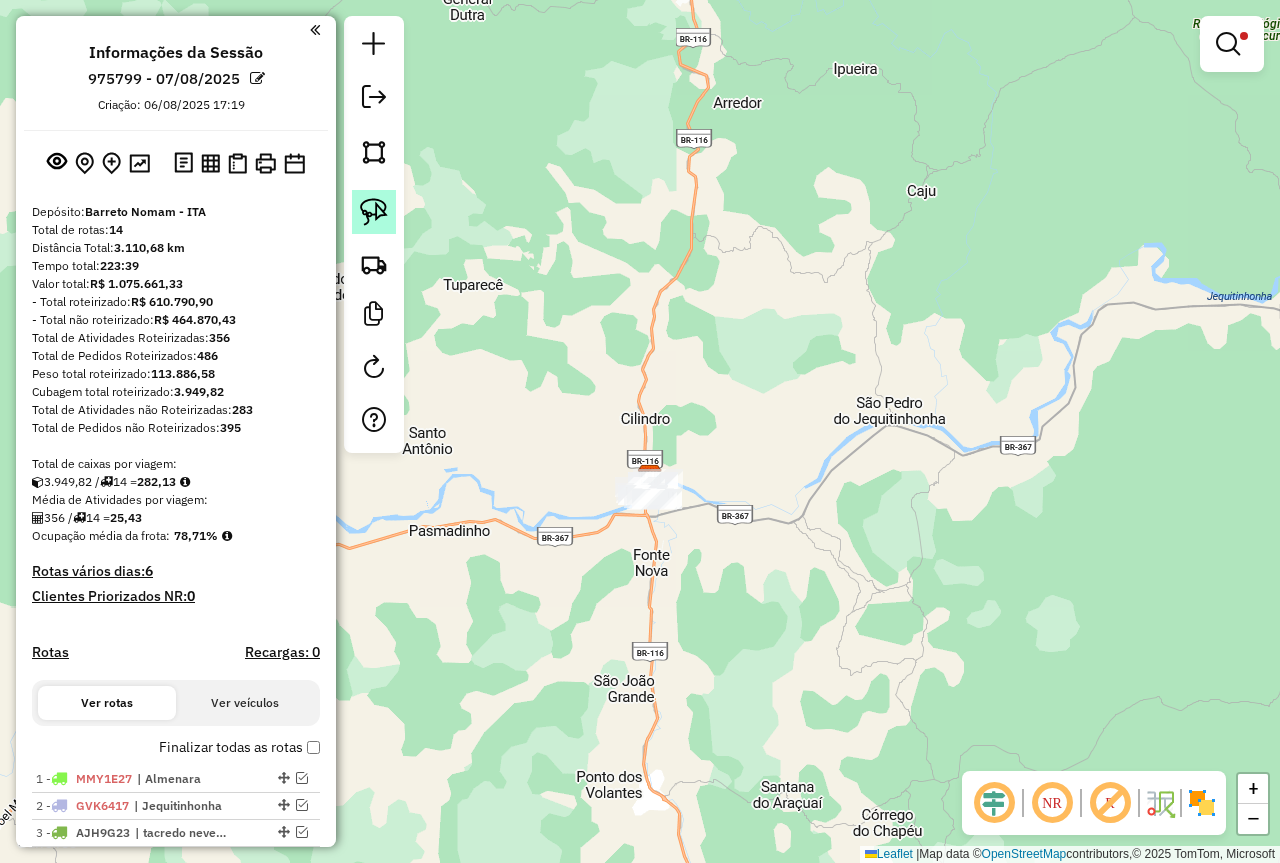 click 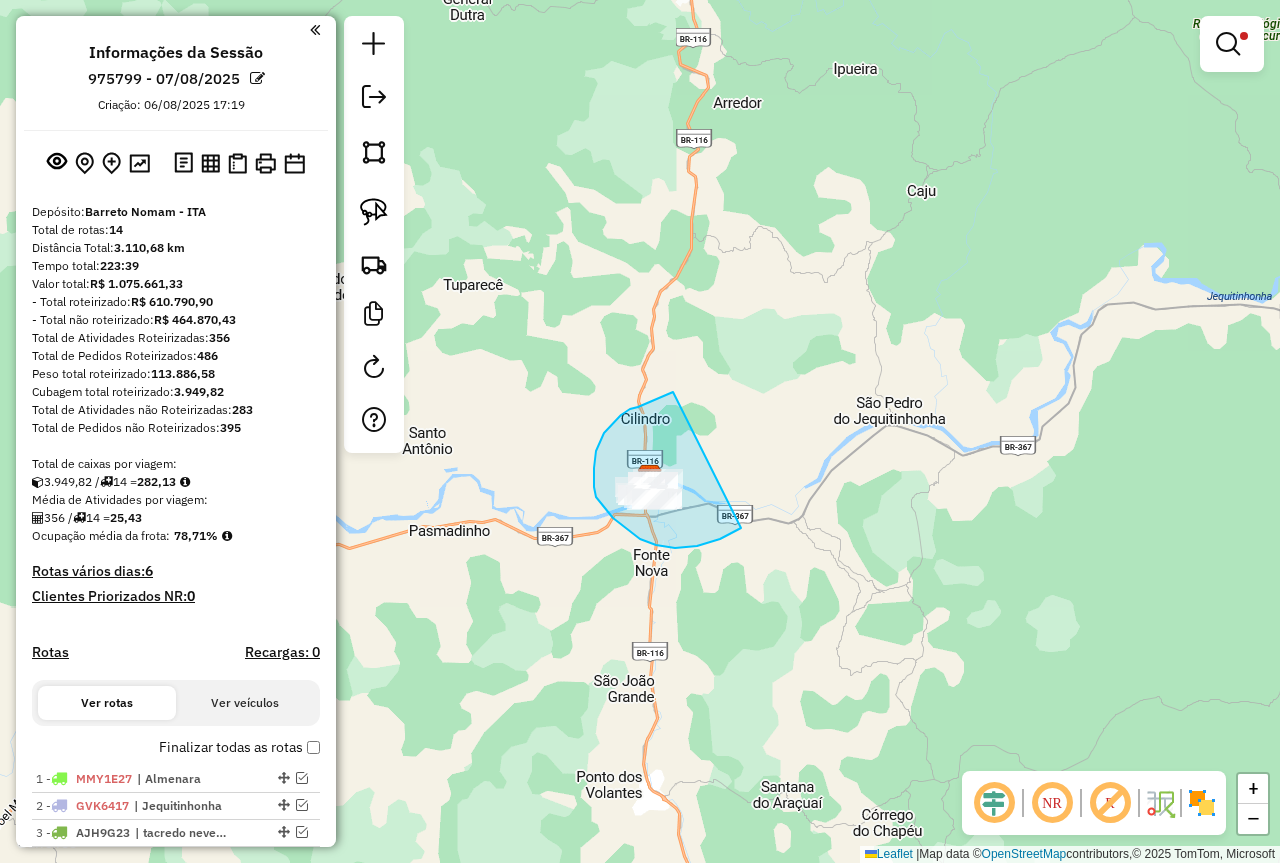 drag, startPoint x: 616, startPoint y: 420, endPoint x: 767, endPoint y: 503, distance: 172.30786 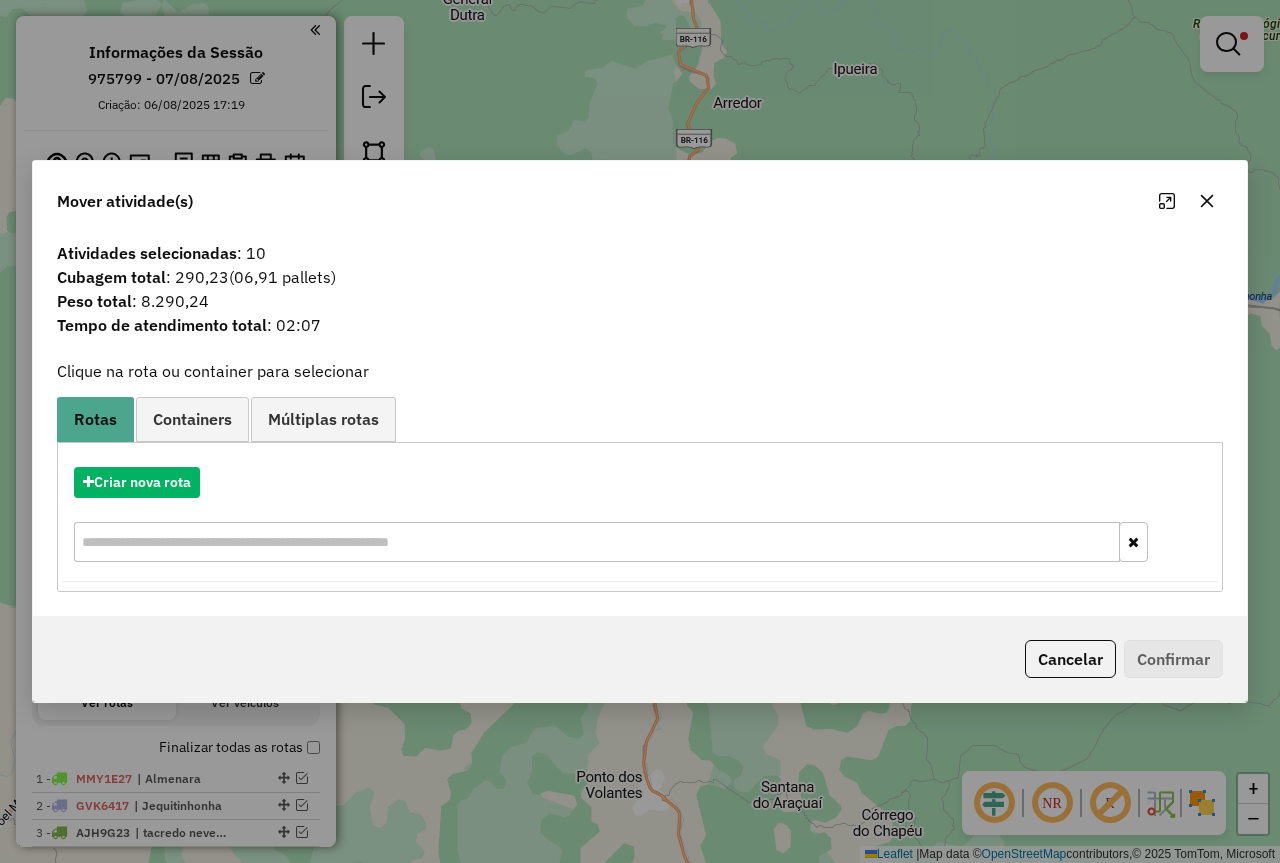 click 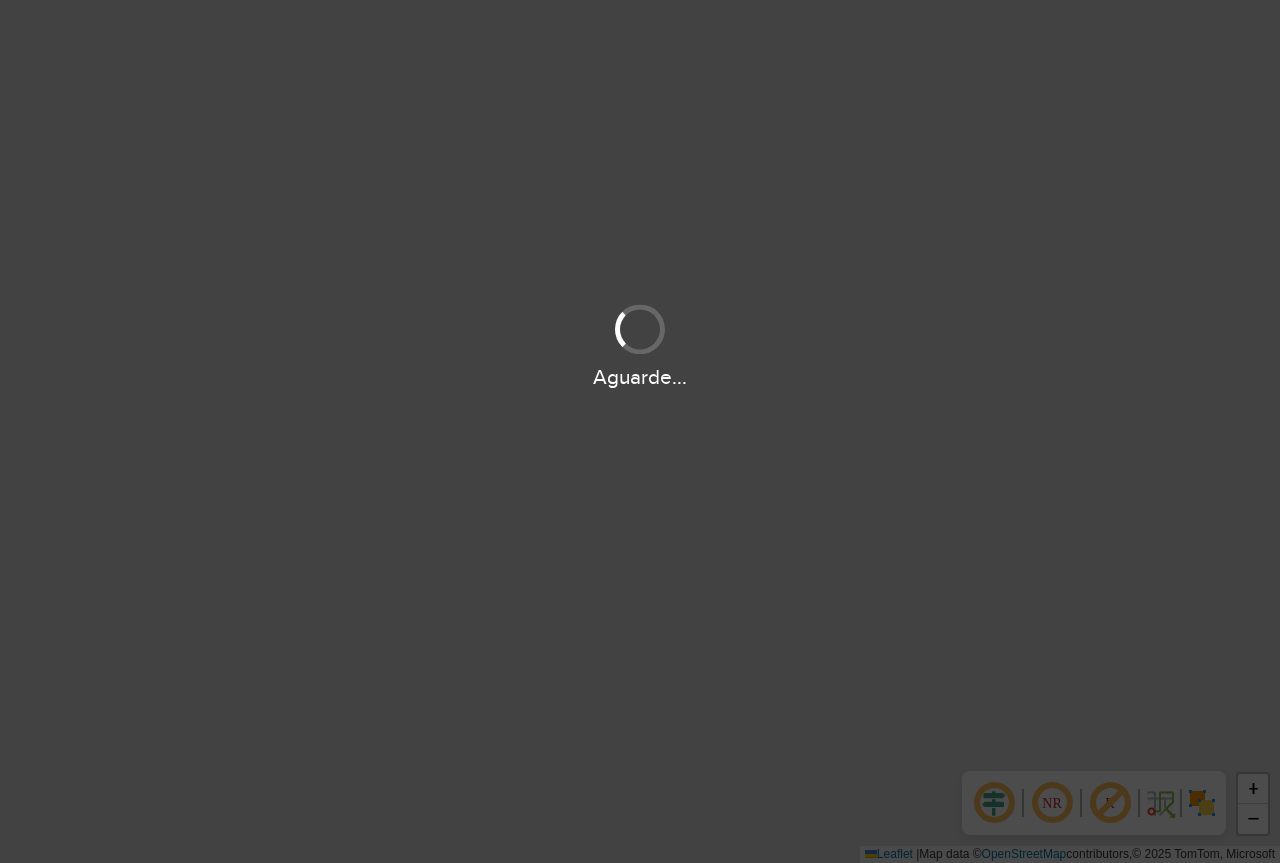scroll, scrollTop: 0, scrollLeft: 0, axis: both 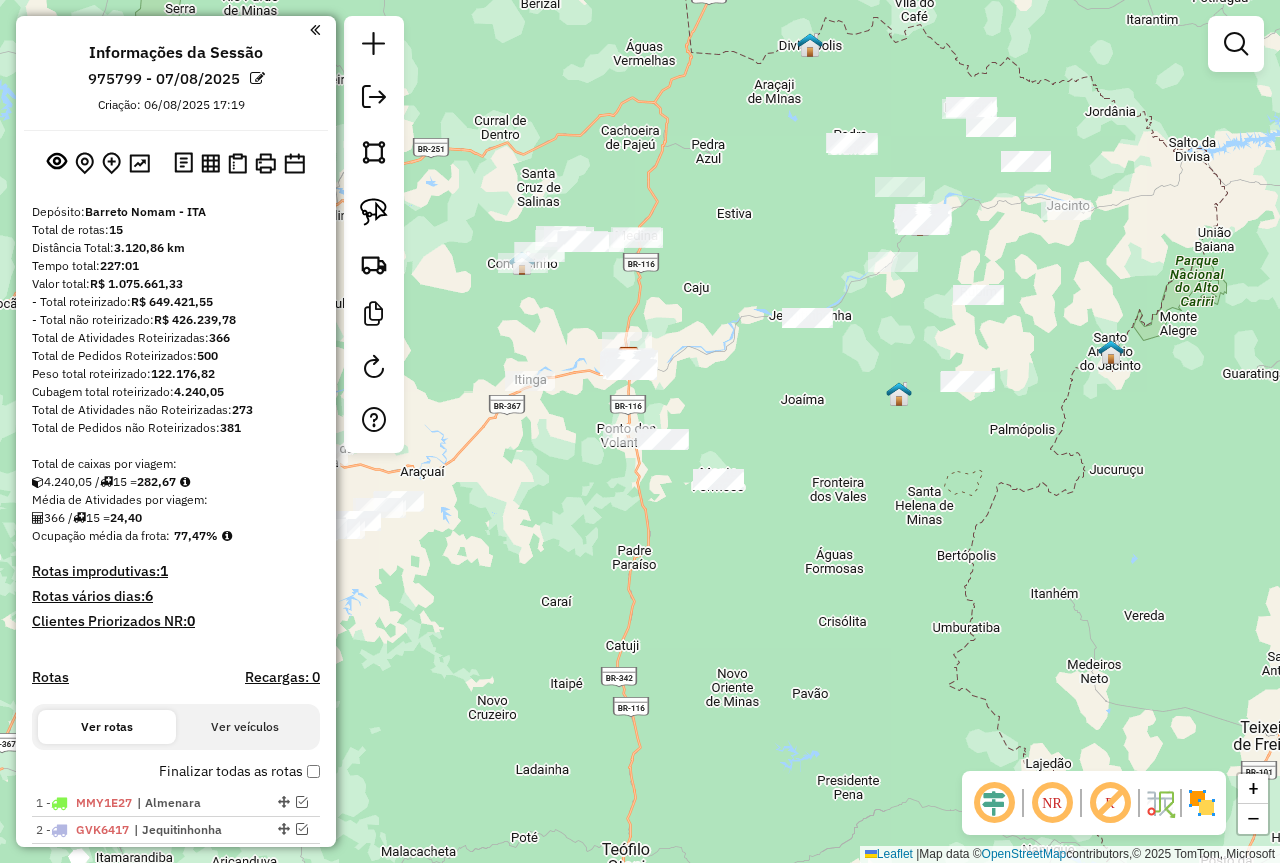 drag, startPoint x: 561, startPoint y: 566, endPoint x: 710, endPoint y: 367, distance: 248.60008 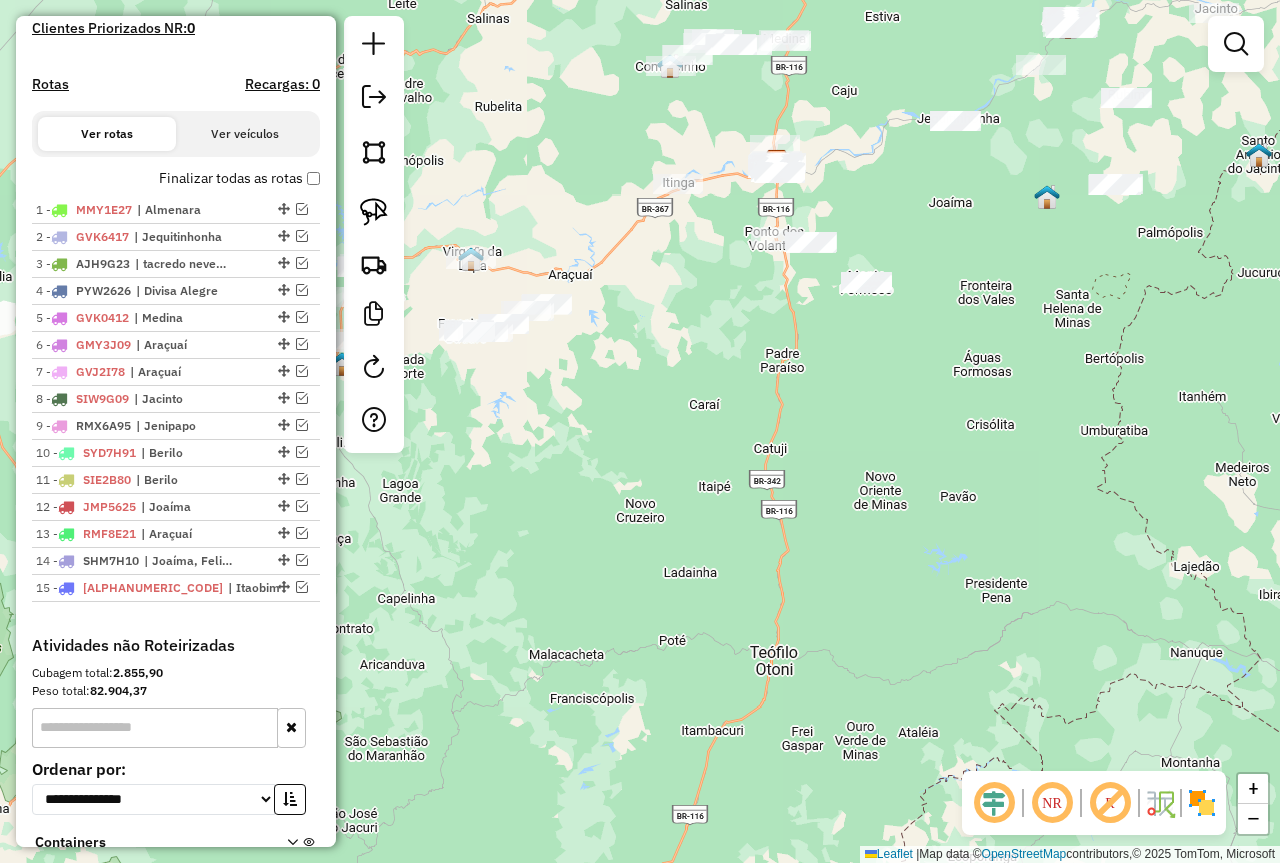 scroll, scrollTop: 600, scrollLeft: 0, axis: vertical 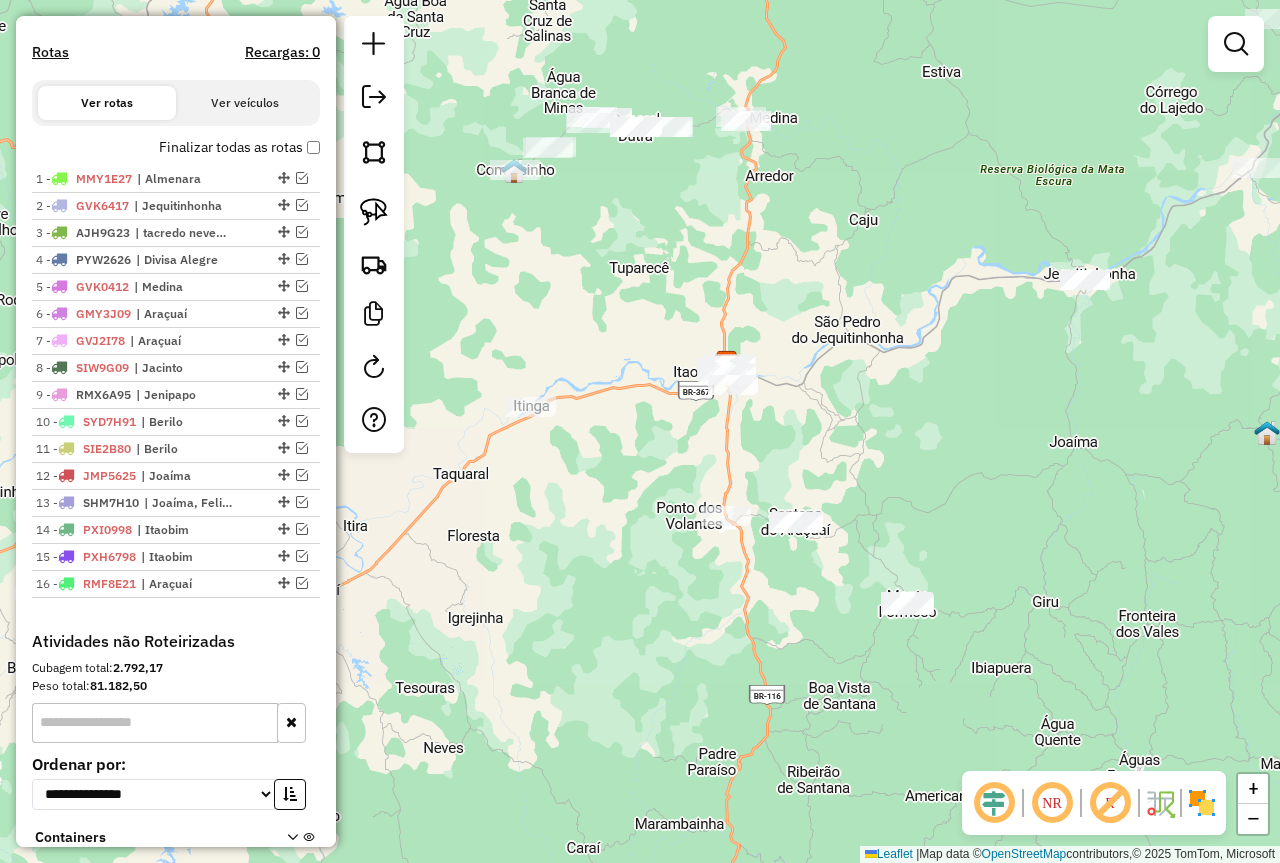 drag, startPoint x: 607, startPoint y: 349, endPoint x: 710, endPoint y: 255, distance: 139.44533 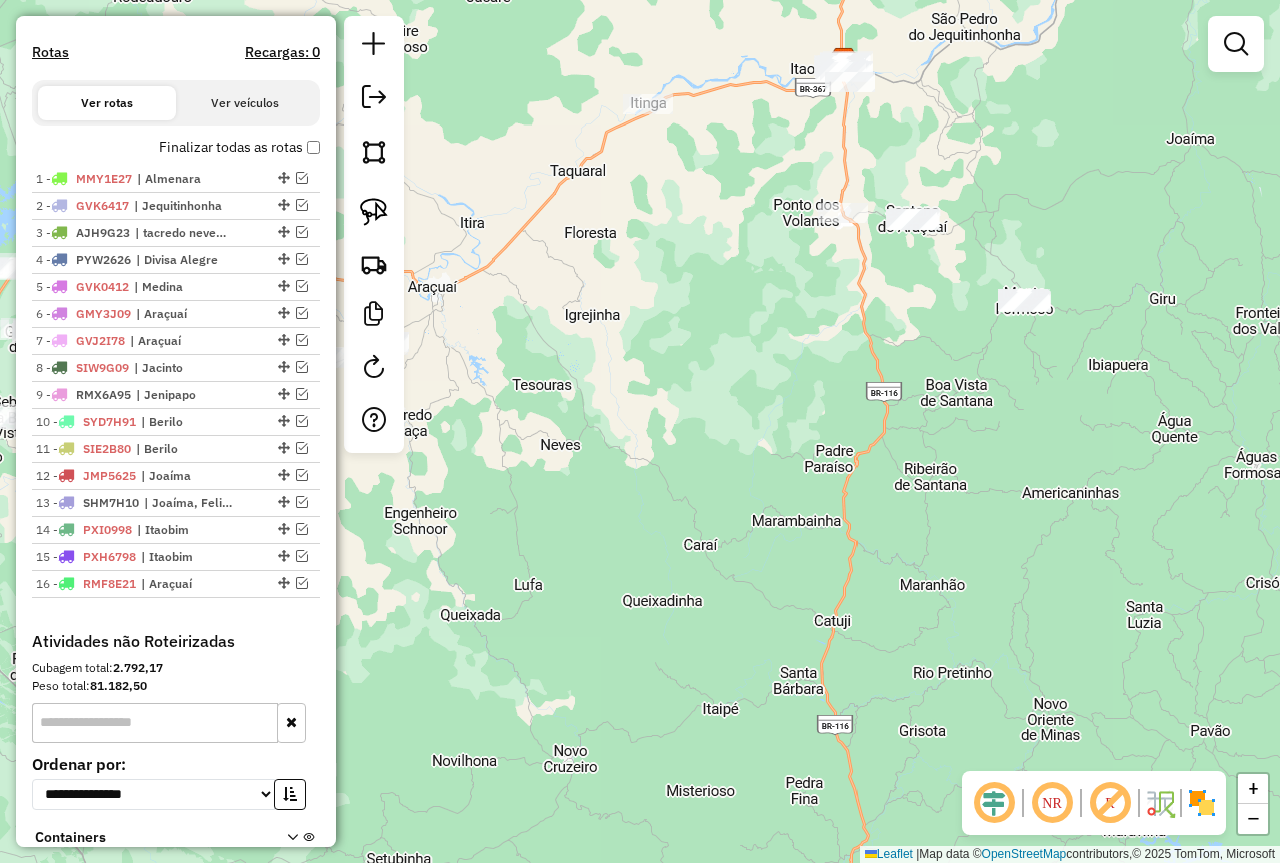 drag, startPoint x: 554, startPoint y: 564, endPoint x: 651, endPoint y: 287, distance: 293.49277 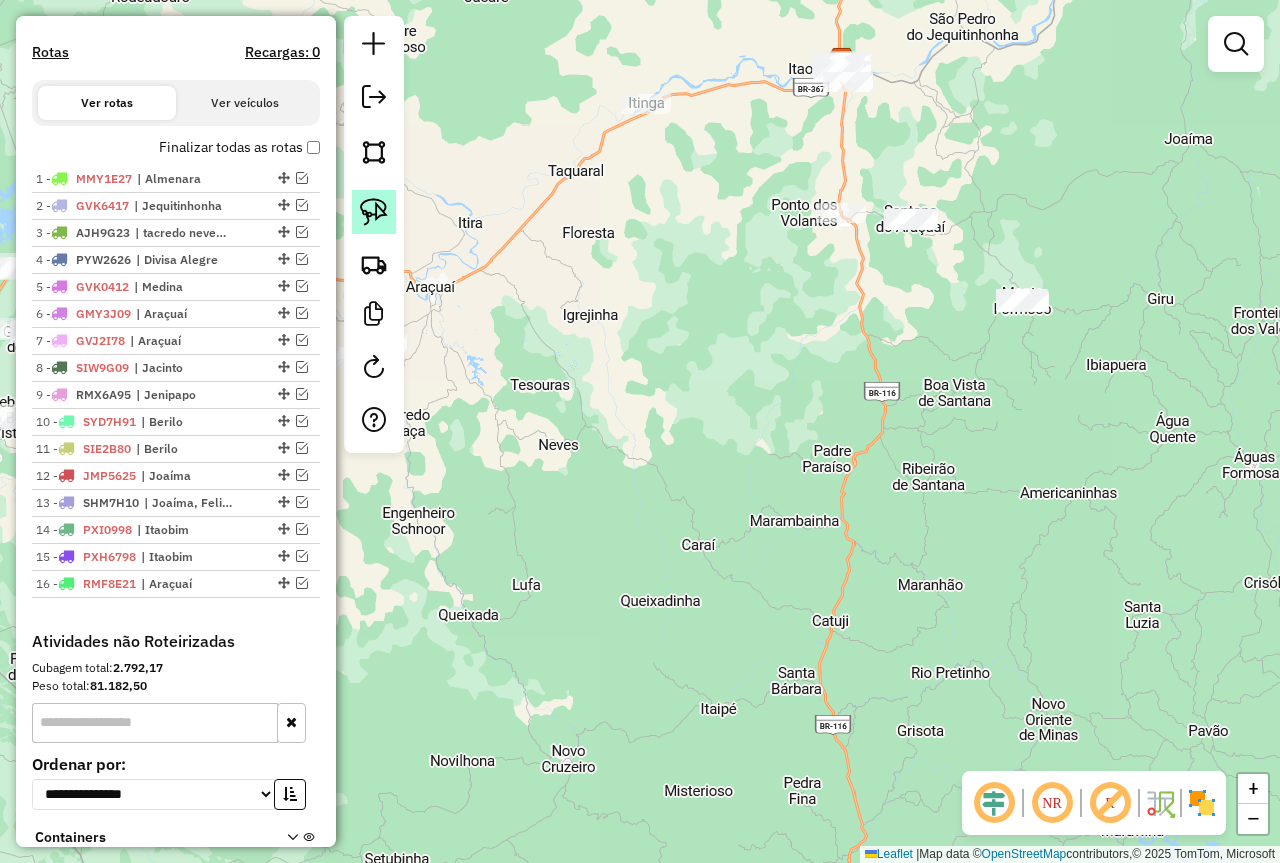 click 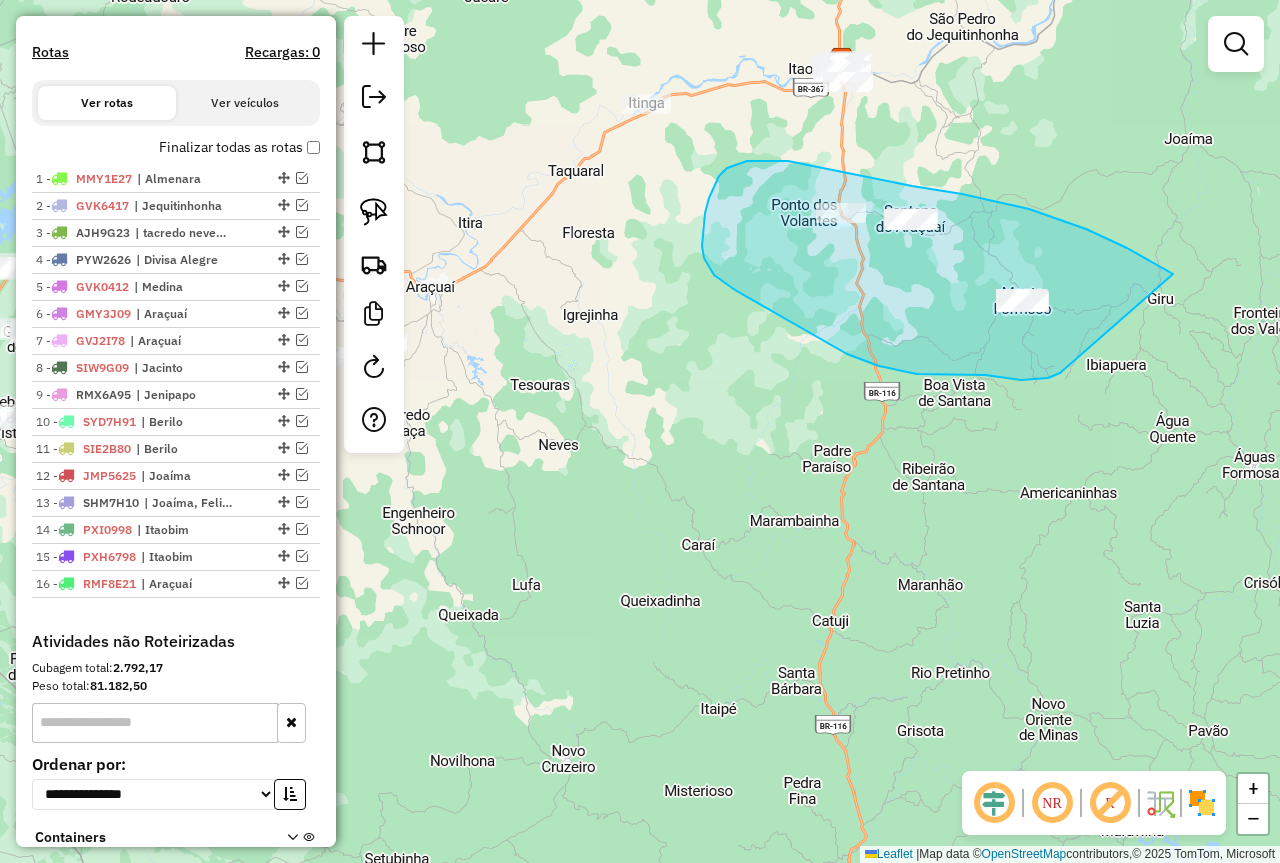 drag, startPoint x: 1173, startPoint y: 274, endPoint x: 1060, endPoint y: 373, distance: 150.23315 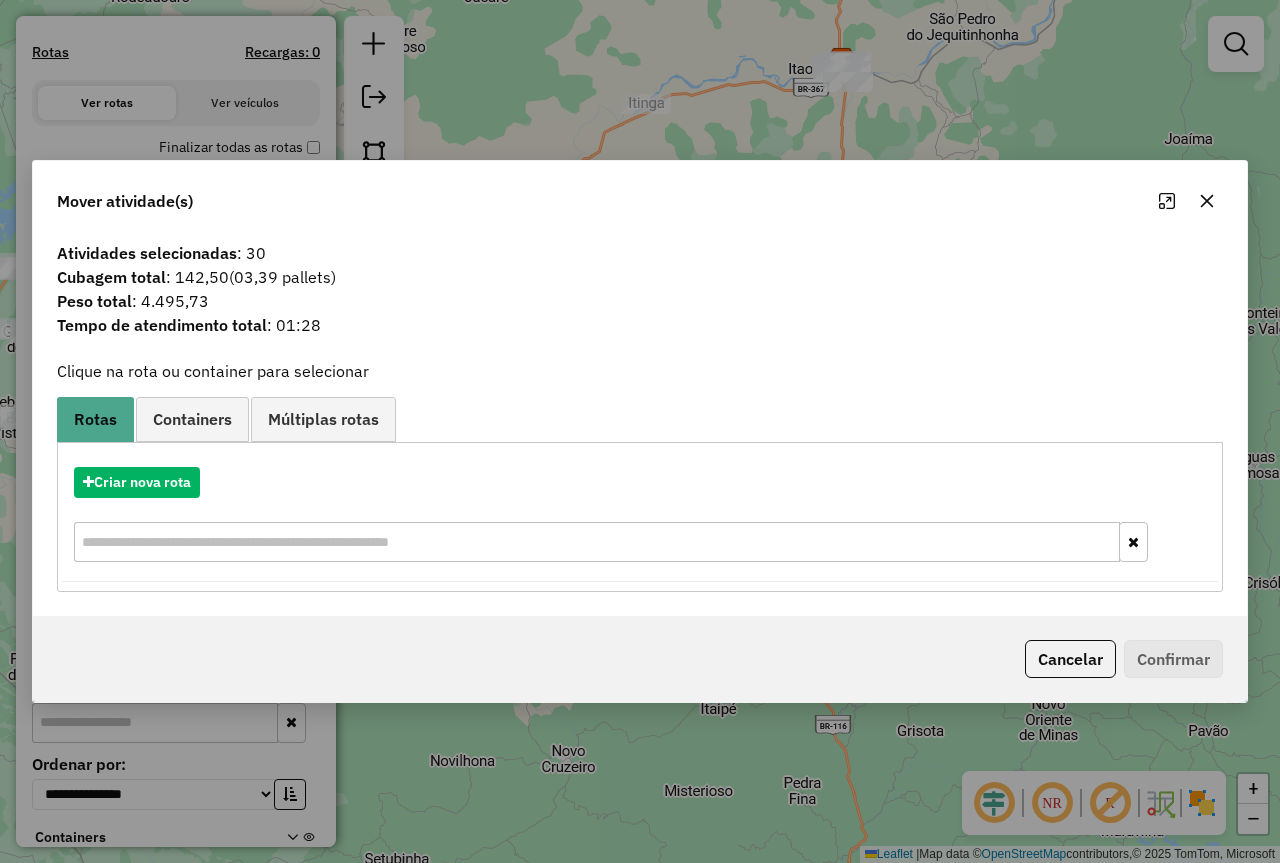 click 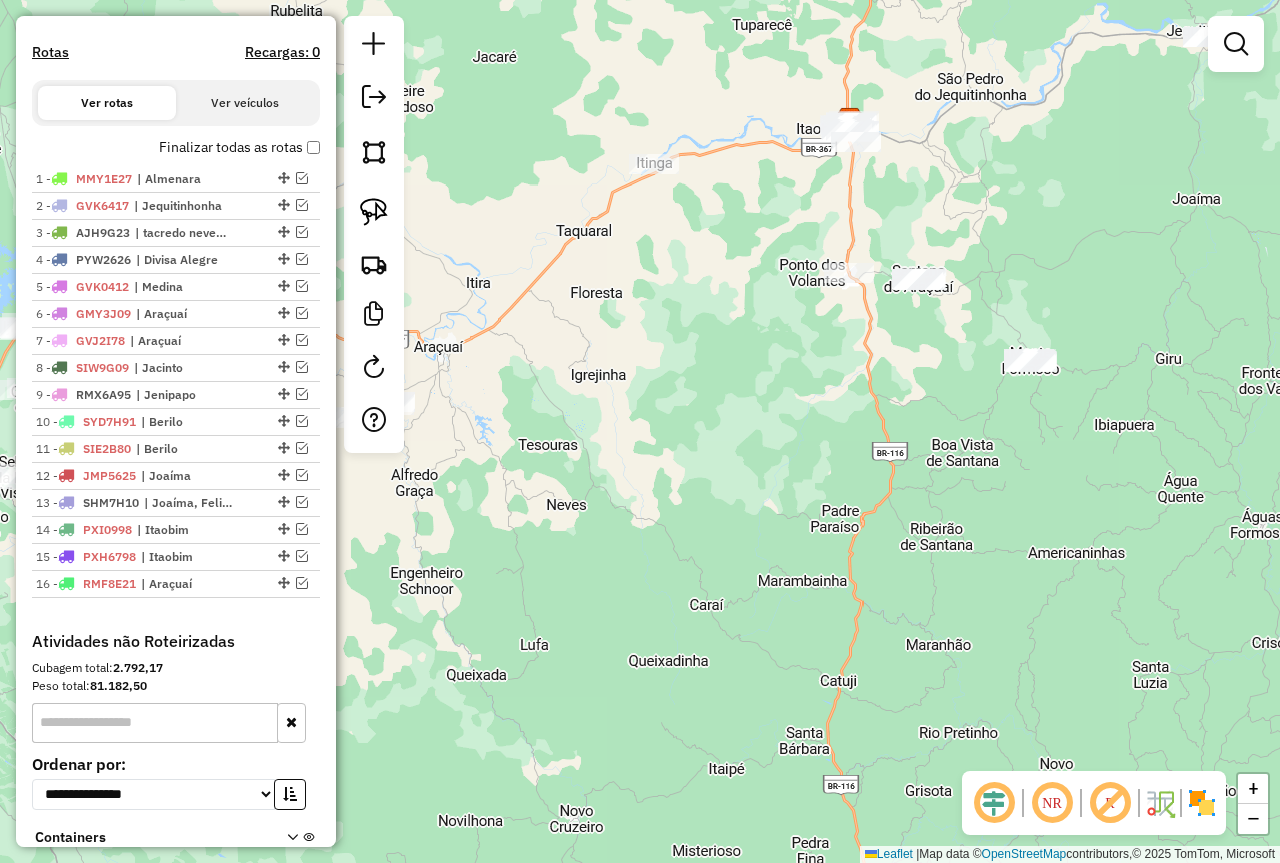 drag, startPoint x: 618, startPoint y: 314, endPoint x: 651, endPoint y: 485, distance: 174.1551 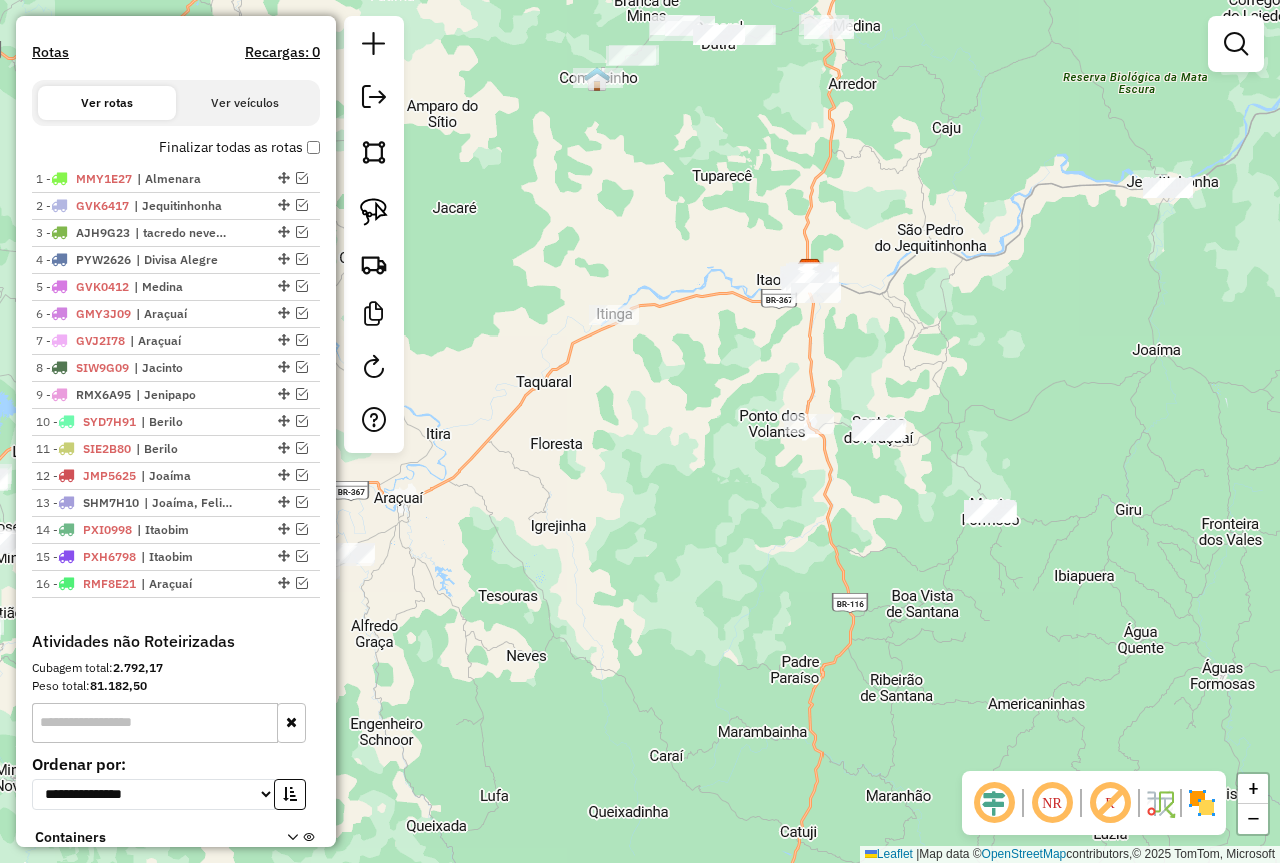 drag, startPoint x: 736, startPoint y: 492, endPoint x: 512, endPoint y: 522, distance: 226 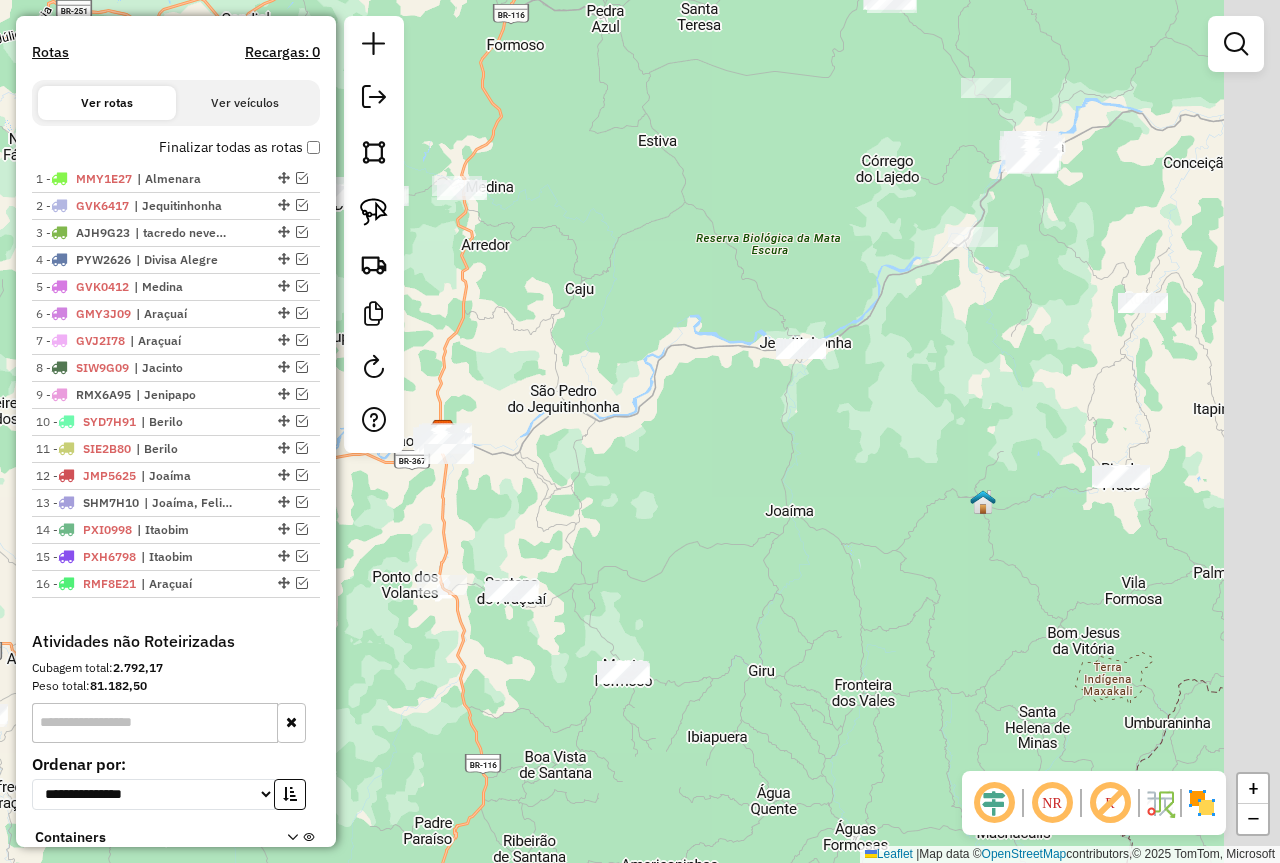drag, startPoint x: 941, startPoint y: 313, endPoint x: 693, endPoint y: 462, distance: 289.31818 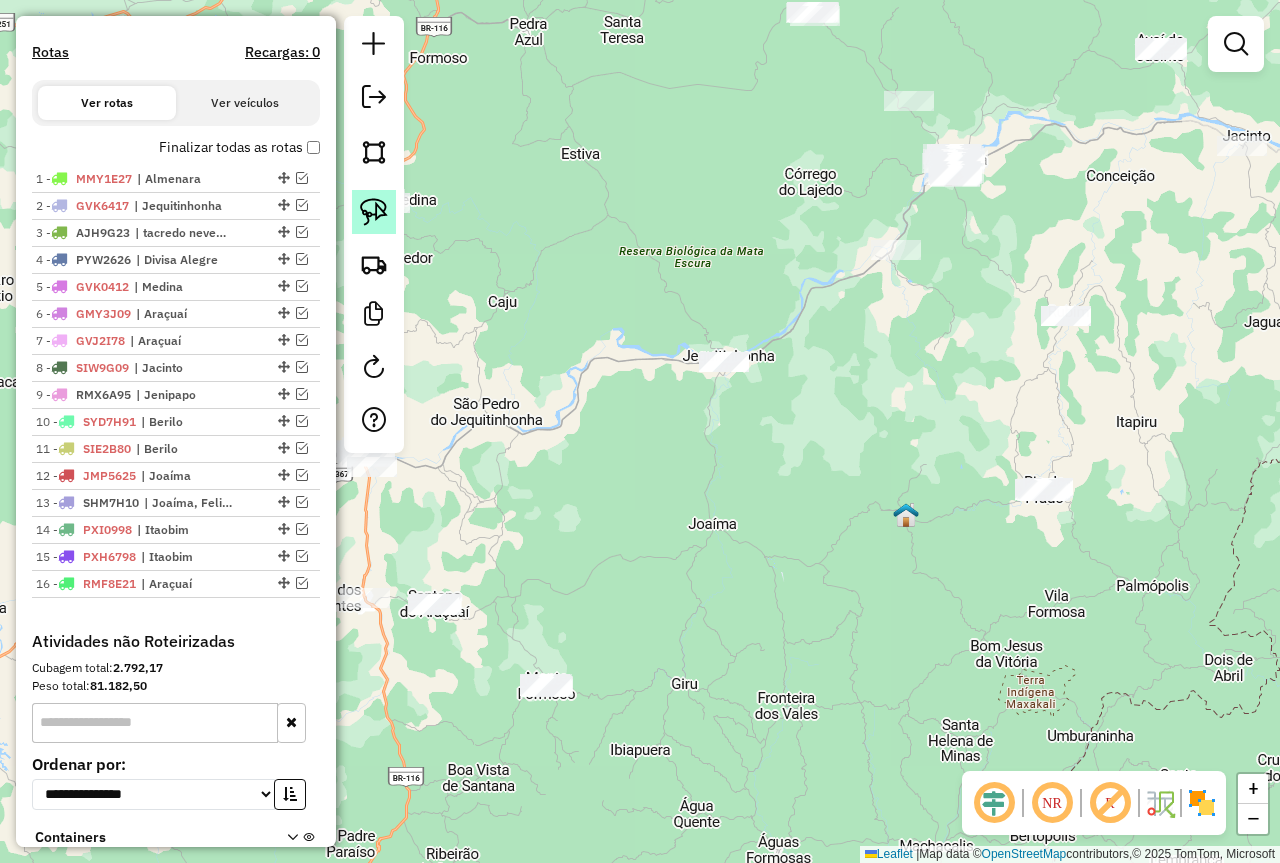 click 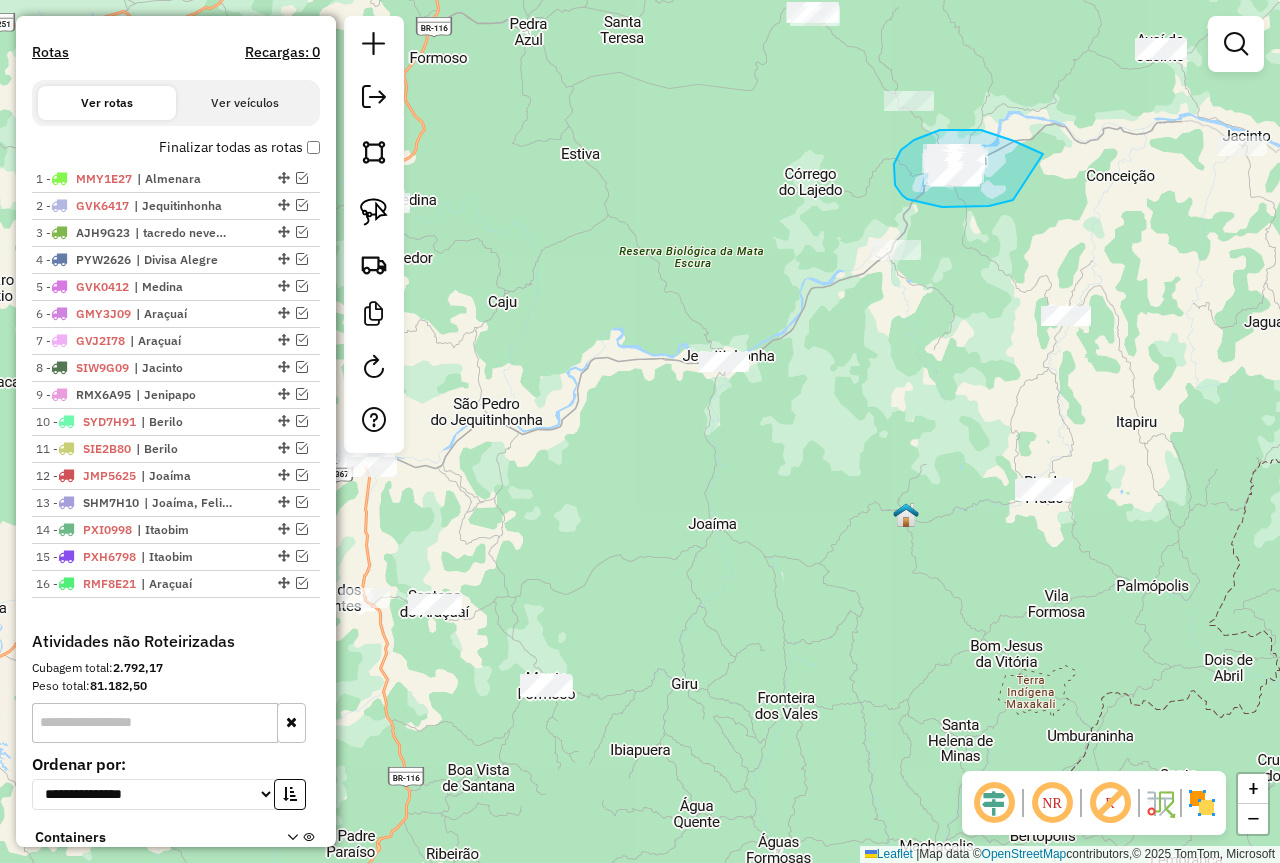 drag, startPoint x: 1043, startPoint y: 154, endPoint x: 1013, endPoint y: 200, distance: 54.91812 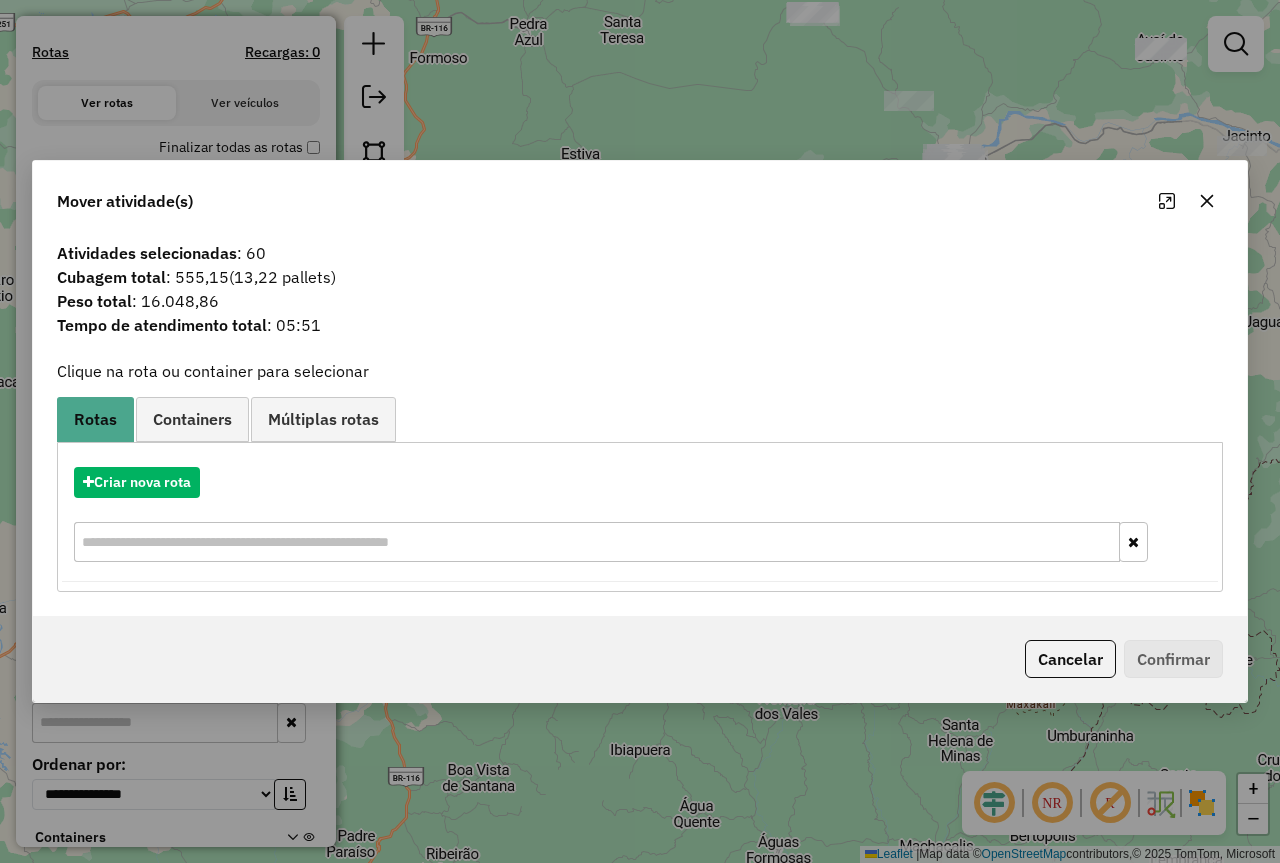 click 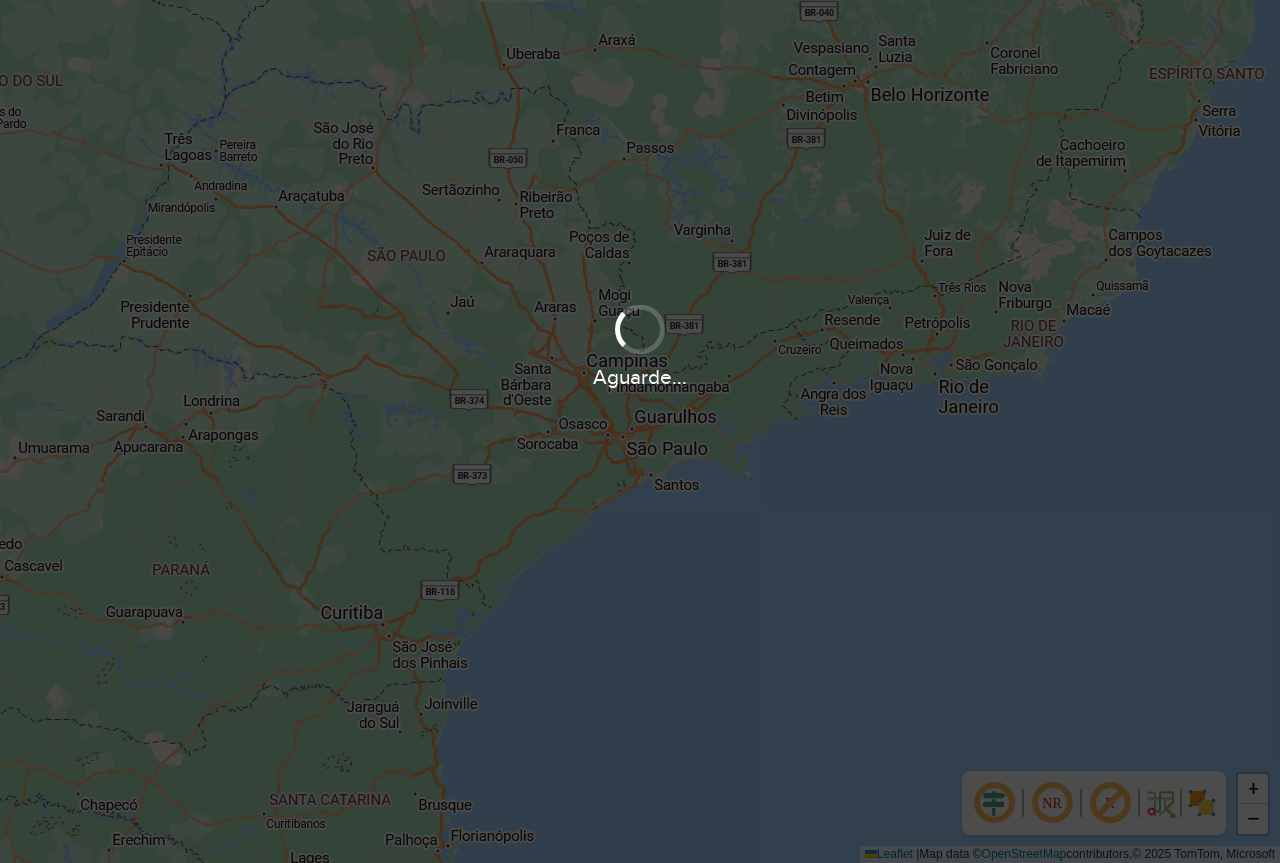 scroll, scrollTop: 0, scrollLeft: 0, axis: both 